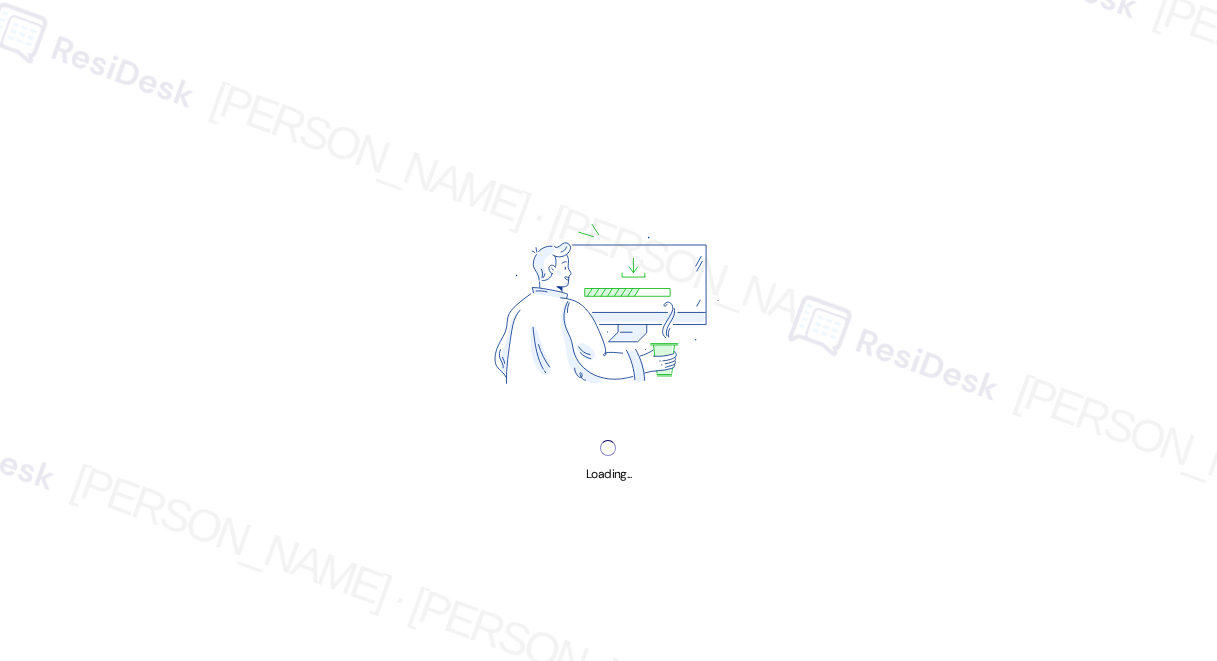 scroll, scrollTop: 0, scrollLeft: 0, axis: both 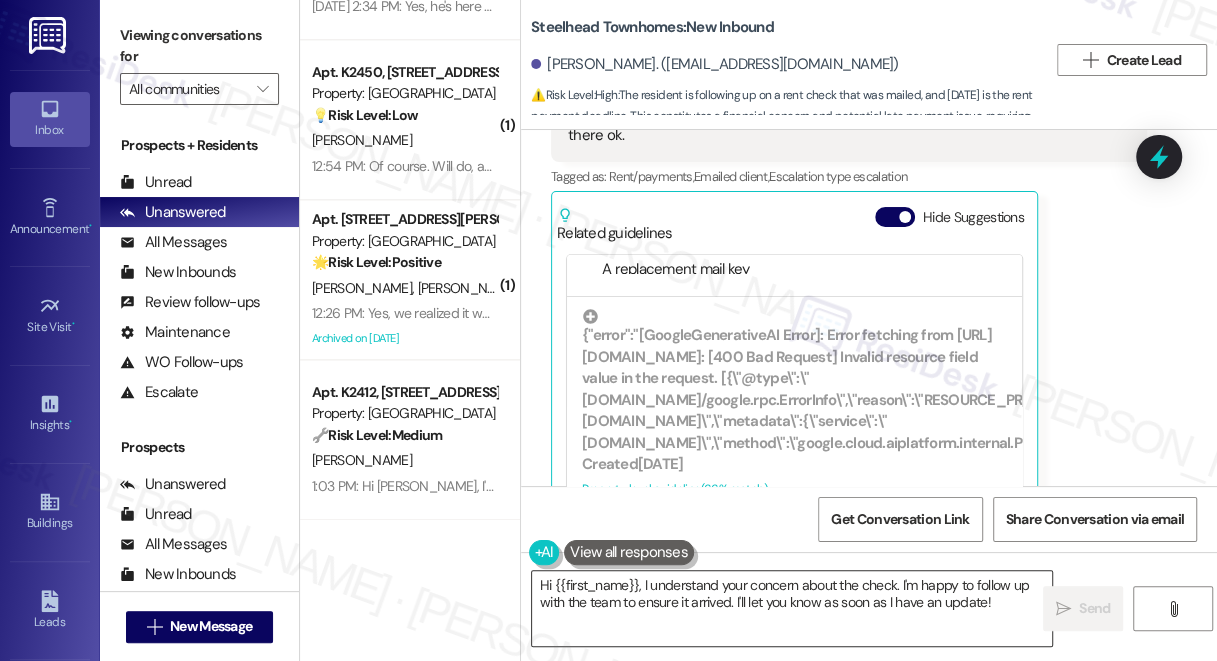 click on "Hi {{first_name}}, I understand your concern about the check. I'm happy to follow up with the team to ensure it arrived. I'll let you know as soon as I have an update!" at bounding box center [792, 608] 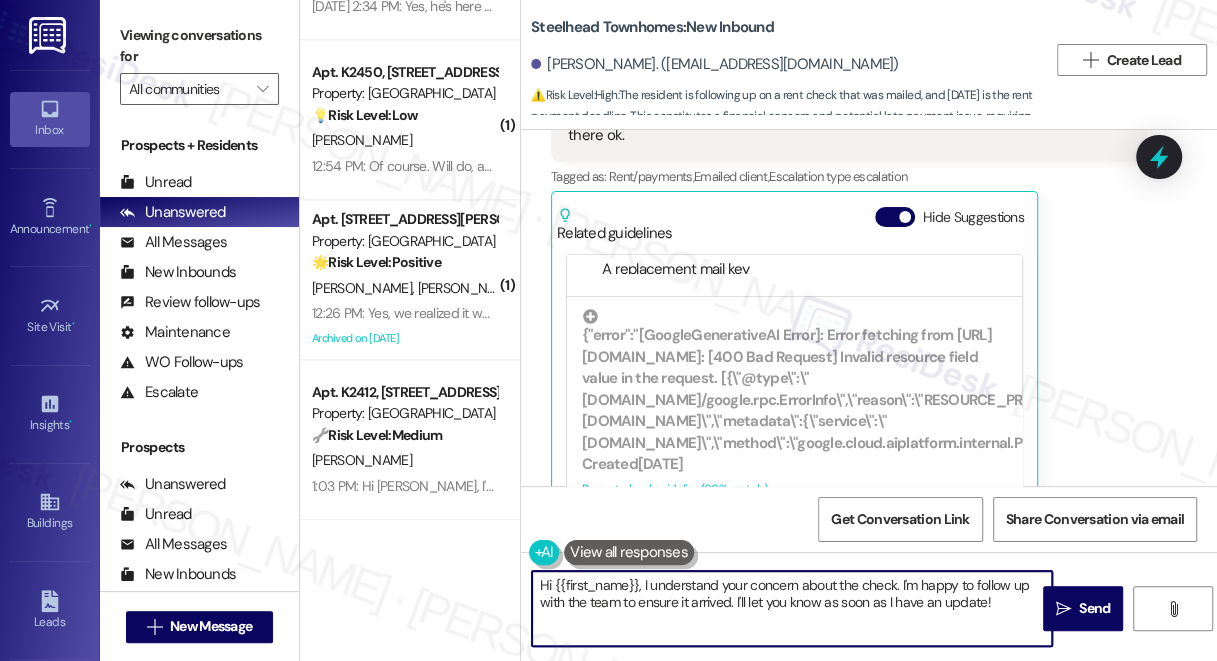 click on "Hi {{first_name}}, I understand your concern about the check. I'm happy to follow up with the team to ensure it arrived. I'll let you know as soon as I have an update!" at bounding box center [792, 608] 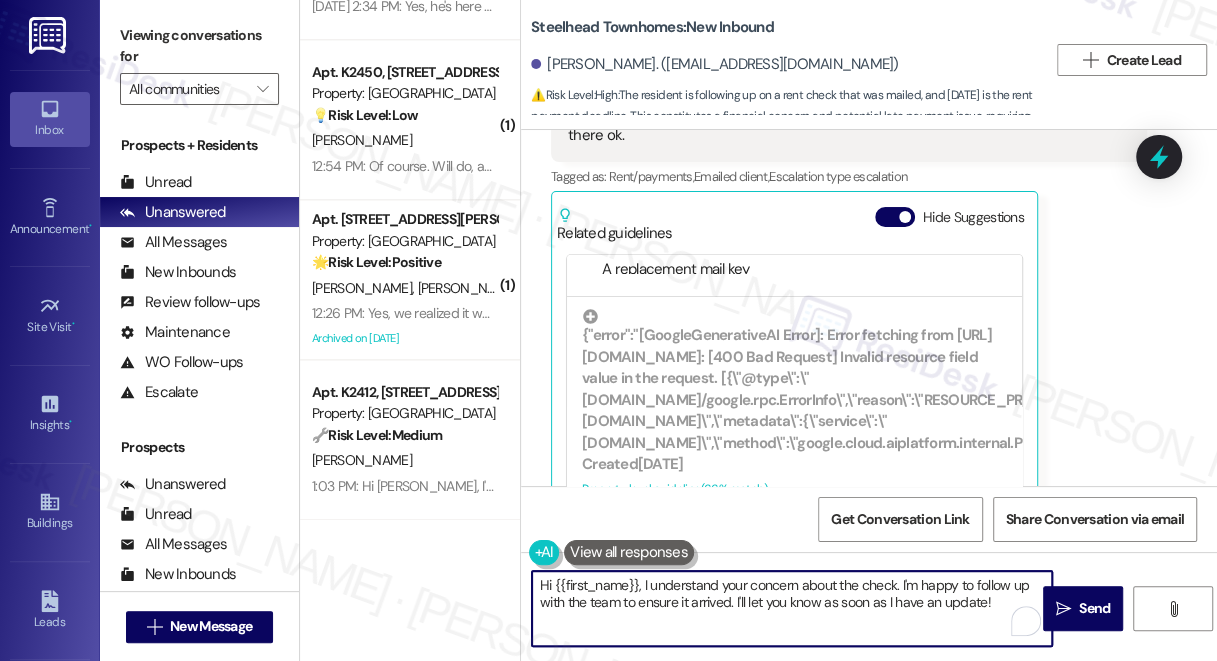 click on "Hi {{first_name}}, I understand your concern about the check. I'm happy to follow up with the team to ensure it arrived. I'll let you know as soon as I have an update!" at bounding box center (792, 608) 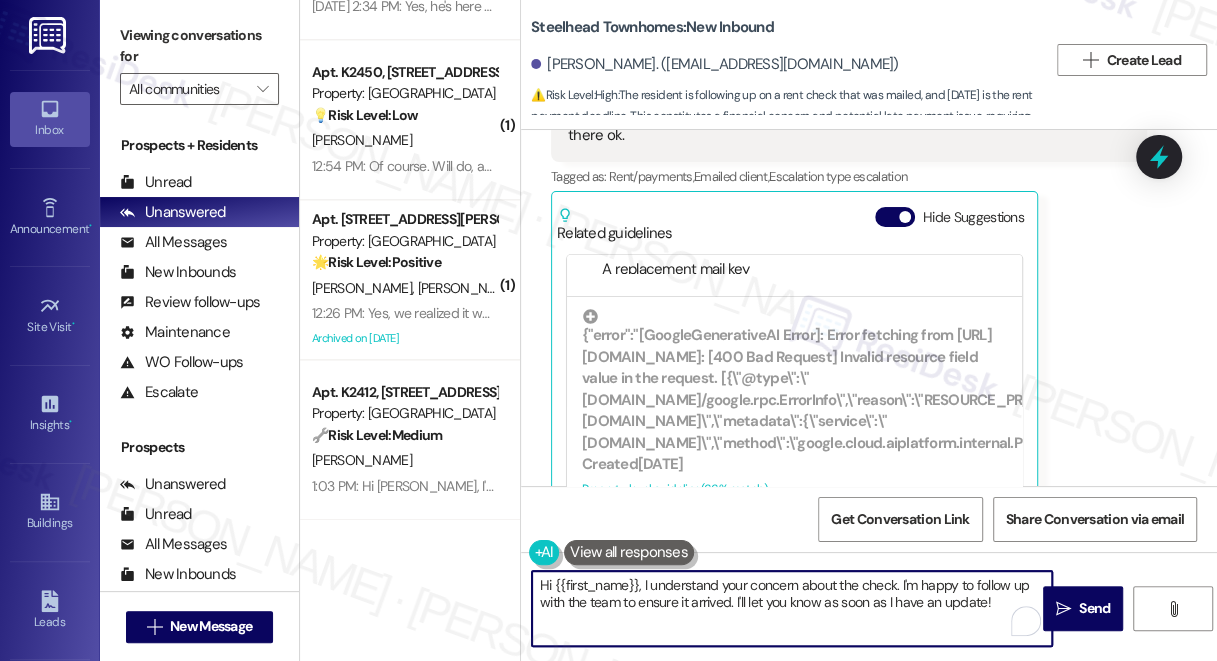 click on "Hi {{first_name}}, I understand your concern about the check. I'm happy to follow up with the team to ensure it arrived. I'll let you know as soon as I have an update!" at bounding box center (792, 608) 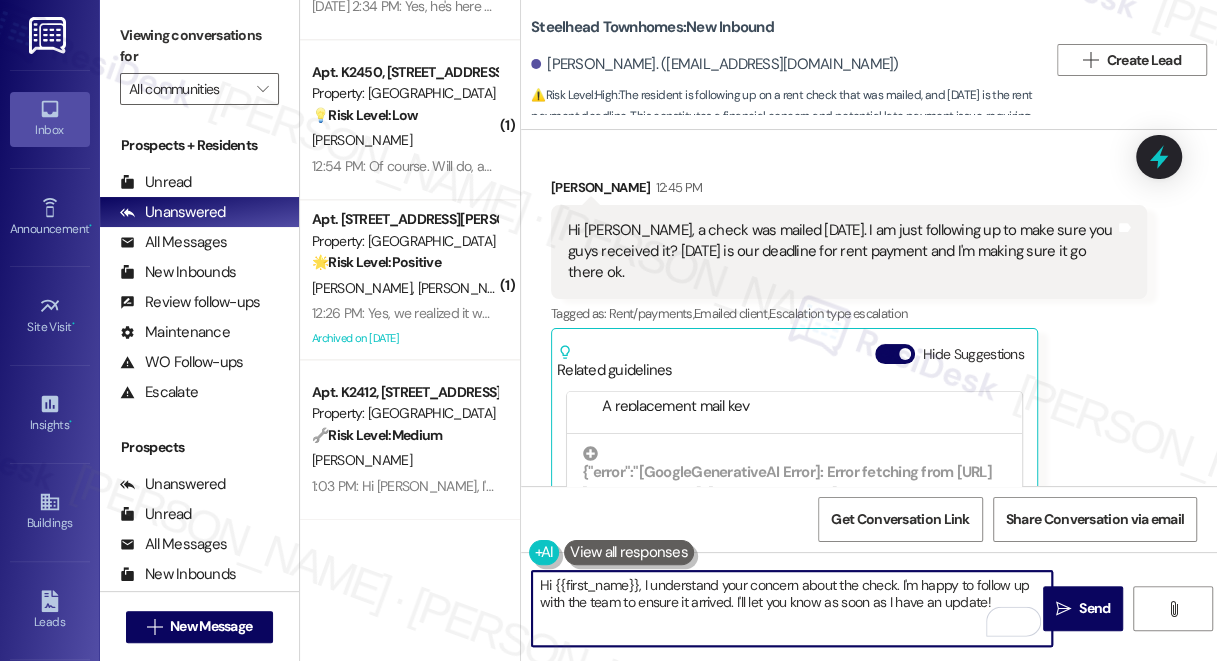 scroll, scrollTop: 3120, scrollLeft: 0, axis: vertical 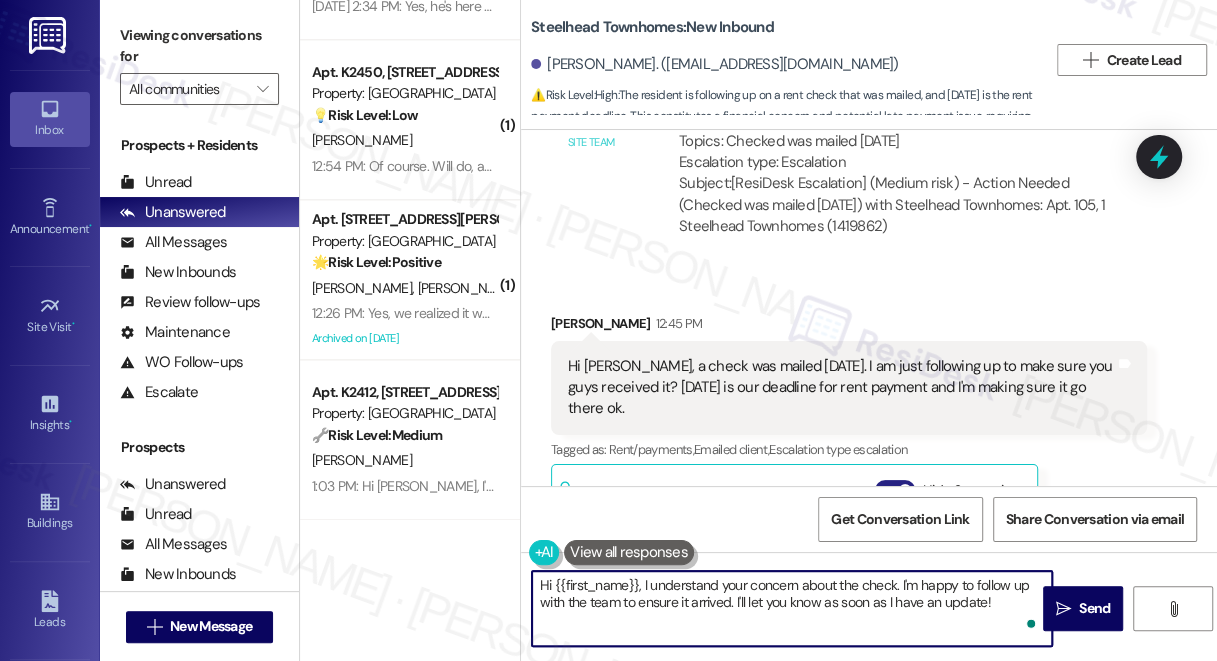 click at bounding box center [905, 490] 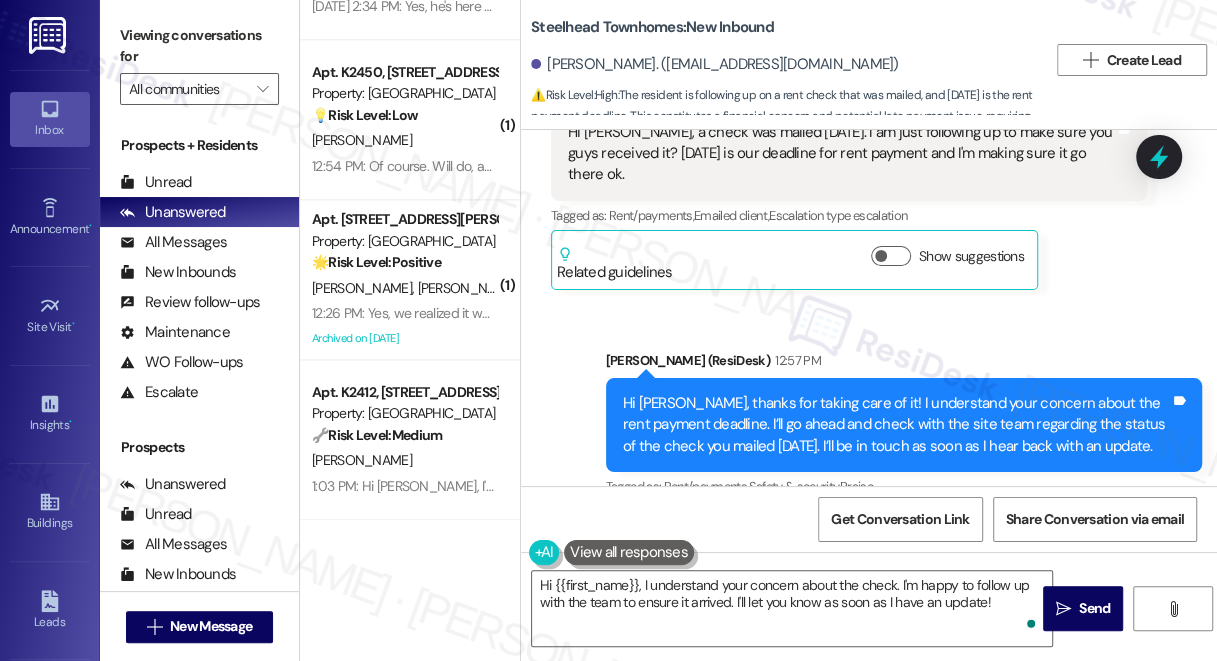 scroll, scrollTop: 3561, scrollLeft: 0, axis: vertical 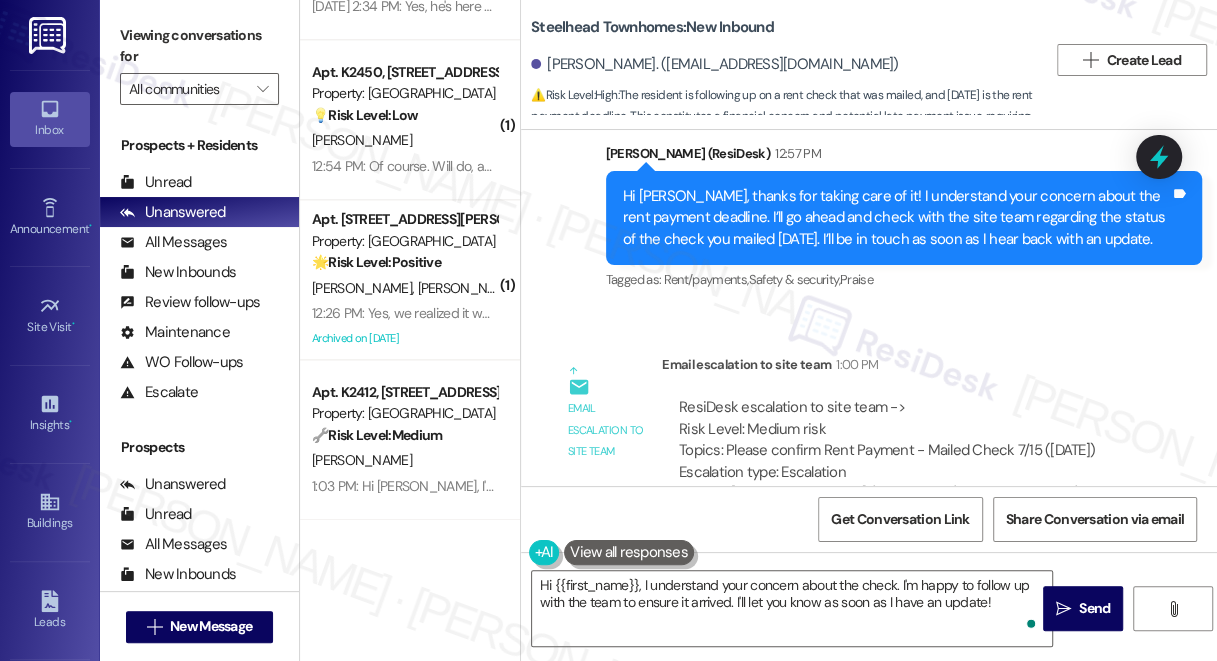 click on "Hi Luke, thanks for taking care of it! I understand your concern about the rent payment deadline. I’ll go ahead and check with the site team regarding the status of the check you mailed last Tuesday. I’ll be in touch as soon as I hear back with an update." at bounding box center [896, 218] 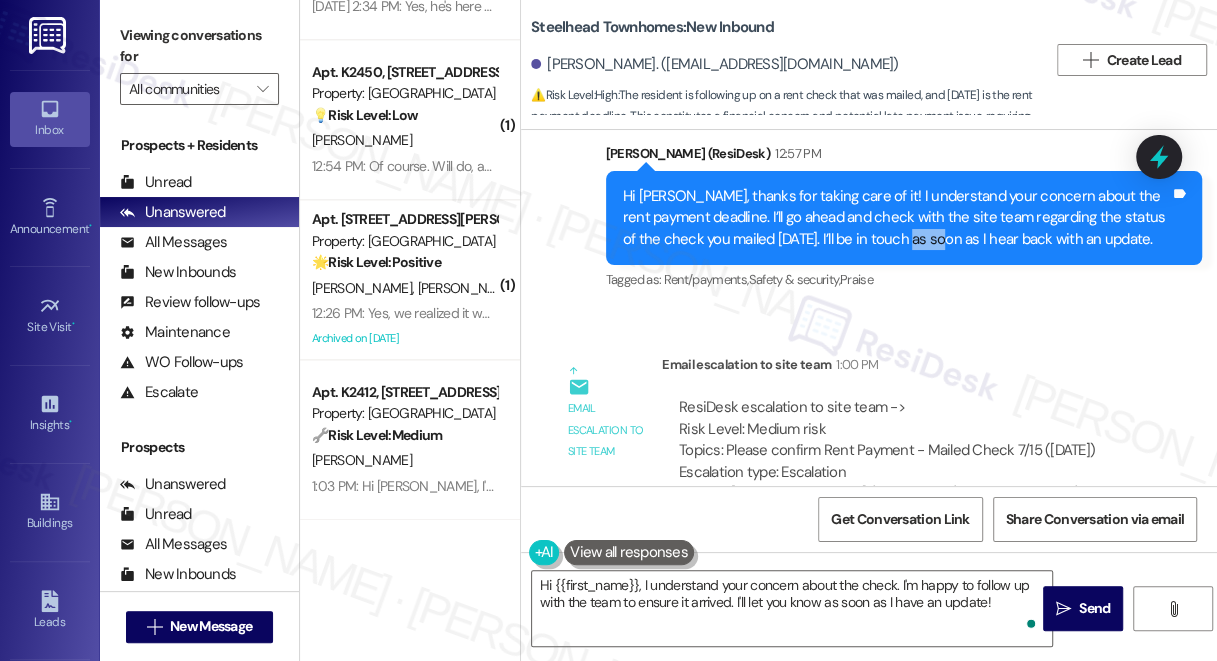 click on "Hi Luke, thanks for taking care of it! I understand your concern about the rent payment deadline. I’ll go ahead and check with the site team regarding the status of the check you mailed last Tuesday. I’ll be in touch as soon as I hear back with an update." at bounding box center [896, 218] 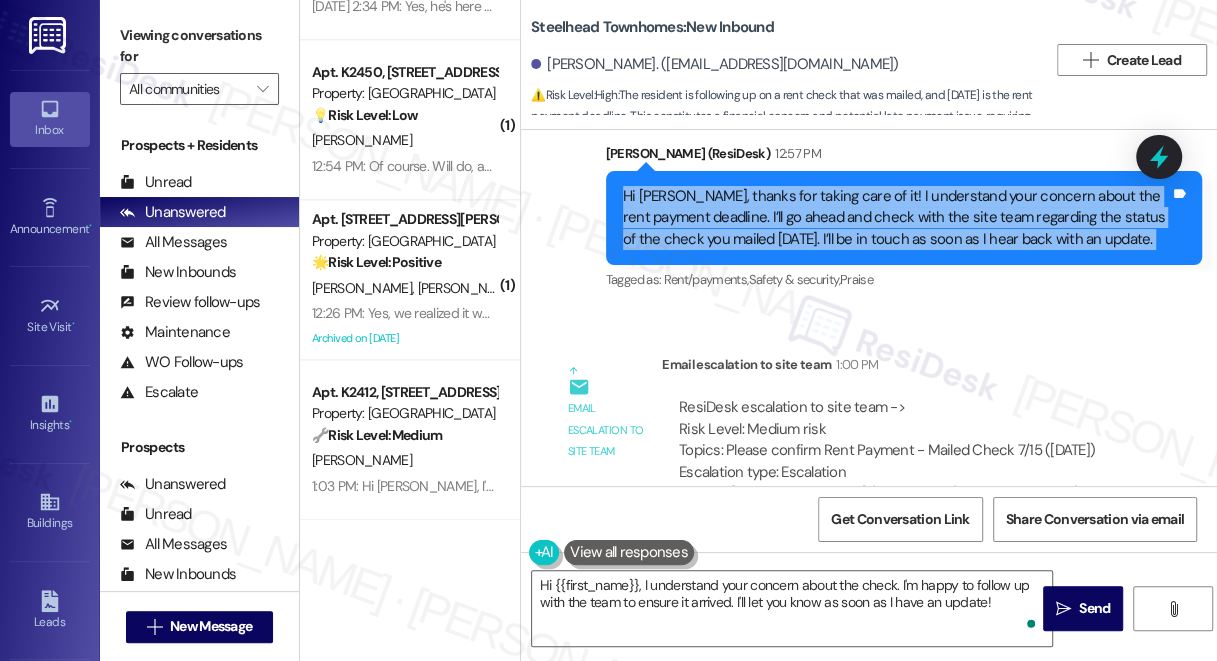 click on "Hi Luke, thanks for taking care of it! I understand your concern about the rent payment deadline. I’ll go ahead and check with the site team regarding the status of the check you mailed last Tuesday. I’ll be in touch as soon as I hear back with an update." at bounding box center (896, 218) 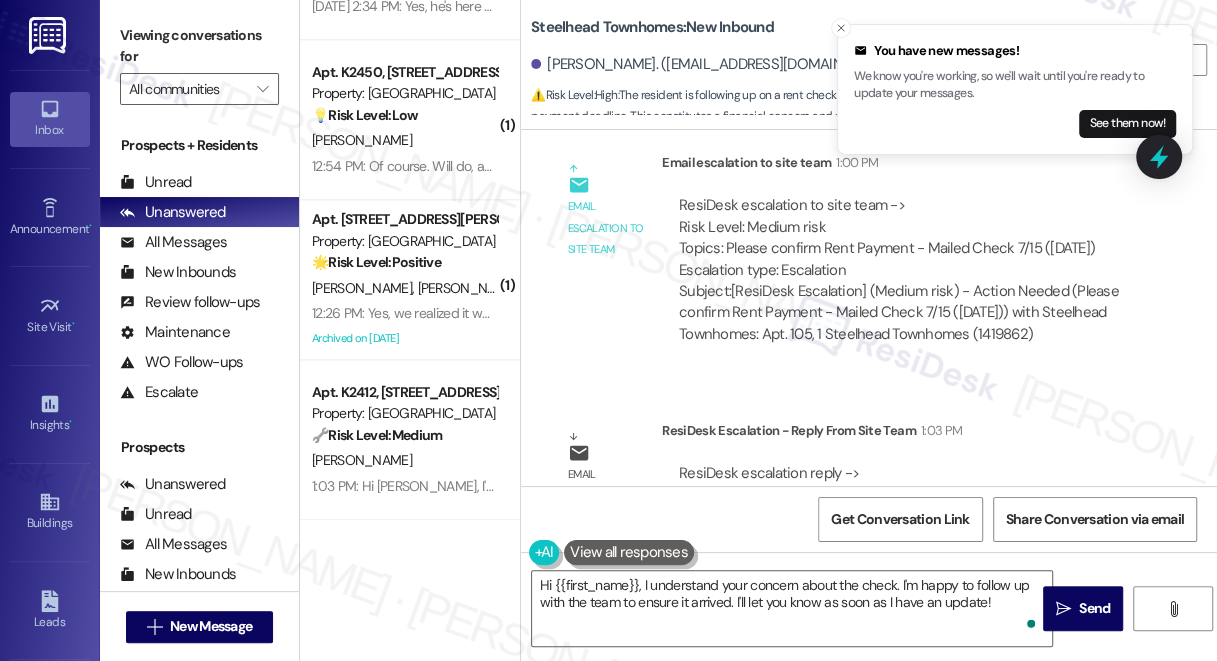 scroll, scrollTop: 3834, scrollLeft: 0, axis: vertical 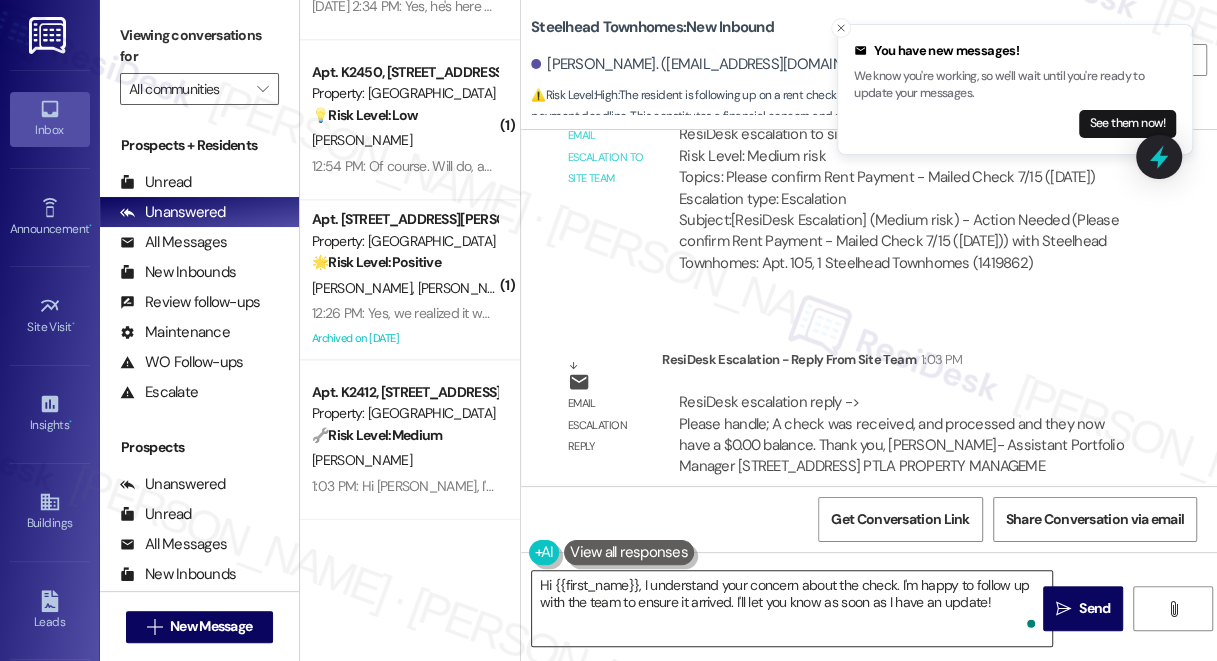 click on "Hi {{first_name}}, I understand your concern about the check. I'm happy to follow up with the team to ensure it arrived. I'll let you know as soon as I have an update!" at bounding box center (792, 608) 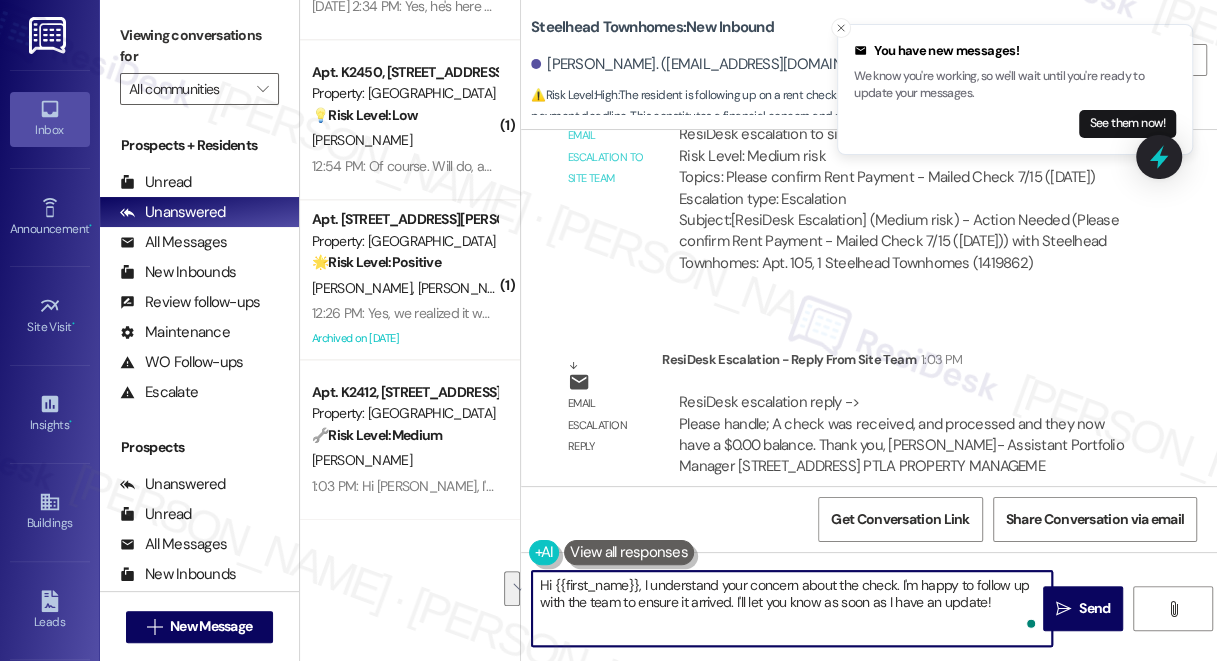 drag, startPoint x: 992, startPoint y: 600, endPoint x: 645, endPoint y: 590, distance: 347.14407 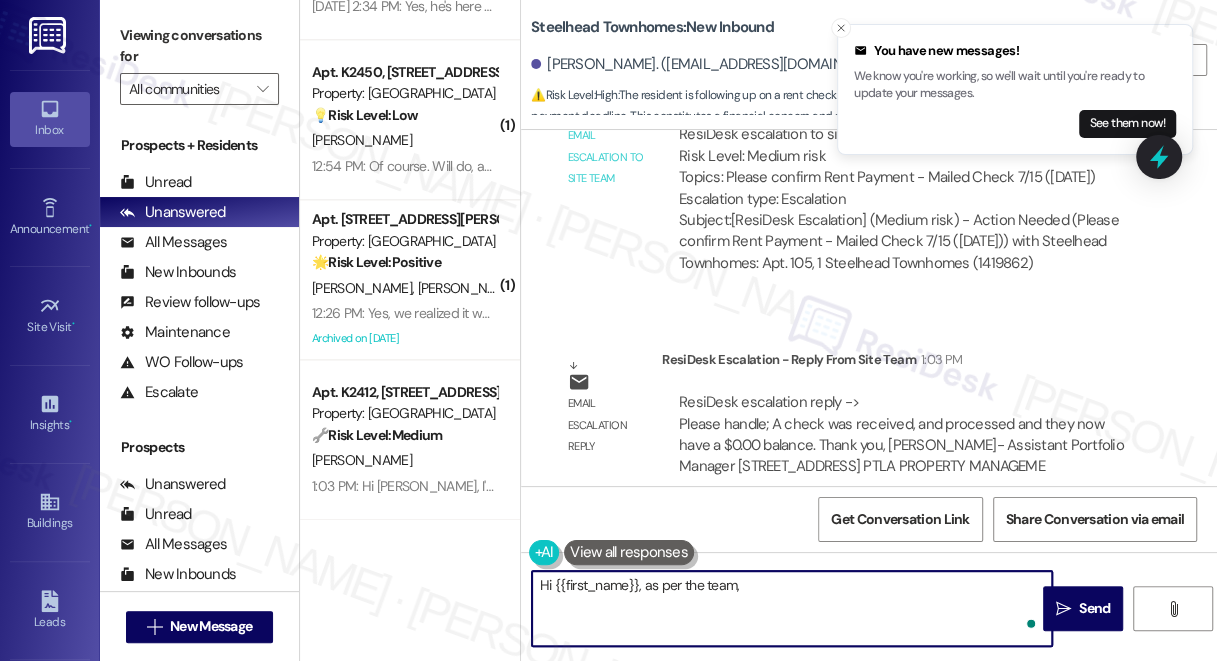paste on "A check was received, and processed and they now have a $0.00 balance." 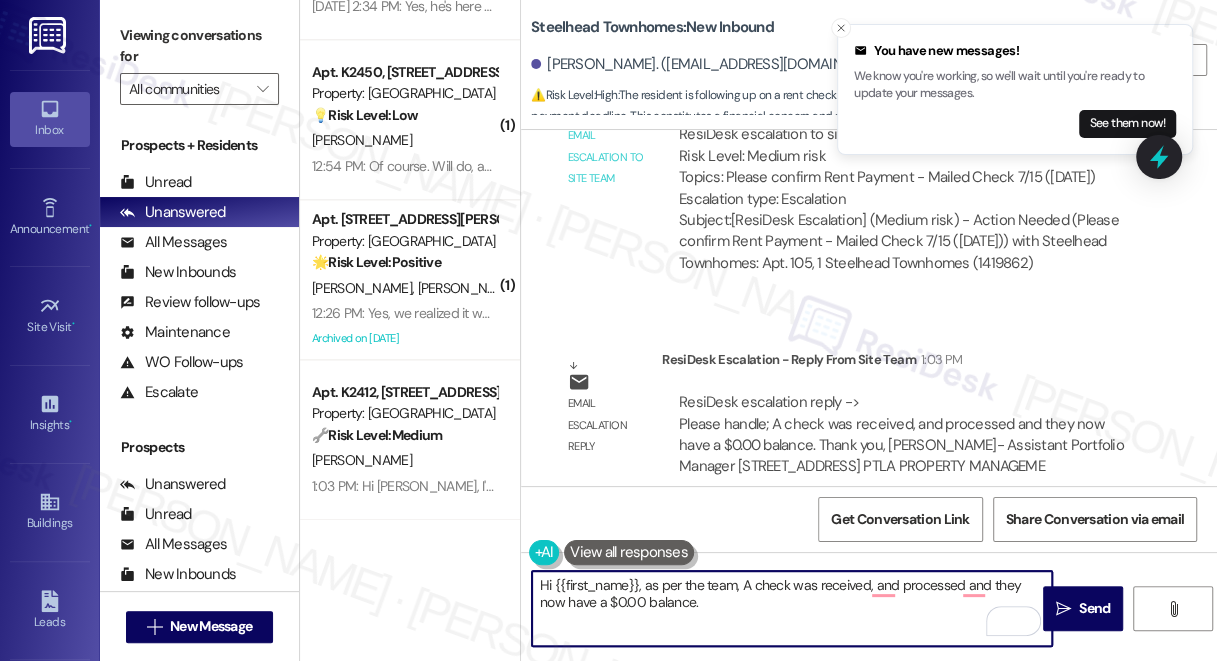 click on "Hi {{first_name}}, as per the team, A check was received, and processed and they now have a $0.00 balance." at bounding box center (792, 608) 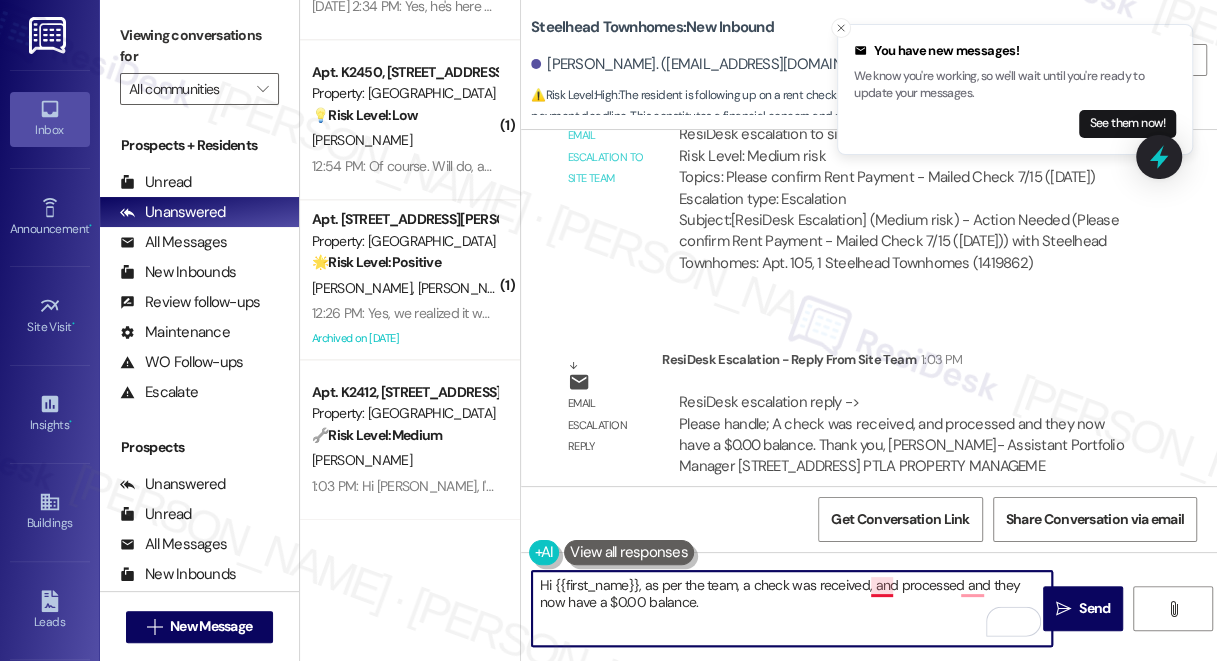 click on "Hi {{first_name}}, as per the team, a check was received, and processed and they now have a $0.00 balance." at bounding box center [792, 608] 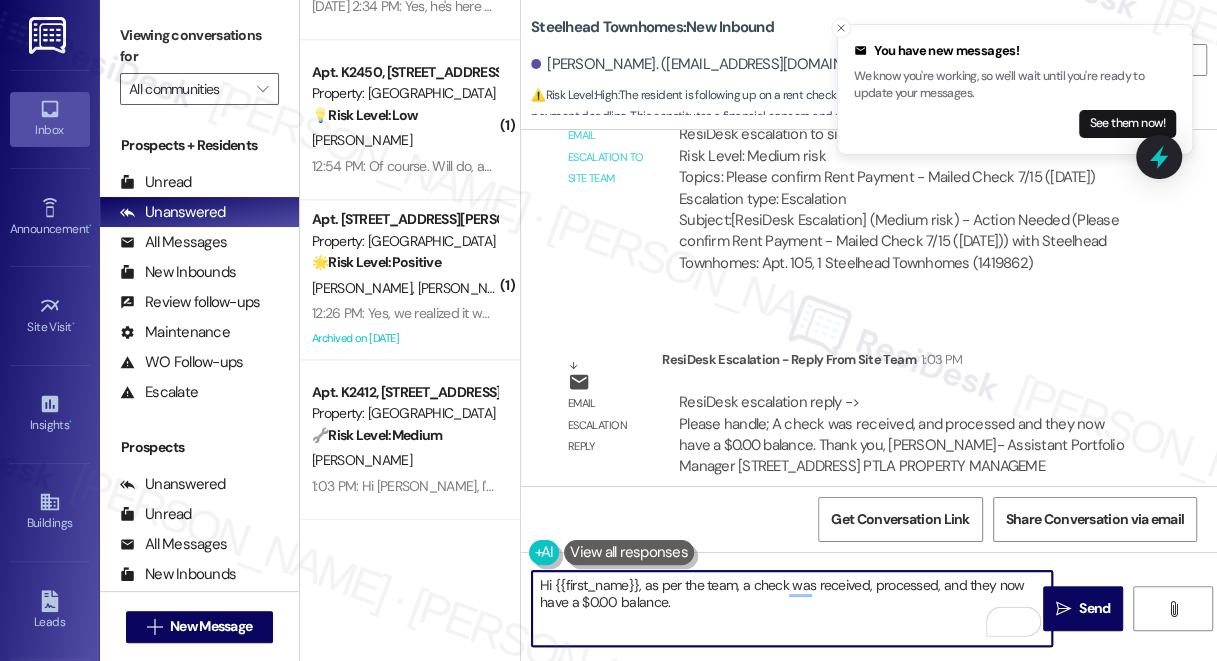 click on "Hi {{first_name}}, as per the team, a check was received, processed, and they now have a $0.00 balance." at bounding box center [792, 608] 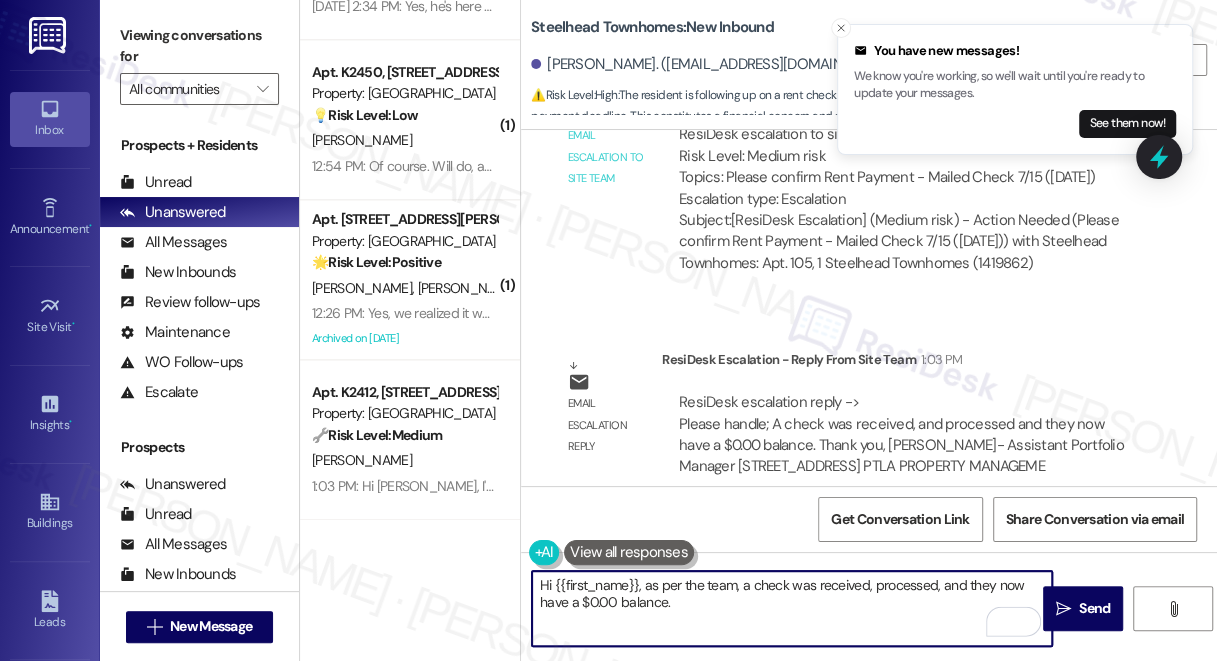 click on "Hi {{first_name}}, as per the team, a check was received, processed, and they now have a $0.00 balance." at bounding box center [792, 608] 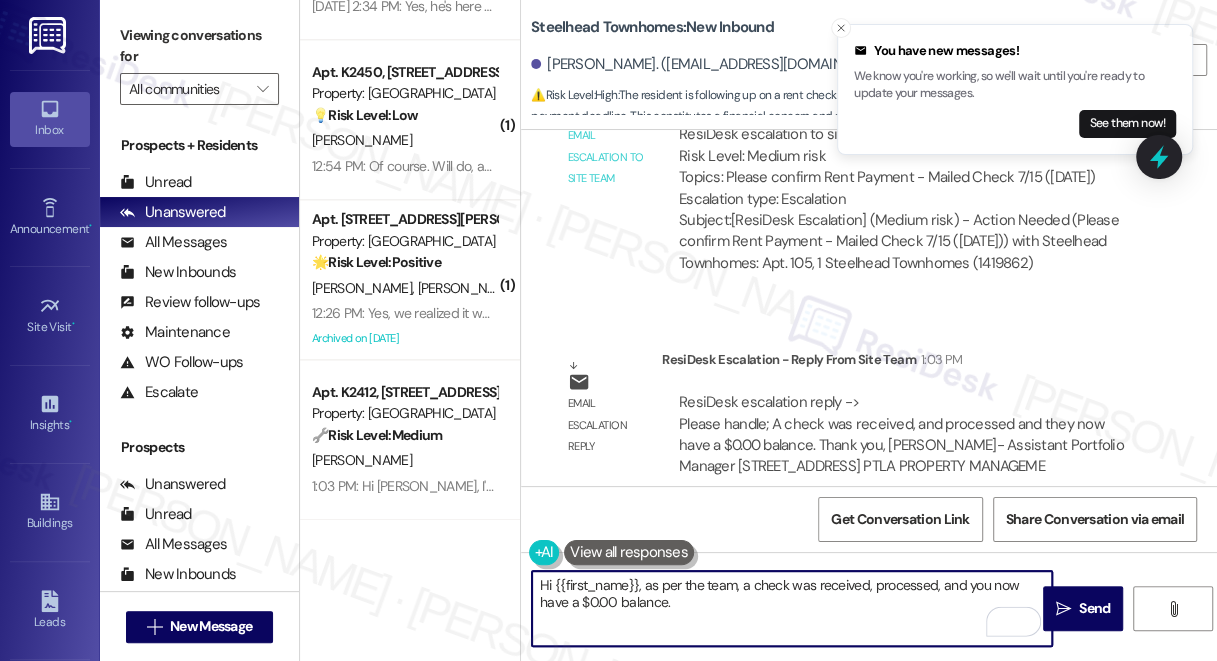 click on "Hi {{first_name}}, as per the team, a check was received, processed, and you now have a $0.00 balance." at bounding box center [792, 608] 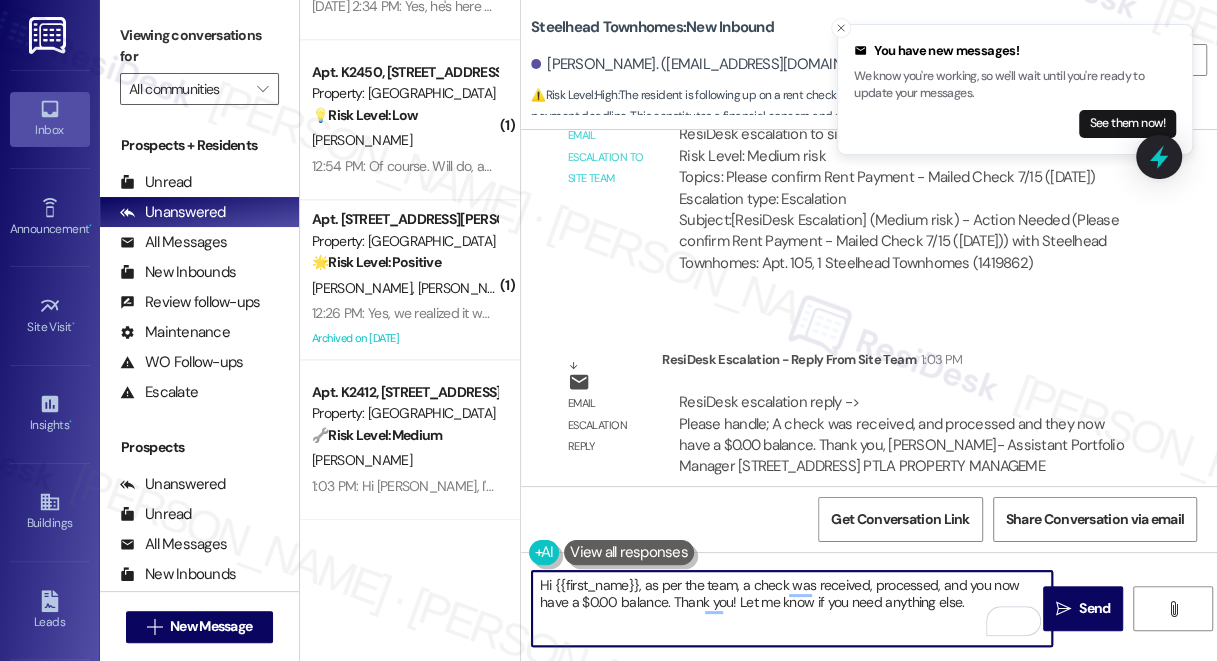 click on "Hi {{first_name}}, as per the team, a check was received, processed, and you now have a $0.00 balance. Thank you! Let me know if you need anything else." at bounding box center (792, 608) 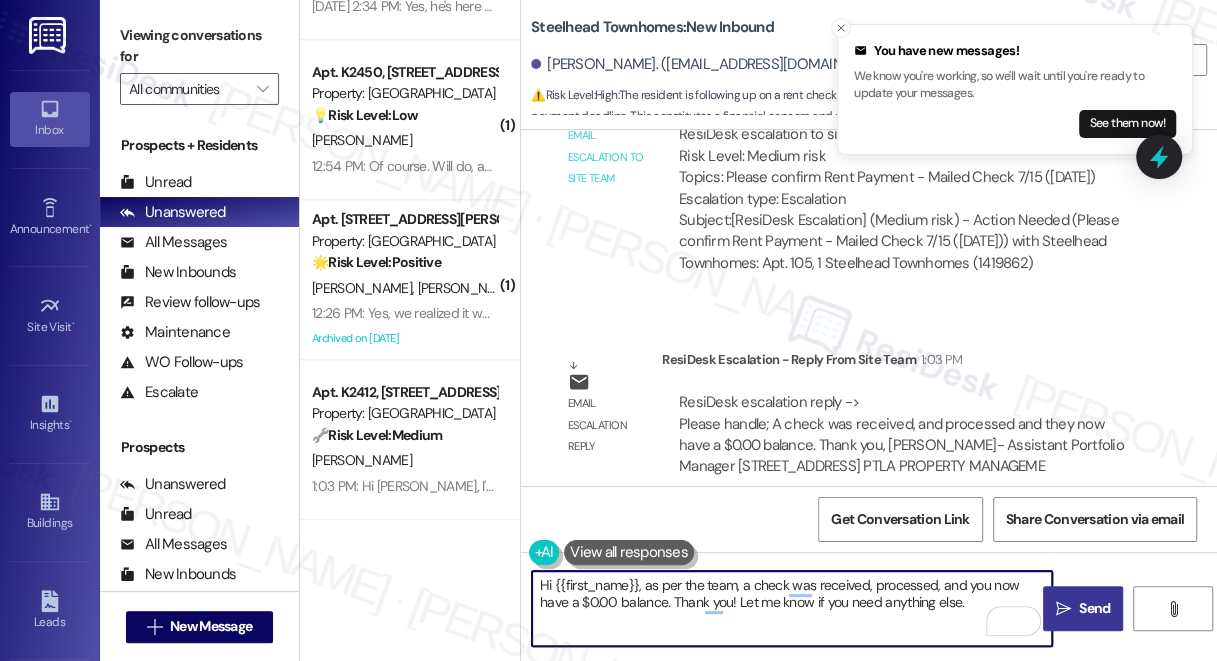 type on "Hi {{first_name}}, as per the team, a check was received, processed, and you now have a $0.00 balance. Thank you! Let me know if you need anything else." 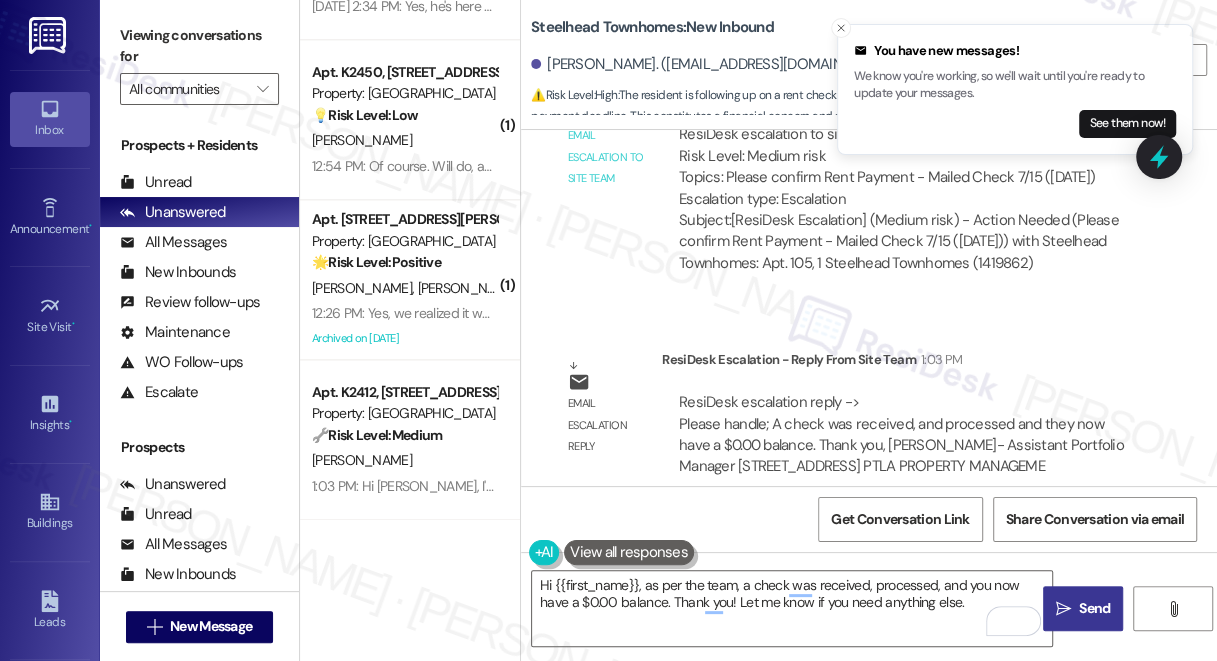 click on " Send" at bounding box center (1083, 608) 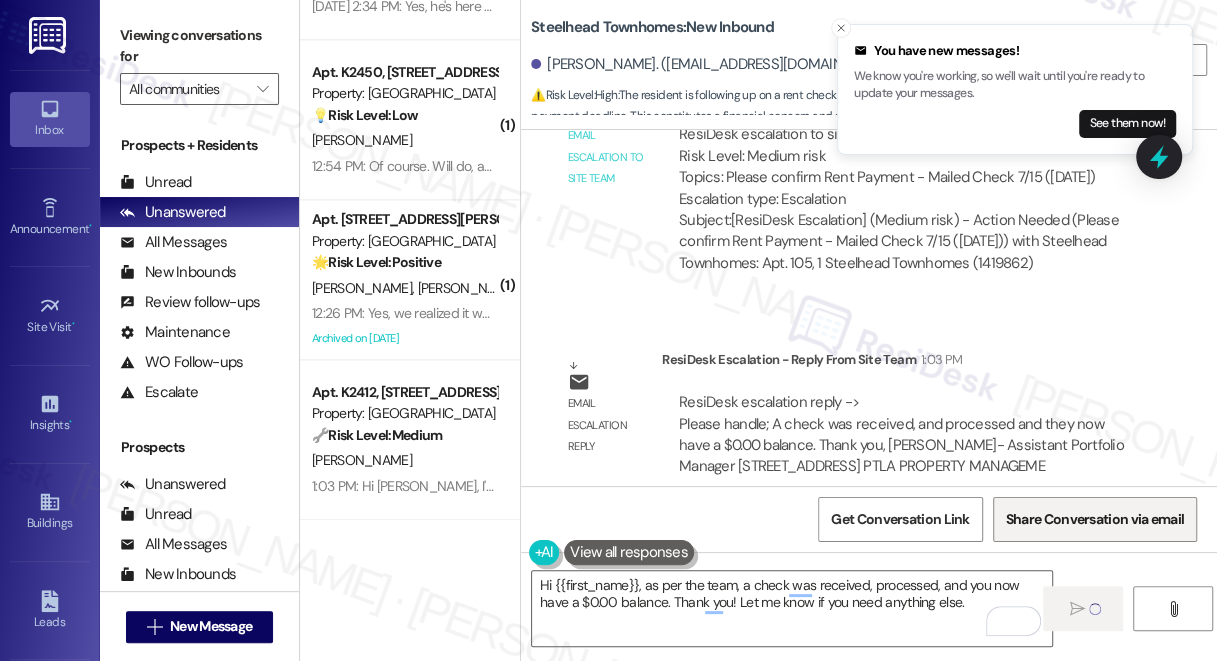 type 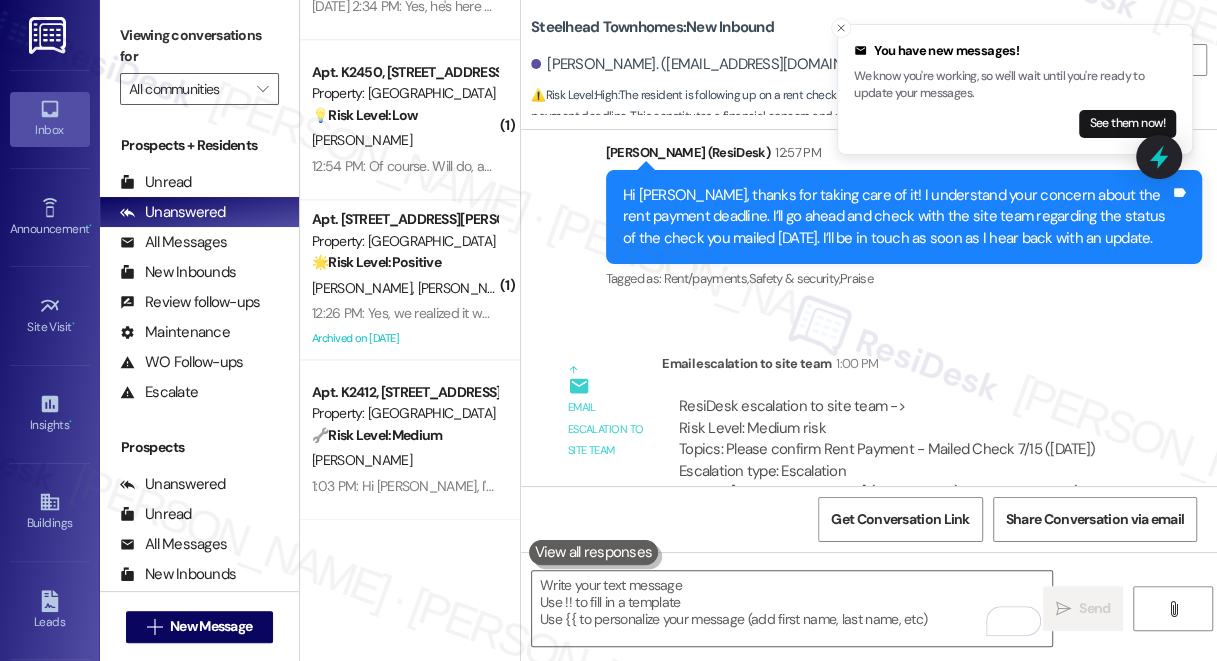 scroll, scrollTop: 3471, scrollLeft: 0, axis: vertical 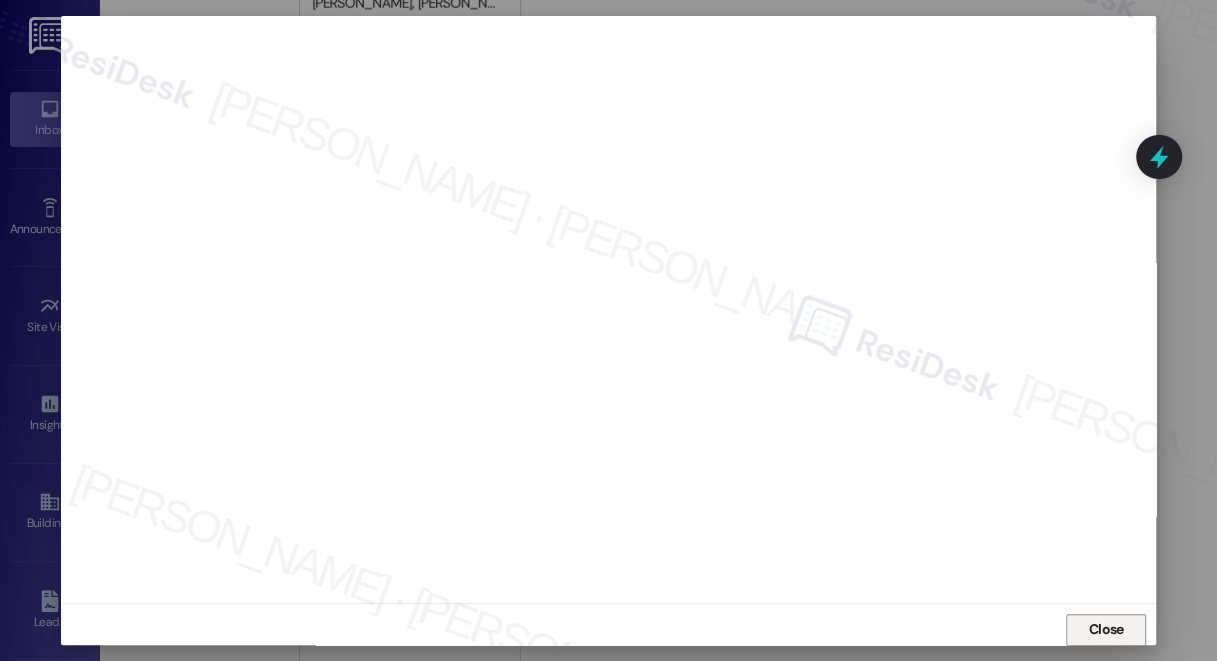 click on "Close" at bounding box center (1106, 629) 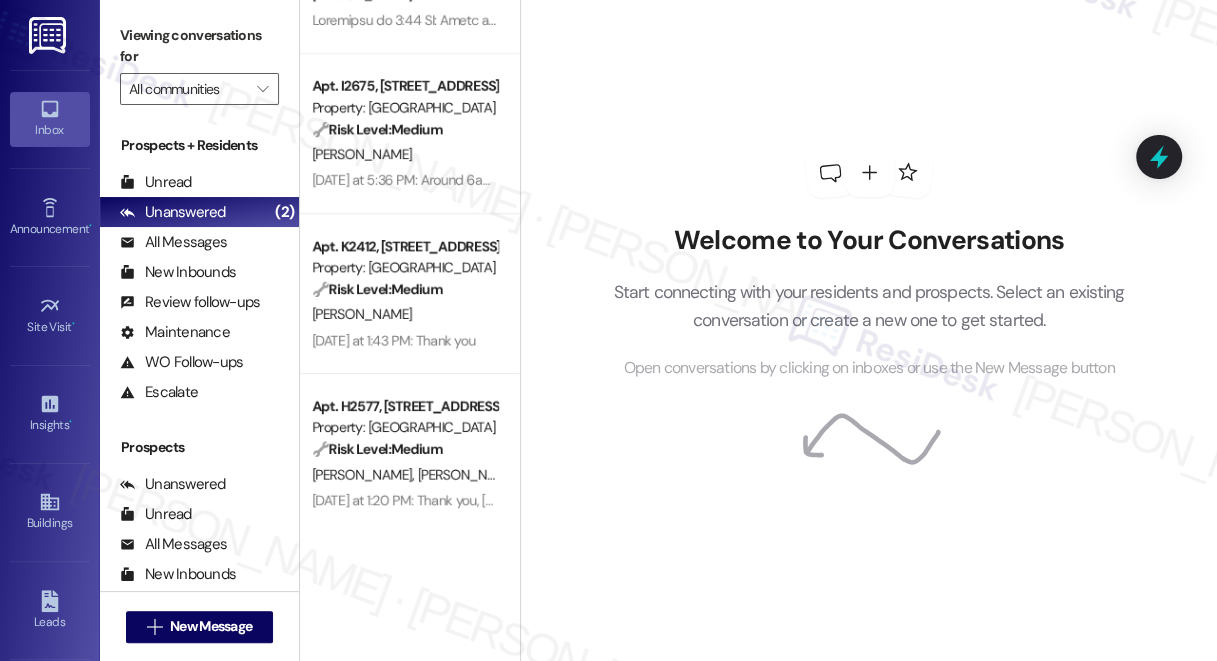scroll, scrollTop: 363, scrollLeft: 0, axis: vertical 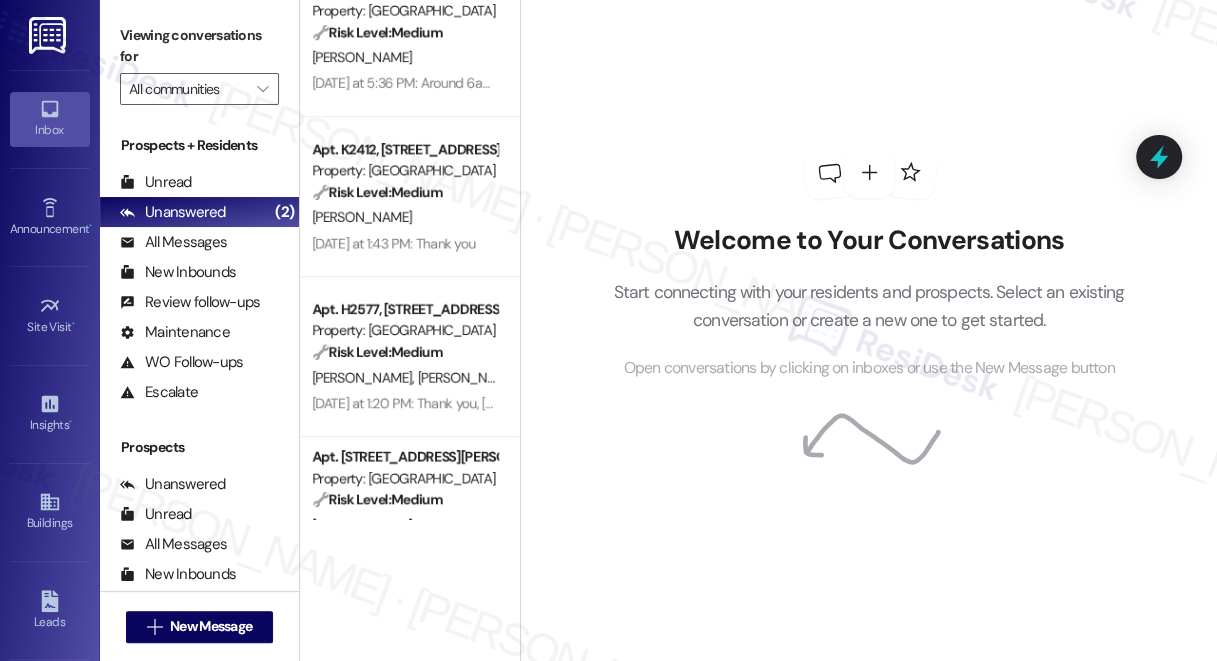 click at bounding box center (868, 172) 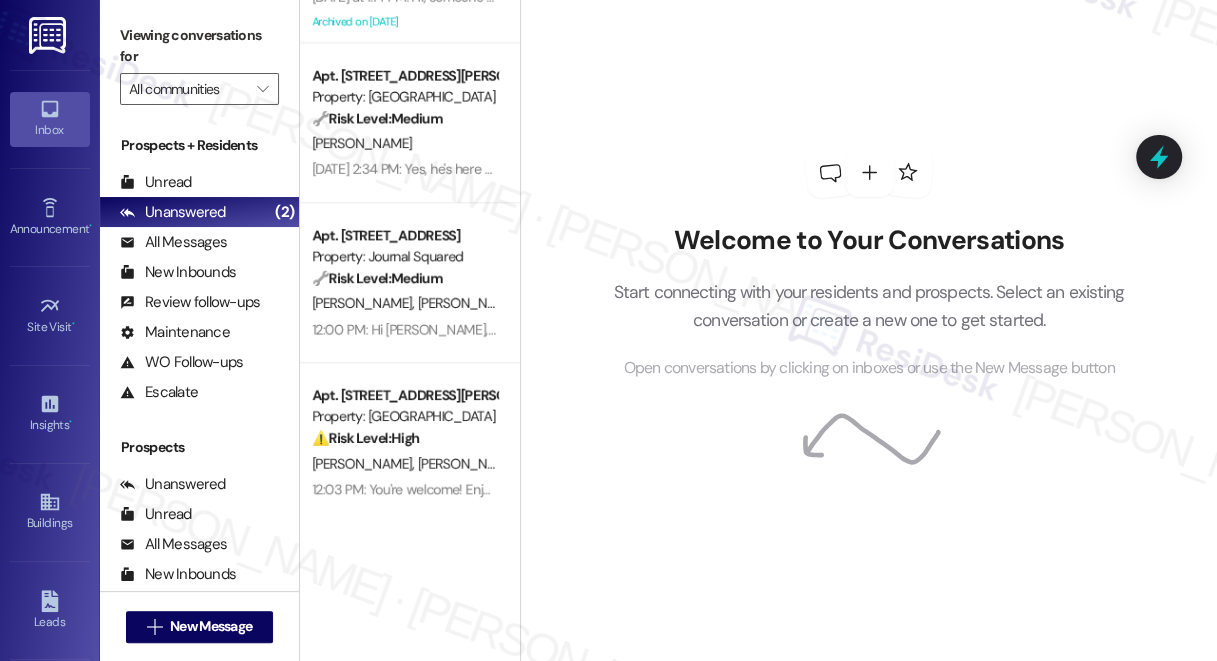 scroll, scrollTop: 920, scrollLeft: 0, axis: vertical 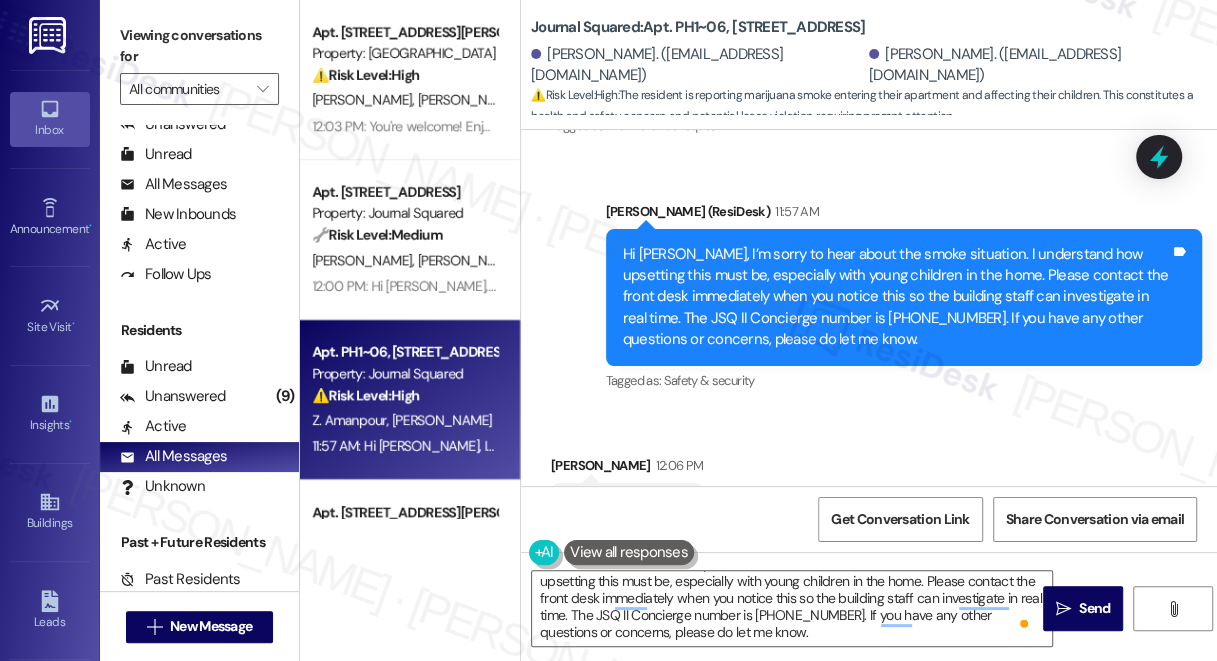 click on "Hi Sarosh, I’m sorry to hear about the smoke situation. I understand how upsetting this must be, especially with young children in the home. Please contact the front desk immediately when you notice this so the building staff can investigate in real time. The JSQ II Concierge number is (201) 380-1674. If you have any other questions or concerns, please do let me know." at bounding box center (896, 297) 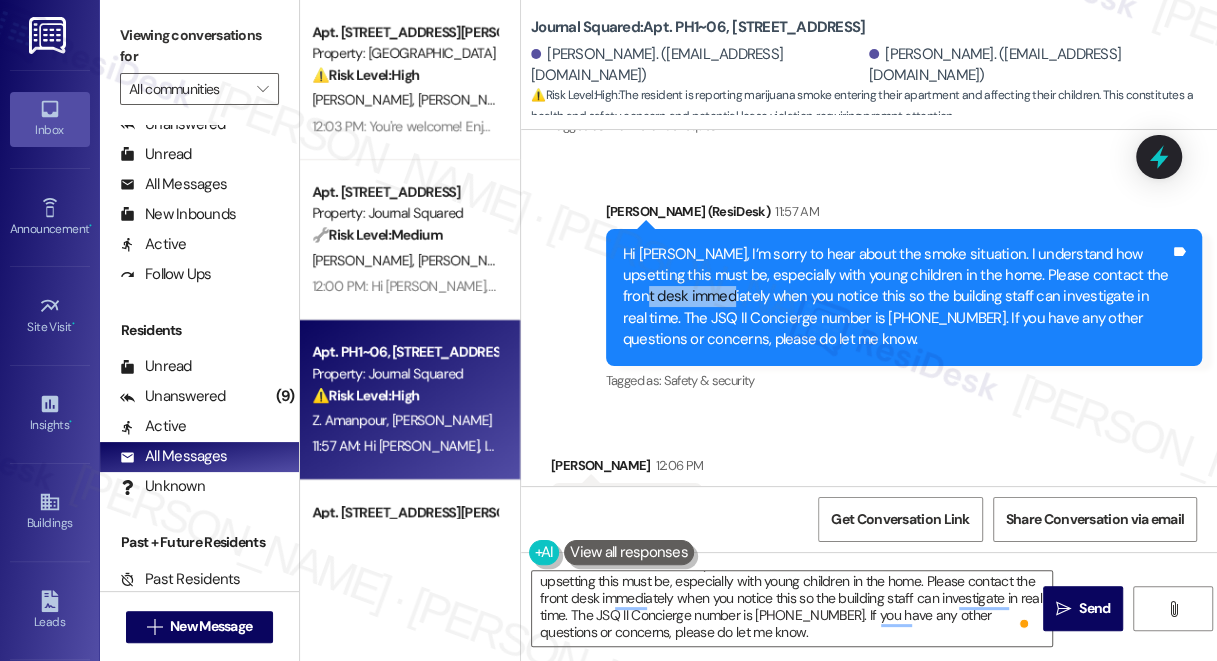 click on "Hi Sarosh, I’m sorry to hear about the smoke situation. I understand how upsetting this must be, especially with young children in the home. Please contact the front desk immediately when you notice this so the building staff can investigate in real time. The JSQ II Concierge number is (201) 380-1674. If you have any other questions or concerns, please do let me know." at bounding box center (896, 297) 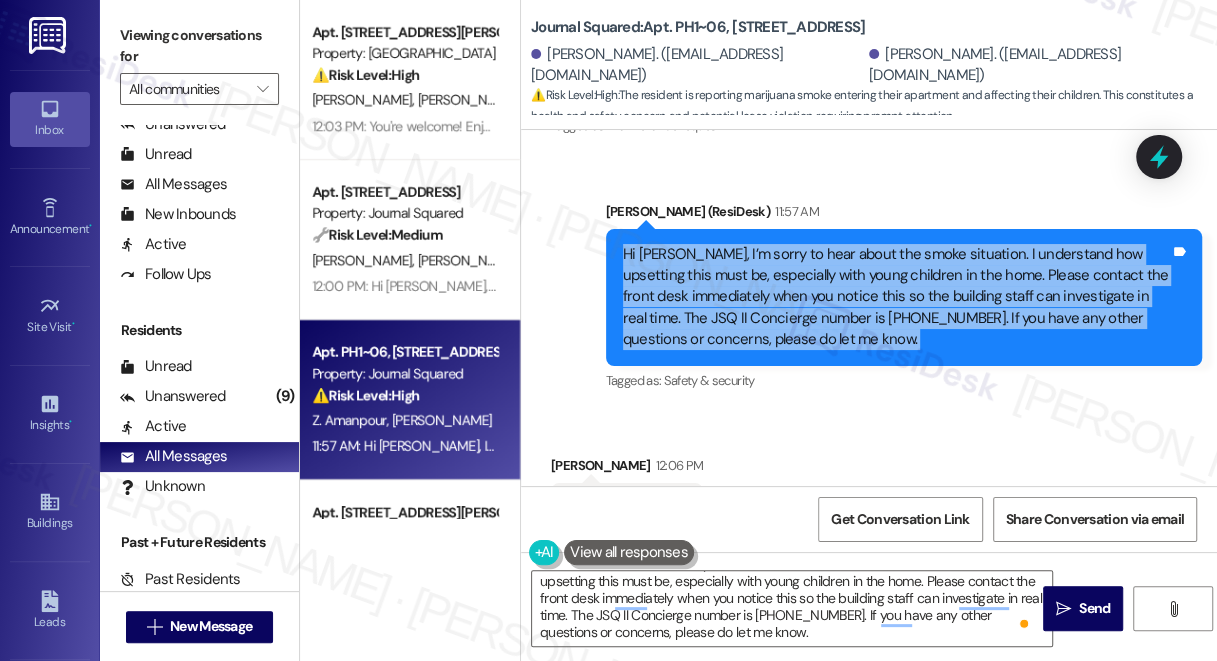 click on "Hi Sarosh, I’m sorry to hear about the smoke situation. I understand how upsetting this must be, especially with young children in the home. Please contact the front desk immediately when you notice this so the building staff can investigate in real time. The JSQ II Concierge number is (201) 380-1674. If you have any other questions or concerns, please do let me know." at bounding box center [896, 297] 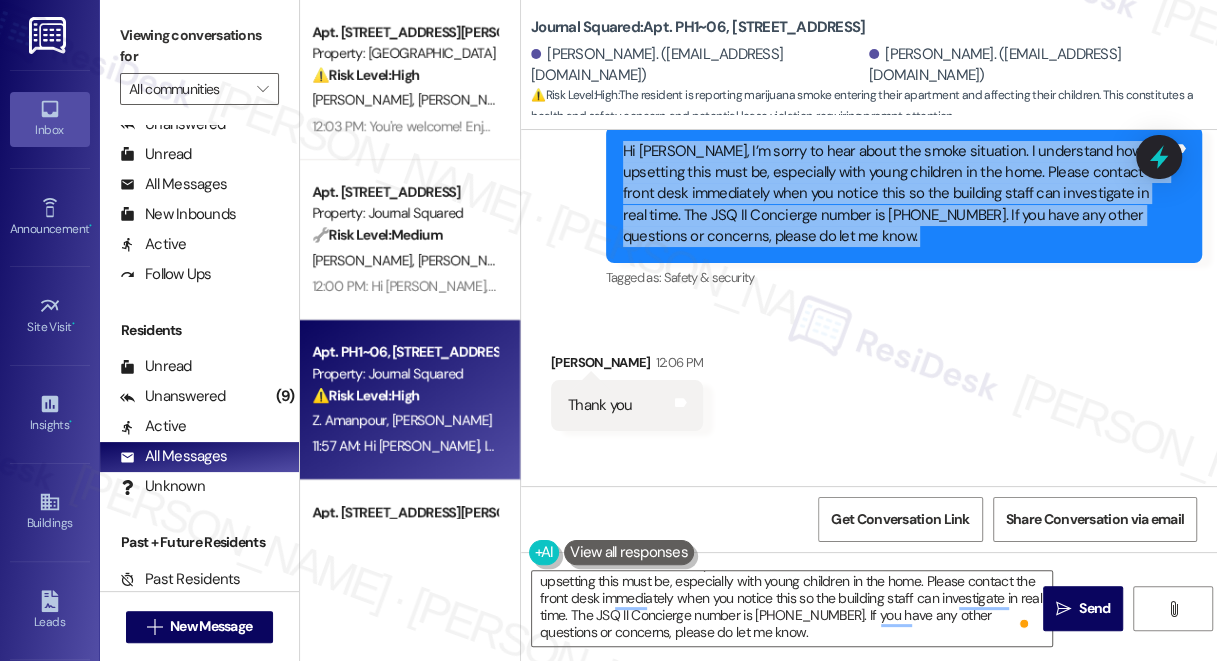 scroll, scrollTop: 2773, scrollLeft: 0, axis: vertical 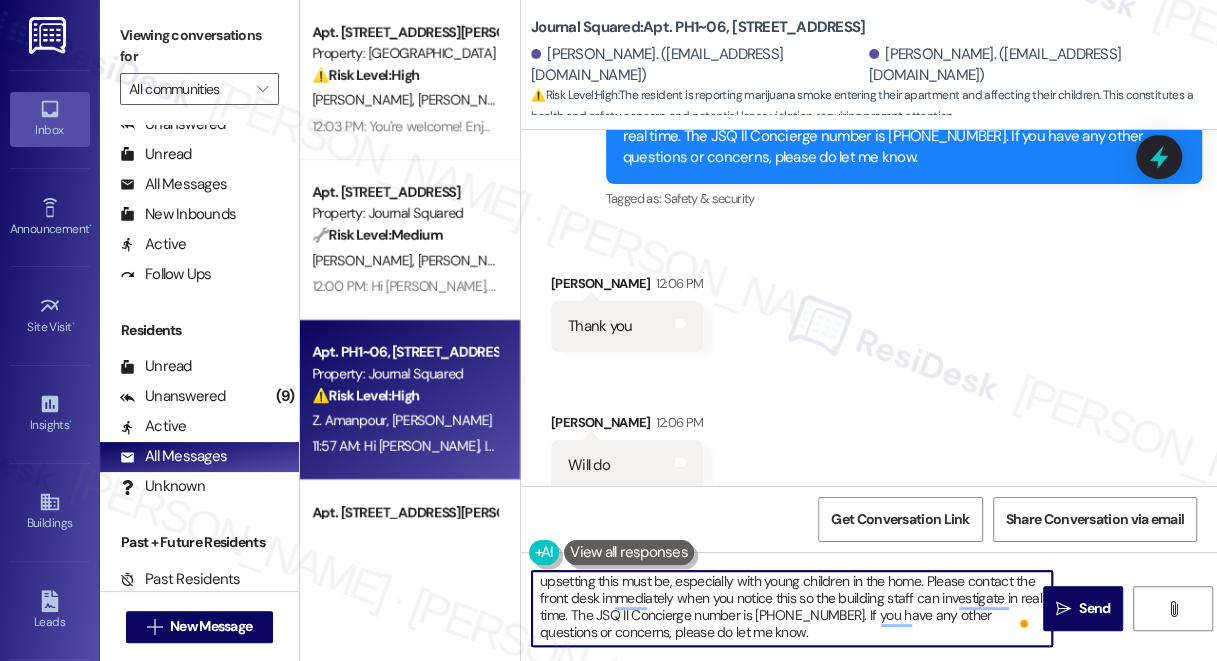 click on "Hi Sarosh, I’m sorry to hear about the smoke situation. I understand how upsetting this must be, especially with young children in the home. Please contact the front desk immediately when you notice this so the building staff can investigate in real time. The JSQ II Concierge number is (201) 380-1674. If you have any other questions or concerns, please do let me know." at bounding box center (792, 608) 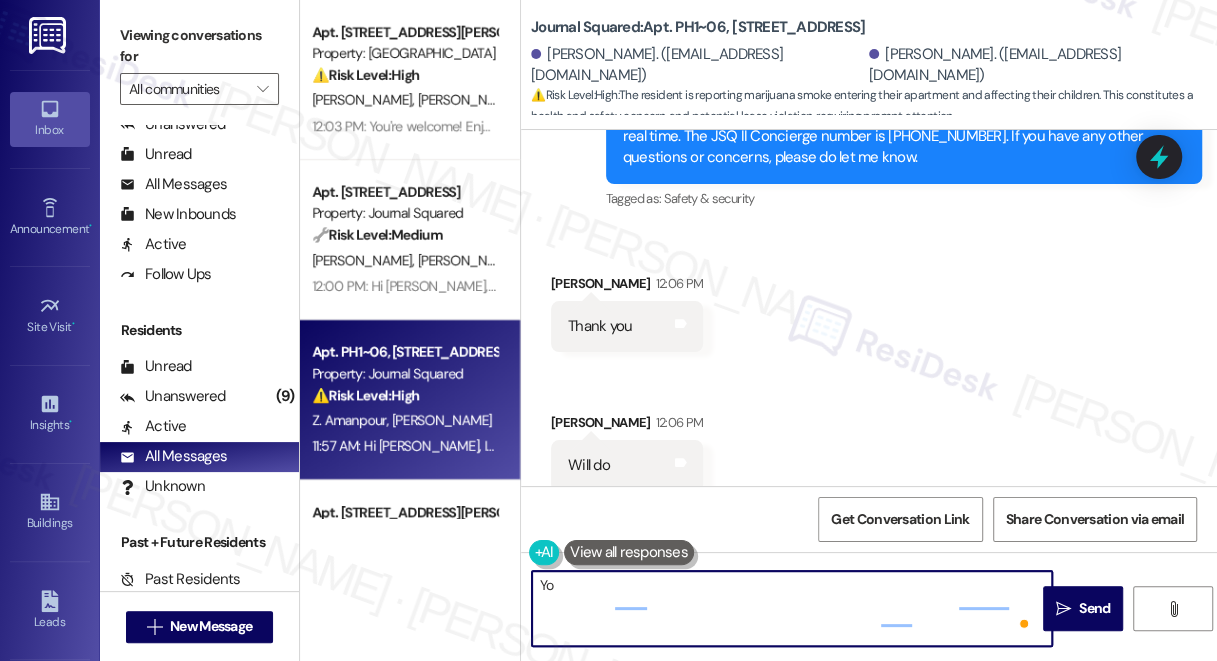 scroll, scrollTop: 0, scrollLeft: 0, axis: both 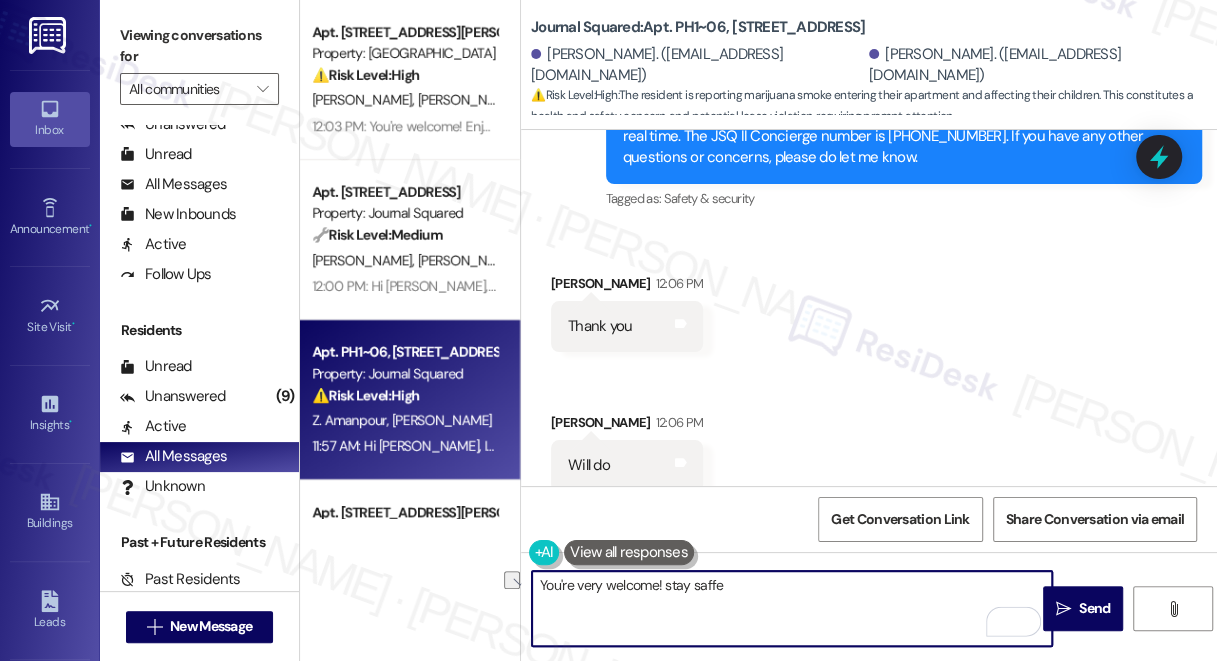 drag, startPoint x: 749, startPoint y: 583, endPoint x: 666, endPoint y: 585, distance: 83.02409 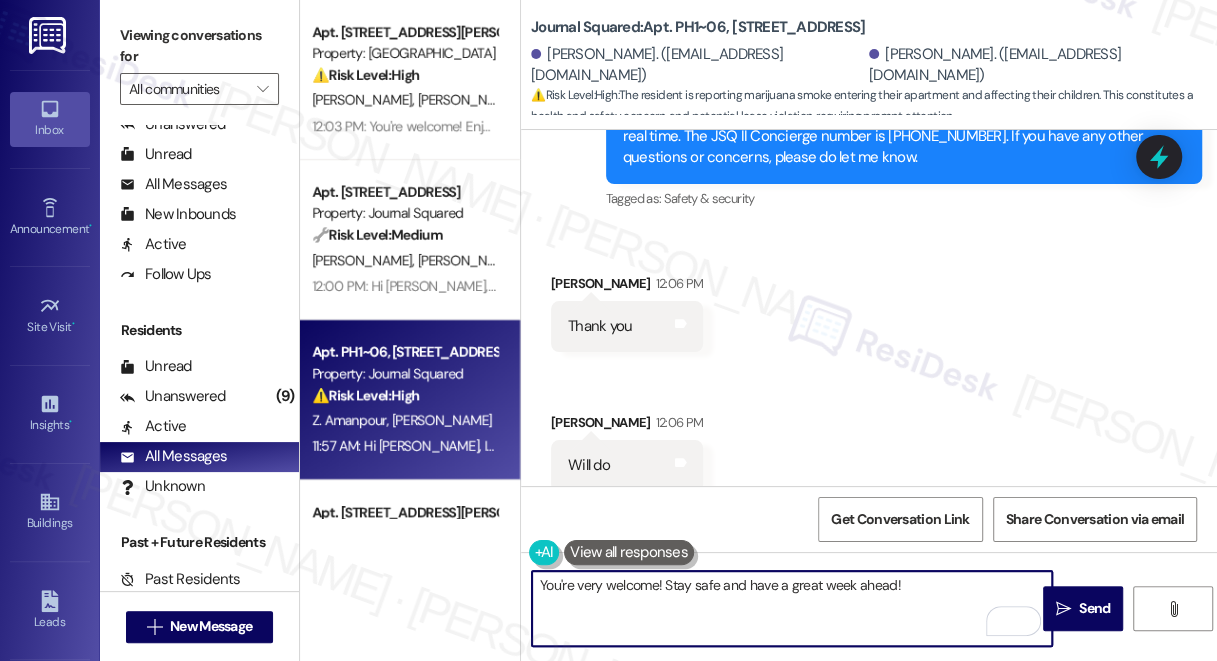 drag, startPoint x: 660, startPoint y: 584, endPoint x: 683, endPoint y: 581, distance: 23.194826 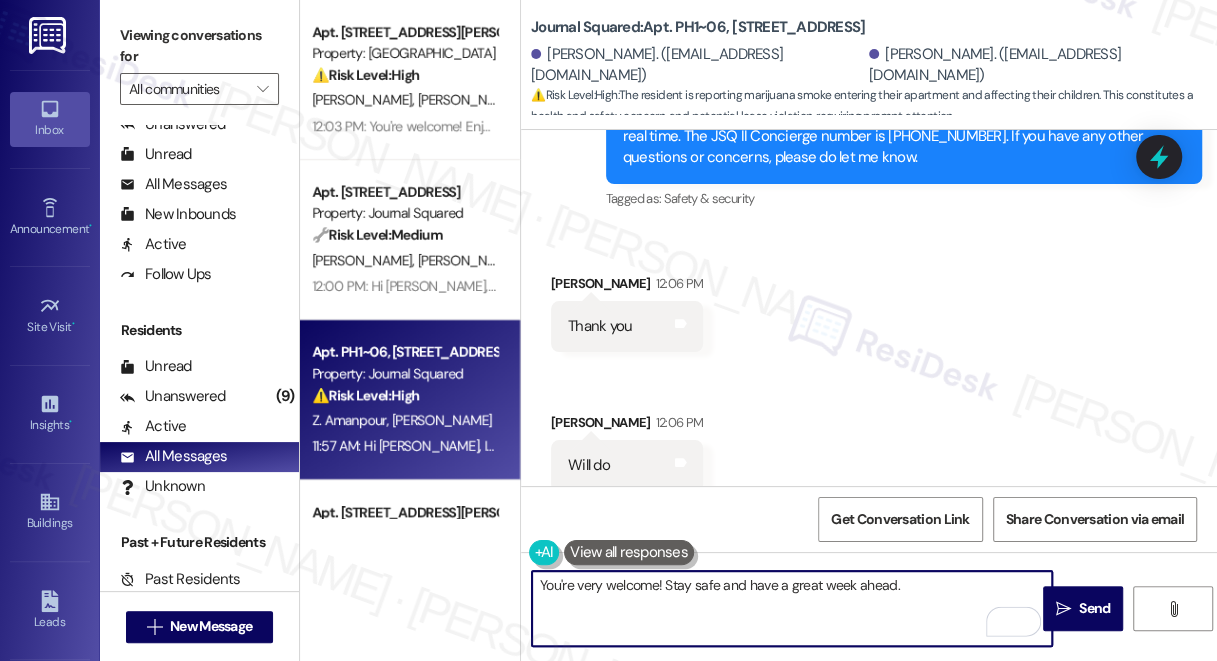 click on "You're very welcome! Stay safe and have a great week ahead." at bounding box center [792, 608] 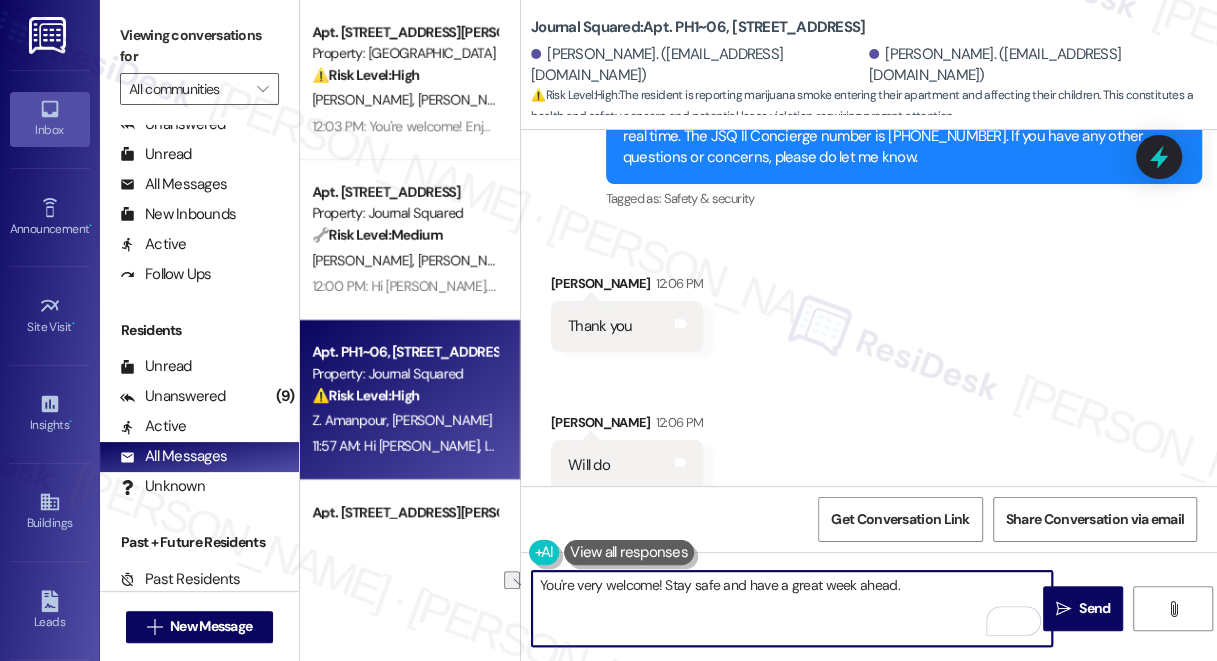 type on "You're very welcome! Stay safe and have a great week ahead." 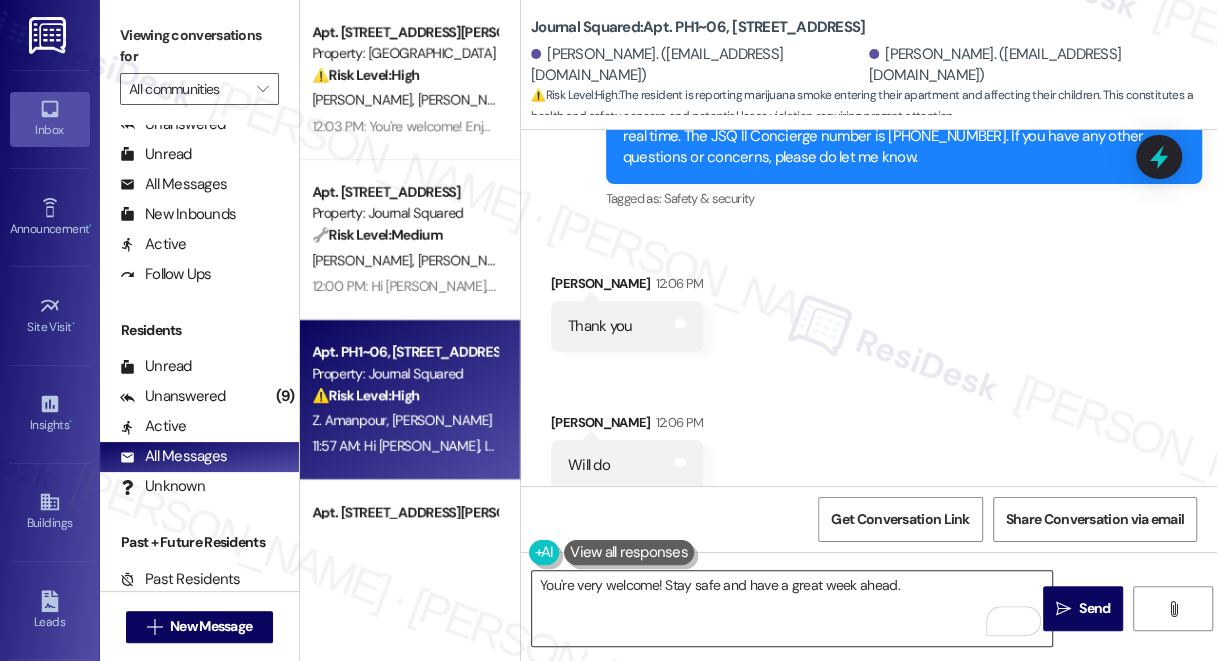 click on "You're very welcome! Stay safe and have a great week ahead." at bounding box center (792, 608) 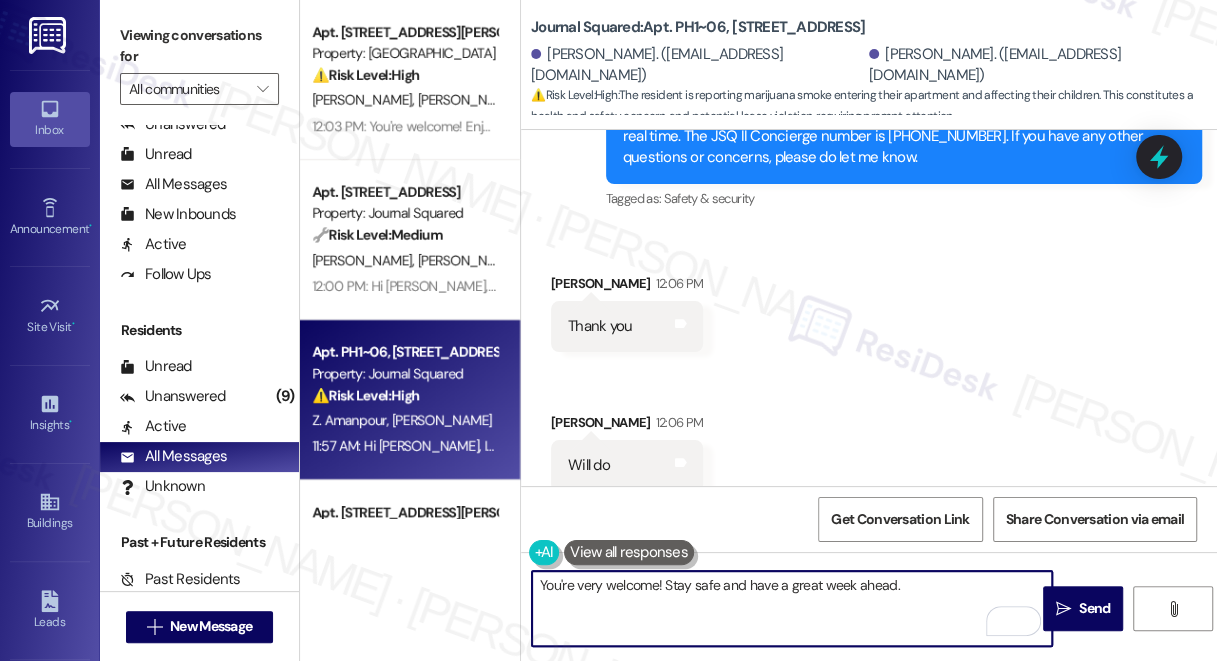 click on "You're very welcome! Stay safe and have a great week ahead." at bounding box center (792, 608) 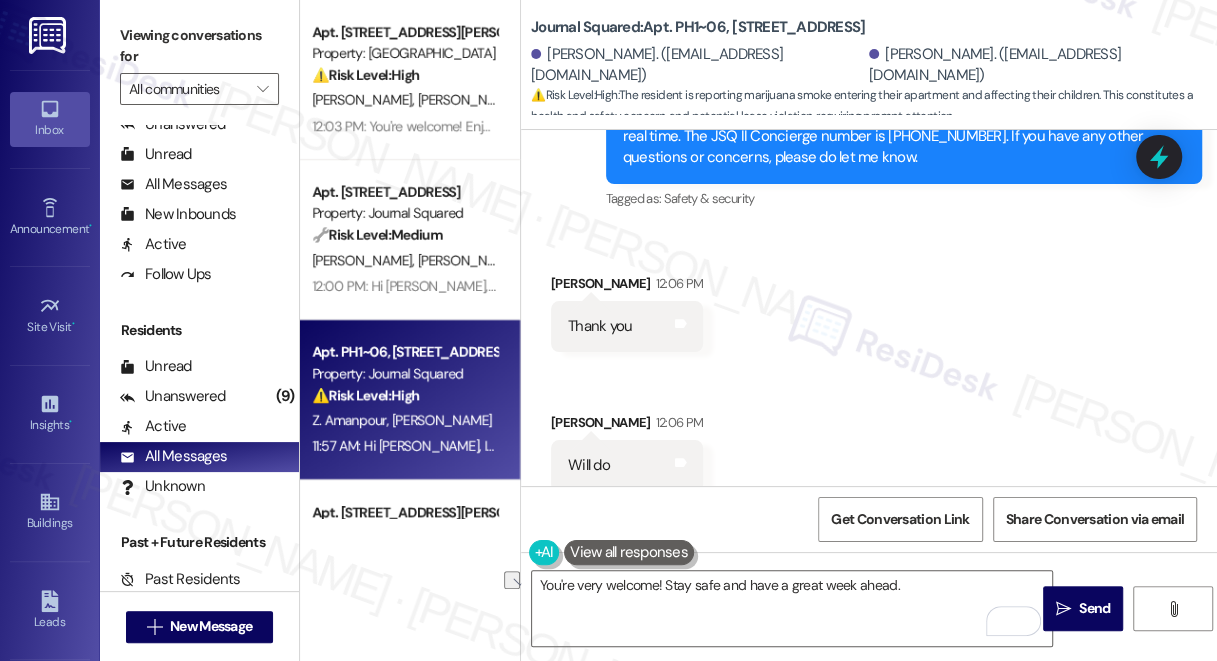 click on "Received via SMS Sarosh Cooper 12:06 PM Thank you Tags and notes Received via SMS Sarosh Cooper 12:06 PM Will do Tags and notes" at bounding box center (869, 367) 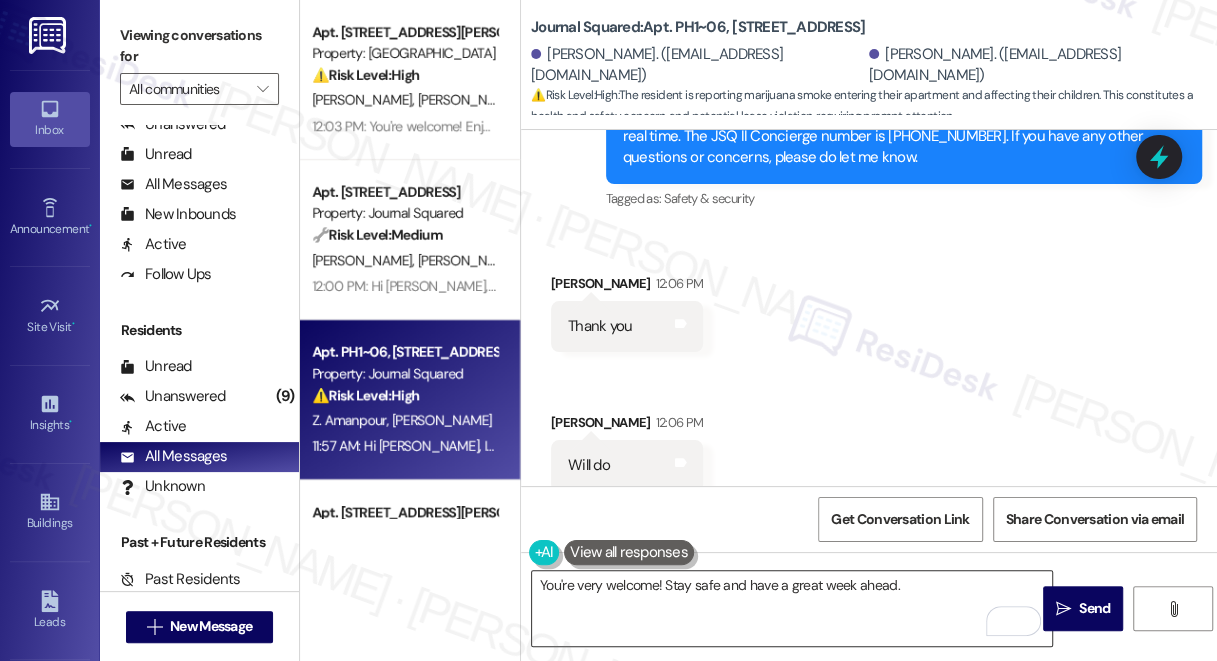 click on "You're very welcome! Stay safe and have a great week ahead." at bounding box center (792, 608) 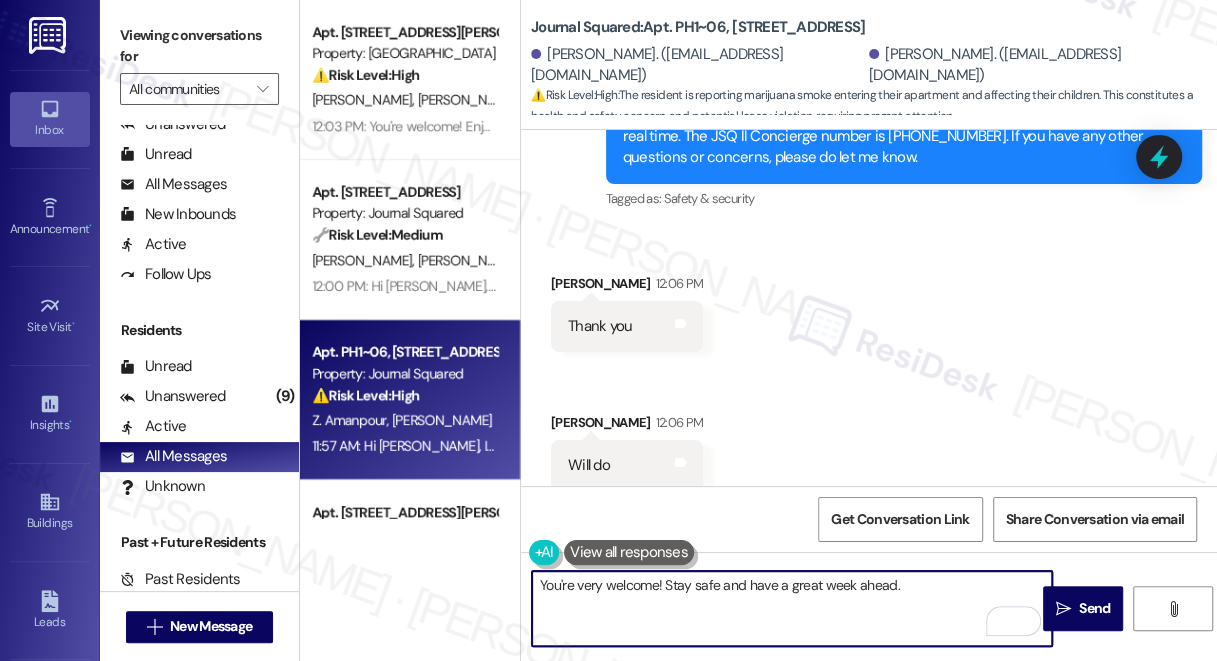 click on "You're very welcome! Stay safe and have a great week ahead." at bounding box center (792, 608) 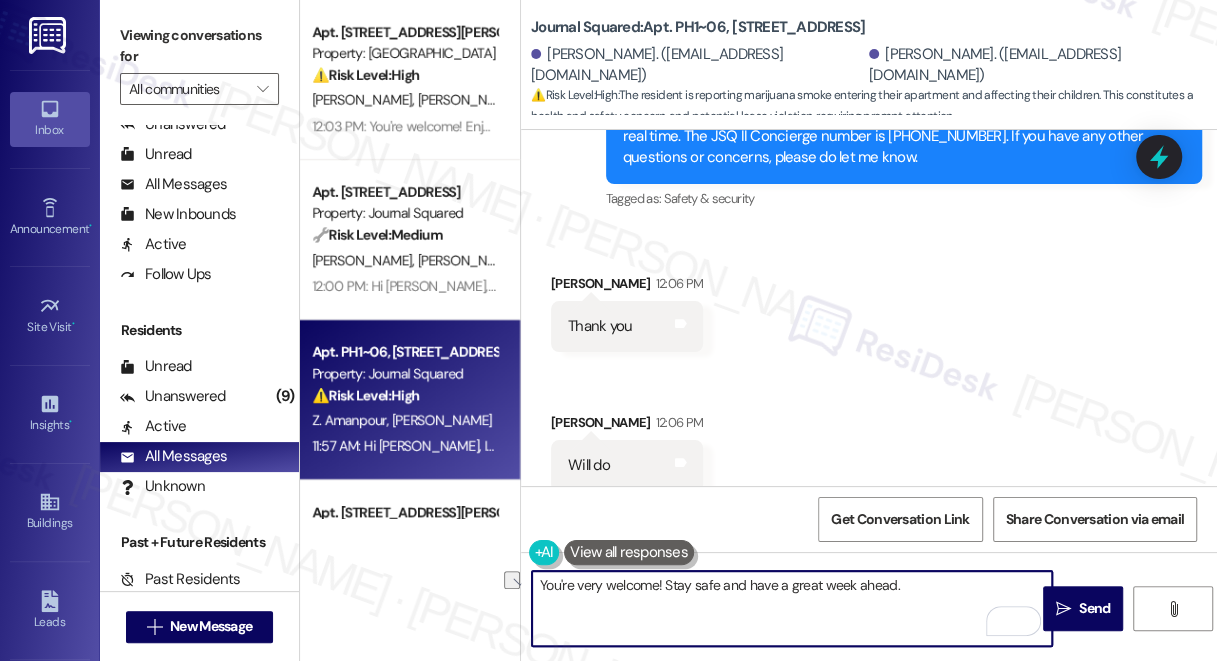 click on "Received via SMS Sarosh Cooper 12:06 PM Thank you Tags and notes Received via SMS Sarosh Cooper 12:06 PM Will do Tags and notes" at bounding box center (869, 367) 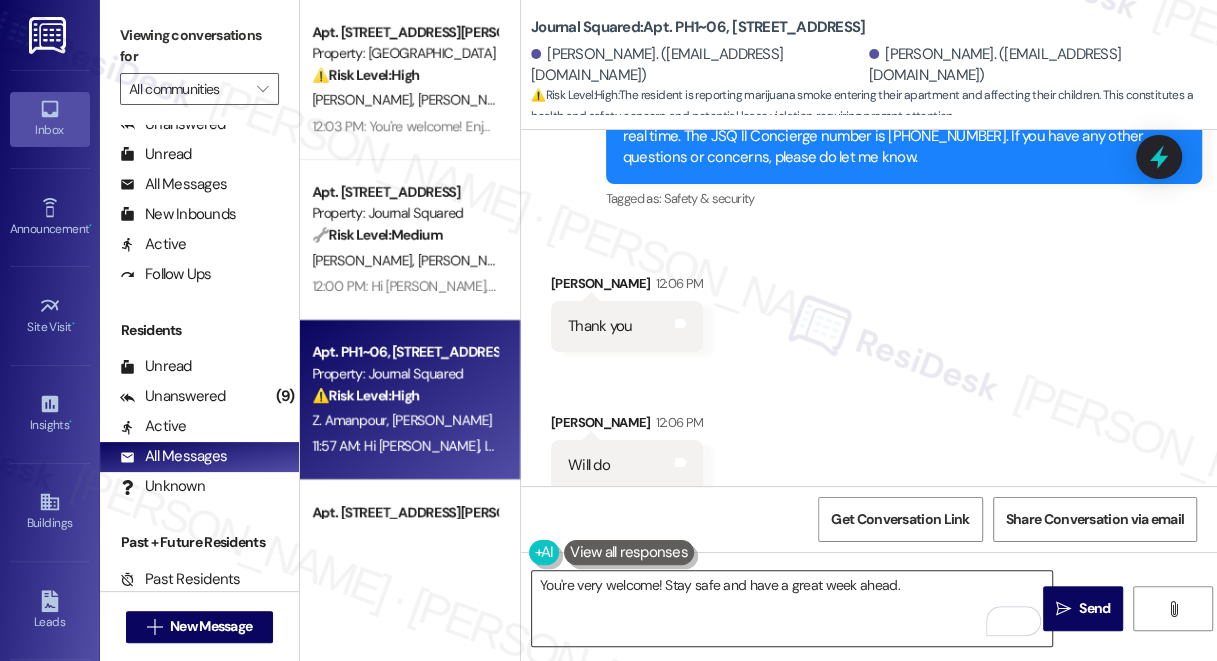 click on "You're very welcome! Stay safe and have a great week ahead." at bounding box center [792, 608] 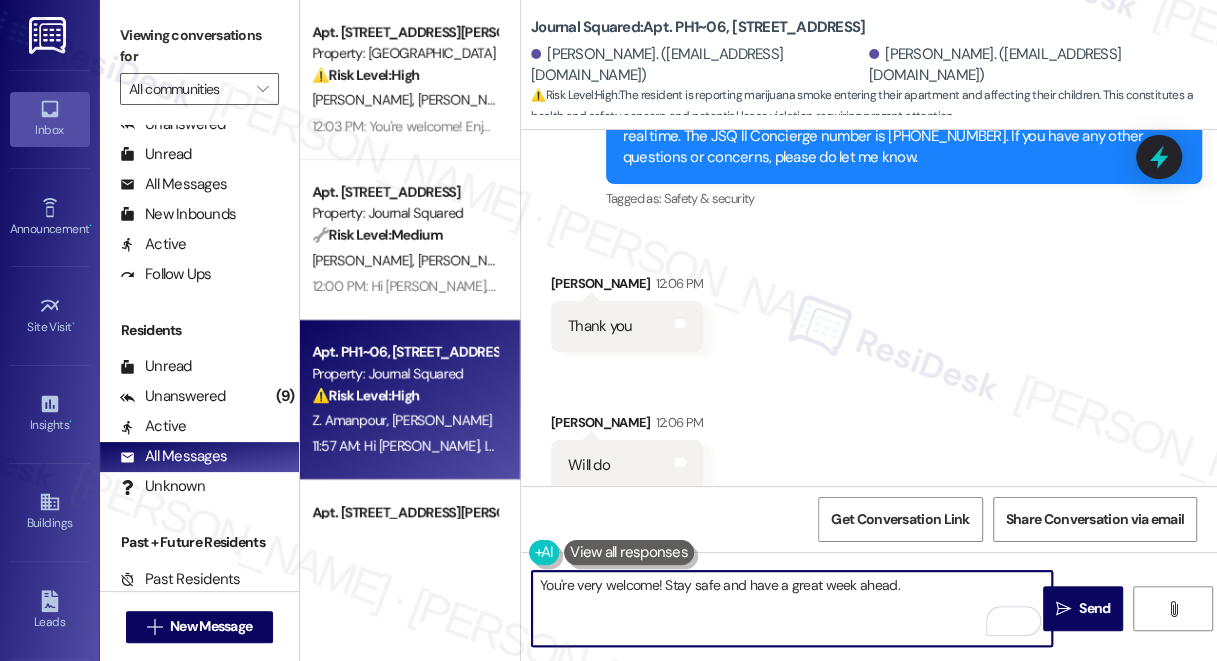 click on "You're very welcome! Stay safe and have a great week ahead." at bounding box center (792, 608) 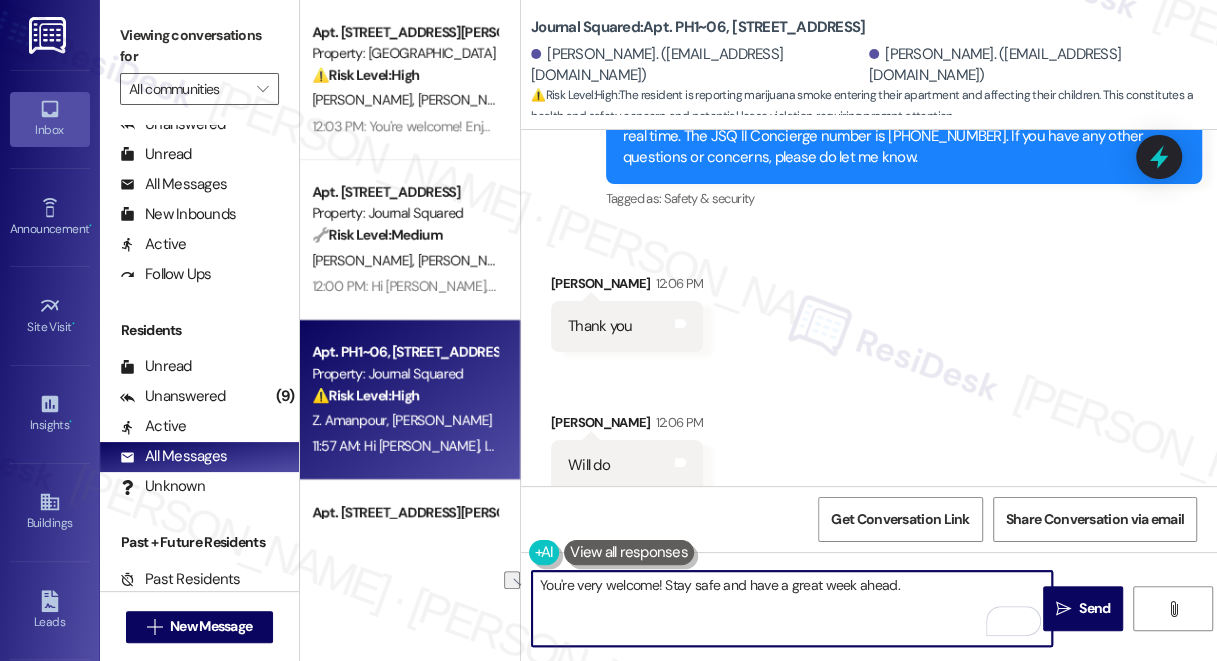 click on "Received via SMS Sarosh Cooper 12:06 PM Thank you Tags and notes Received via SMS Sarosh Cooper 12:06 PM Will do Tags and notes" at bounding box center (869, 367) 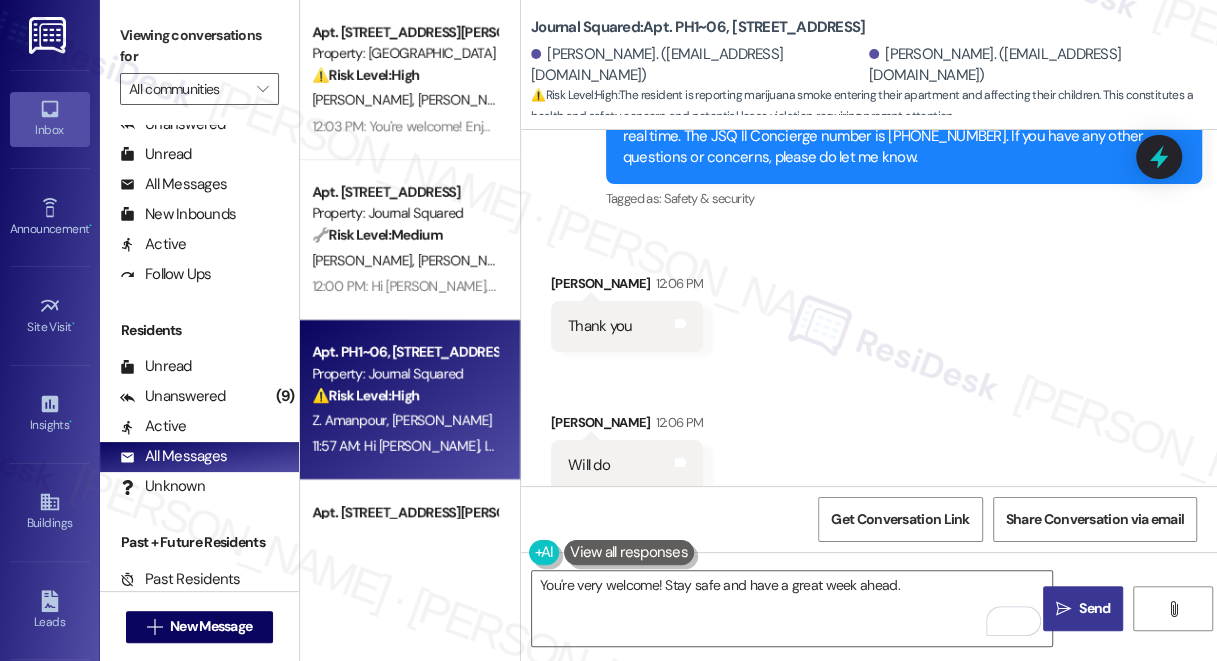 click on "Send" at bounding box center (1094, 608) 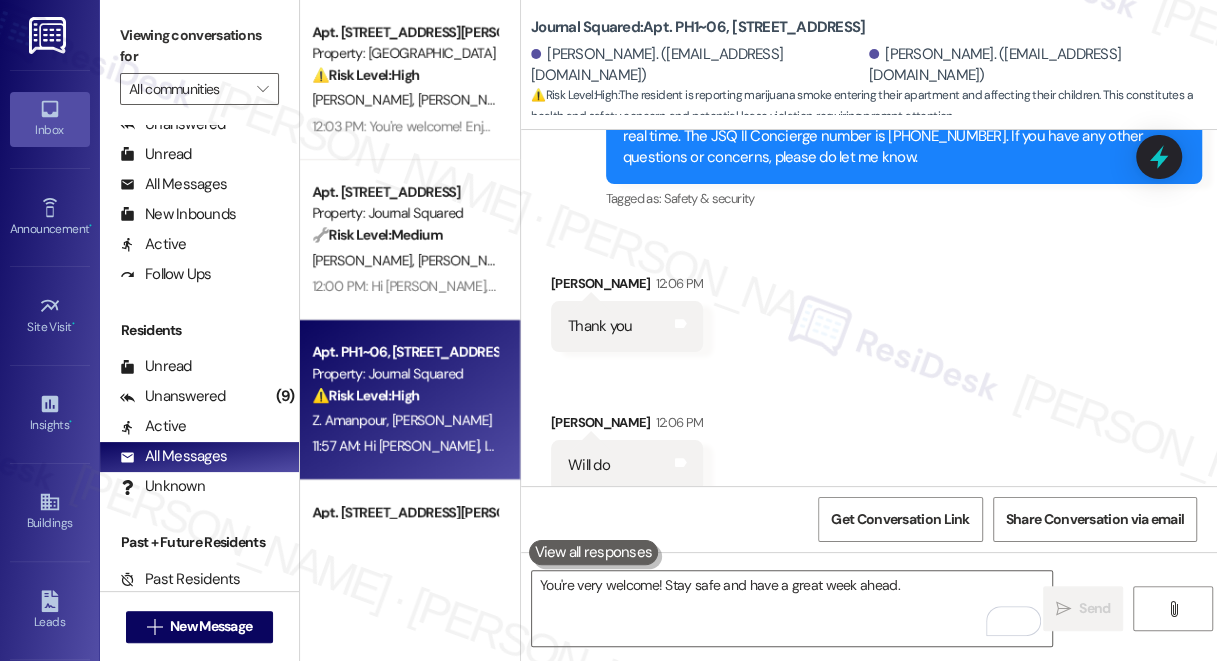 scroll, scrollTop: 2772, scrollLeft: 0, axis: vertical 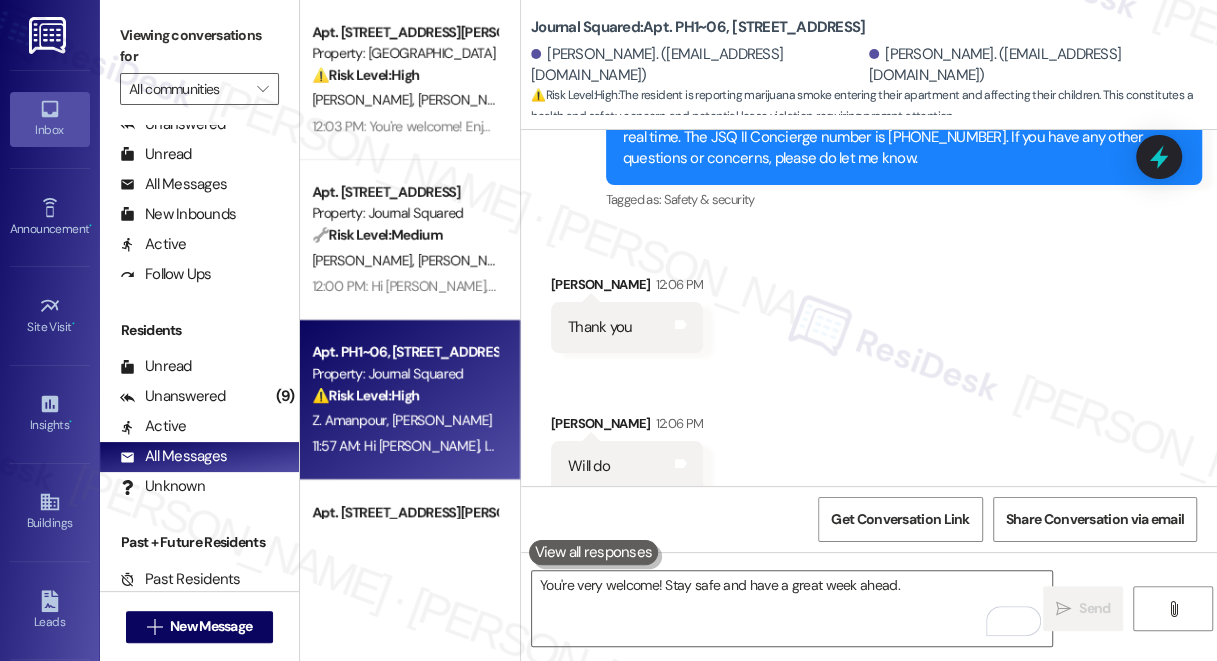 click on "Received via SMS Sarosh Cooper 12:06 PM Thank you Tags and notes Received via SMS Sarosh Cooper 12:06 PM Will do Tags and notes" at bounding box center (869, 368) 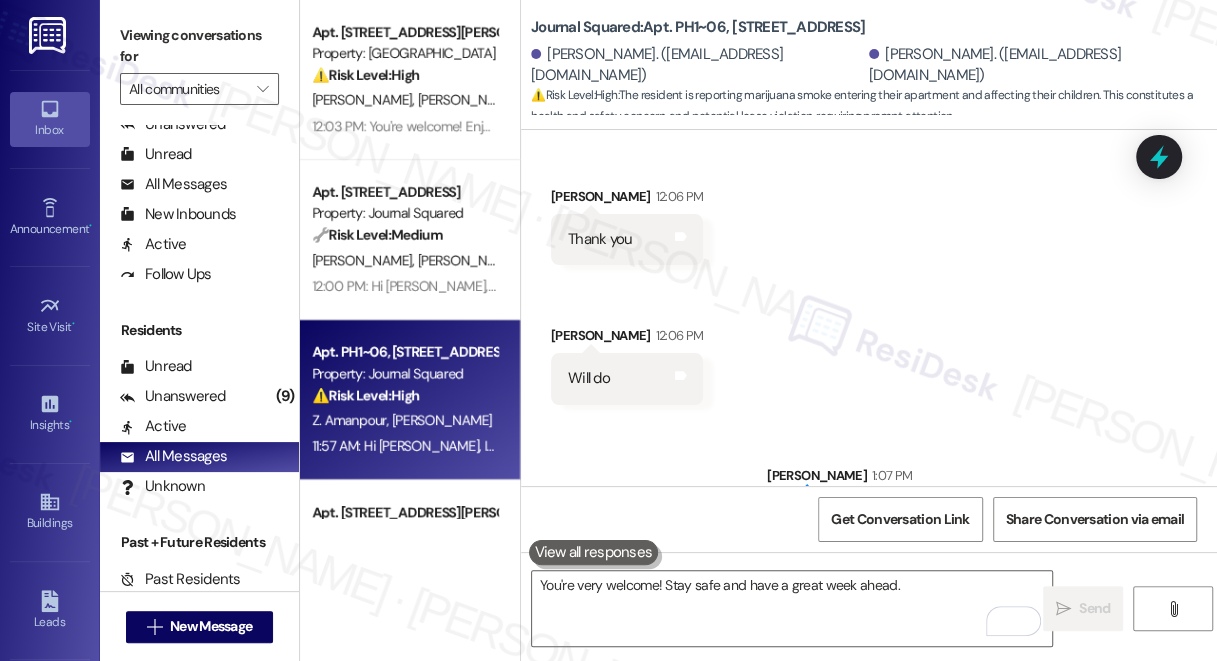 scroll, scrollTop: 2912, scrollLeft: 0, axis: vertical 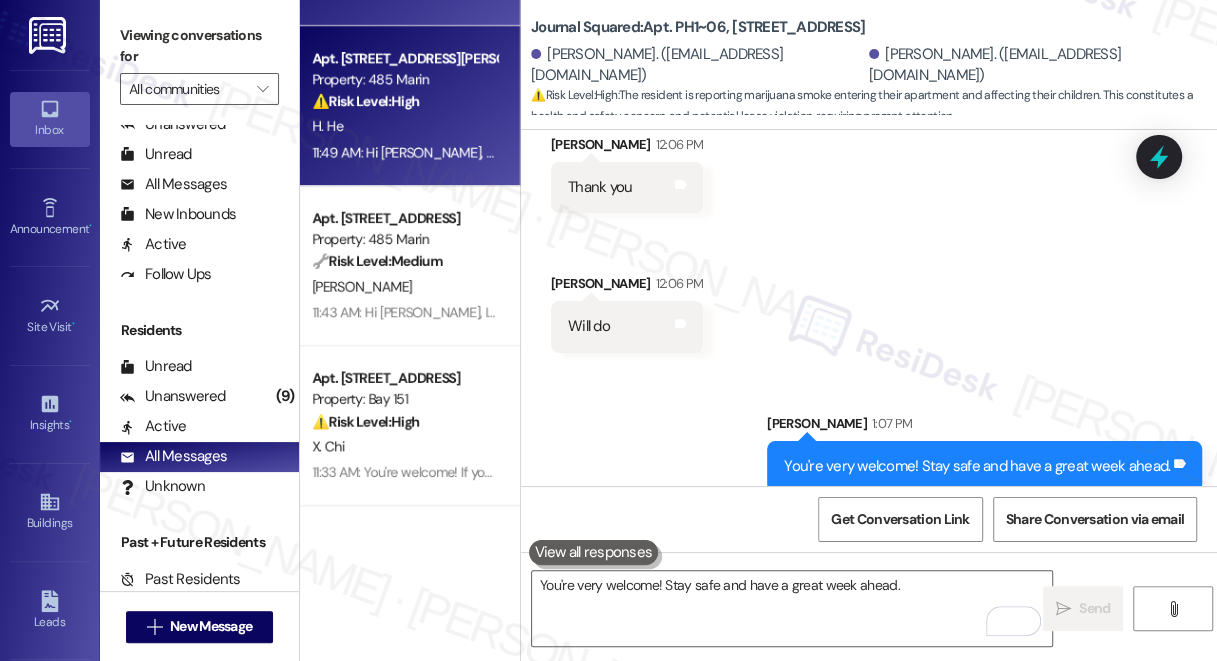 click on "H. He" at bounding box center (404, 126) 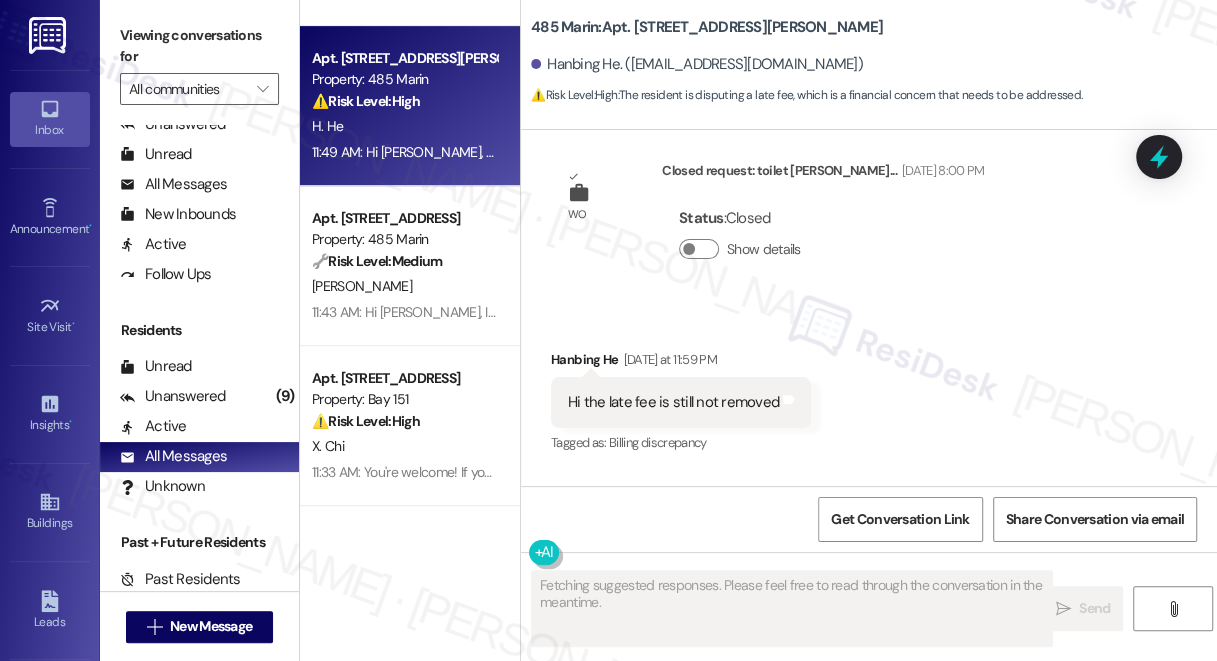 scroll, scrollTop: 13290, scrollLeft: 0, axis: vertical 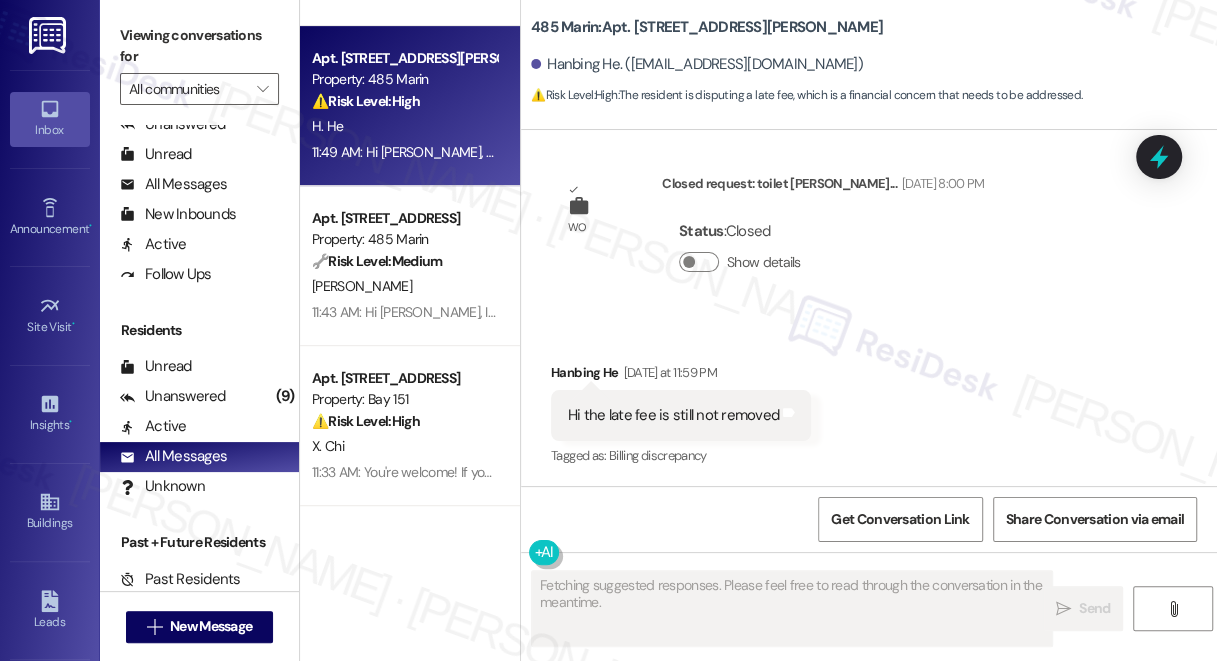 click on "Hi the late fee is still not removed  Tags and notes" at bounding box center [681, 415] 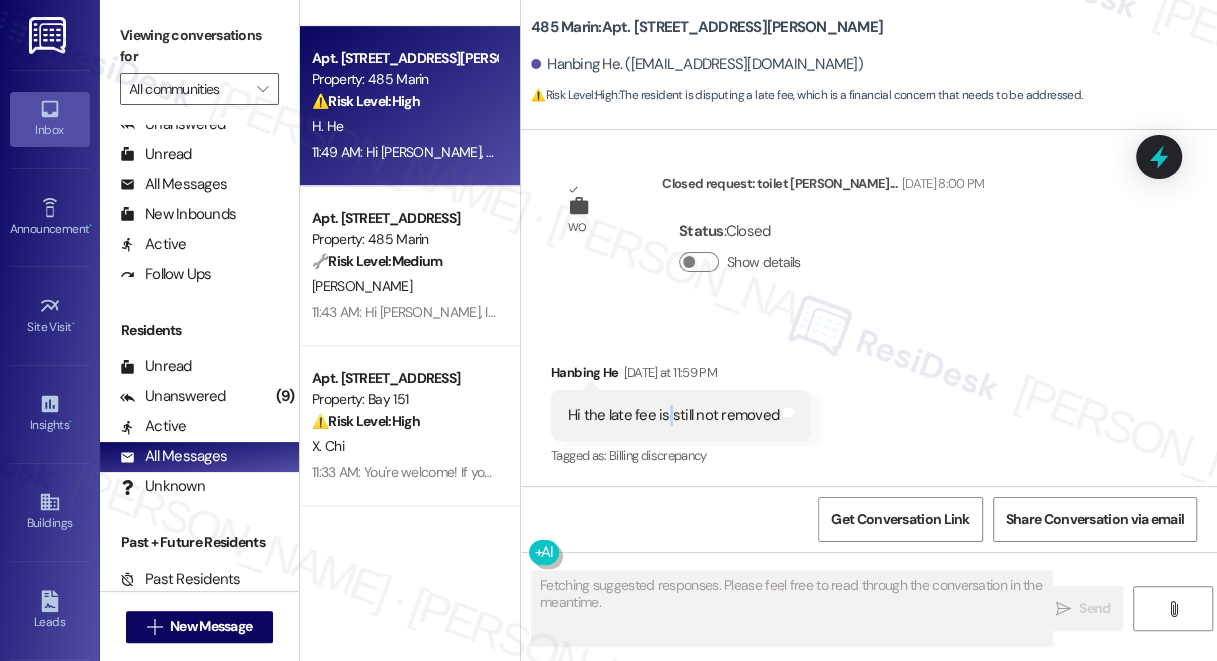 click on "Hi the late fee is still not removed  Tags and notes" at bounding box center [681, 415] 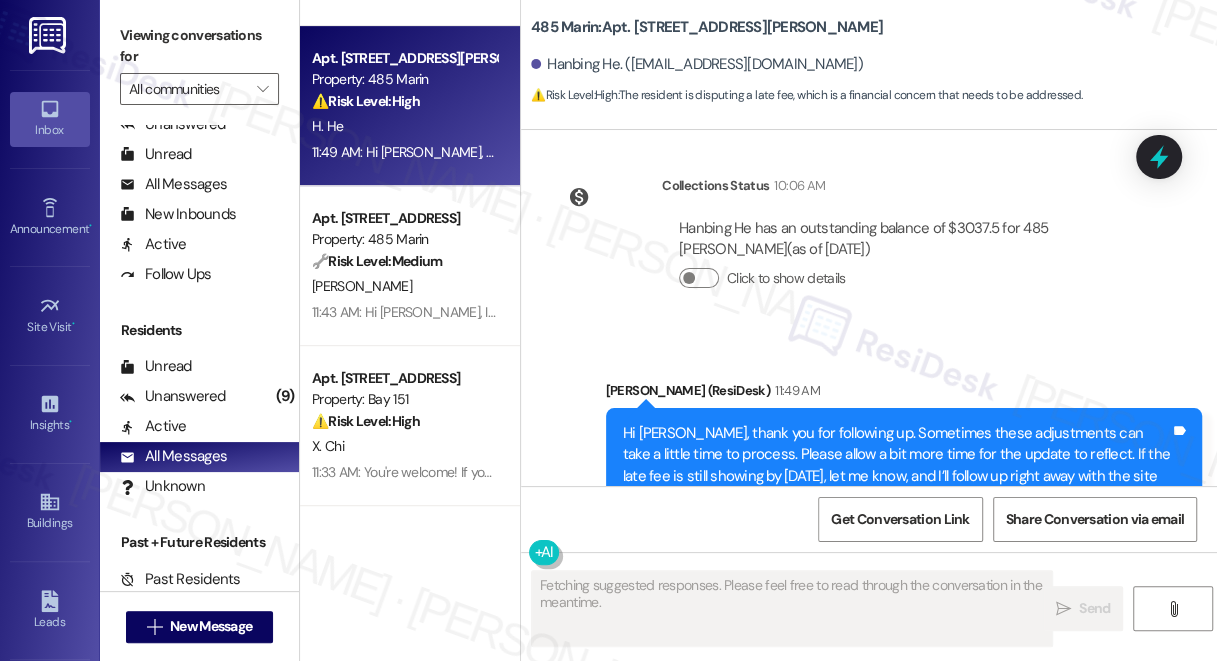 scroll, scrollTop: 13941, scrollLeft: 0, axis: vertical 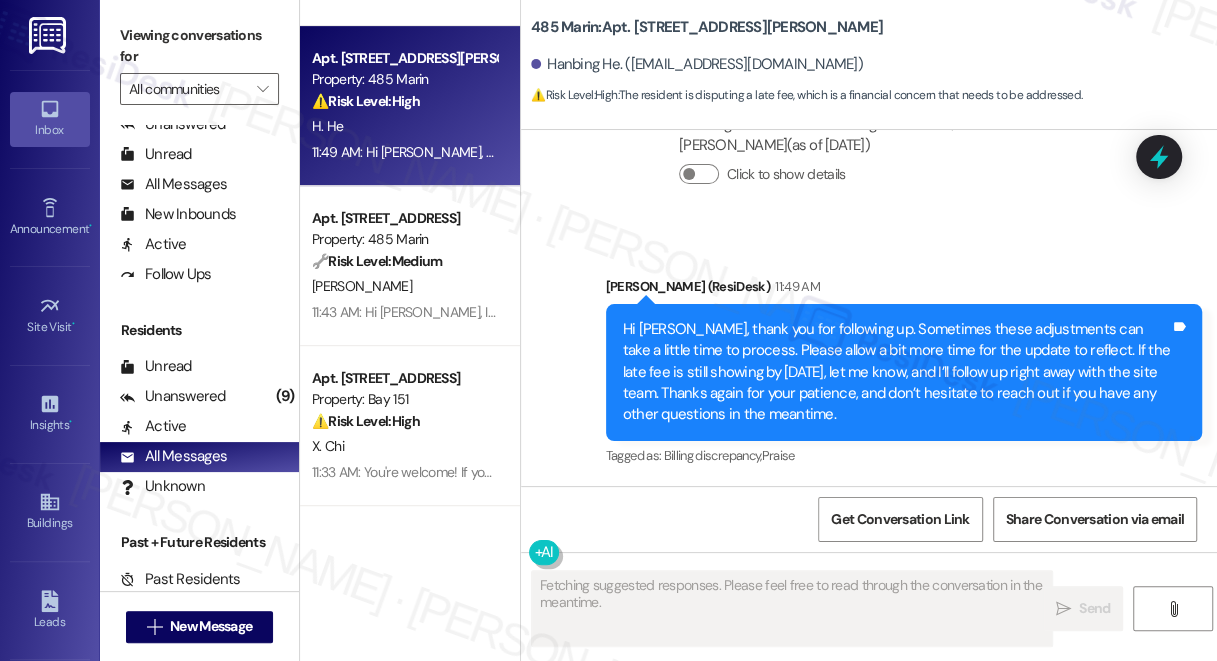 click on "Hi Hanbing, thank you for following up. Sometimes these adjustments can take a little time to process. Please allow a bit more time for the update to reflect. If the late fee is still showing by Friday, let me know, and I’ll follow up right away with the site team. Thanks again for your patience, and don’t hesitate to reach out if you have any other questions in the meantime." at bounding box center (896, 372) 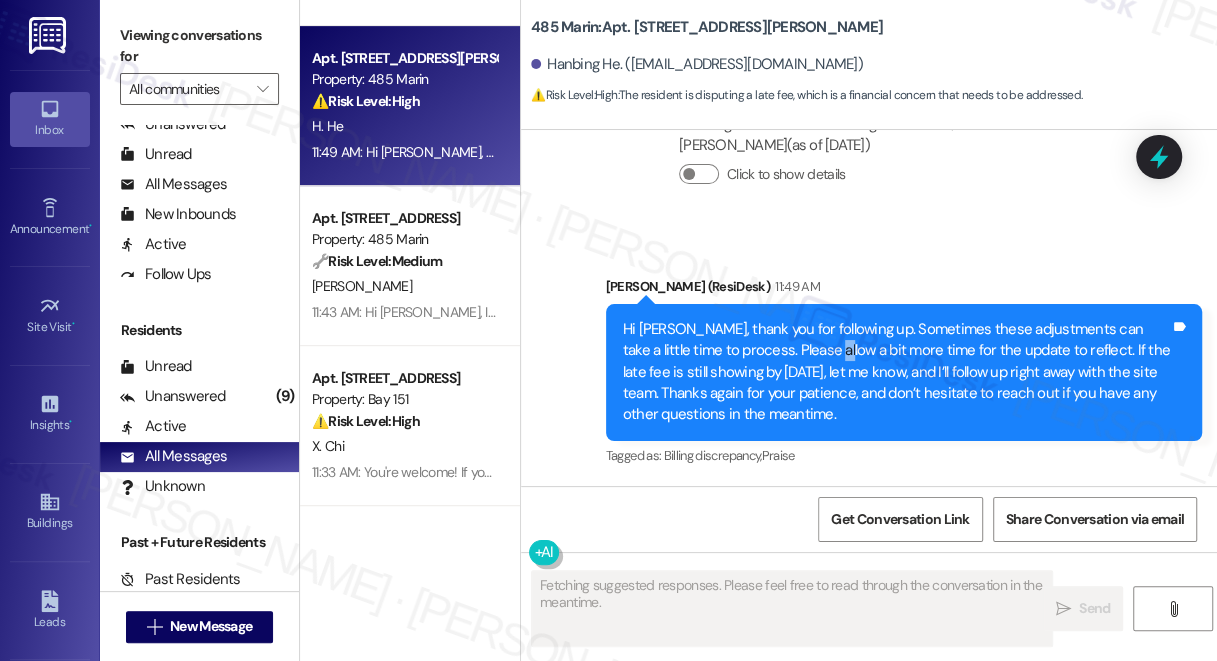 click on "Hi Hanbing, thank you for following up. Sometimes these adjustments can take a little time to process. Please allow a bit more time for the update to reflect. If the late fee is still showing by Friday, let me know, and I’ll follow up right away with the site team. Thanks again for your patience, and don’t hesitate to reach out if you have any other questions in the meantime." at bounding box center (896, 372) 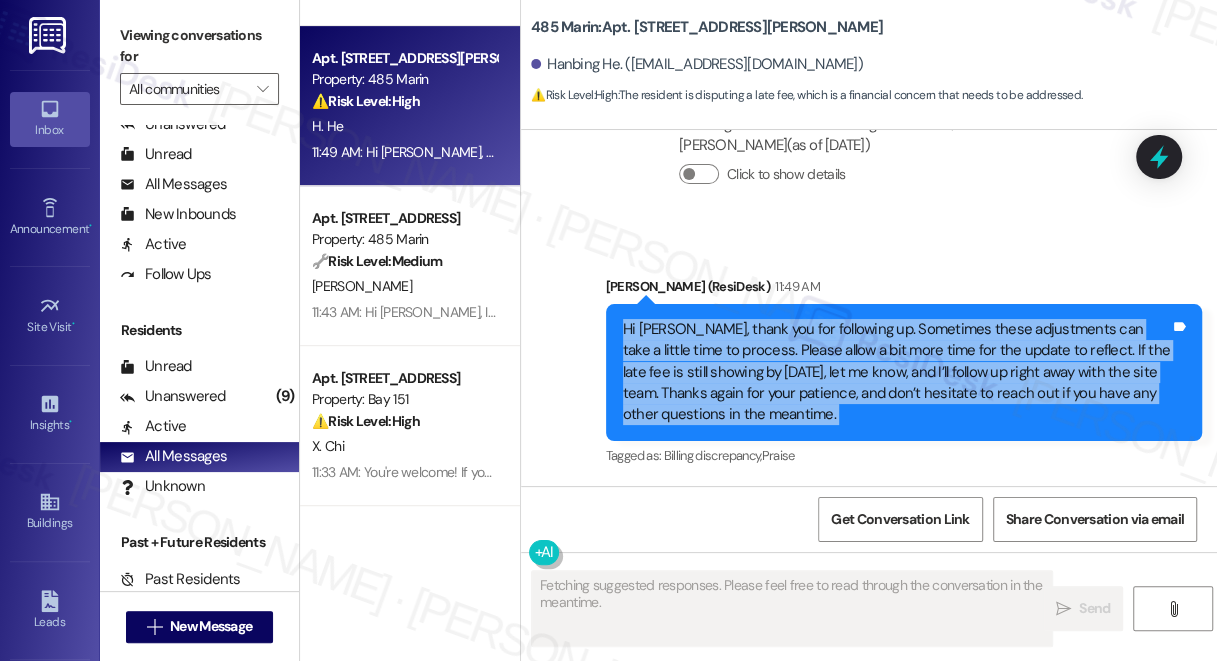 click on "Hi Hanbing, thank you for following up. Sometimes these adjustments can take a little time to process. Please allow a bit more time for the update to reflect. If the late fee is still showing by Friday, let me know, and I’ll follow up right away with the site team. Thanks again for your patience, and don’t hesitate to reach out if you have any other questions in the meantime." at bounding box center (896, 372) 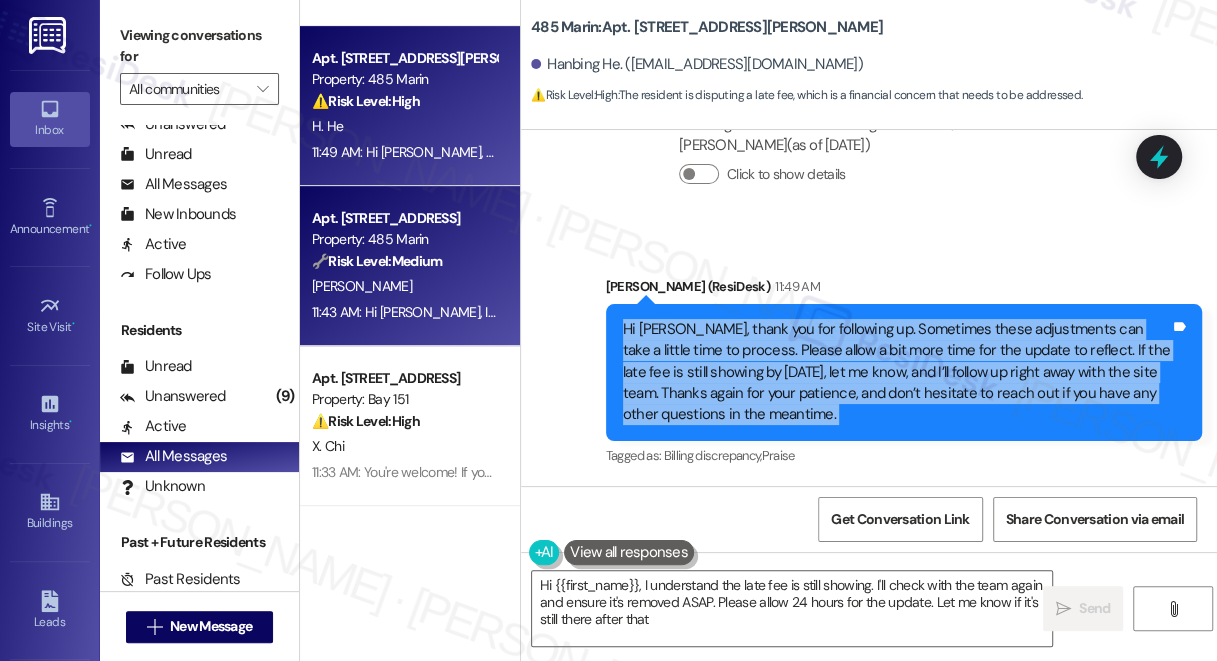 type on "Hi {{first_name}}, I understand the late fee is still showing. I'll check with the team again and ensure it's removed ASAP. Please allow 24 hours for the update. Let me know if it's still there after that!" 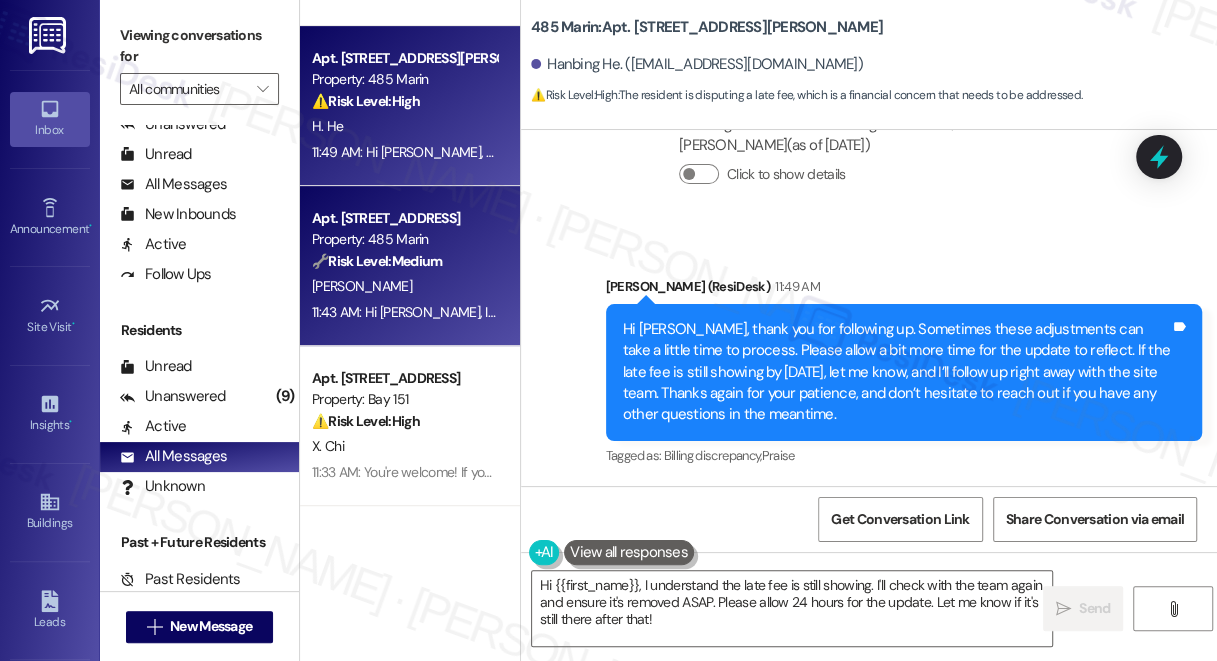 click on "Y. Liang" at bounding box center (404, 286) 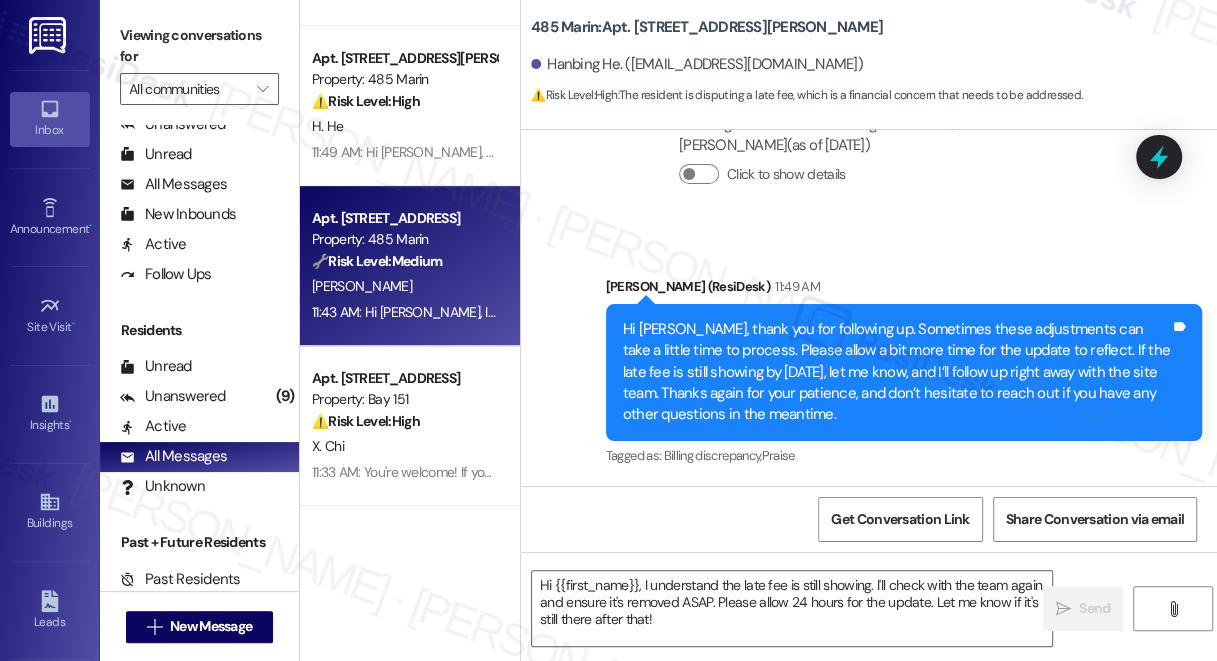 type on "Fetching suggested responses. Please feel free to read through the conversation in the meantime." 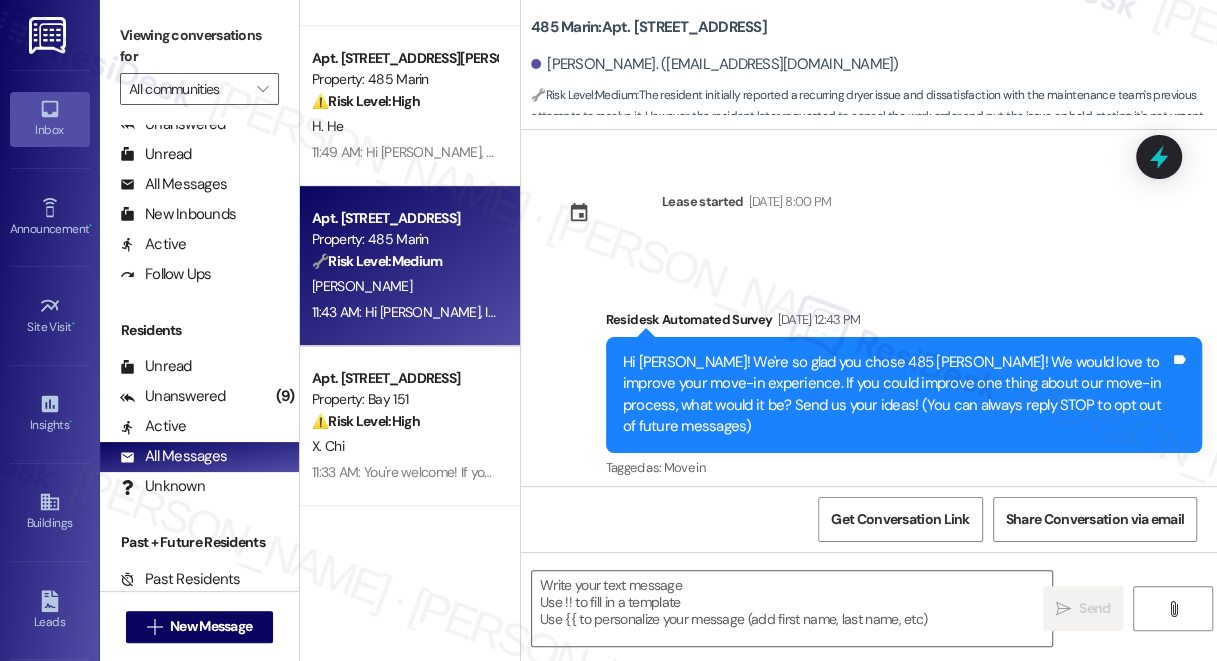 type on "Fetching suggested responses. Please feel free to read through the conversation in the meantime." 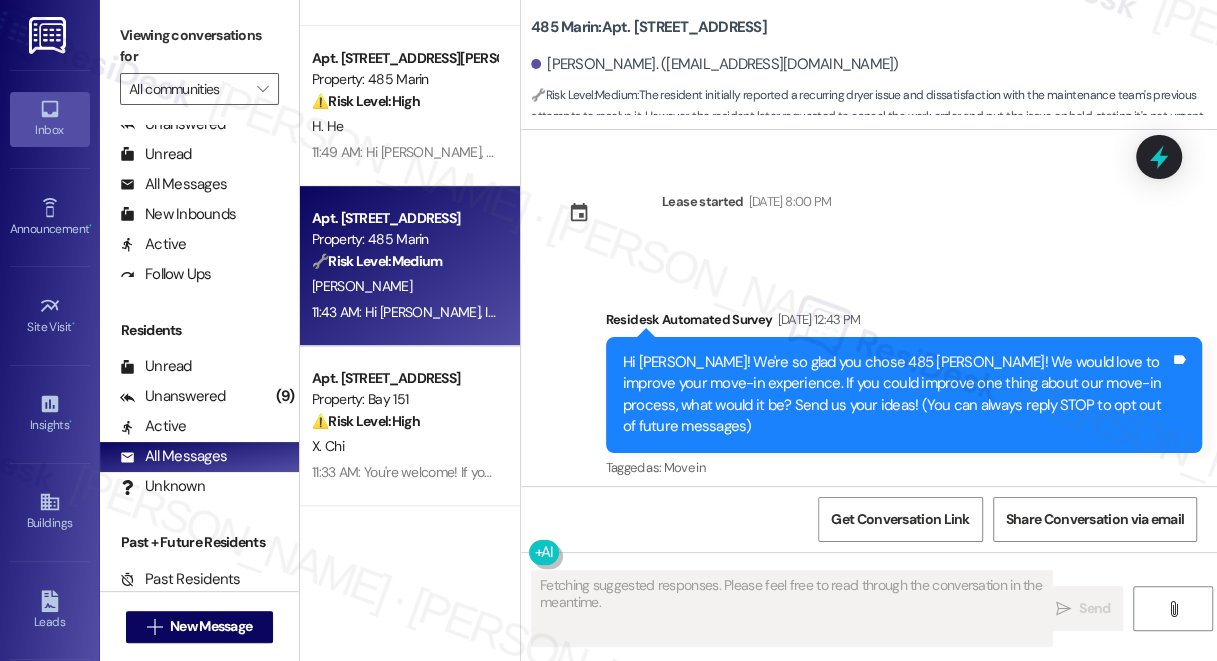 scroll, scrollTop: 26792, scrollLeft: 0, axis: vertical 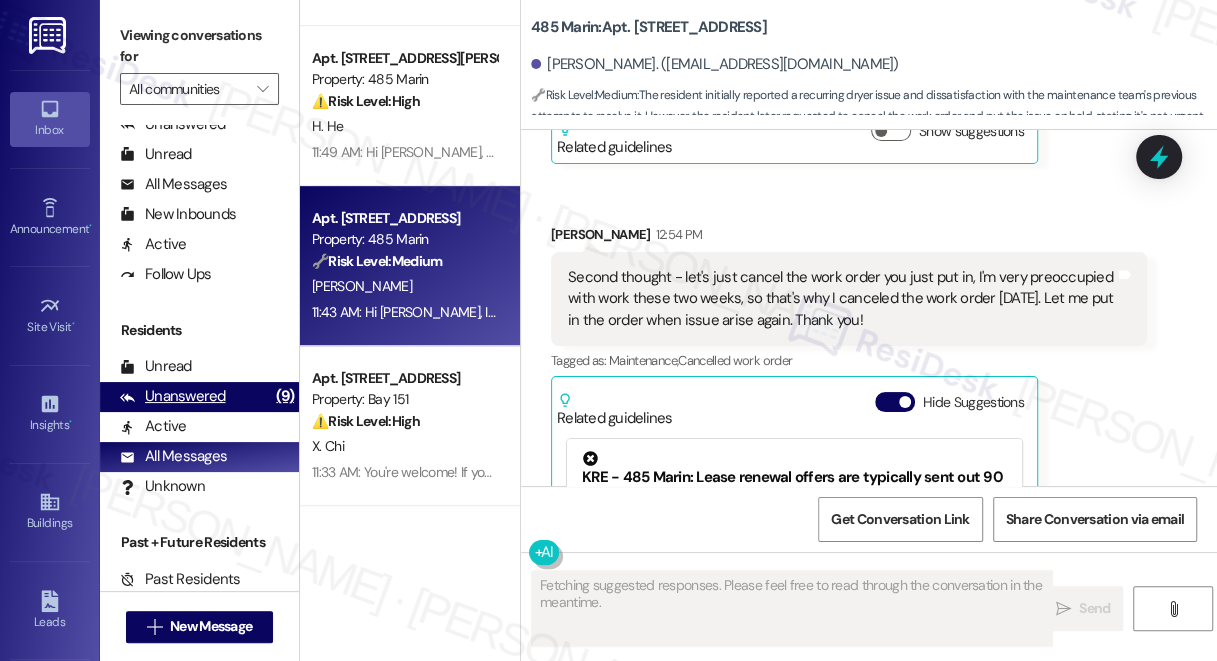 click on "Unanswered (9)" at bounding box center [199, 397] 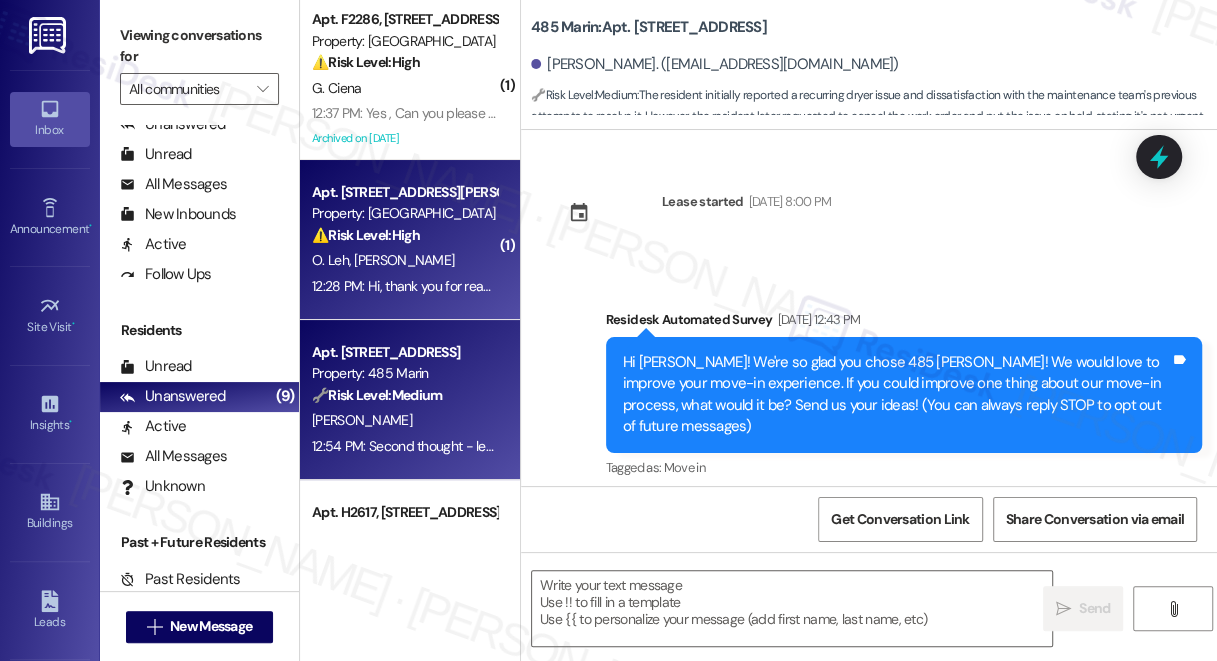scroll, scrollTop: 26792, scrollLeft: 0, axis: vertical 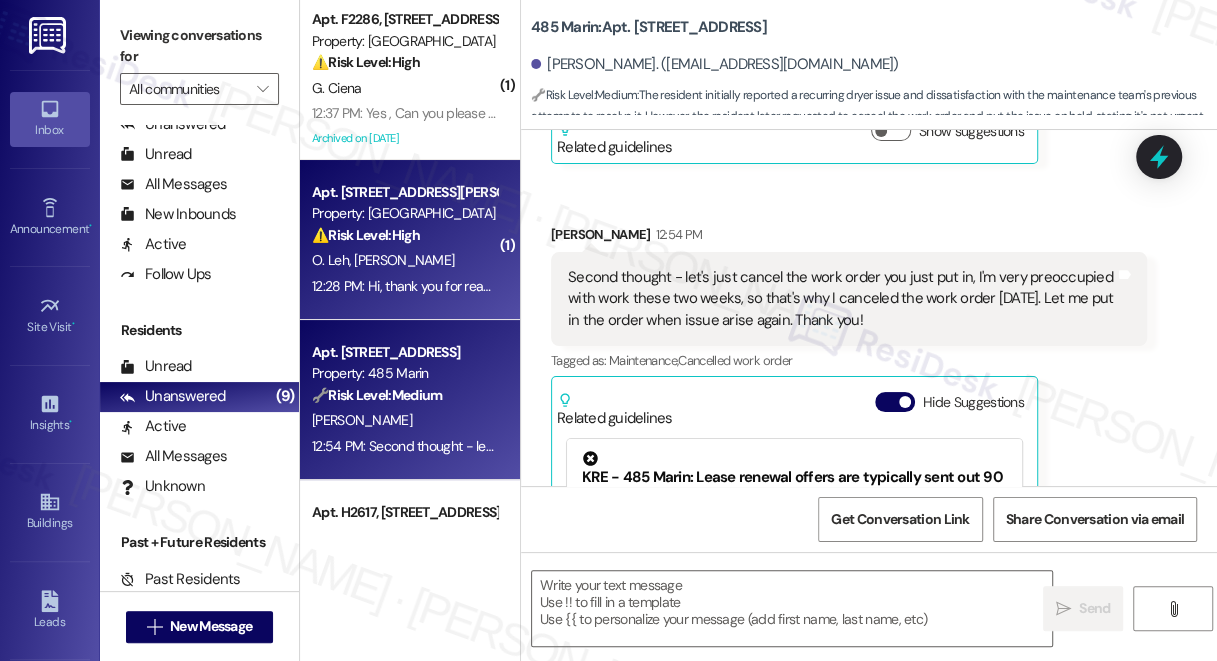 click on "12:28 PM: Hi, thank you for reaching out, the shower is getting cold in the morning and at night. I think there is a possibility that when the maintenance group is testing the shower they are not letting the water run long enough to see the issue with the cold water. It starts out very hot, but eventually goes cold after 10 minutes or so. The water never stays hot throughout the entirety of a normal shower. Yes they have permission to enter just to be careful with our cat. 12:28 PM: Hi, thank you for reaching out, the shower is getting cold in the morning and at night. I think there is a possibility that when the maintenance group is testing the shower they are not letting the water run long enough to see the issue with the cold water. It starts out very hot, but eventually goes cold after 10 minutes or so. The water never stays hot throughout the entirety of a normal shower. Yes they have permission to enter just to be careful with our cat." at bounding box center (1650, 286) 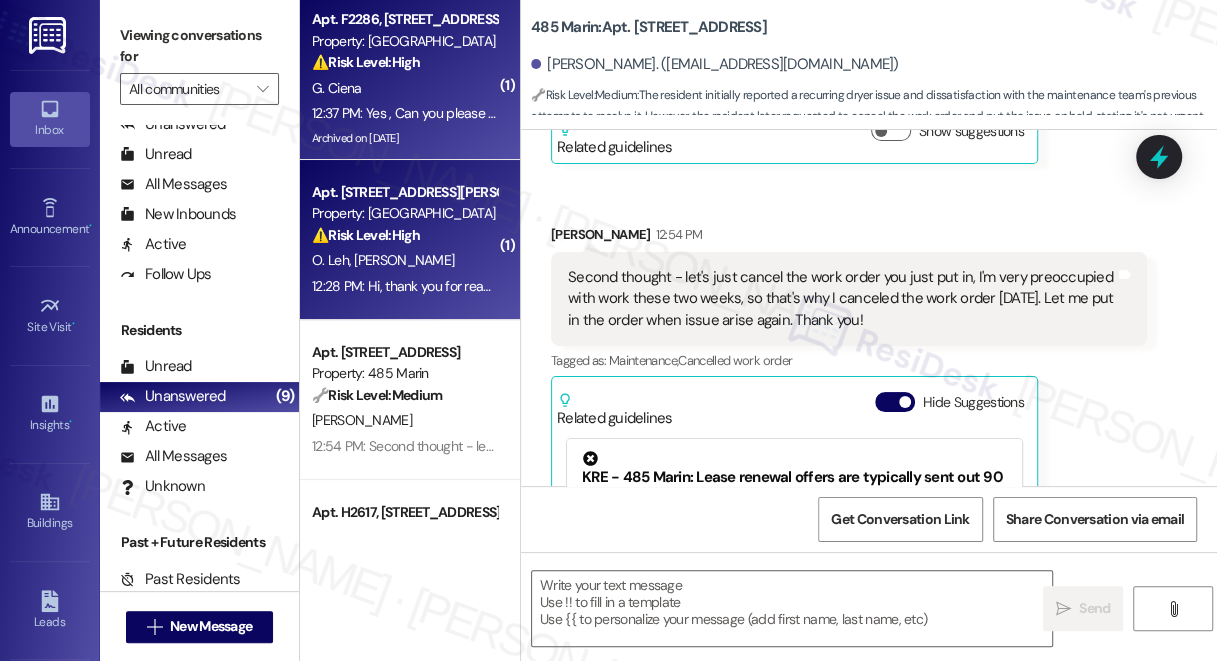 type on "Fetching suggested responses. Please feel free to read through the conversation in the meantime." 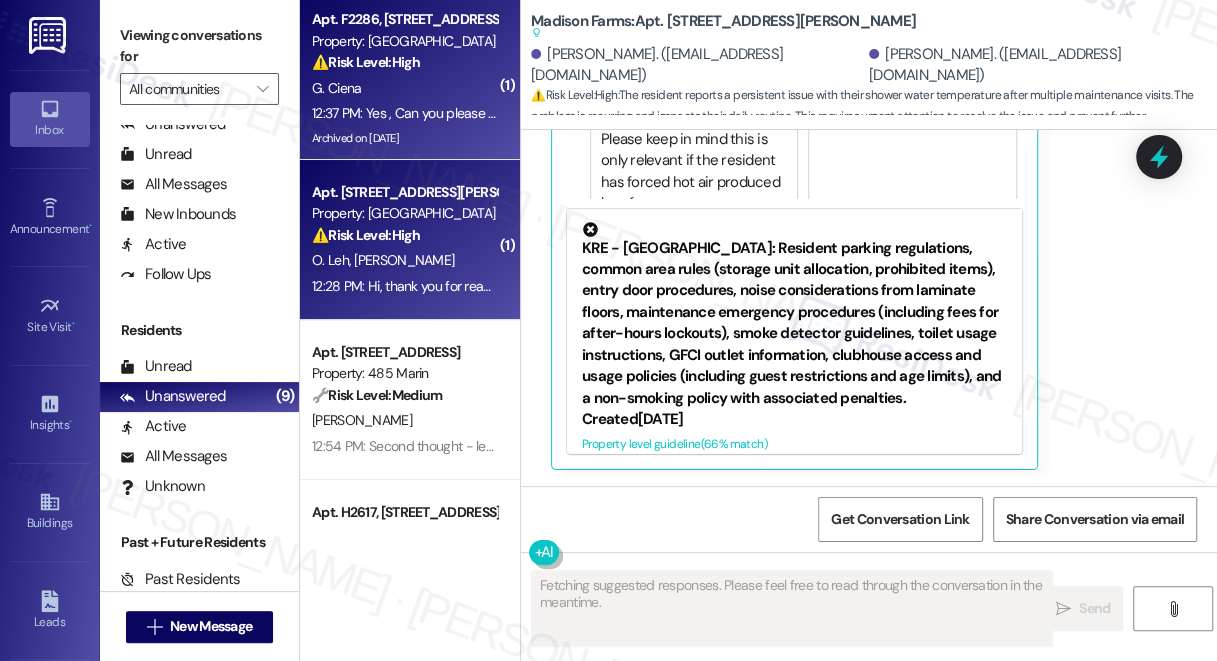 scroll, scrollTop: 2858, scrollLeft: 0, axis: vertical 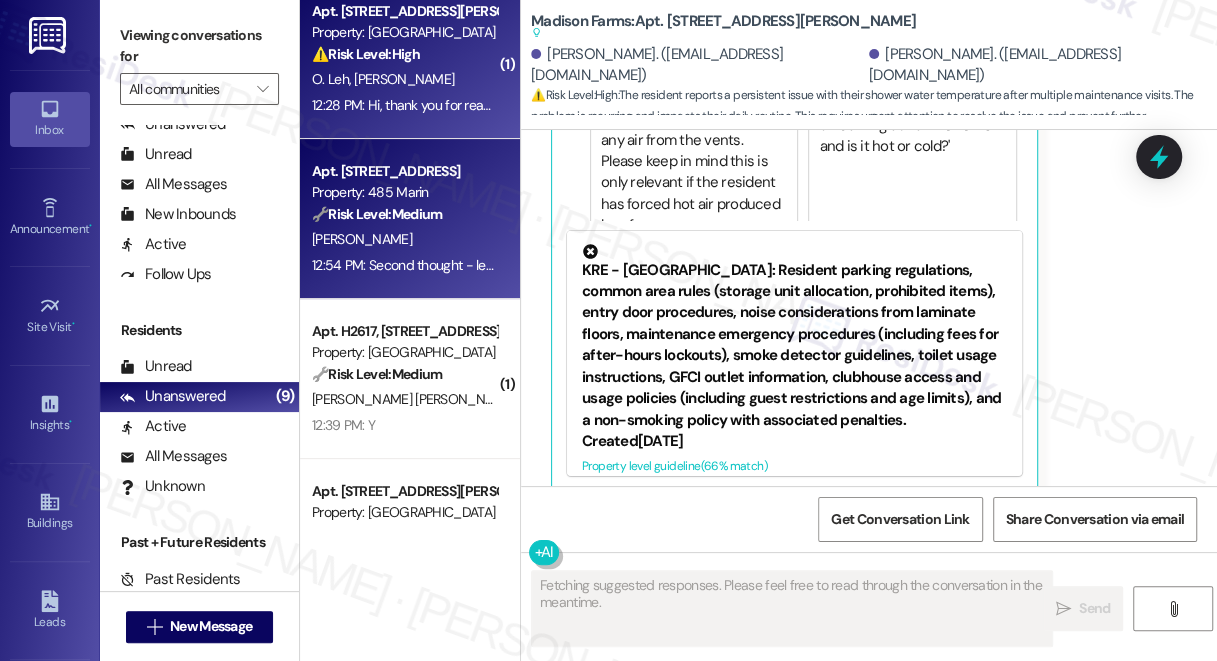 click on "🔧  Risk Level:  Medium" at bounding box center [377, 214] 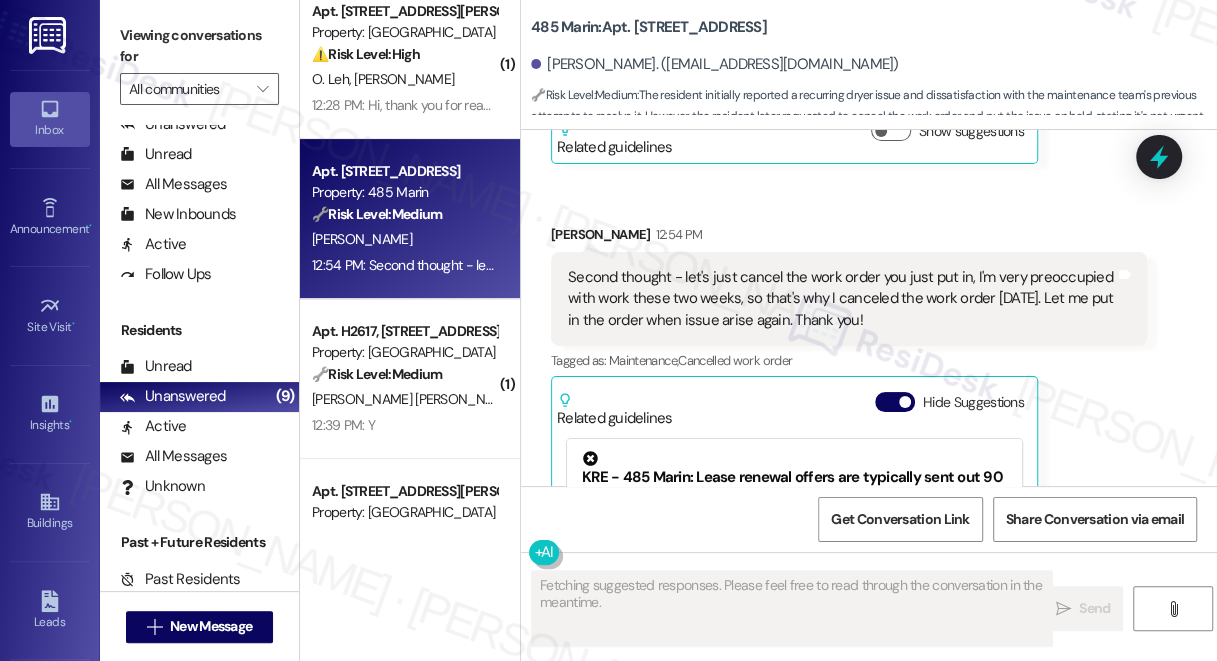 scroll, scrollTop: 26519, scrollLeft: 0, axis: vertical 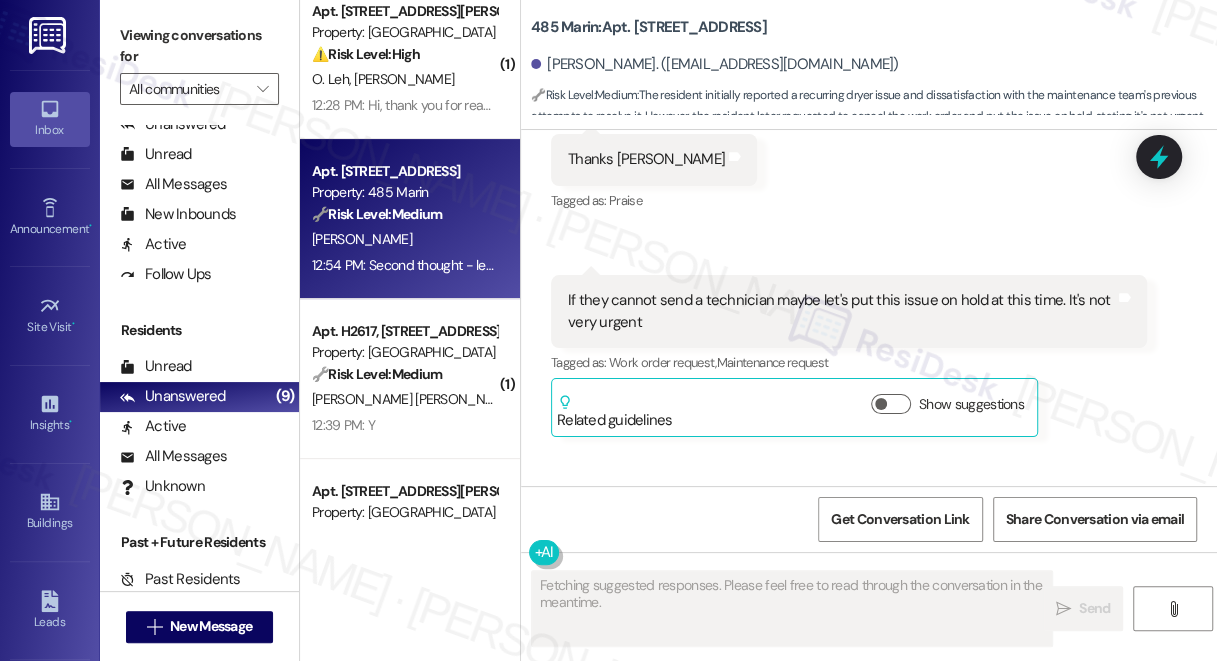 click on "Second thought - let's just cancel the work order you just put in, I'm very preoccupied with work these two weeks, so that's why I canceled the work order yesterday. Let me put in the order when issue arise again. Thank you!" at bounding box center (841, 572) 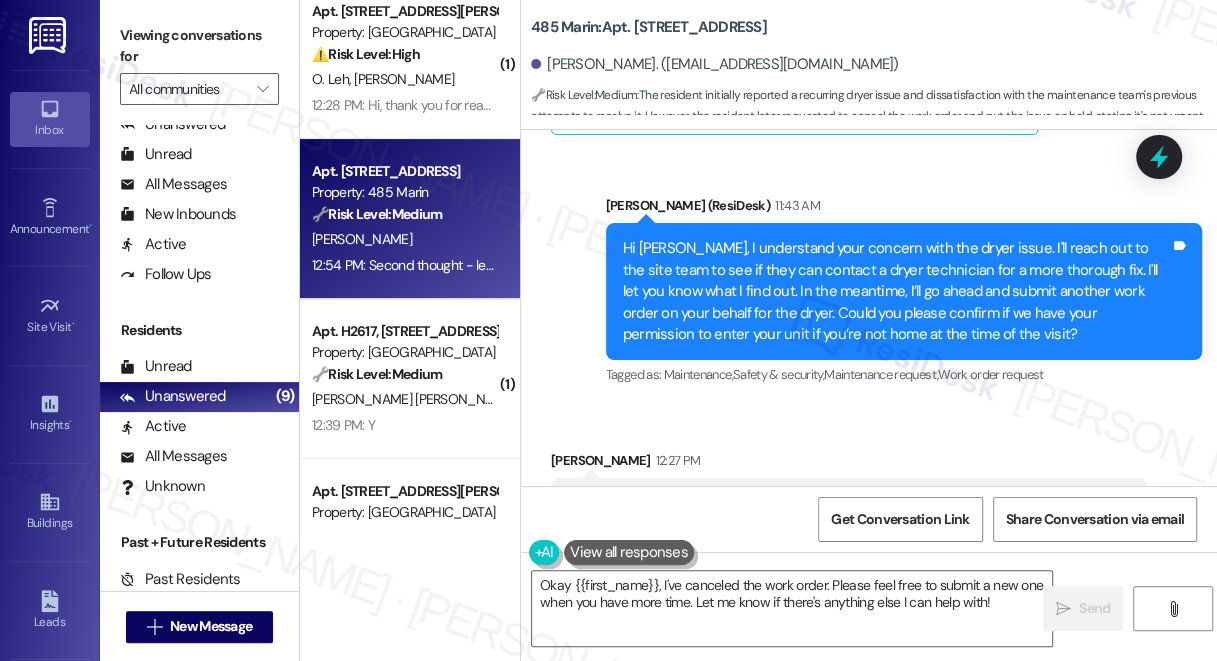 scroll, scrollTop: 25792, scrollLeft: 0, axis: vertical 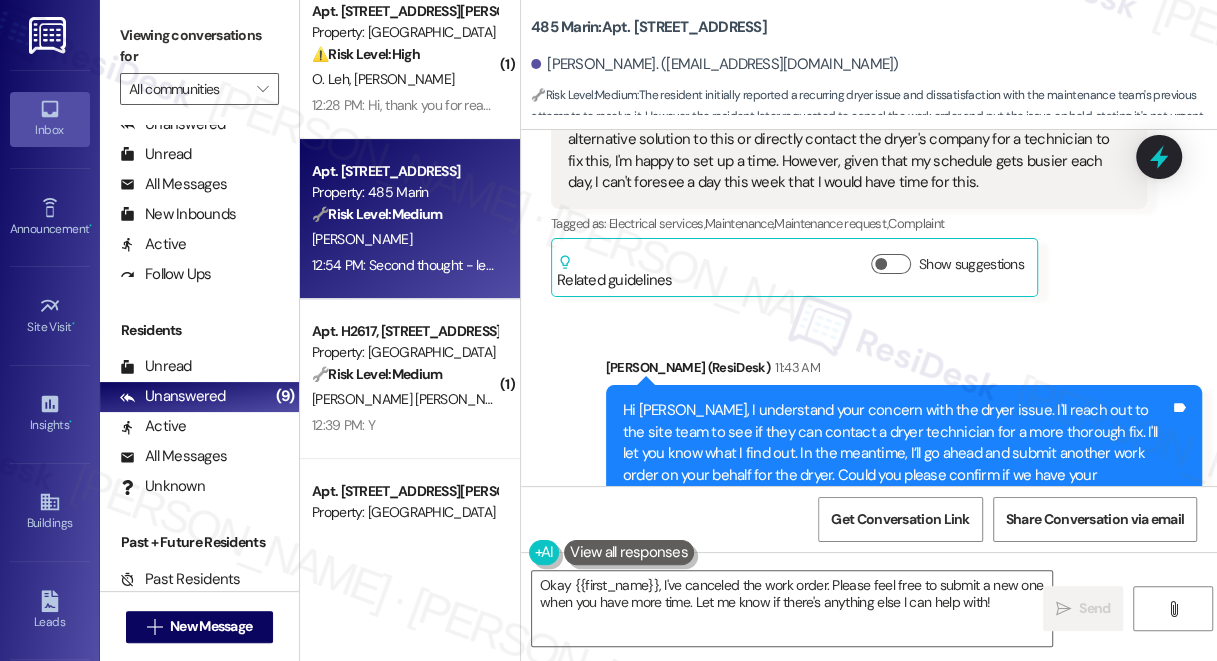 click on "Hi, for the dryer, I'd like them to come in when I'm at home. I'm typically at home Monday and Thursday" at bounding box center [841, 676] 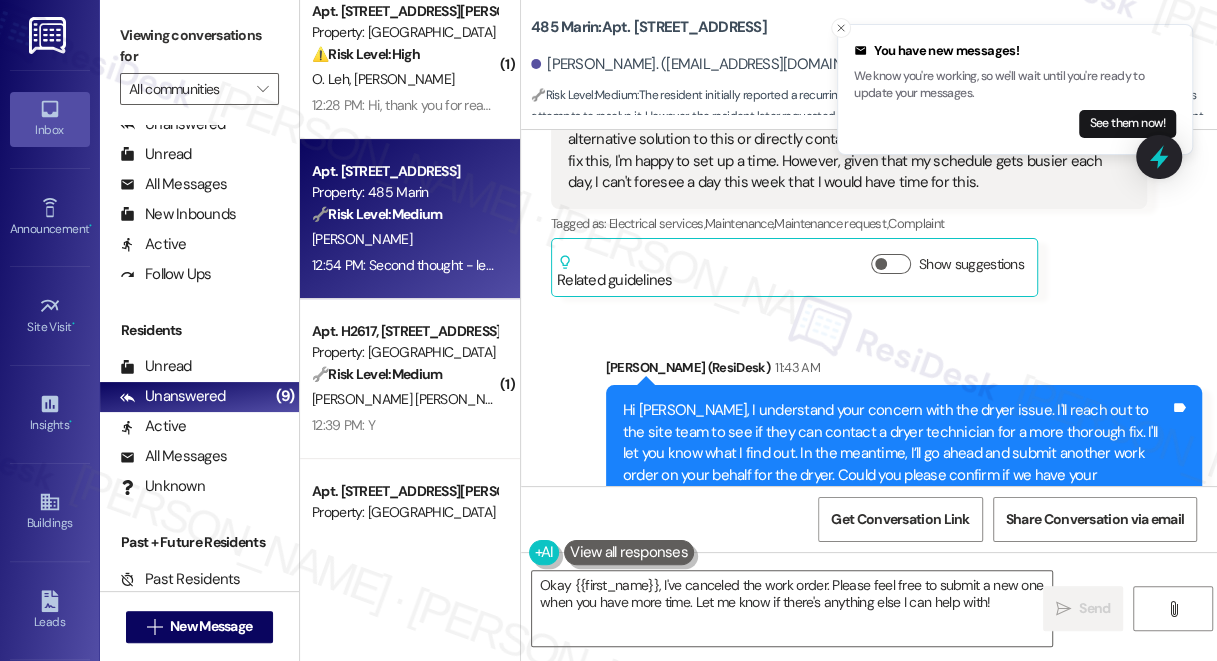 click on "Yuyue Liang 12:27 PM" at bounding box center [849, 626] 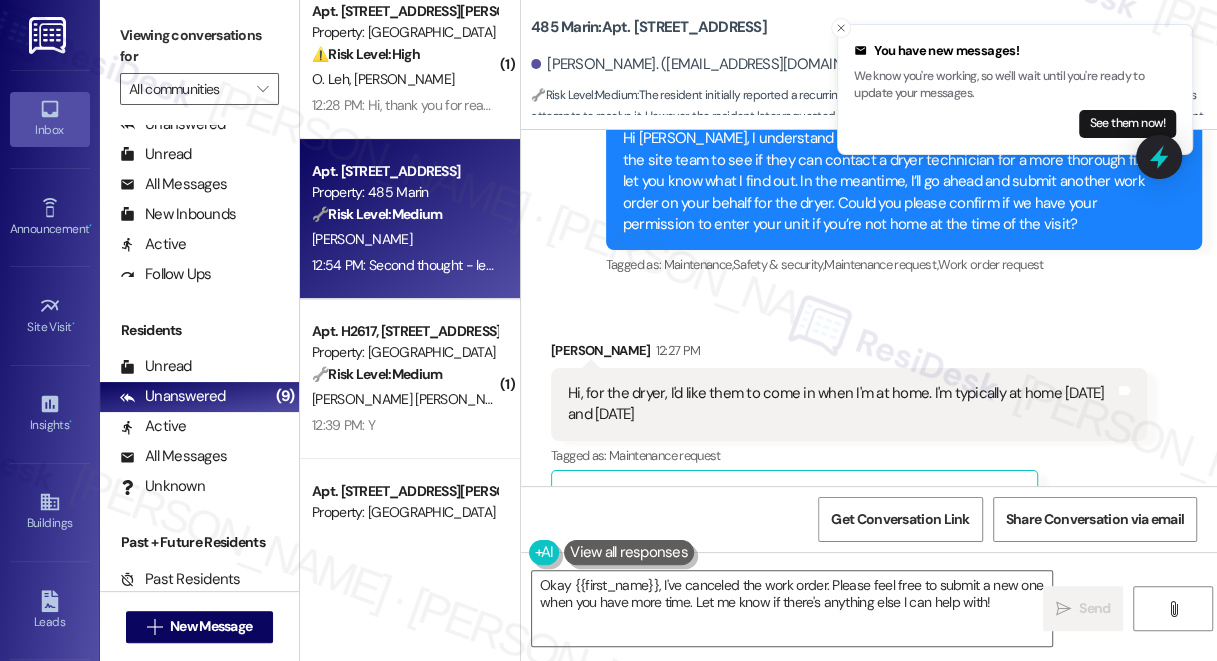 click on "Thanks [PERSON_NAME]" at bounding box center [646, 614] 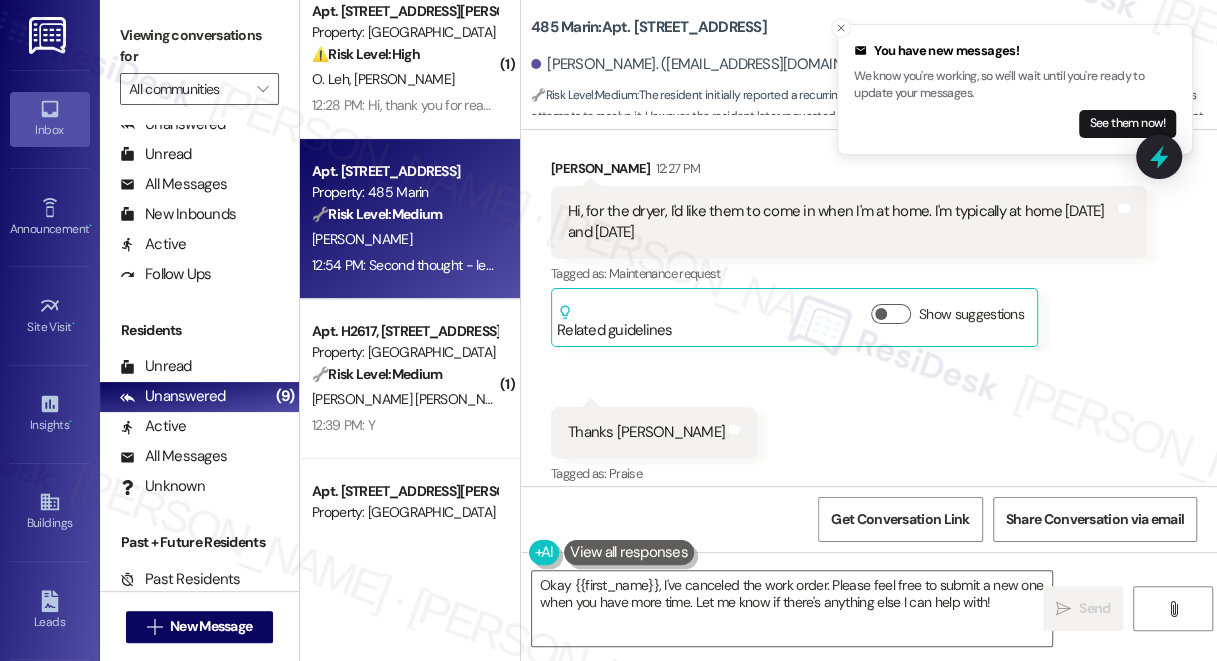 click on "If they cannot send a technician maybe let's put this issue on hold at this time. It's not very urgent" at bounding box center (841, 584) 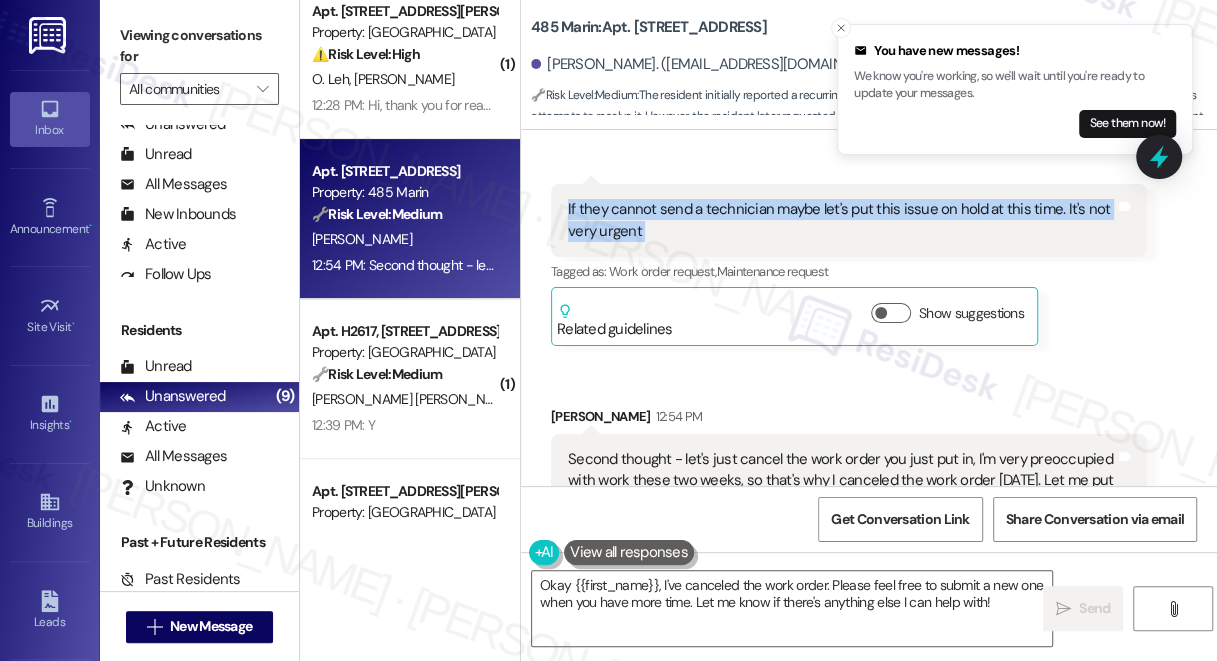 scroll, scrollTop: 26519, scrollLeft: 0, axis: vertical 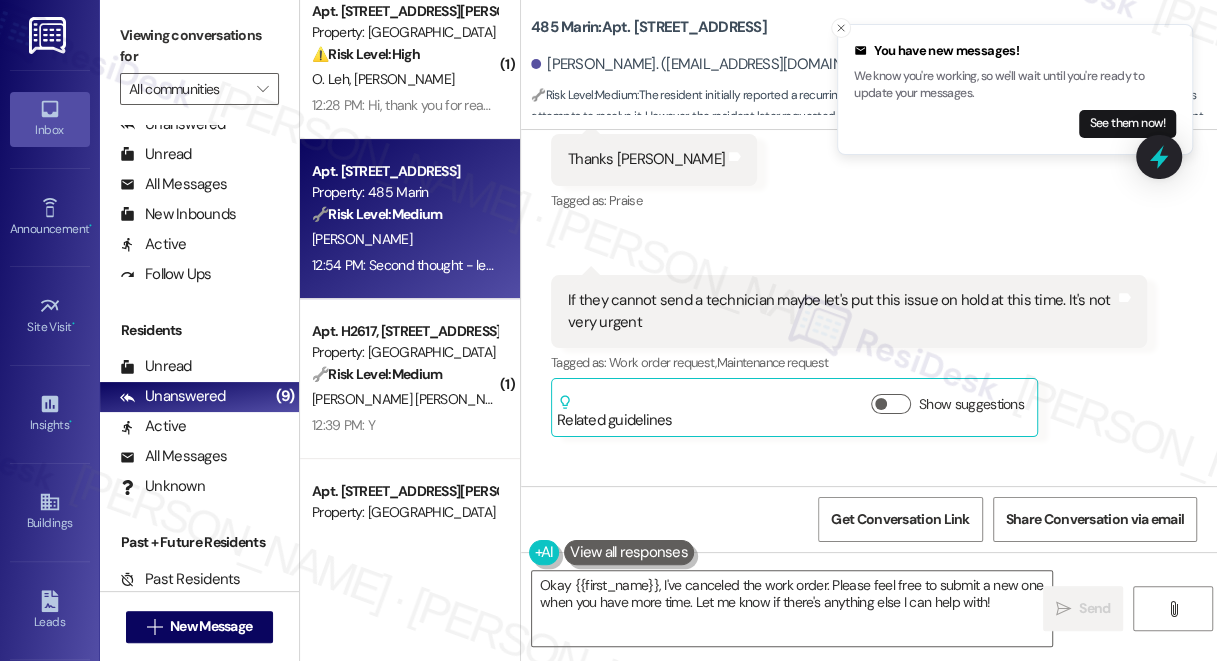 click on "Second thought - let's just cancel the work order you just put in, I'm very preoccupied with work these two weeks, so that's why I canceled the work order yesterday. Let me put in the order when issue arise again. Thank you!" at bounding box center (841, 572) 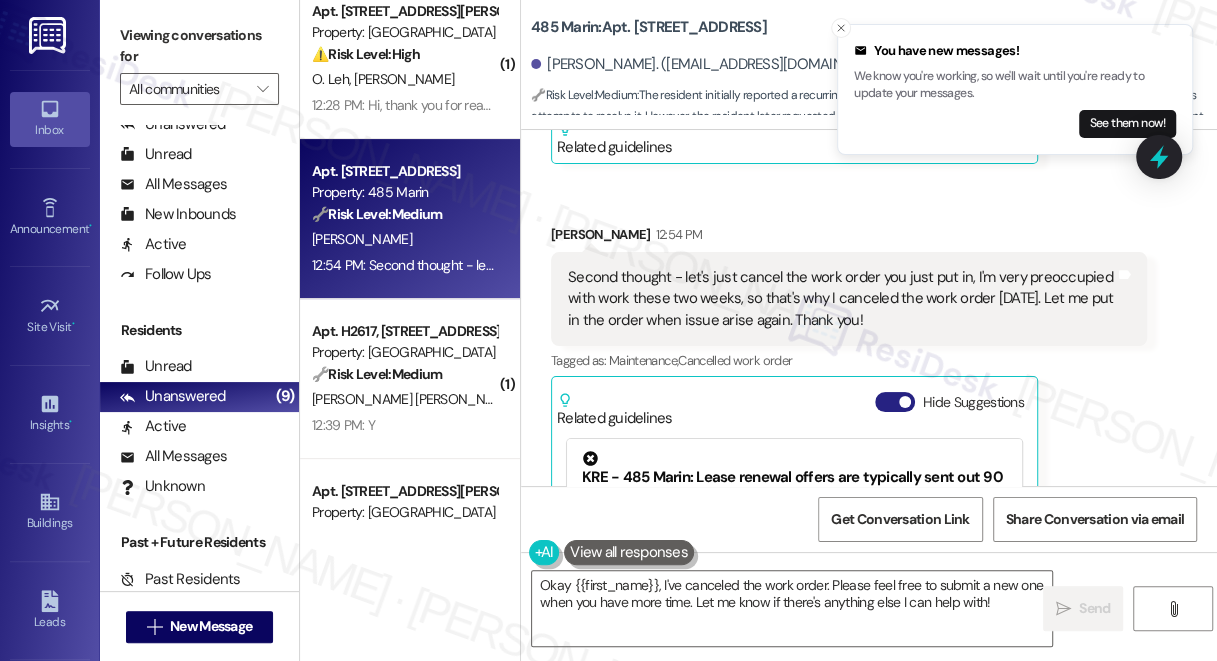 click on "Hide Suggestions" at bounding box center (895, 402) 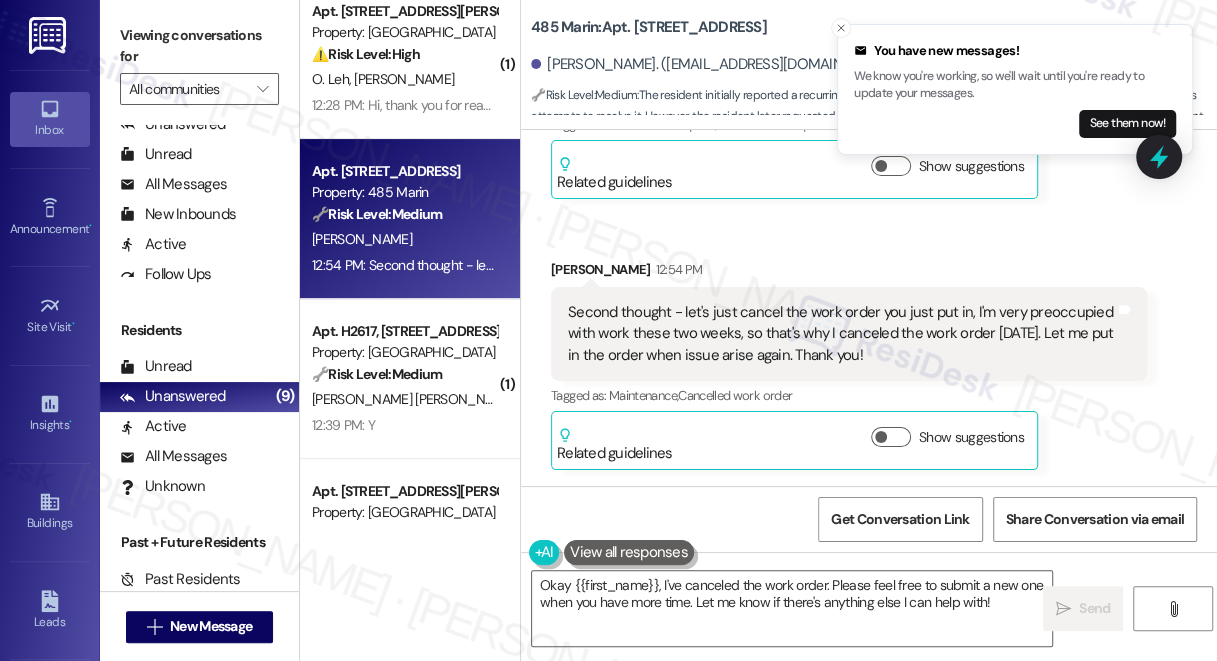 scroll, scrollTop: 26528, scrollLeft: 0, axis: vertical 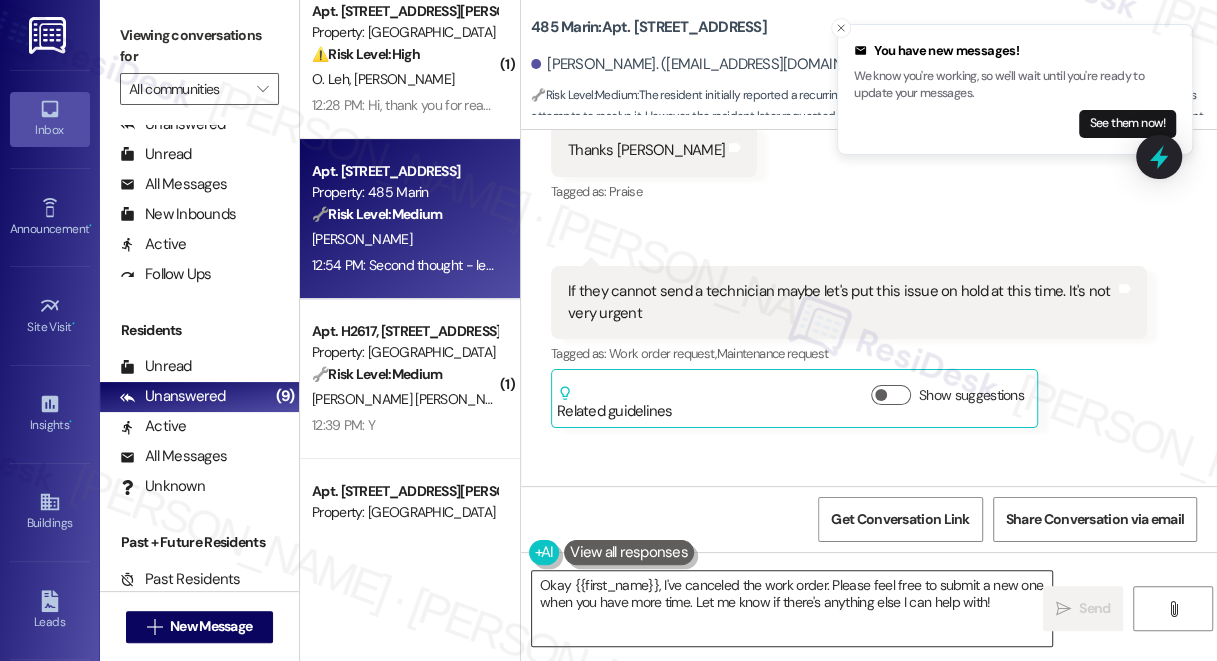 click on "Okay {{first_name}}, I've canceled the work order. Please feel free to submit a new one when you have more time. Let me know if there's anything else I can help with!" at bounding box center [792, 608] 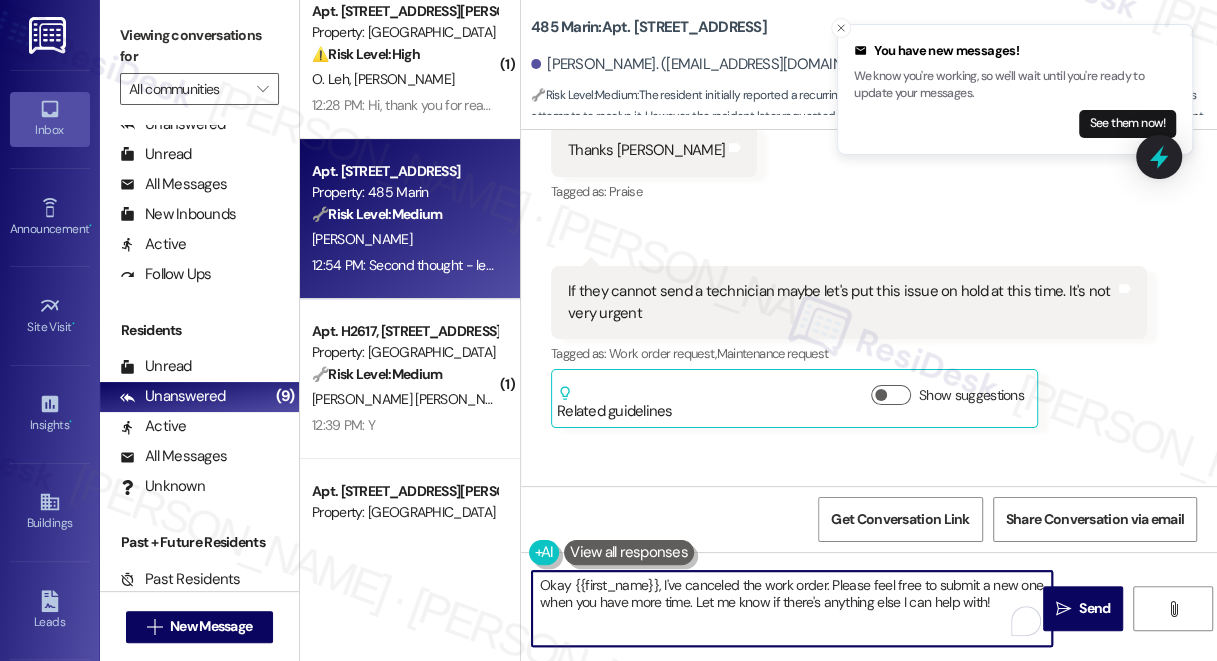 click on "Yuyue Liang. (angelaliangyy@gmail.com)" at bounding box center (874, 65) 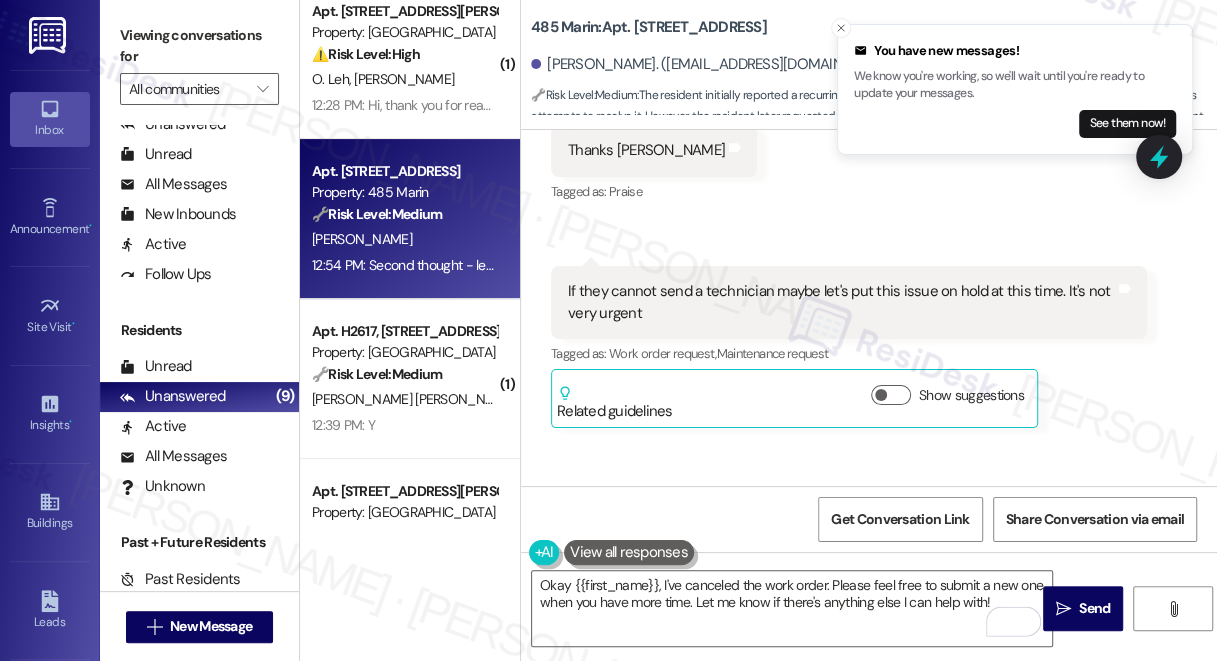 click on "Yuyue Liang. (angelaliangyy@gmail.com)" at bounding box center [715, 64] 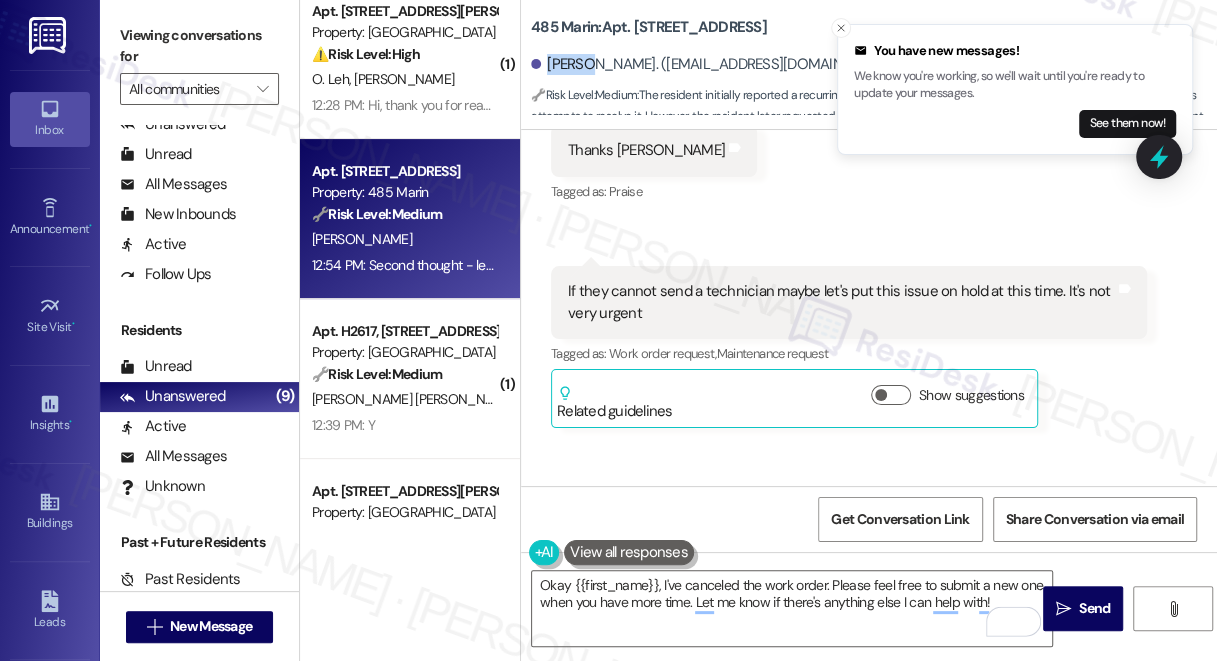 click on "Yuyue Liang. (angelaliangyy@gmail.com)" at bounding box center (715, 64) 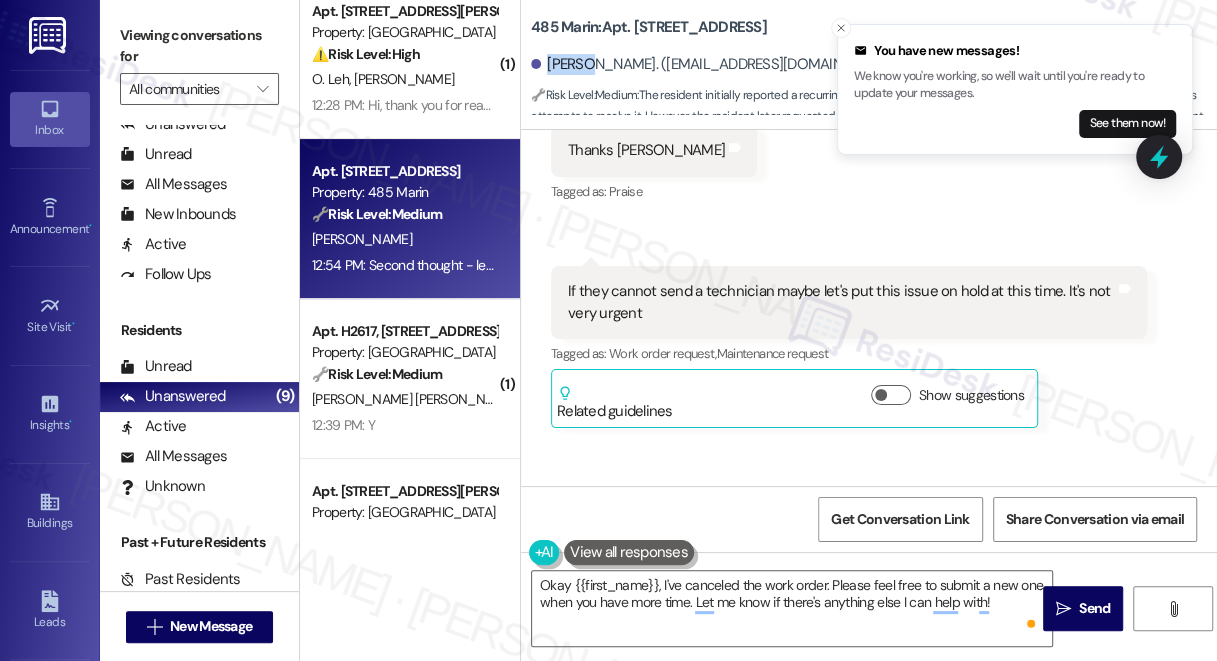 copy on "Yuyue" 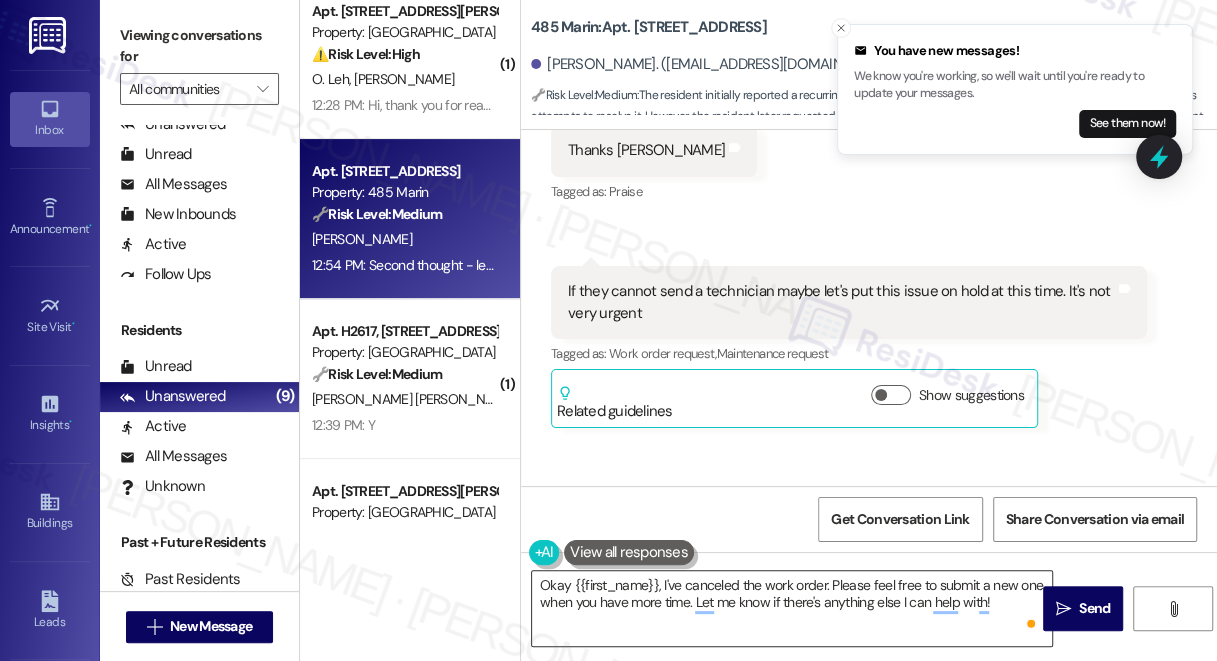 click on "Okay {{first_name}}, I've canceled the work order. Please feel free to submit a new one when you have more time. Let me know if there's anything else I can help with!" at bounding box center [792, 608] 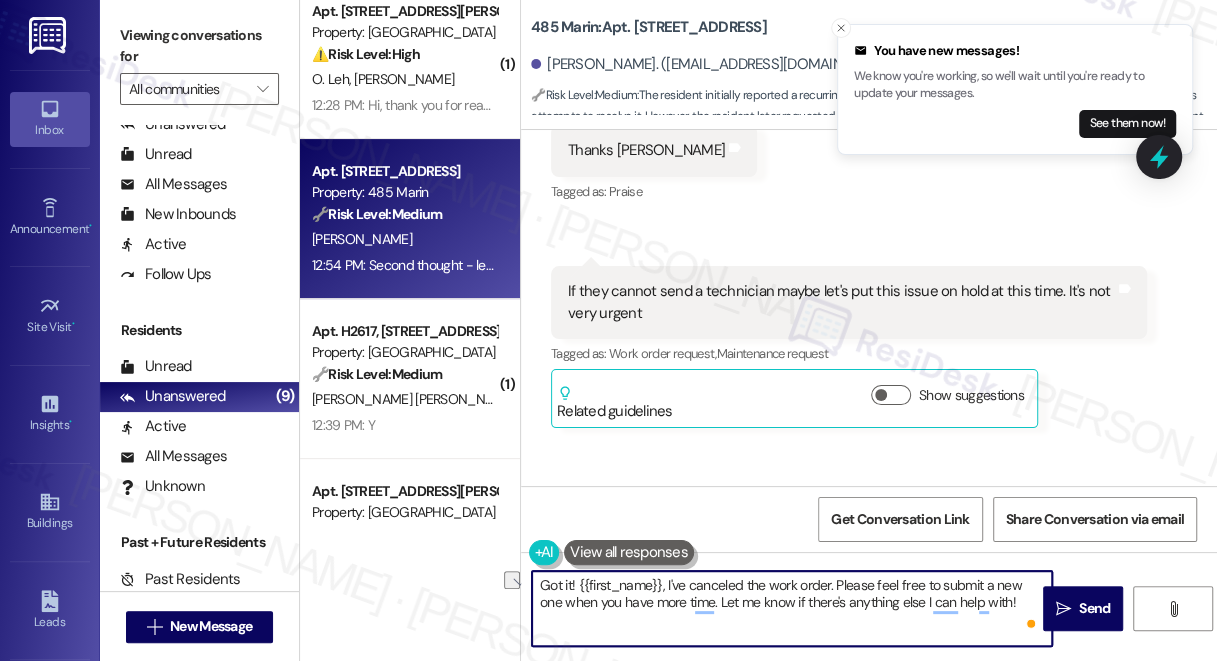 drag, startPoint x: 834, startPoint y: 584, endPoint x: 577, endPoint y: 584, distance: 257 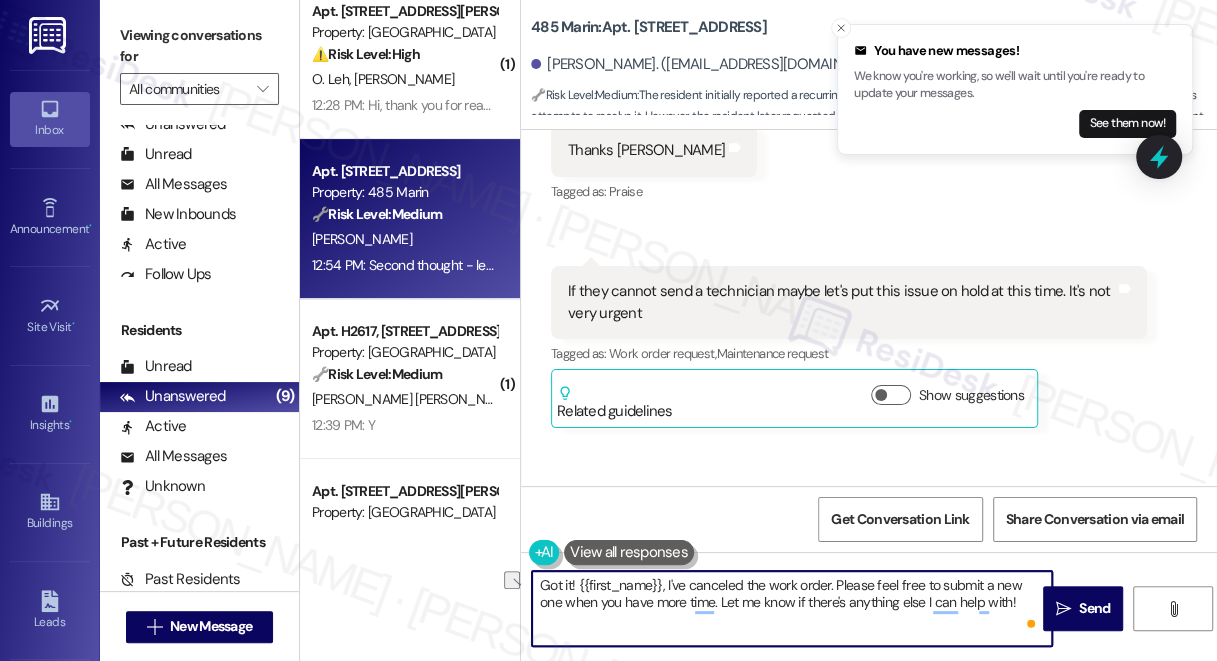 click on "Got it! {{first_name}}, I've canceled the work order. Please feel free to submit a new one when you have more time. Let me know if there's anything else I can help with!" at bounding box center [792, 608] 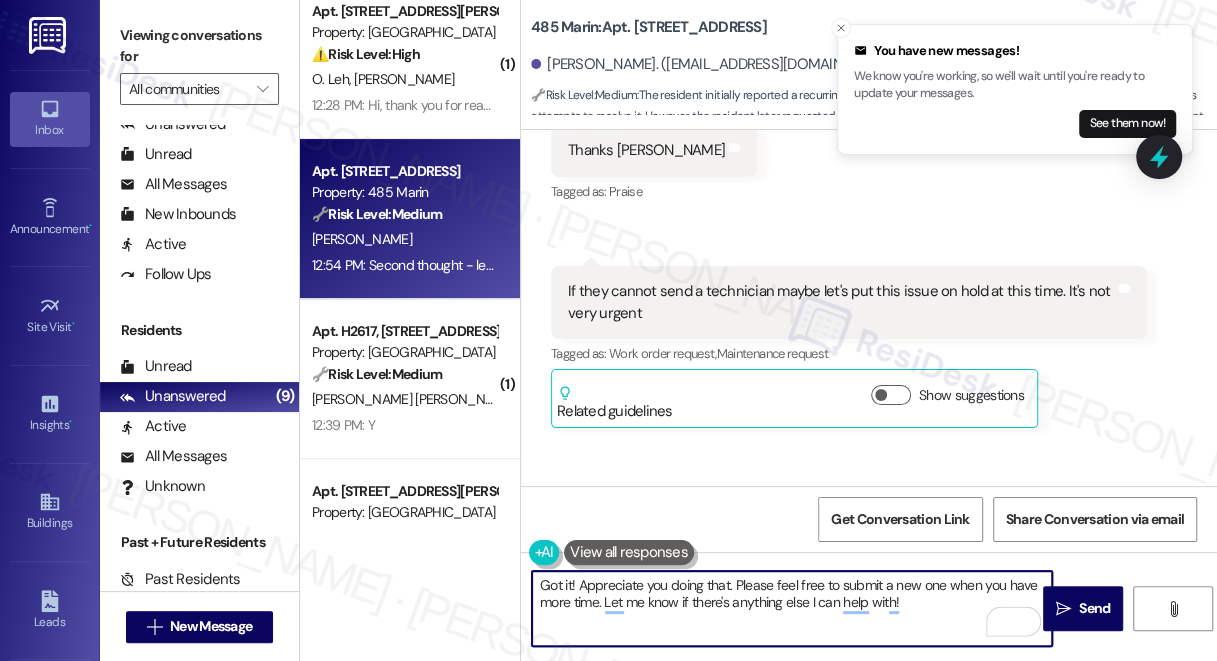 click on "Got it! Appreciate you doing that. Please feel free to submit a new one when you have more time. Let me know if there's anything else I can help with!" at bounding box center [792, 608] 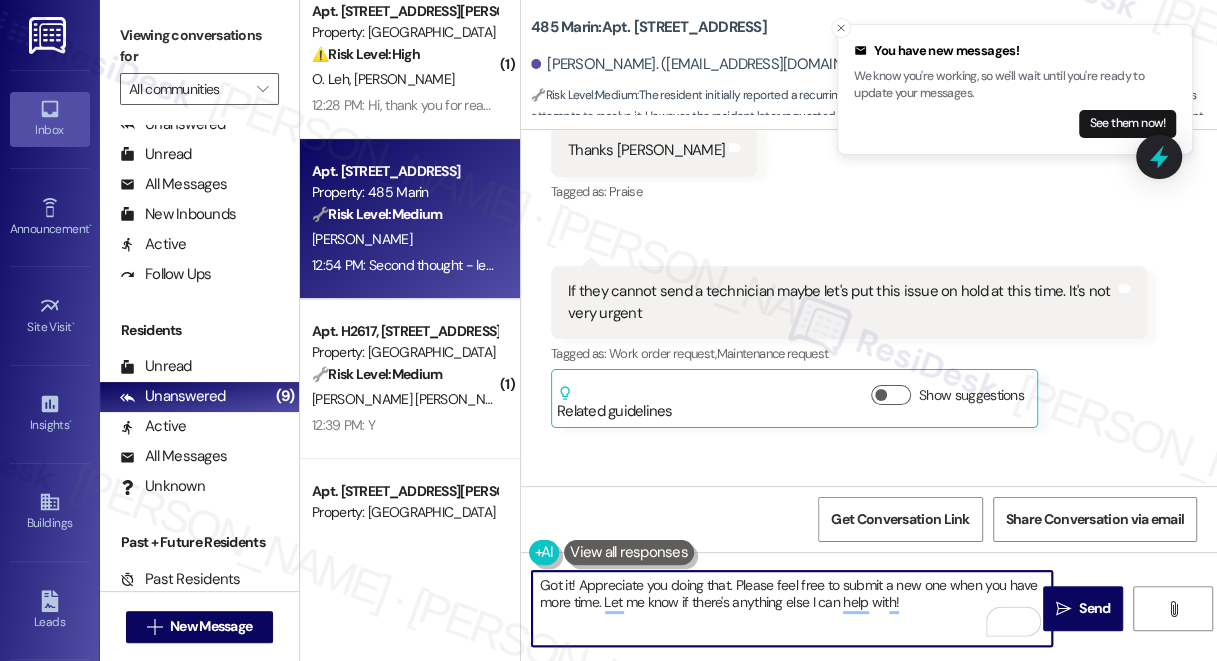 click on "Got it! Appreciate you doing that. Please feel free to submit a new one when you have more time. Let me know if there's anything else I can help with!" at bounding box center (792, 608) 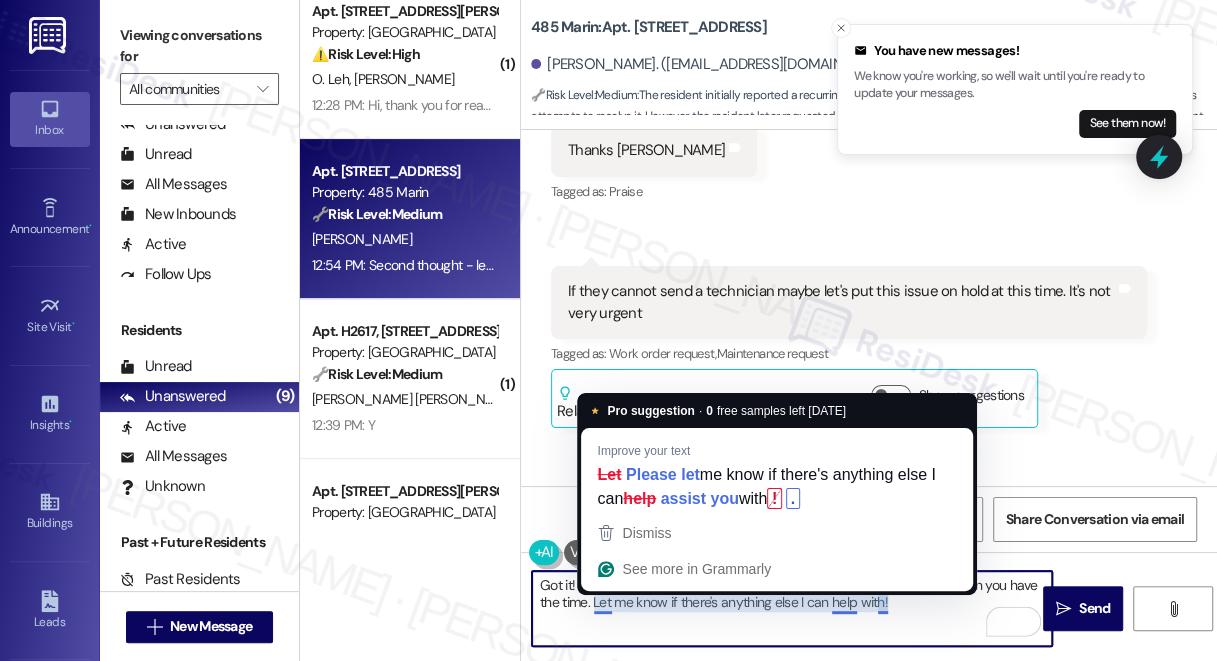 click on "Got it! Appreciate you doing that. Please feel free to submit a new one when you have the time. Let me know if there's anything else I can help with!" at bounding box center (792, 608) 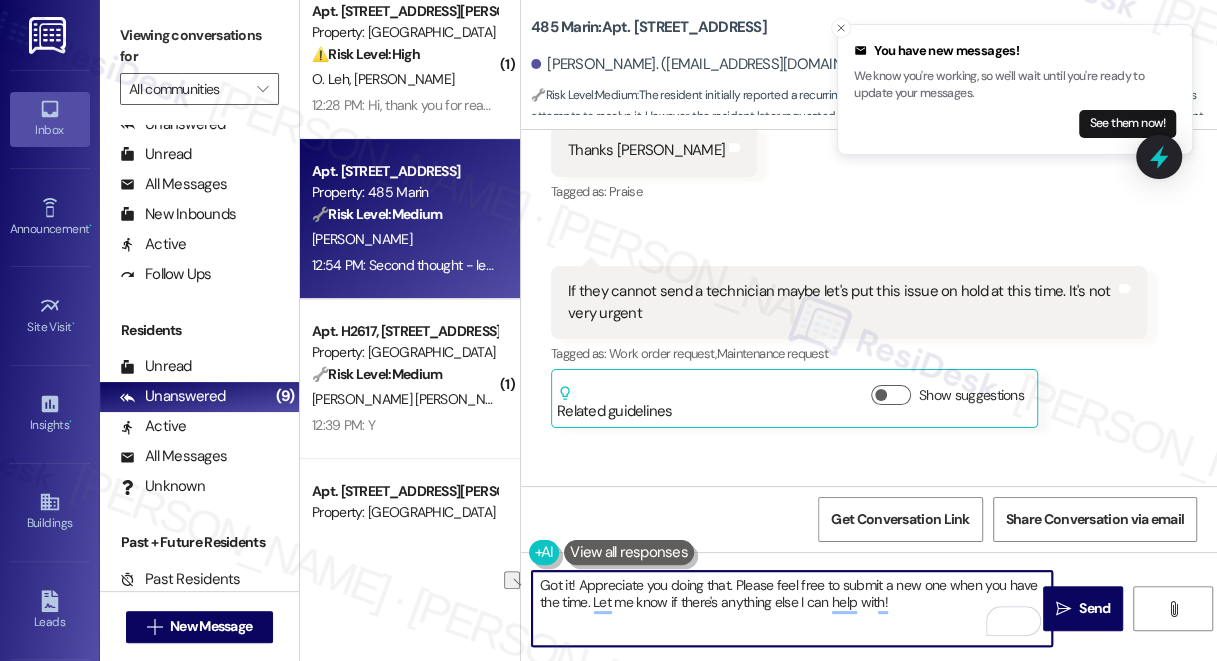 drag, startPoint x: 842, startPoint y: 603, endPoint x: 587, endPoint y: 600, distance: 255.01764 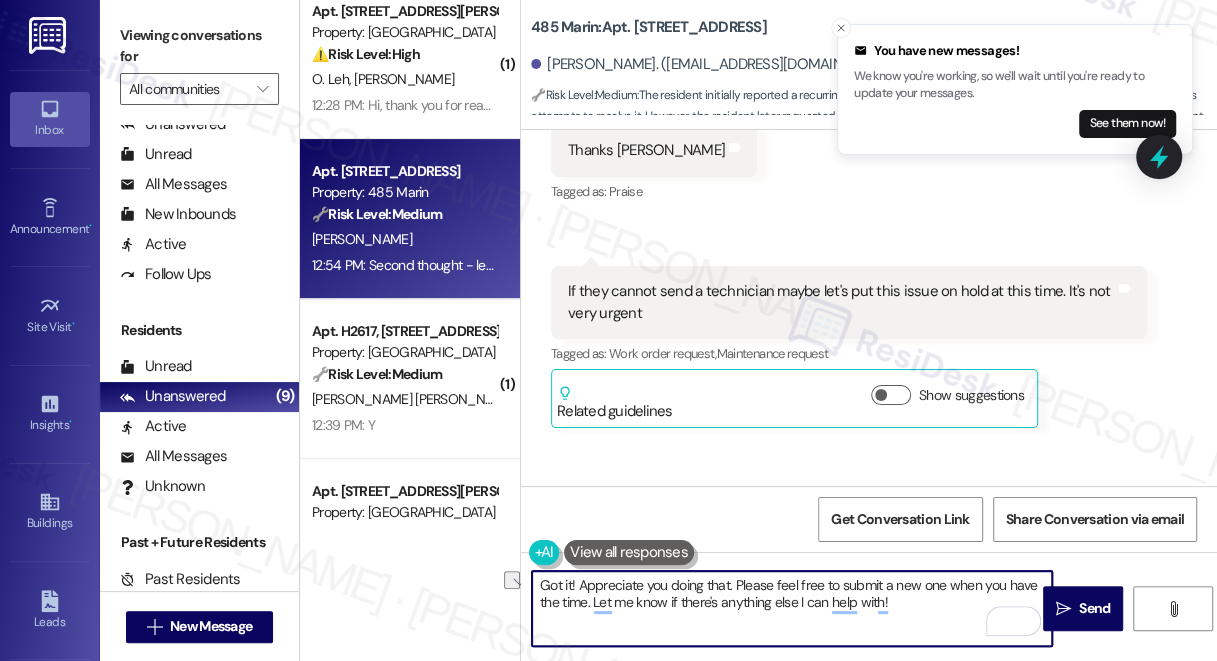 click on "Got it! Appreciate you doing that. Please feel free to submit a new one when you have the time. Let me know if there's anything else I can help with!" at bounding box center (792, 608) 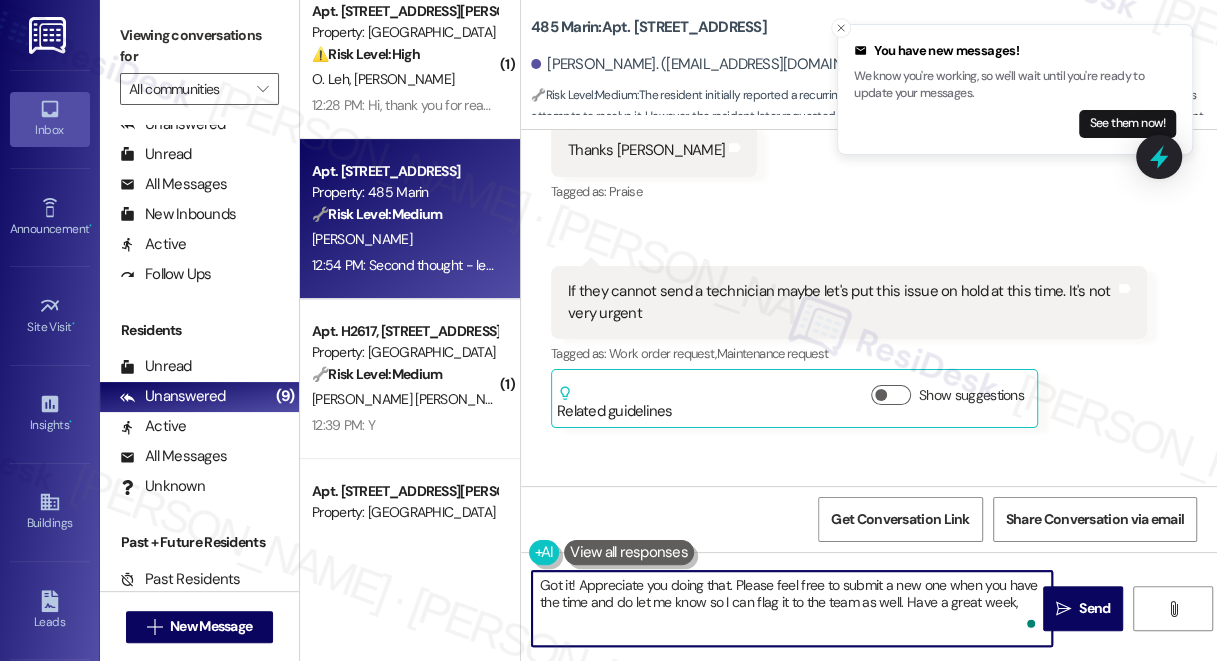 click on "Yuyue Liang. (angelaliangyy@gmail.com)" at bounding box center [715, 64] 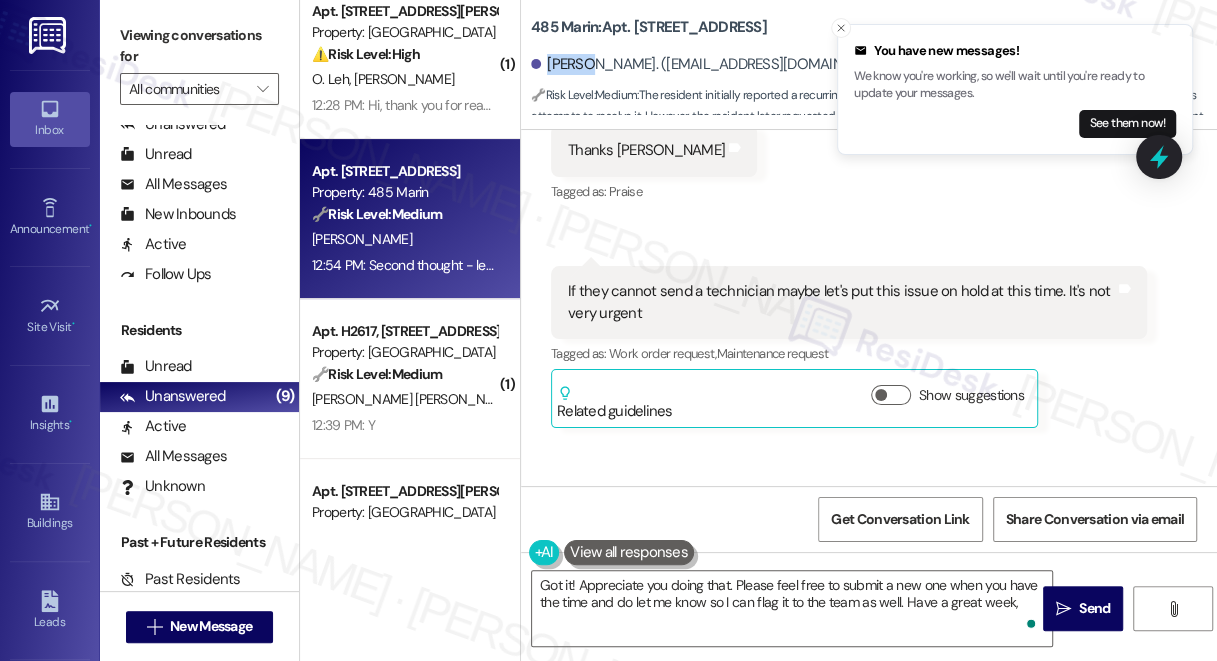 click on "Yuyue Liang. (angelaliangyy@gmail.com)" at bounding box center (715, 64) 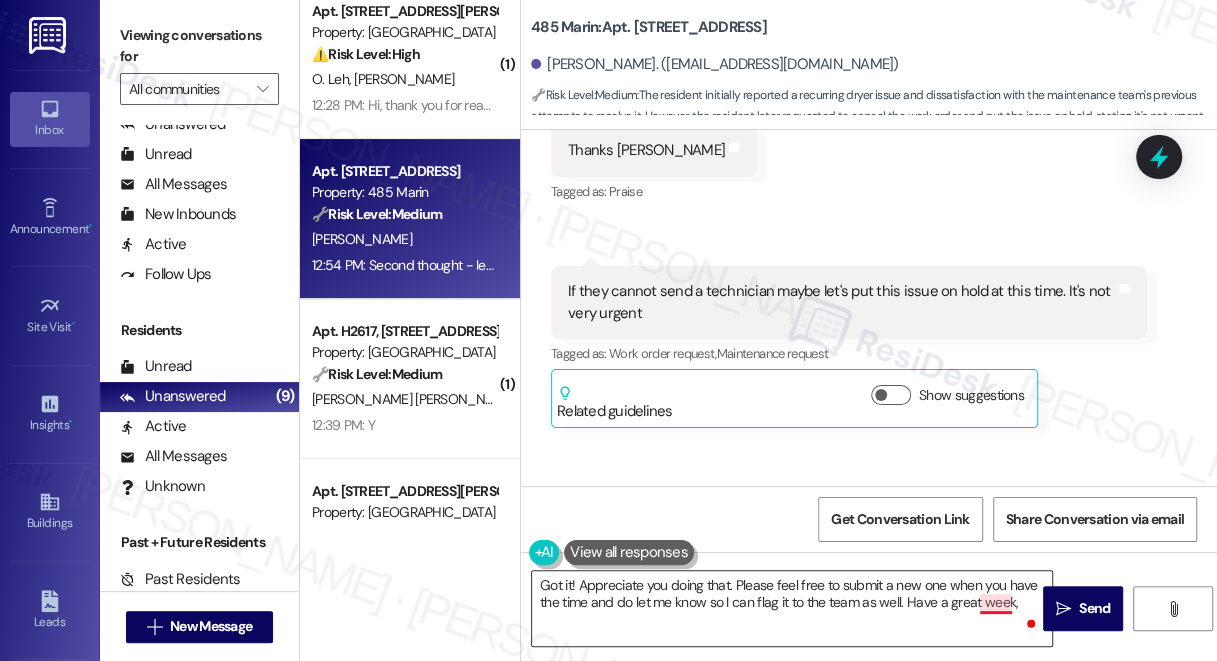 click on "Got it! Appreciate you doing that. Please feel free to submit a new one when you have the time and do let me know so I can flag it to the team as well. Have a great week," at bounding box center [792, 608] 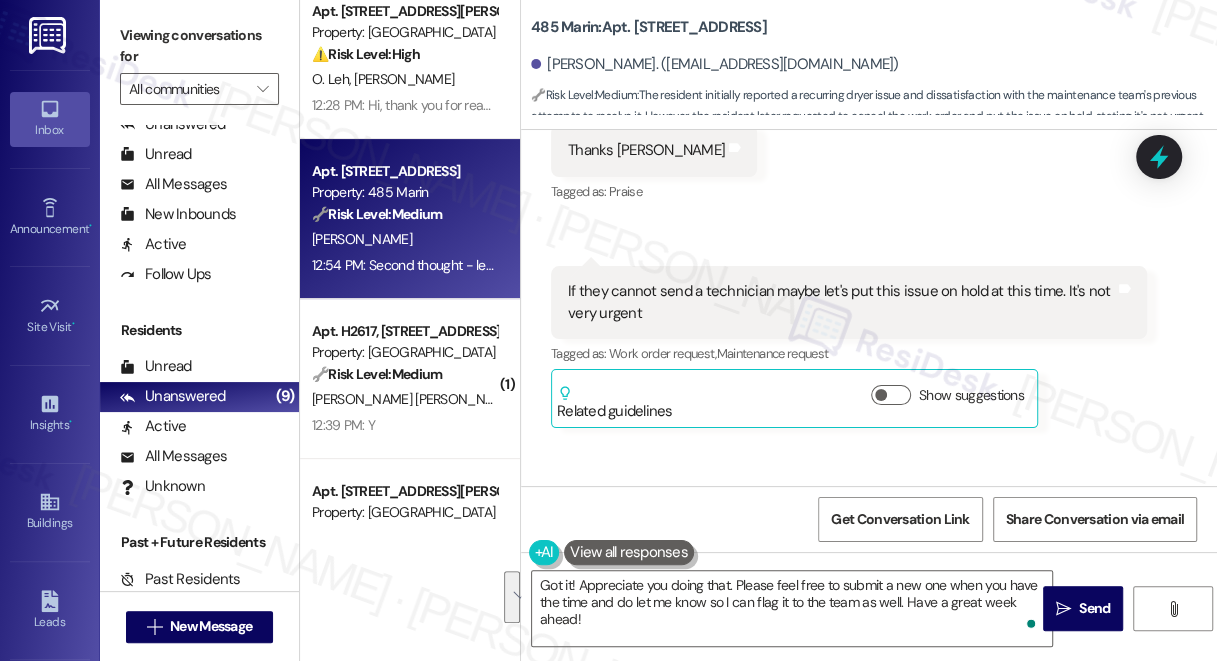 click on "Viewing conversations for All communities " at bounding box center [199, 62] 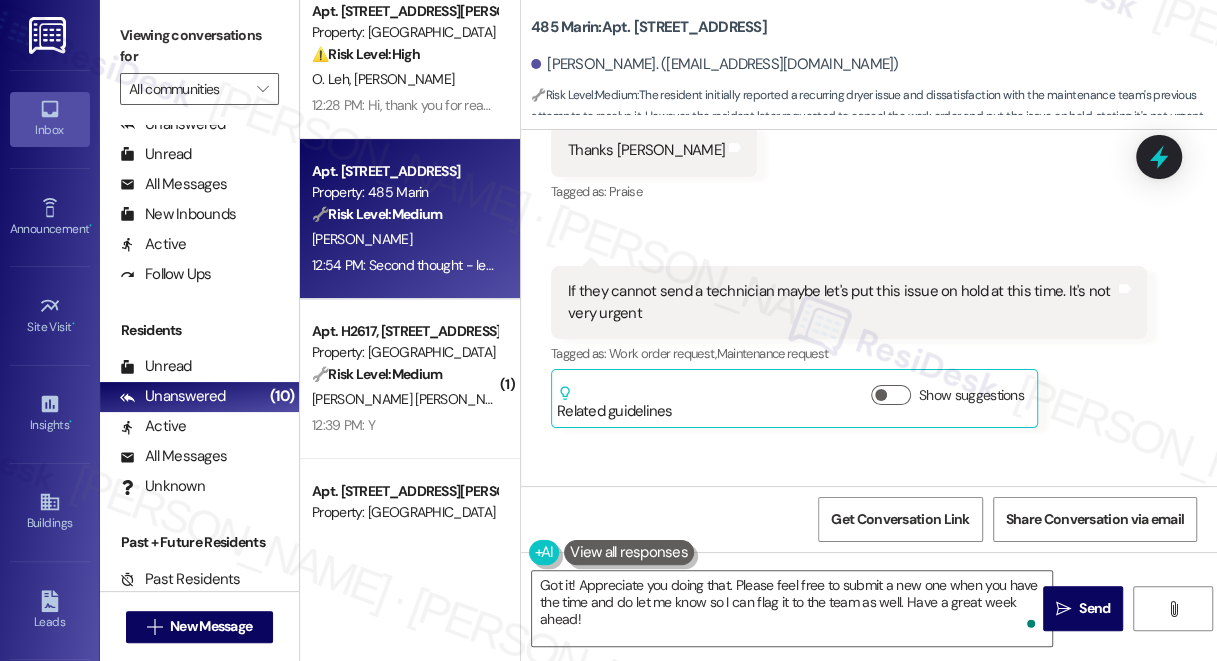 click on "Second thought - let's just cancel the work order you just put in, I'm very preoccupied with work these two weeks, so that's why I canceled the work order yesterday. Let me put in the order when issue arise again. Thank you!" at bounding box center [841, 563] 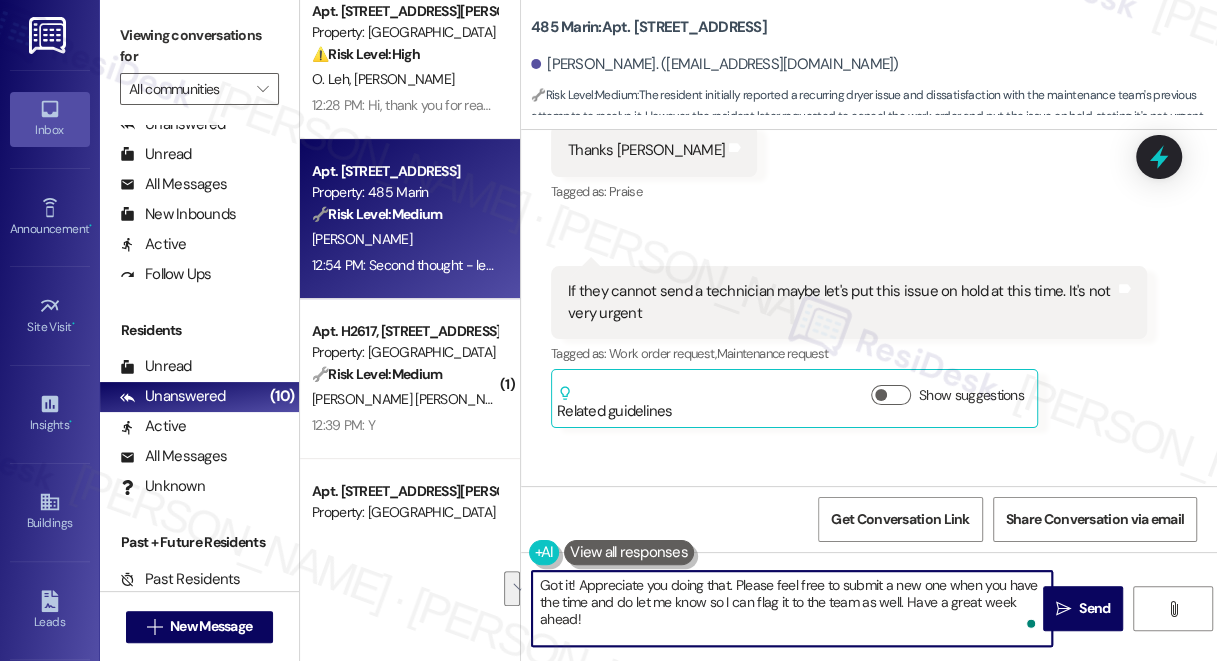 drag, startPoint x: 732, startPoint y: 584, endPoint x: 744, endPoint y: 600, distance: 20 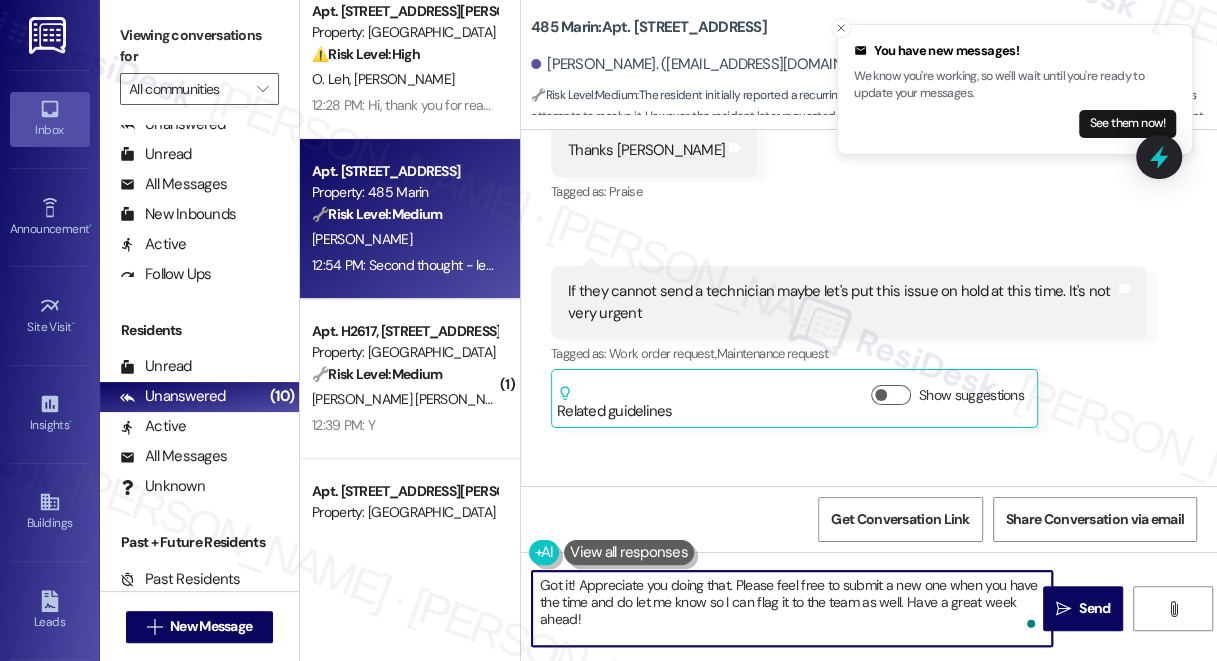 click on "Got it! Appreciate you doing that. Please feel free to submit a new one when you have the time and do let me know so I can flag it to the team as well. Have a great week ahead!" at bounding box center (792, 608) 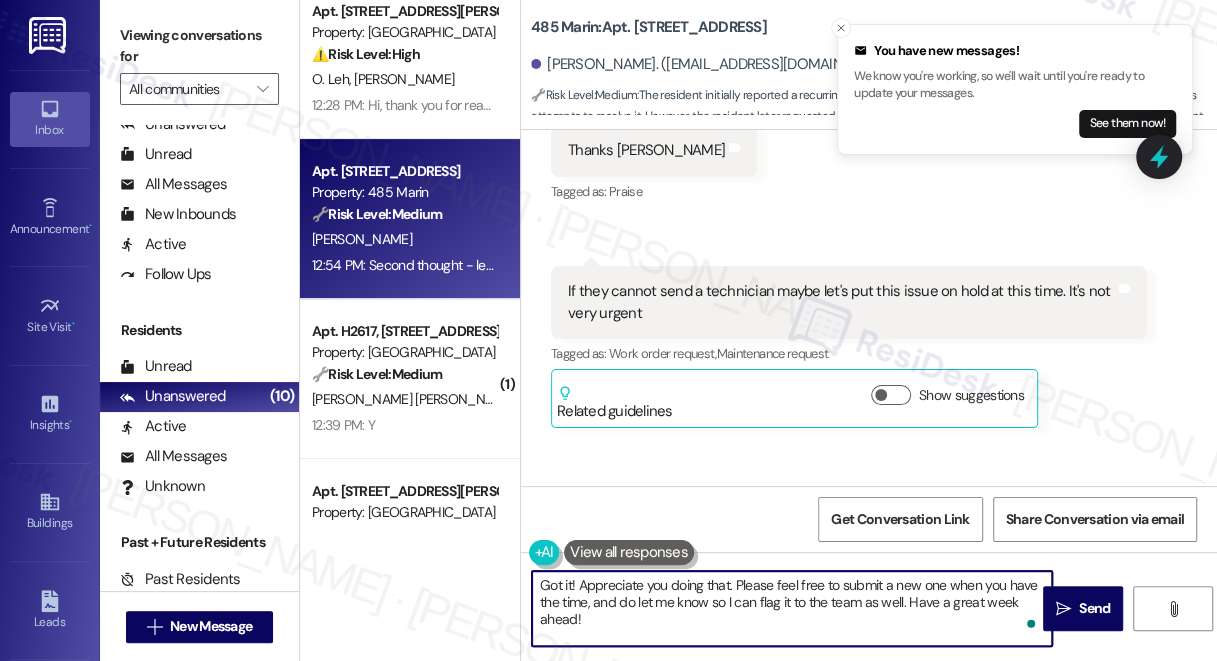click on "Got it! Appreciate you doing that. Please feel free to submit a new one when you have the time, and do let me know so I can flag it to the team as well. Have a great week ahead!" at bounding box center (792, 608) 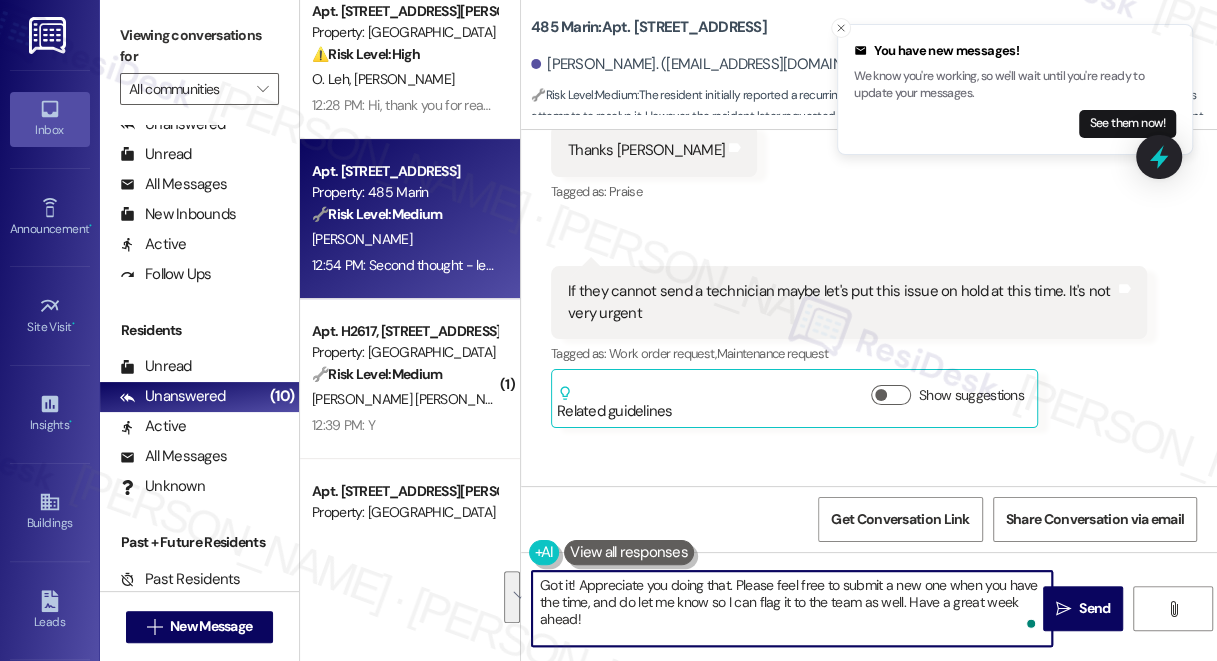 click on "Got it! Appreciate you doing that. Please feel free to submit a new one when you have the time, and do let me know so I can flag it to the team as well. Have a great week ahead!" at bounding box center [792, 608] 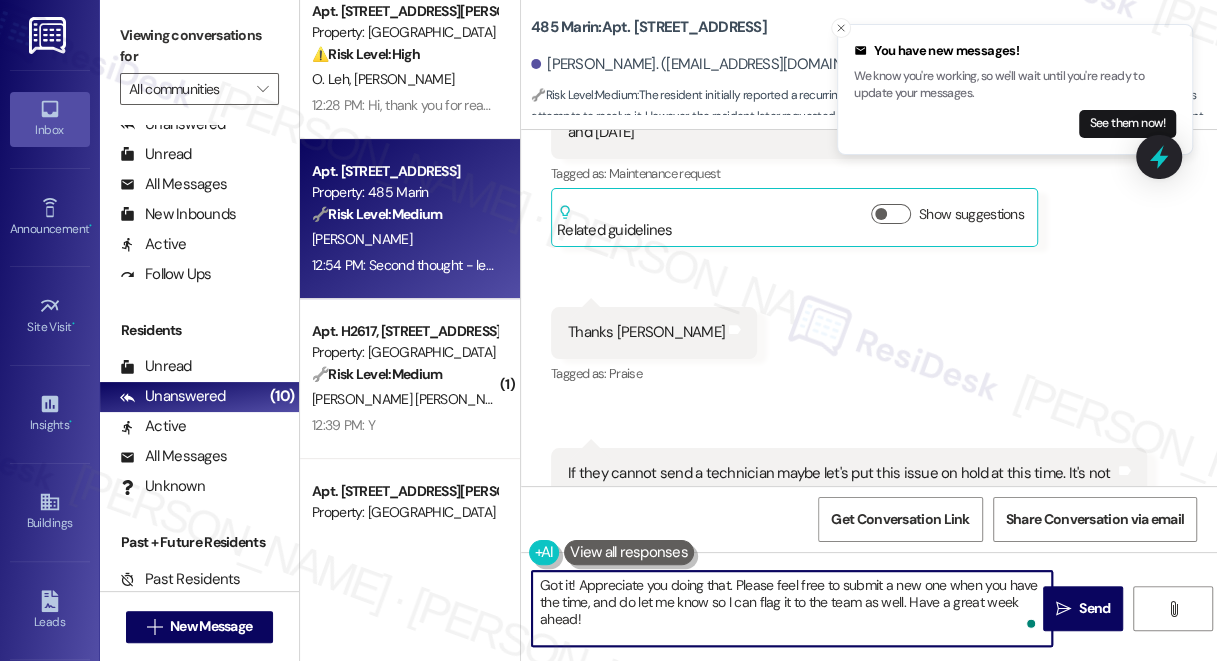 scroll, scrollTop: 26528, scrollLeft: 0, axis: vertical 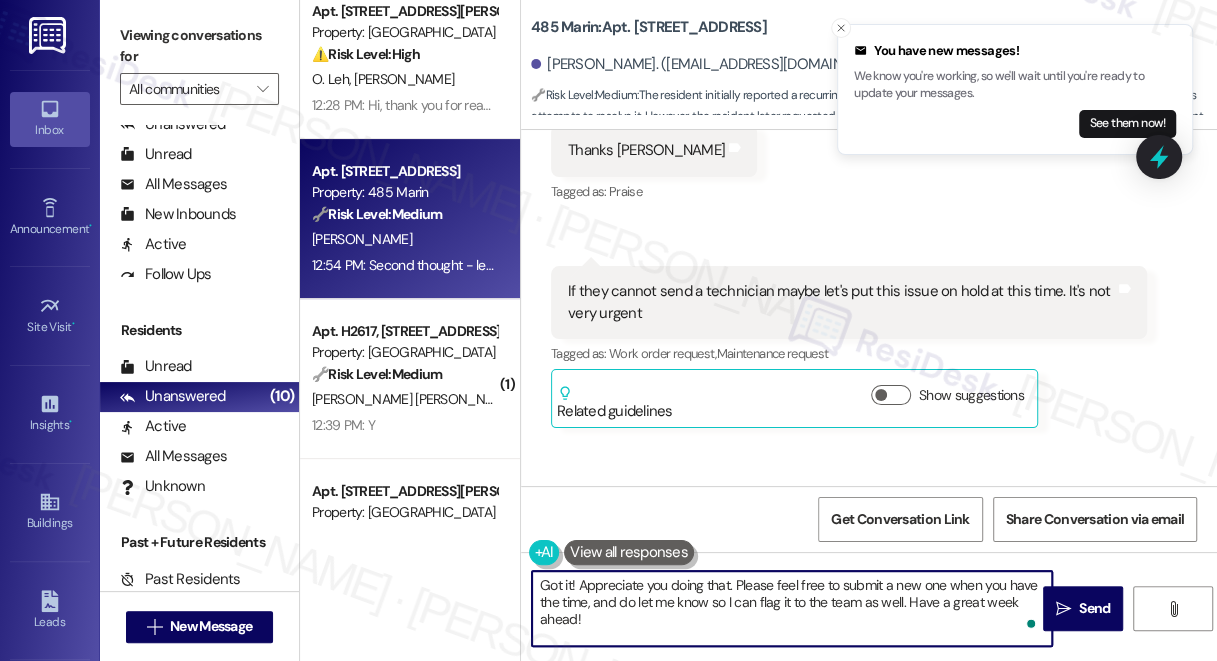 click on "Got it! Appreciate you doing that. Please feel free to submit a new one when you have the time, and do let me know so I can flag it to the team as well. Have a great week ahead!" at bounding box center [792, 608] 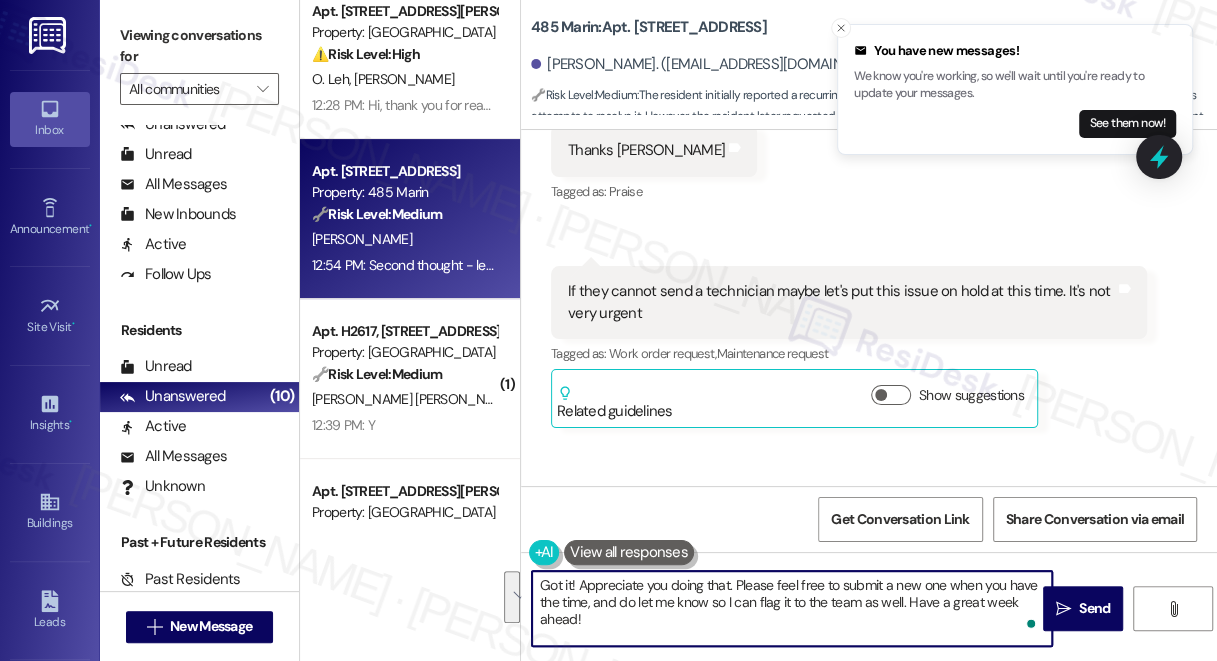 click on "Got it! Appreciate you doing that. Please feel free to submit a new one when you have the time, and do let me know so I can flag it to the team as well. Have a great week ahead!" at bounding box center (792, 608) 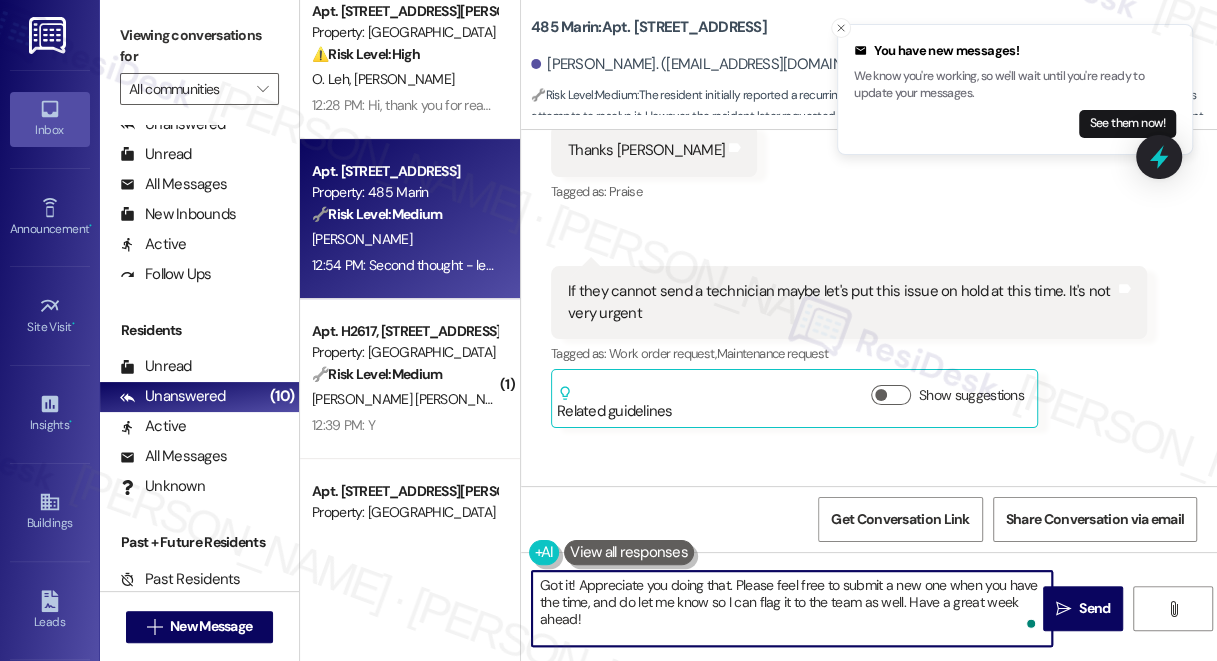 click on "Got it! Appreciate you doing that. Please feel free to submit a new one when you have the time, and do let me know so I can flag it to the team as well. Have a great week ahead!" at bounding box center [792, 608] 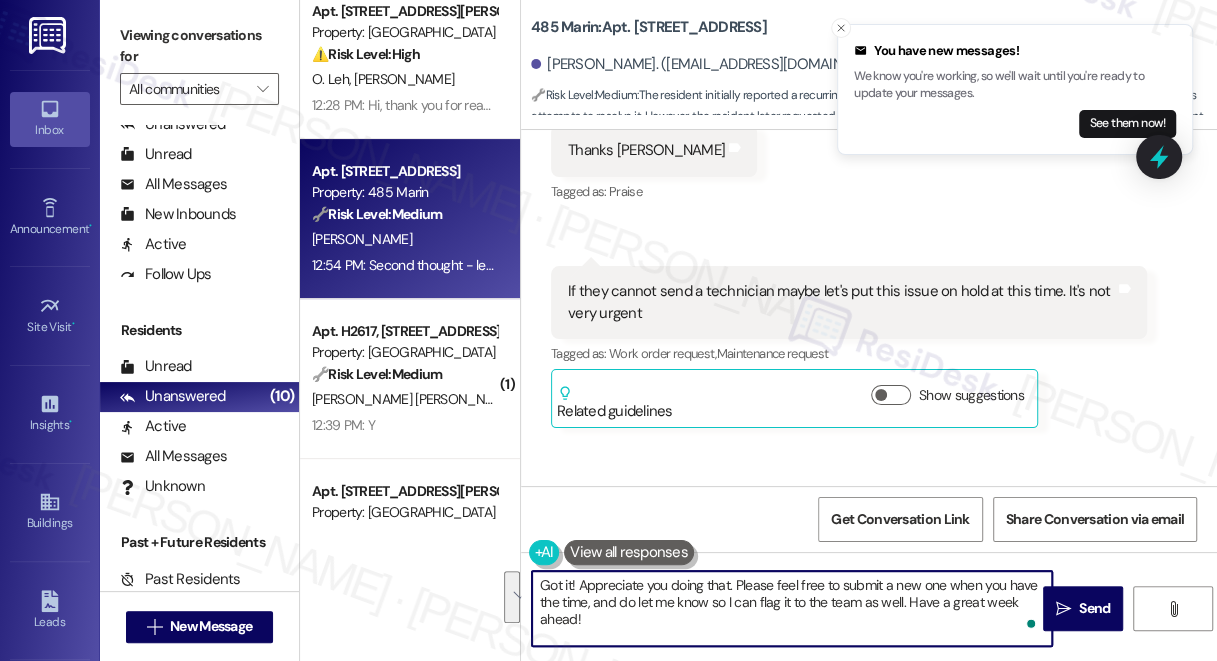 click on "Got it! Appreciate you doing that. Please feel free to submit a new one when you have the time, and do let me know so I can flag it to the team as well. Have a great week ahead!" at bounding box center (792, 608) 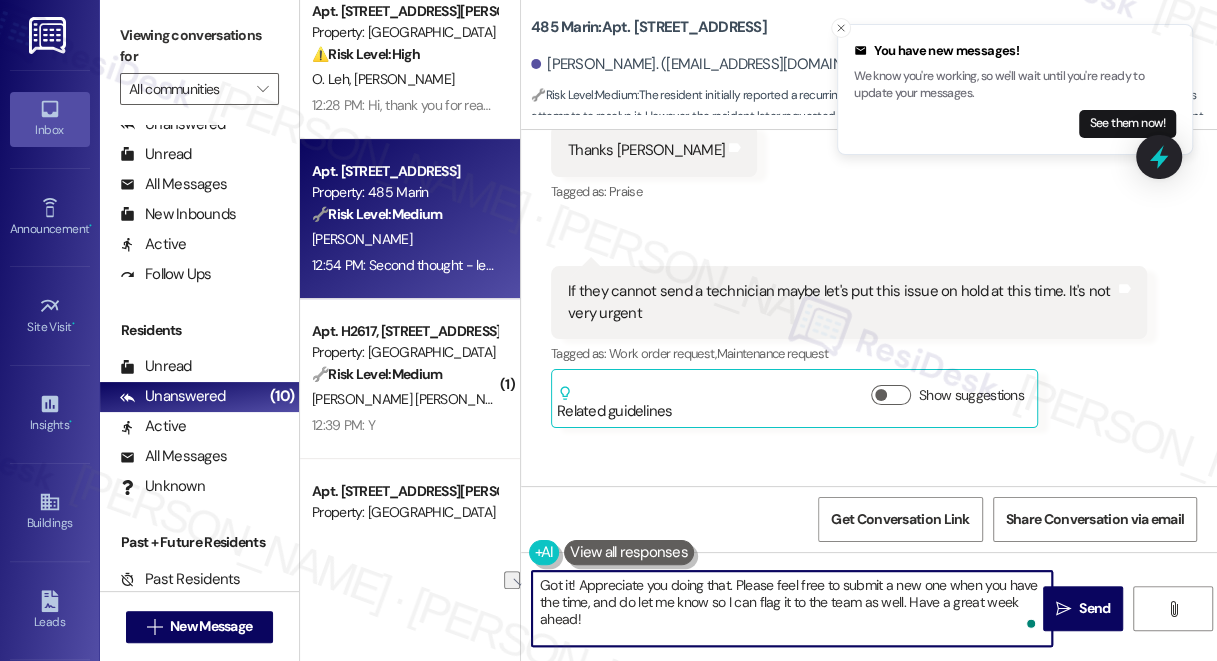 drag, startPoint x: 733, startPoint y: 584, endPoint x: 578, endPoint y: 587, distance: 155.02902 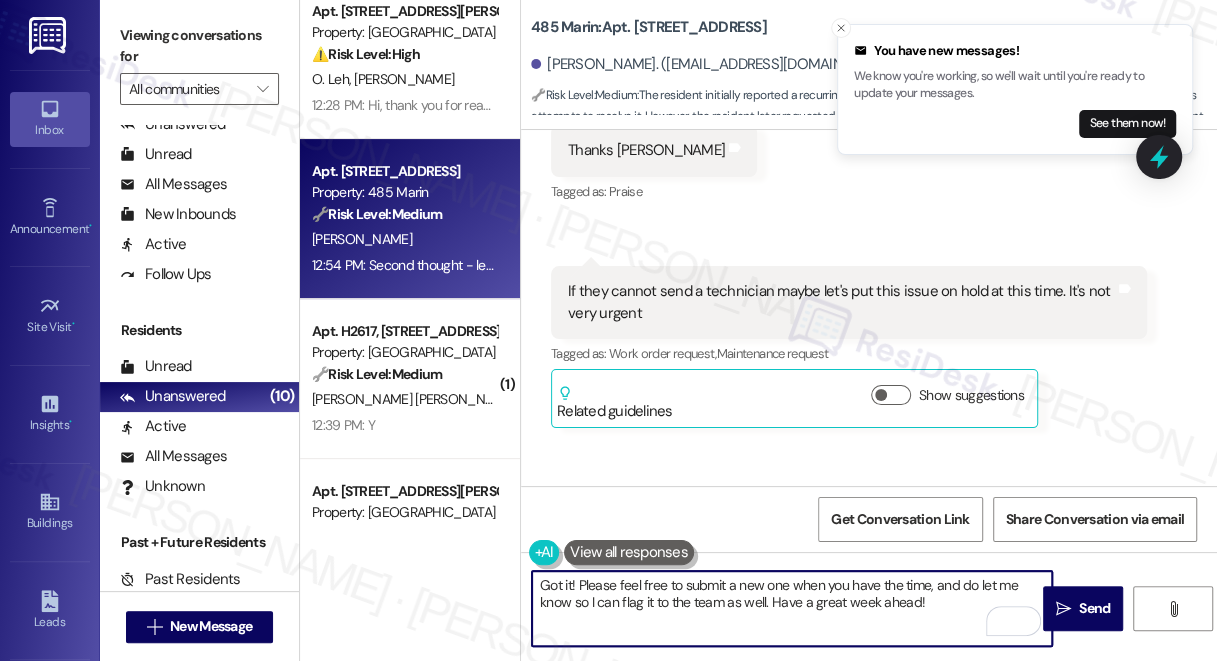 click on "Got it! Please feel free to submit a new one when you have the time, and do let me know so I can flag it to the team as well. Have a great week ahead!" at bounding box center (792, 608) 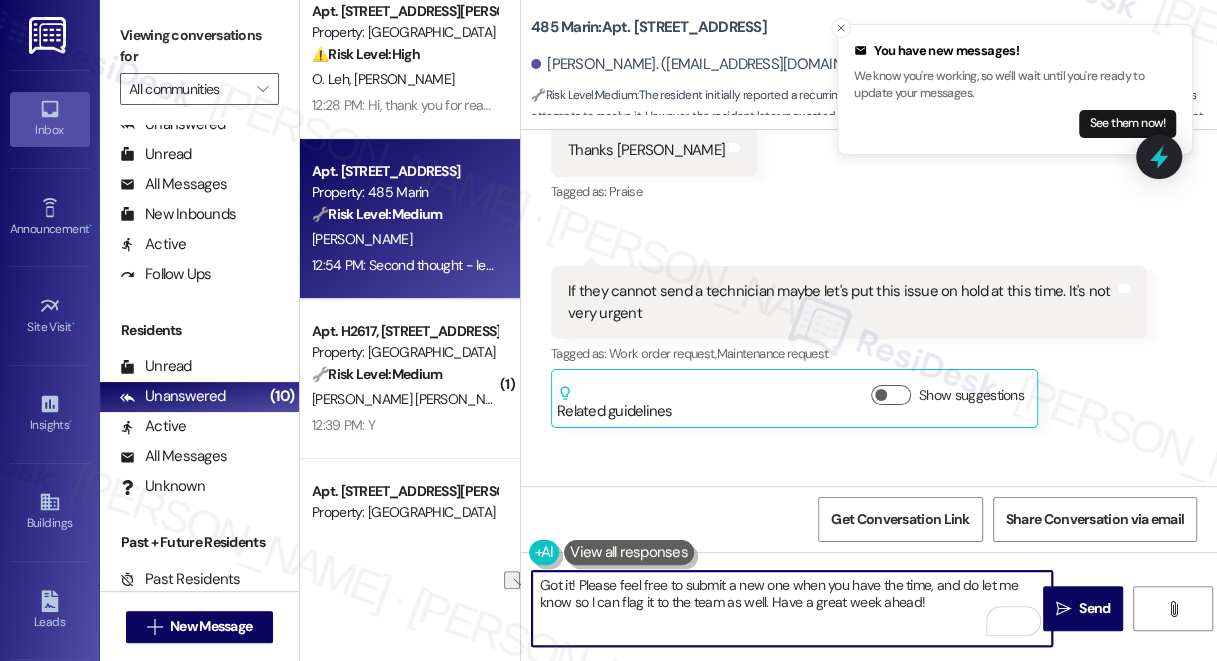 click on "Got it! Please feel free to submit a new one when you have the time, and do let me know so I can flag it to the team as well. Have a great week ahead!" at bounding box center [792, 608] 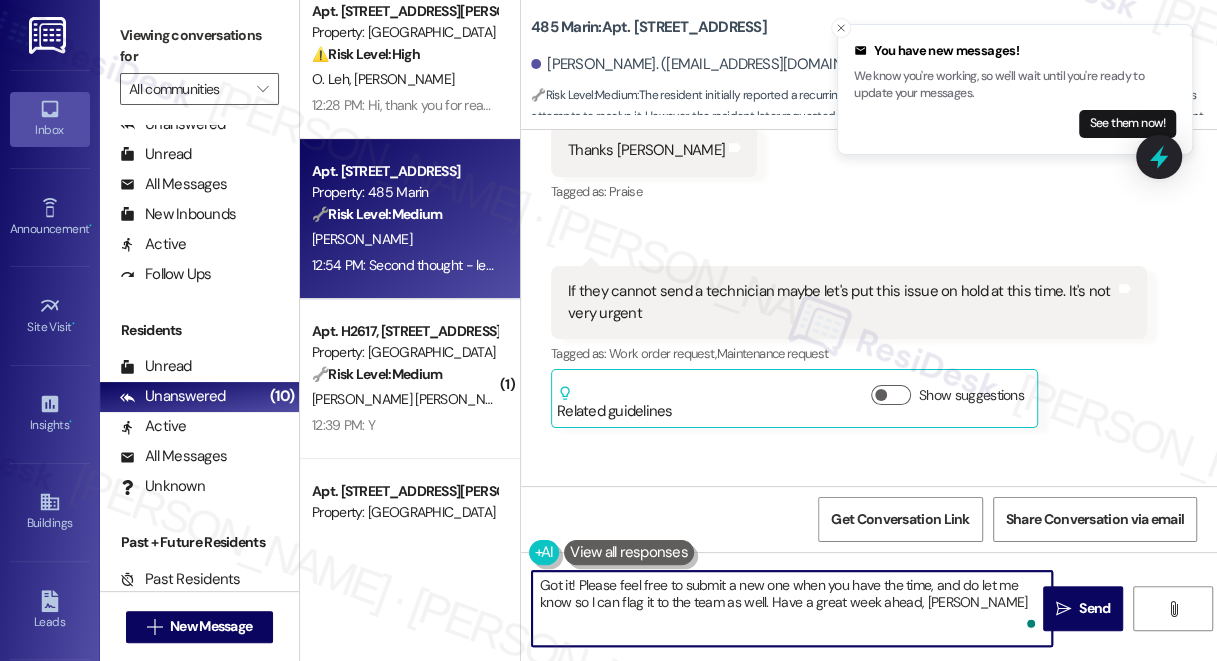type on "Got it! Please feel free to submit a new one when you have the time, and do let me know so I can flag it to the team as well. Have a great week ahead, Yuyue!" 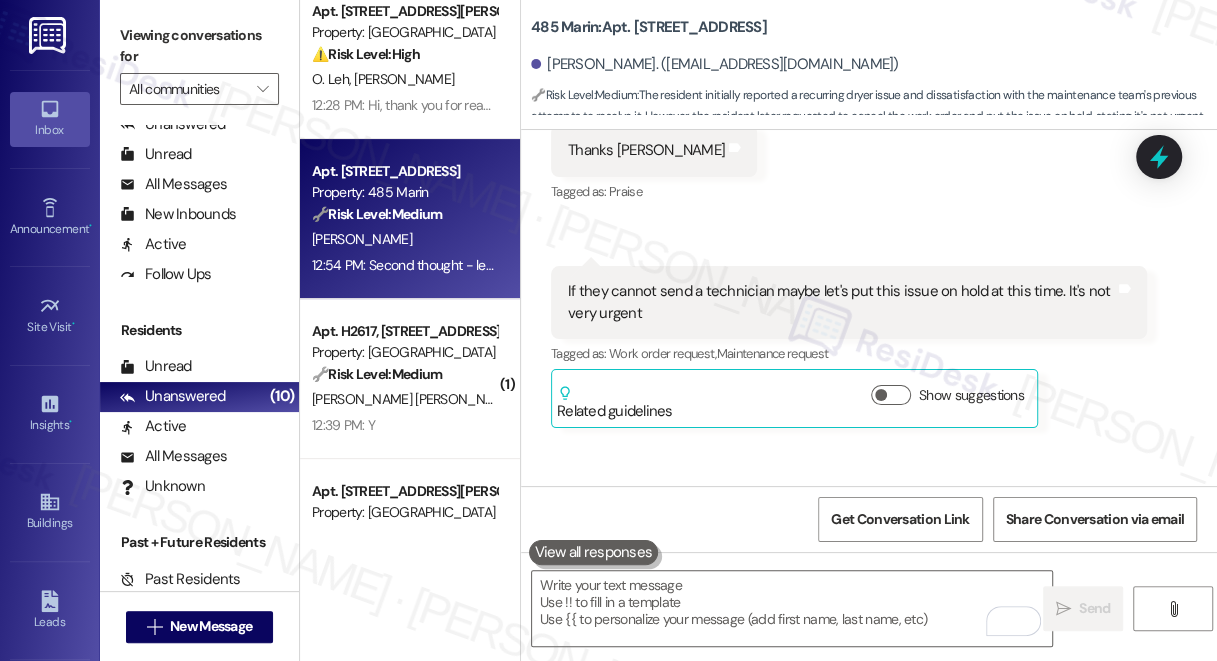 click on "Viewing conversations for" at bounding box center (199, 46) 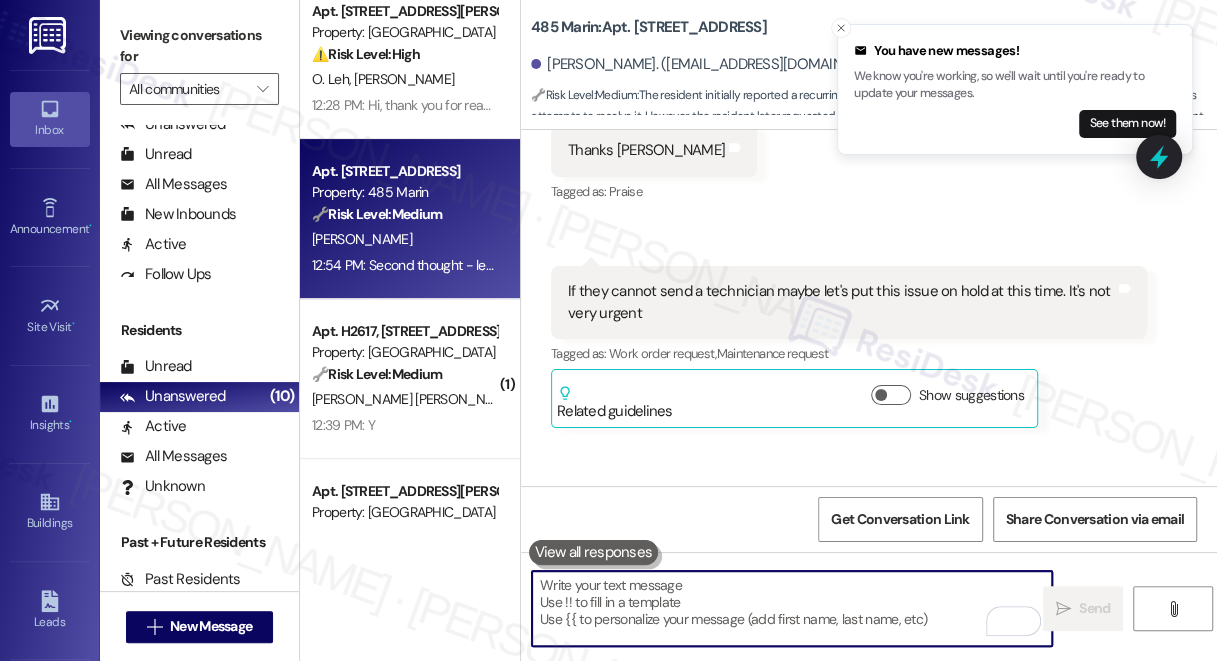 click at bounding box center [792, 608] 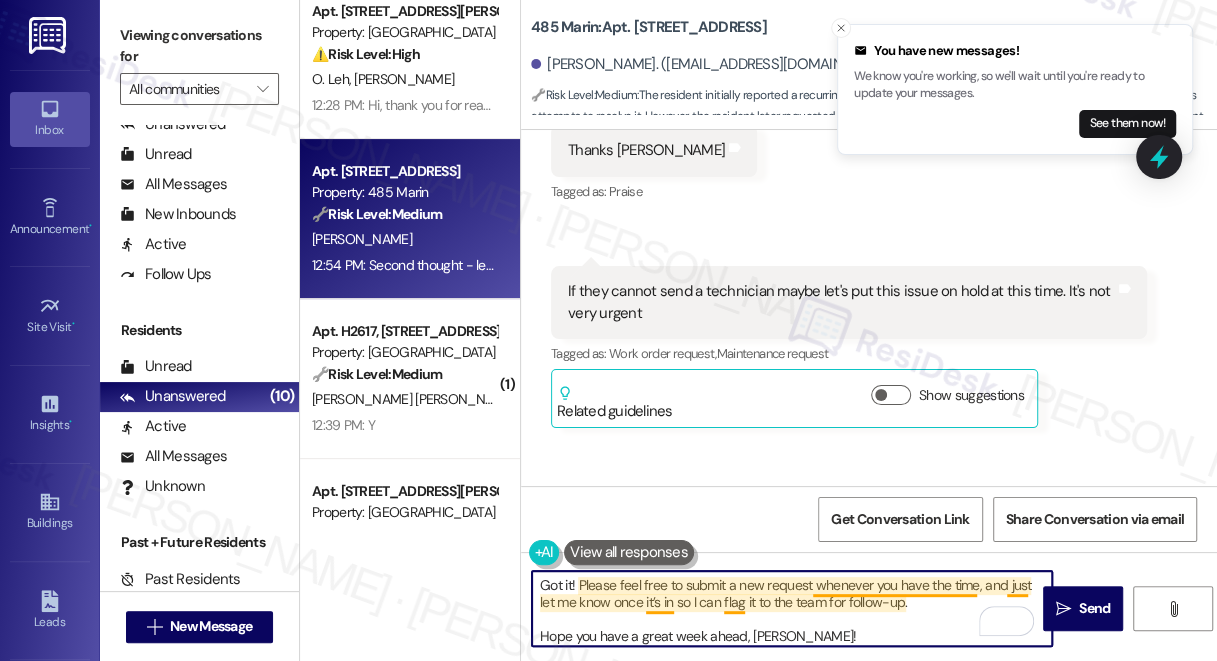 click on "Got it! Please feel free to submit a new request whenever you have the time, and just let me know once it’s in so I can flag it to the team for follow-up.
Hope you have a great week ahead, Yuyue!" at bounding box center (792, 608) 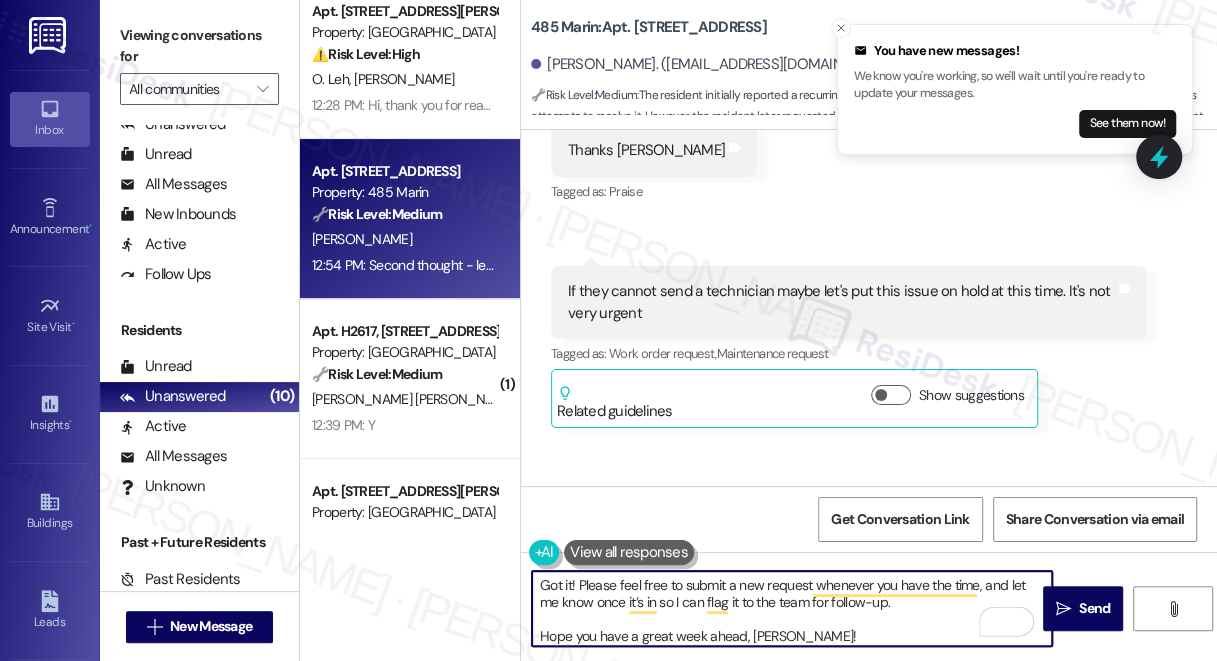 click on "Got it! Please feel free to submit a new request whenever you have the time, and let me know once it’s in so I can flag it to the team for follow-up.
Hope you have a great week ahead, Yuyue!" at bounding box center (792, 608) 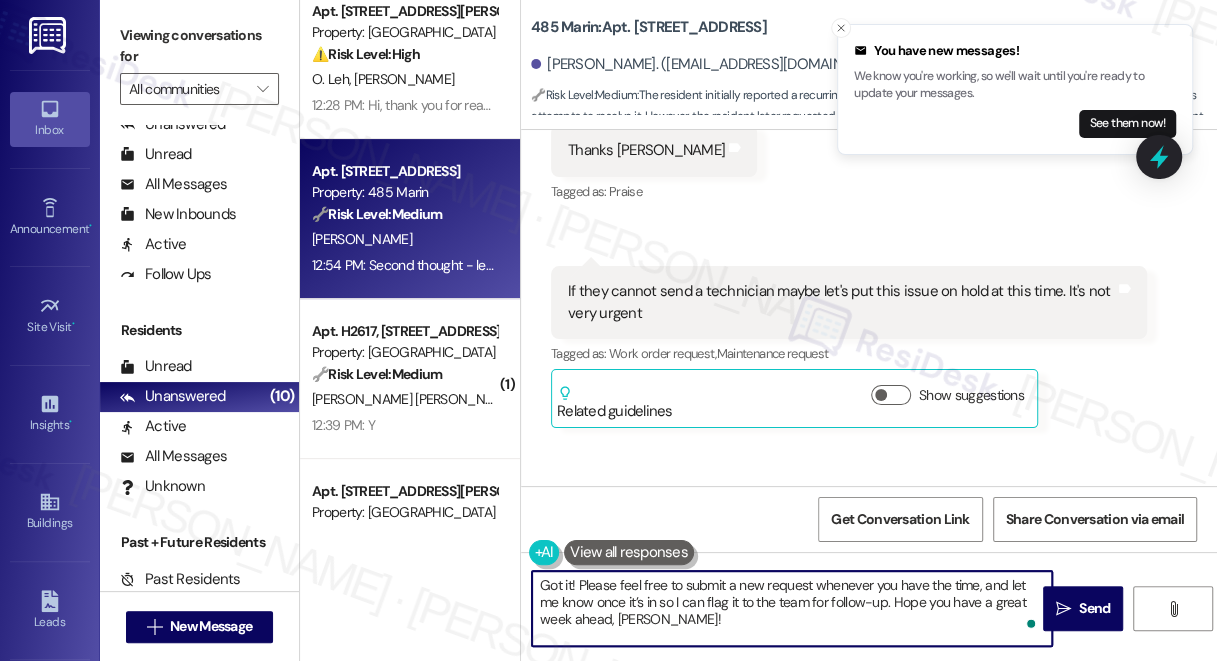 click on "Got it! Please feel free to submit a new request whenever you have the time, and let me know once it’s in so I can flag it to the team for follow-up. Hope you have a great week ahead, Yuyue!" at bounding box center [792, 608] 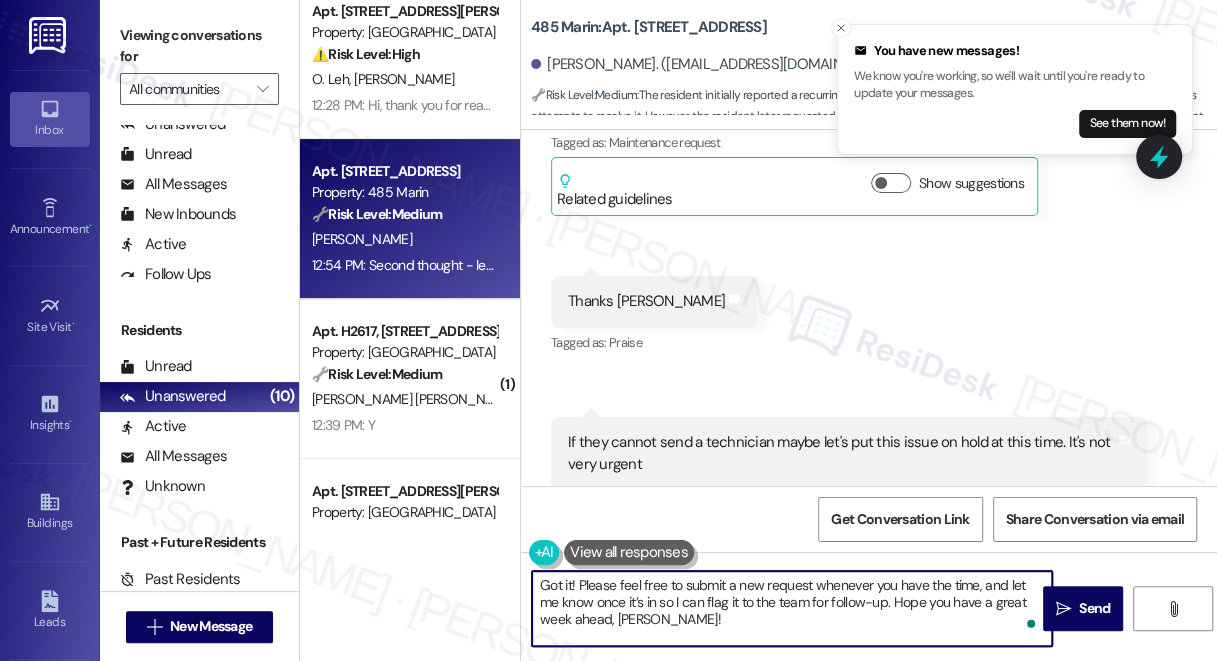 scroll, scrollTop: 26346, scrollLeft: 0, axis: vertical 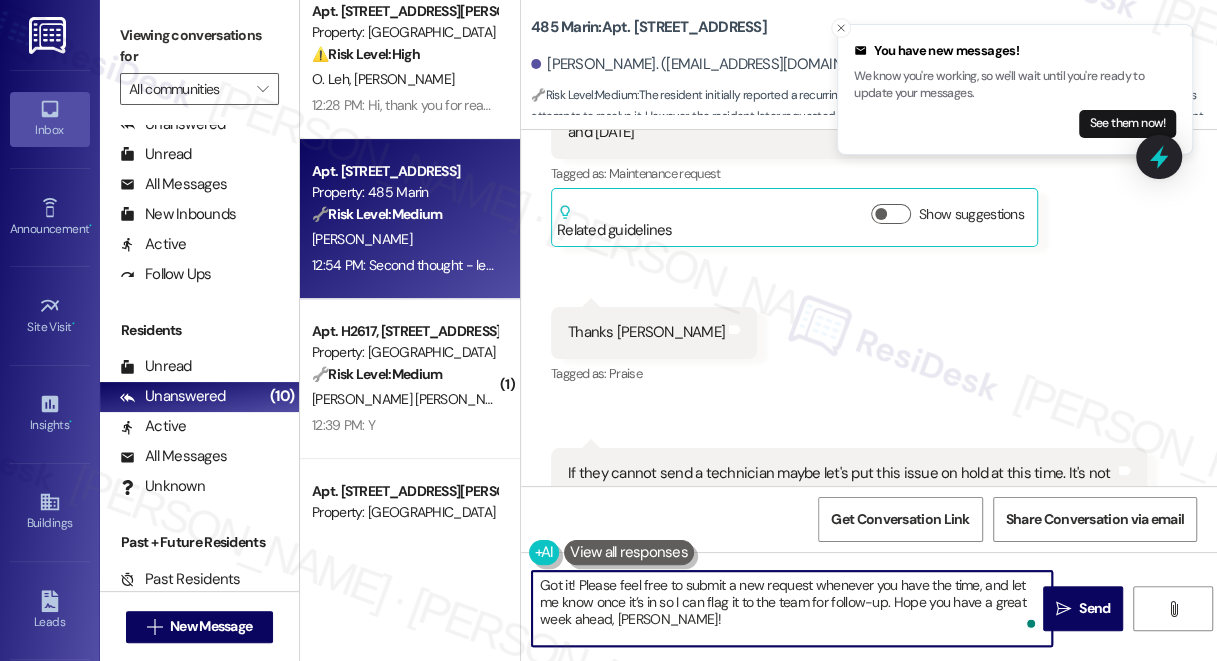 click on "Got it! Please feel free to submit a new request whenever you have the time, and let me know once it’s in so I can flag it to the team for follow-up. Hope you have a great week ahead, Yuyue!" at bounding box center [792, 608] 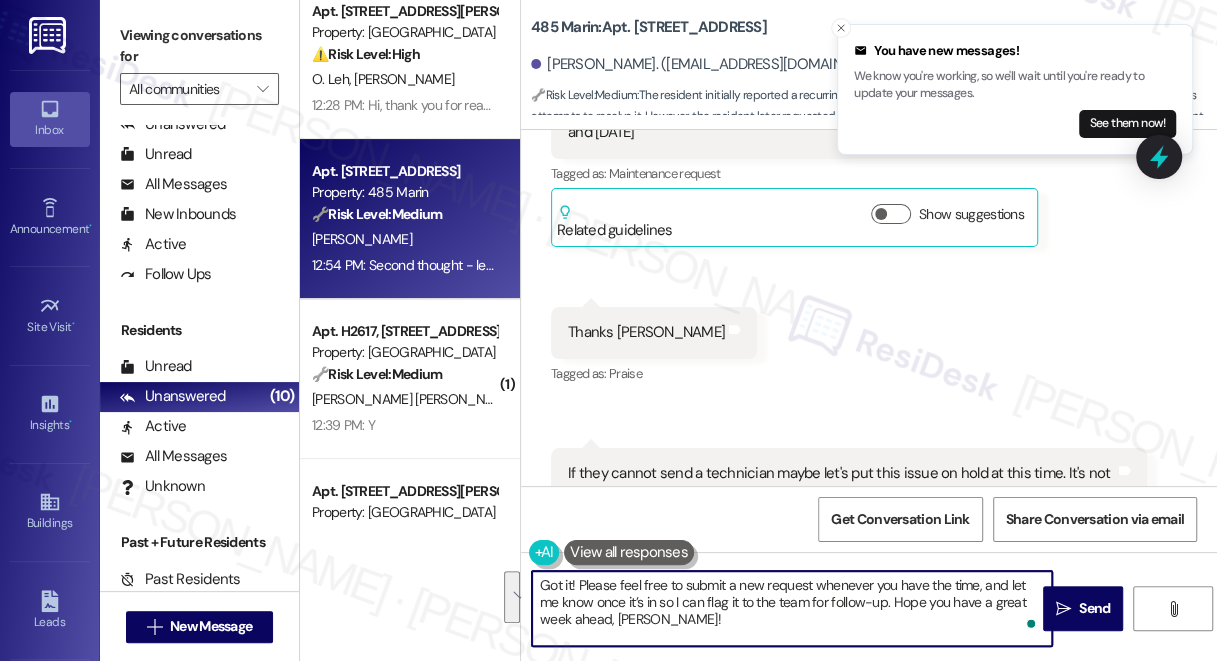 click on "Got it! Please feel free to submit a new request whenever you have the time, and let me know once it’s in so I can flag it to the team for follow-up. Hope you have a great week ahead, Yuyue!" at bounding box center [792, 608] 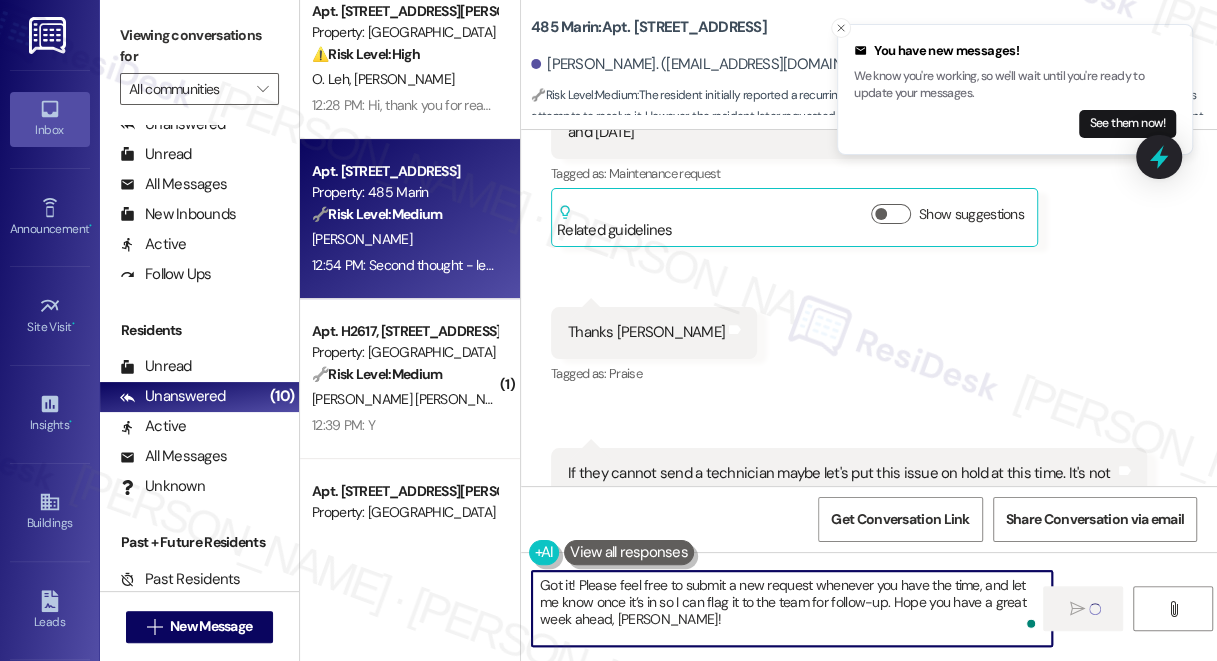 type on "Got it! Please feel free to submit a new request whenever you have the time, and let me know once it’s in so I can flag it to the team for follow-up. Hope you have a great week ahead, Yuyue!" 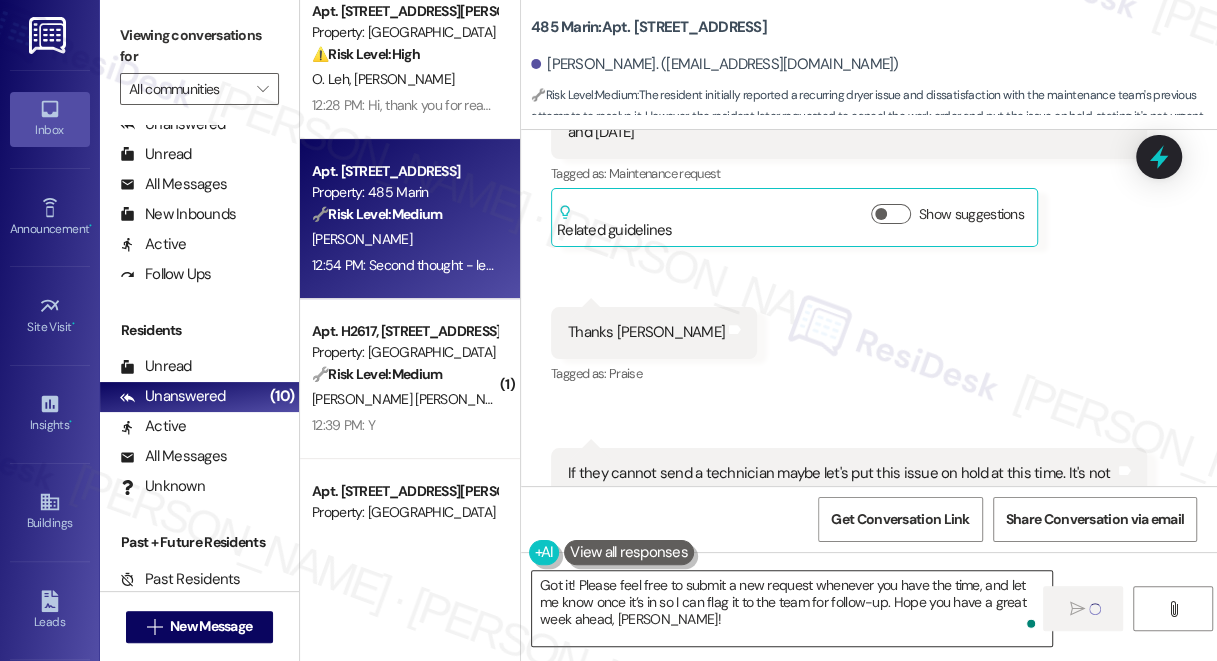 type 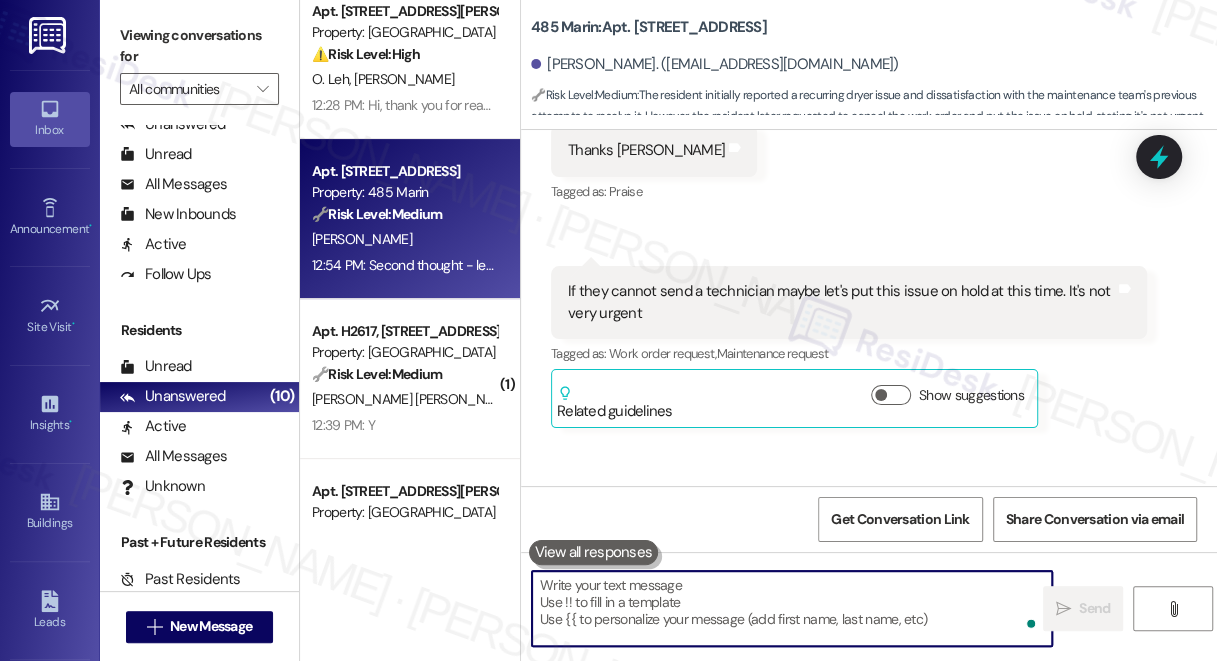 click at bounding box center [792, 608] 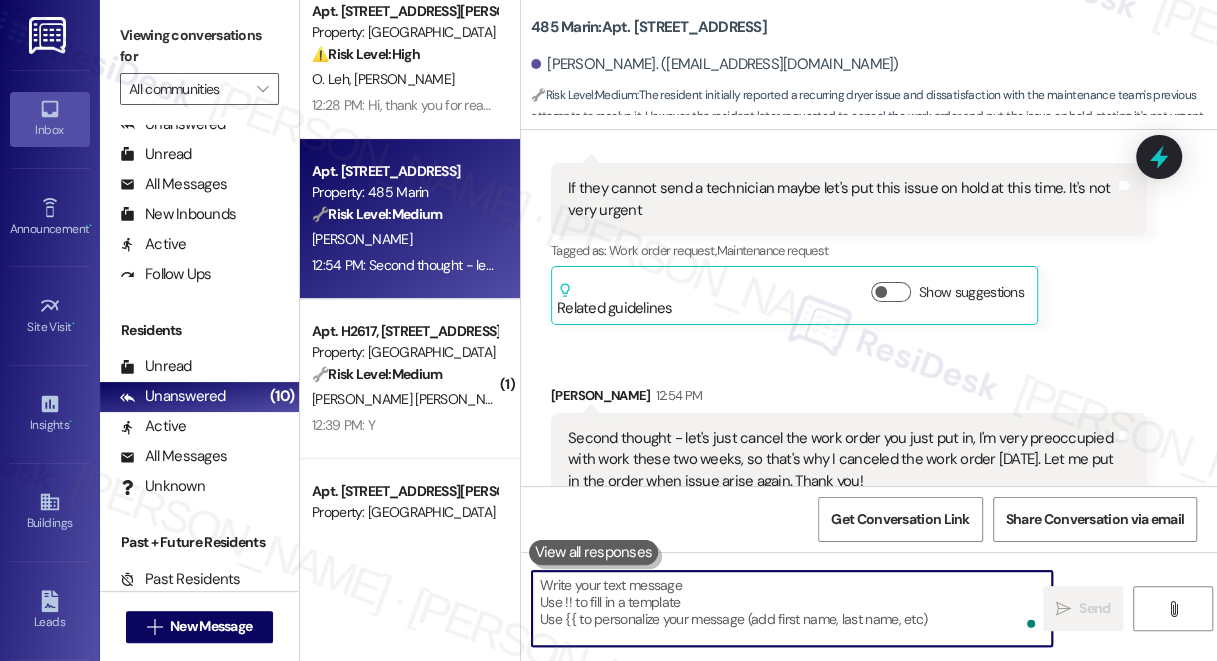 scroll, scrollTop: 26710, scrollLeft: 0, axis: vertical 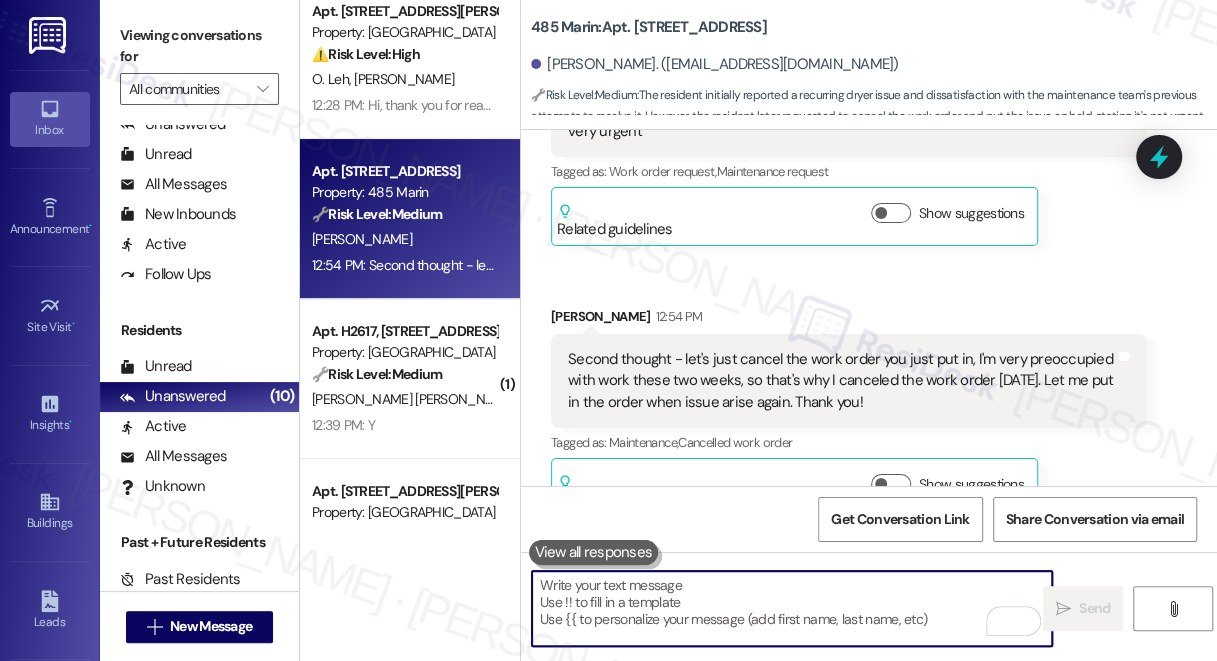 click on "Got it! Please feel free to submit a new request whenever you have the time, and let me know once it’s in so I can flag it to the team for follow-up. Hope you have a great week ahead, Yuyue!" at bounding box center (896, 652) 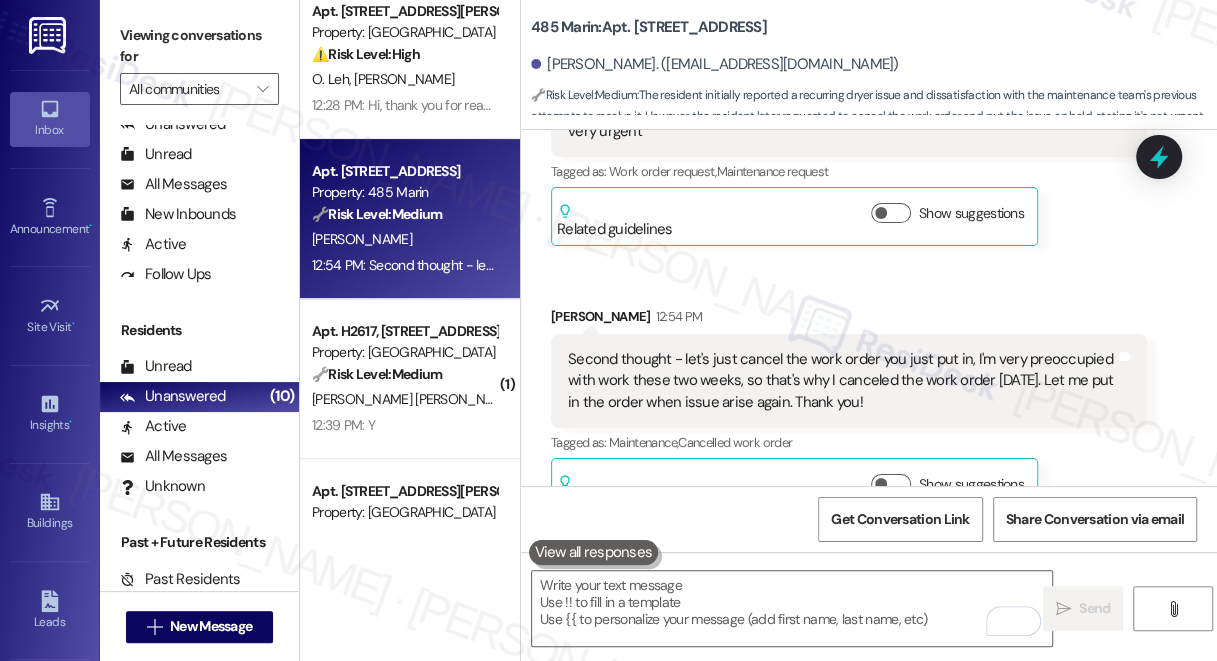 click on "Got it! Please feel free to submit a new request whenever you have the time, and let me know once it’s in so I can flag it to the team for follow-up. Hope you have a great week ahead, Yuyue!" at bounding box center [896, 652] 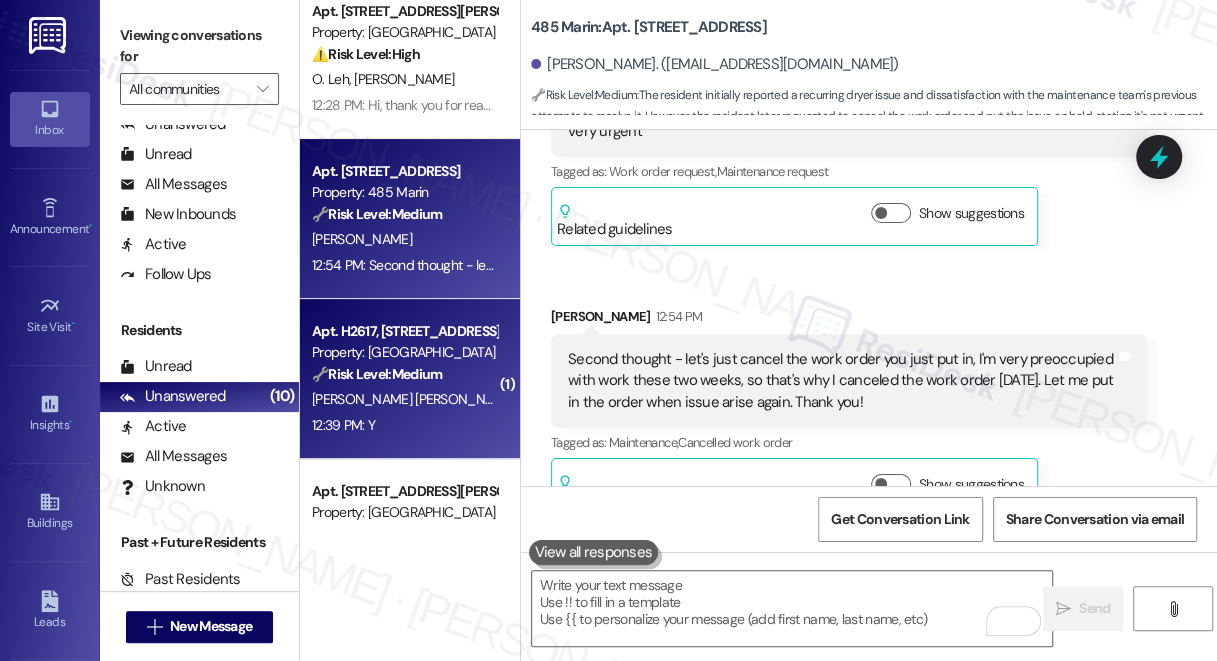 click on "🔧  Risk Level:  Medium The resident confirmed the completion of a maintenance request. This is a routine follow-up and confirmation, indicating satisfactory resolution." at bounding box center (404, 374) 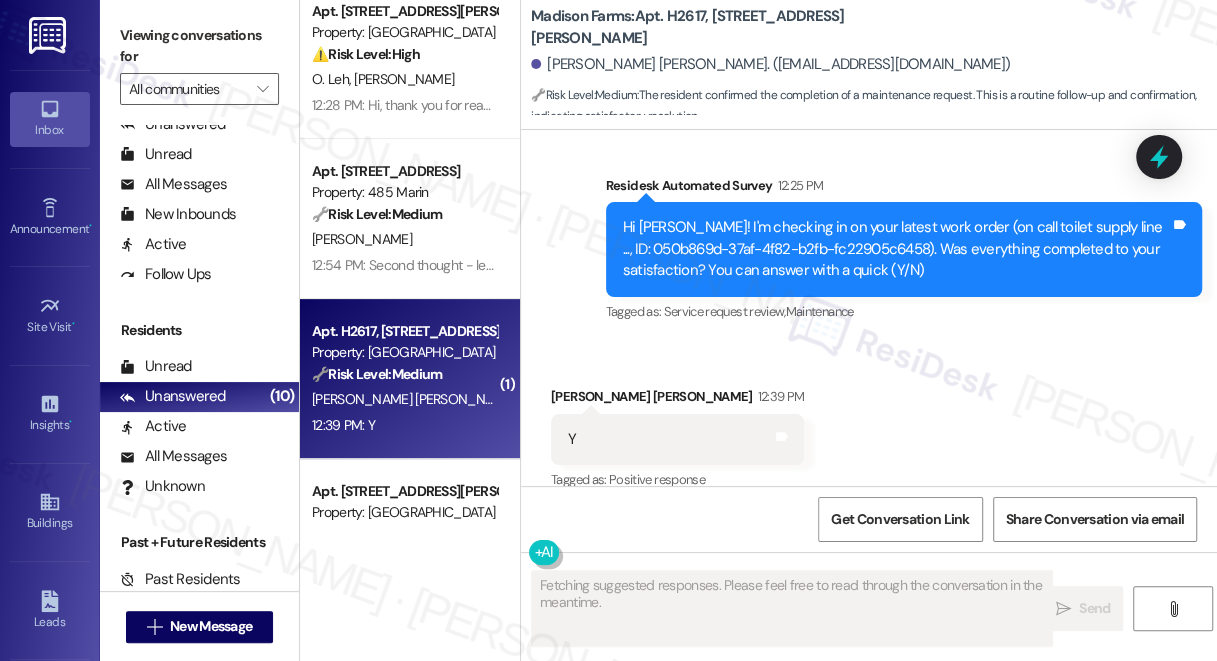 scroll, scrollTop: 1365, scrollLeft: 0, axis: vertical 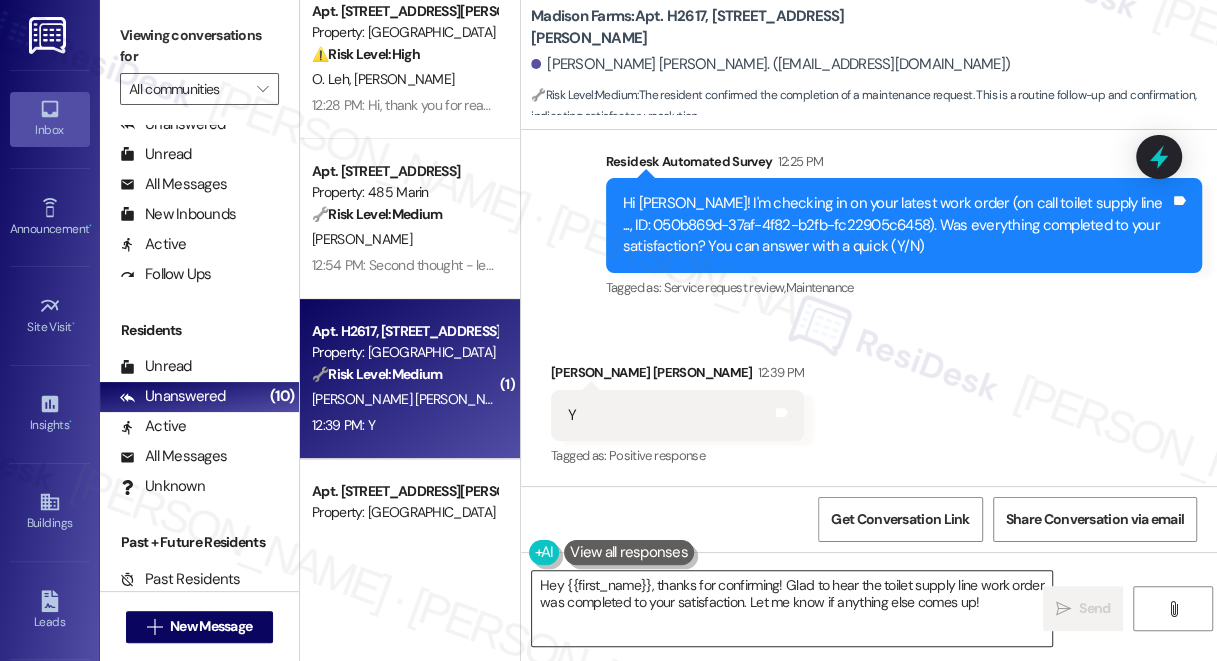 drag, startPoint x: 165, startPoint y: 22, endPoint x: 674, endPoint y: 600, distance: 770.17206 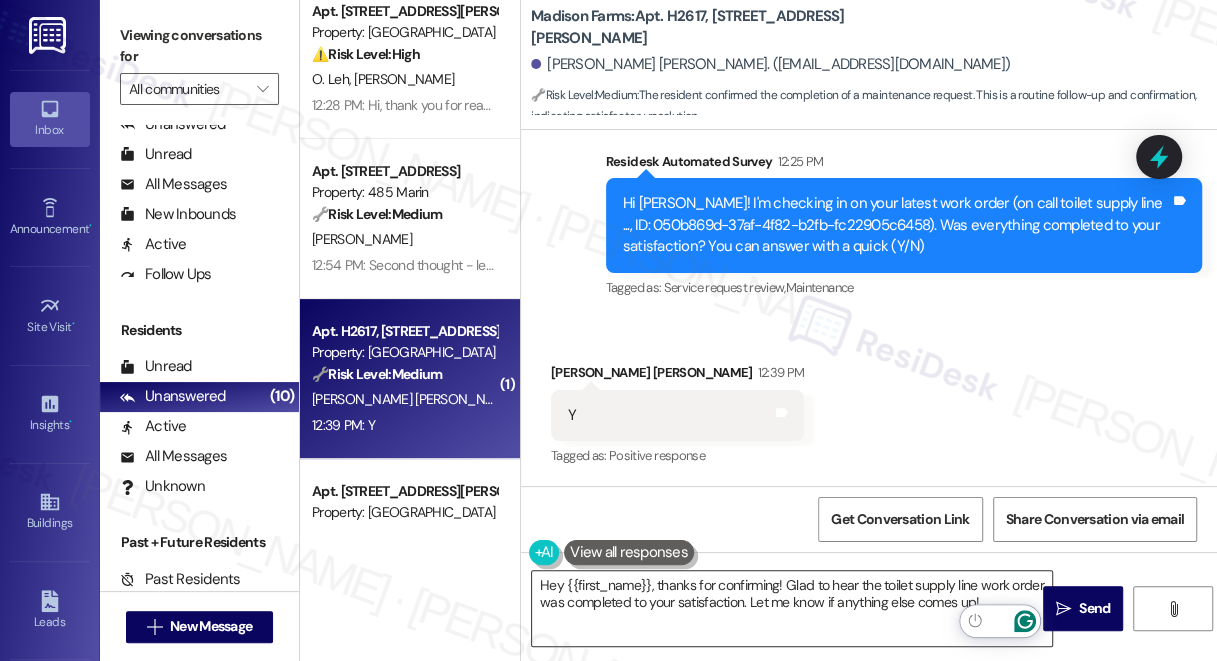 drag, startPoint x: 1013, startPoint y: 607, endPoint x: 758, endPoint y: 601, distance: 255.07057 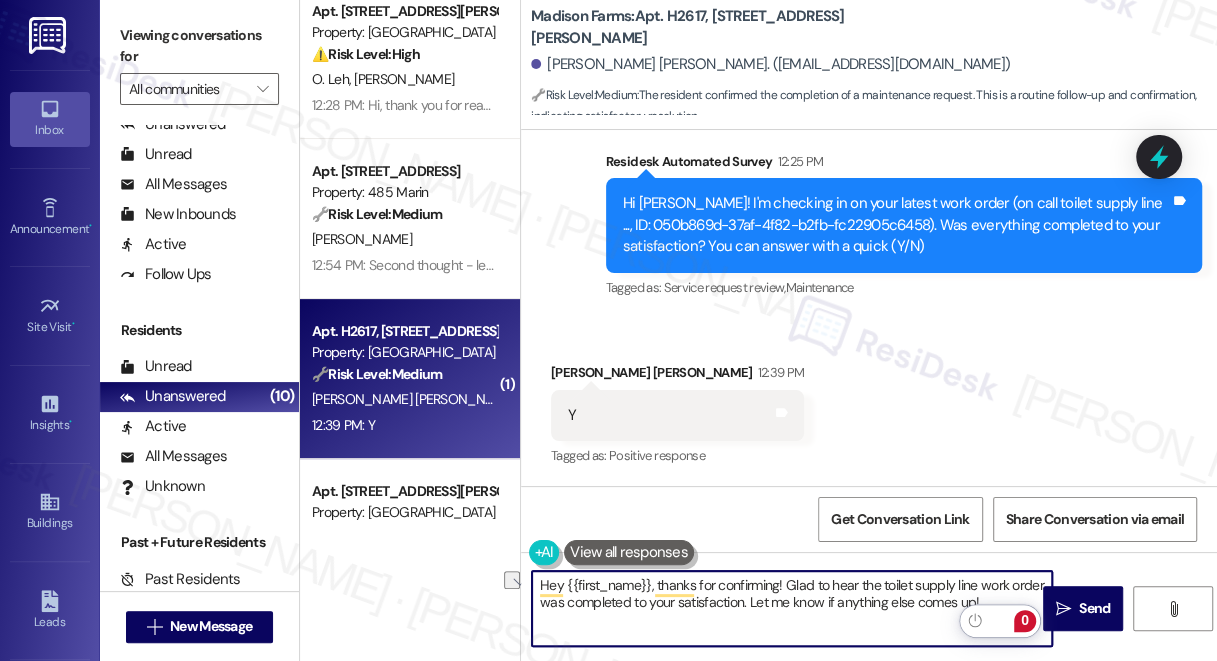 drag, startPoint x: 750, startPoint y: 603, endPoint x: 985, endPoint y: 603, distance: 235 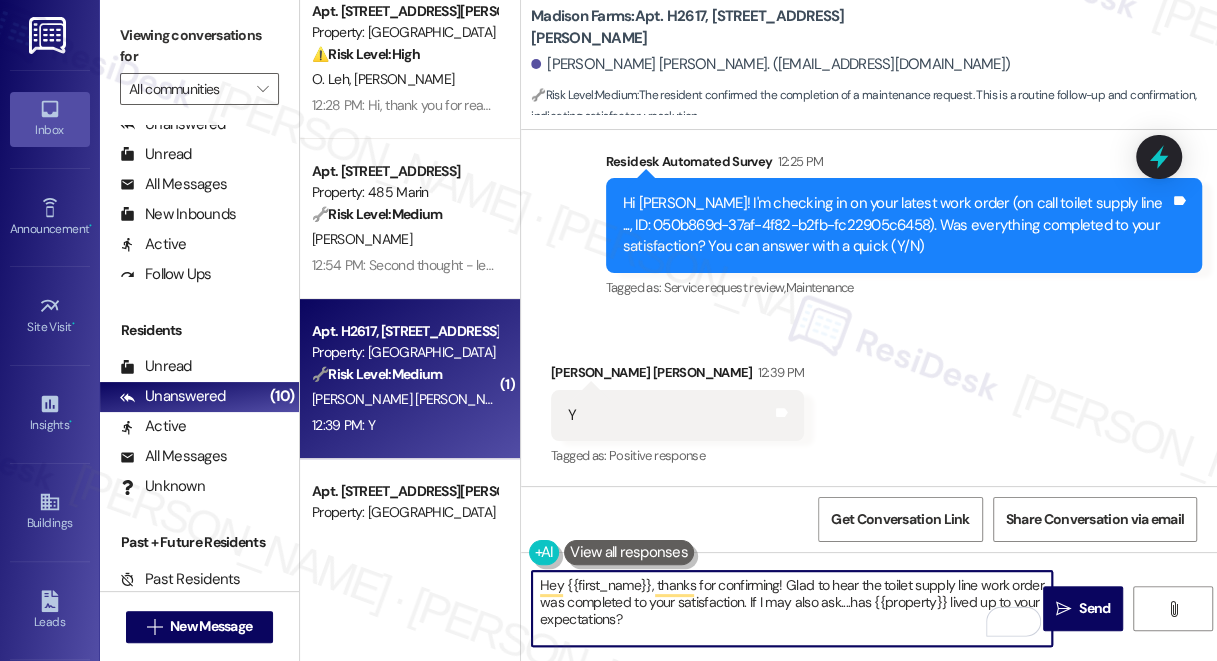 click on "Hey {{first_name}}, thanks for confirming! Glad to hear the toilet supply line work order was completed to your satisfaction. If I may also ask....has {{property}} lived up to your expectations?" at bounding box center [792, 608] 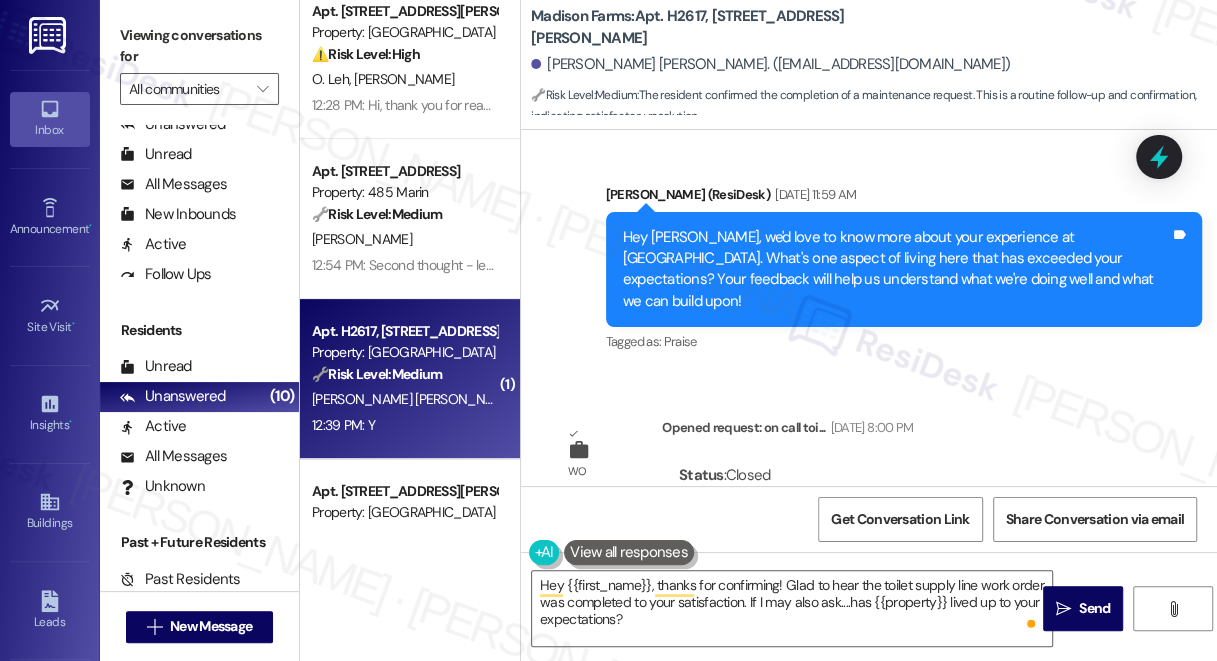 scroll, scrollTop: 1365, scrollLeft: 0, axis: vertical 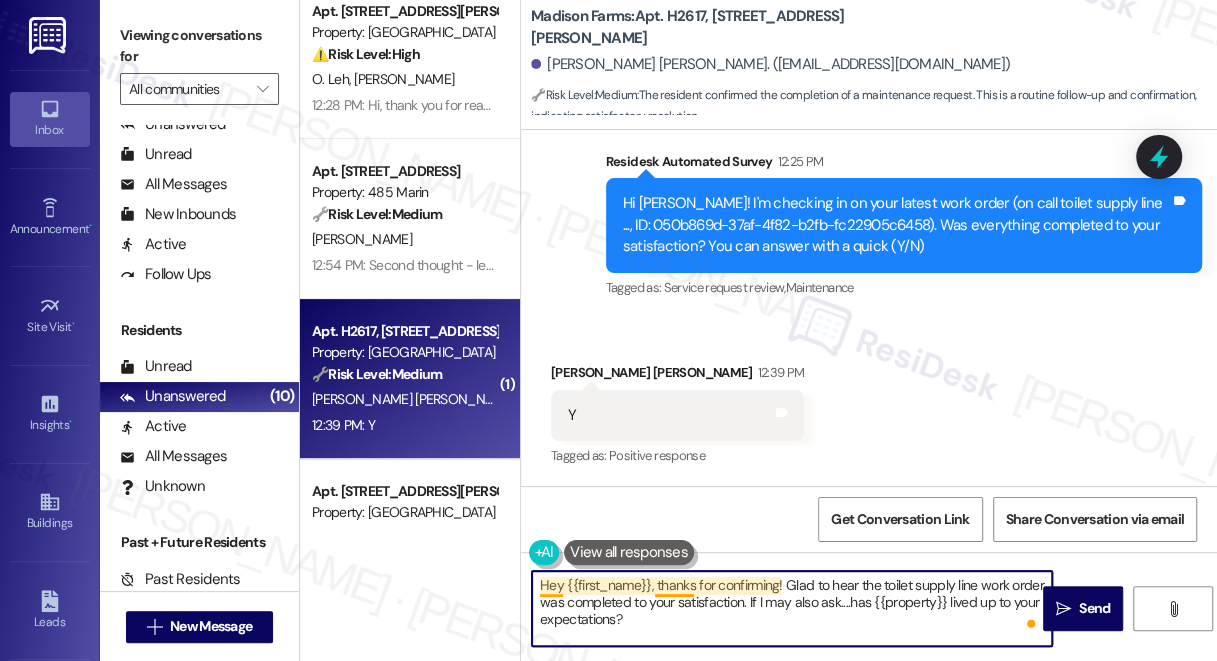 click on "Hey {{first_name}}, thanks for confirming! Glad to hear the toilet supply line work order was completed to your satisfaction. If I may also ask....has {{property}} lived up to your expectations?" at bounding box center (792, 608) 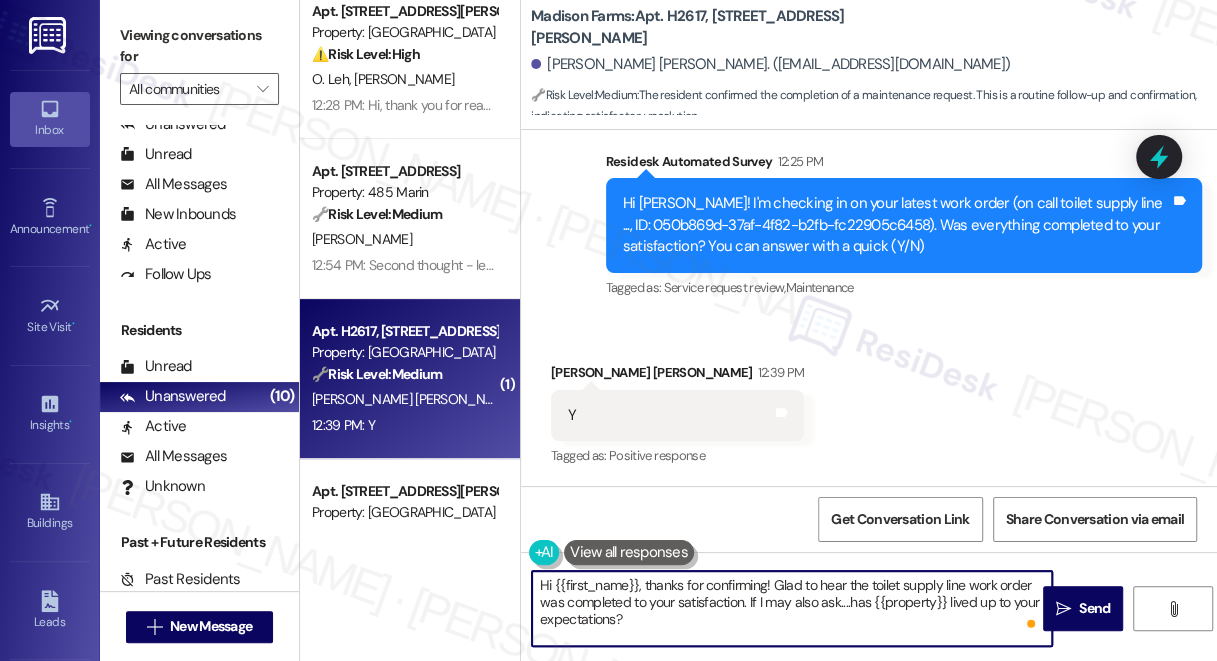 click on "Hi {{first_name}}, thanks for confirming! Glad to hear the toilet supply line work order was completed to your satisfaction. If I may also ask....has {{property}} lived up to your expectations?" at bounding box center (792, 608) 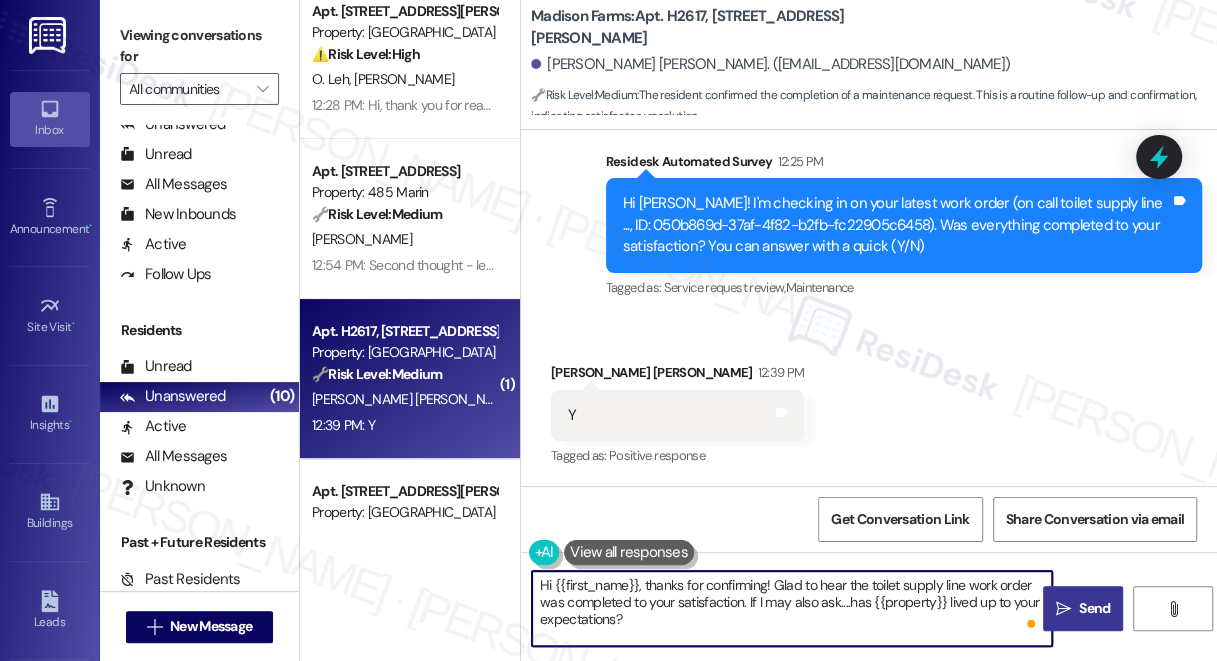 type on "Hi {{first_name}}, thanks for confirming! Glad to hear the toilet supply line work order was completed to your satisfaction. If I may also ask....has {{property}} lived up to your expectations?" 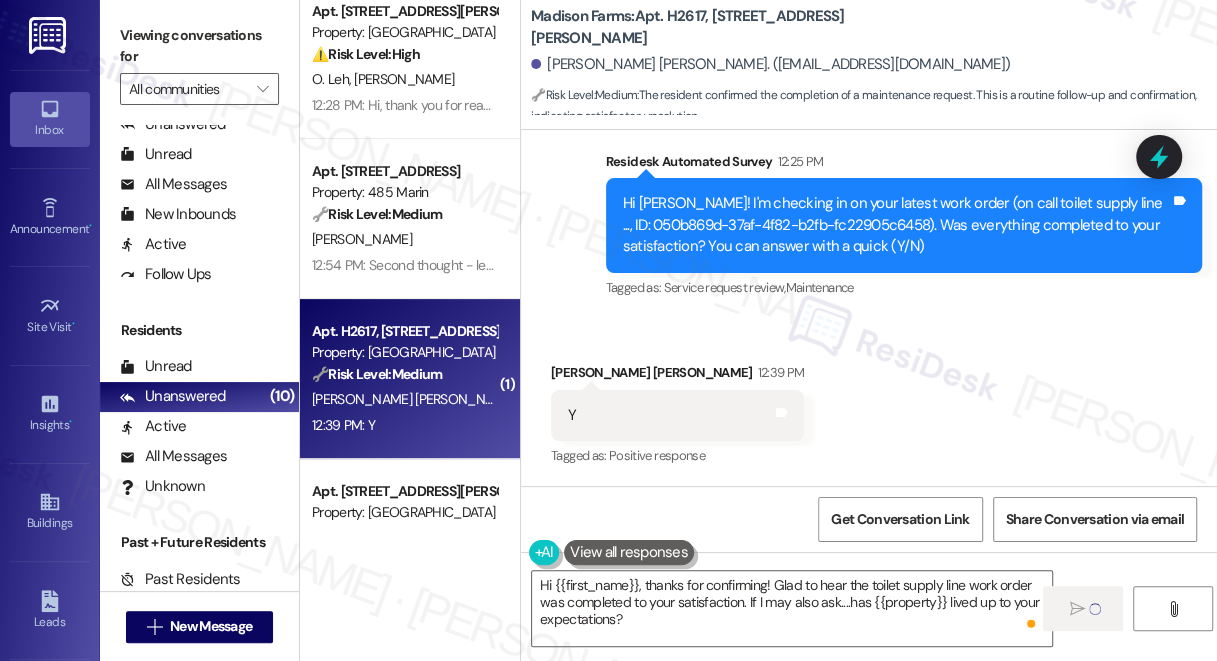 type 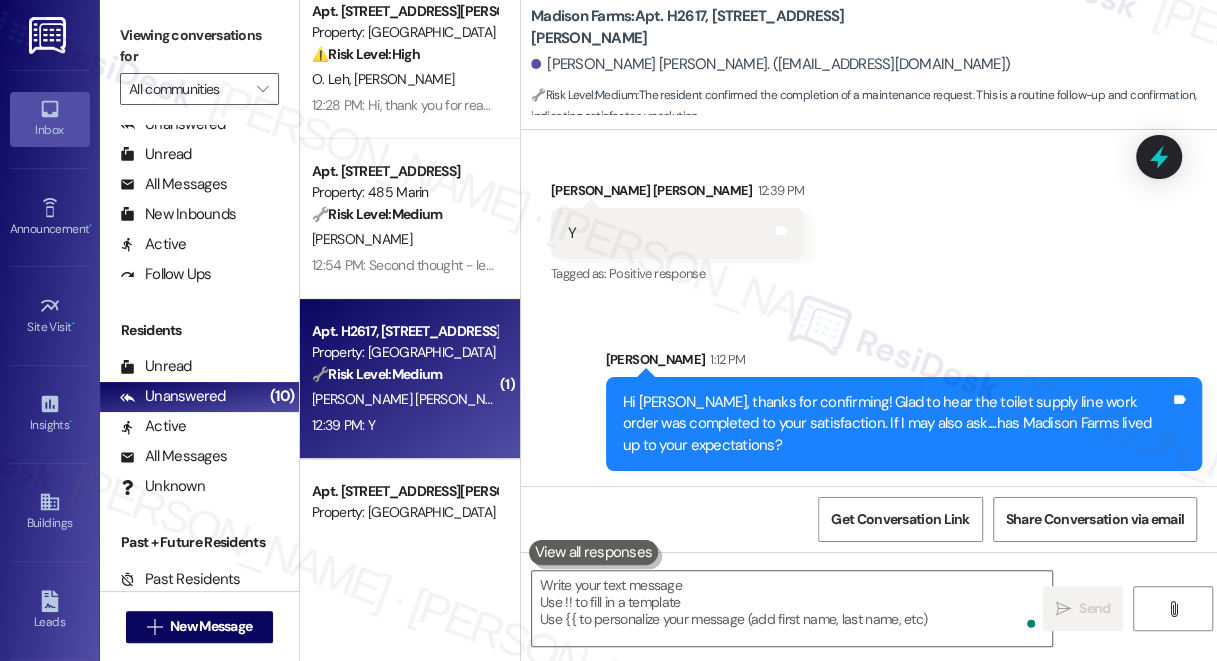 scroll, scrollTop: 1548, scrollLeft: 0, axis: vertical 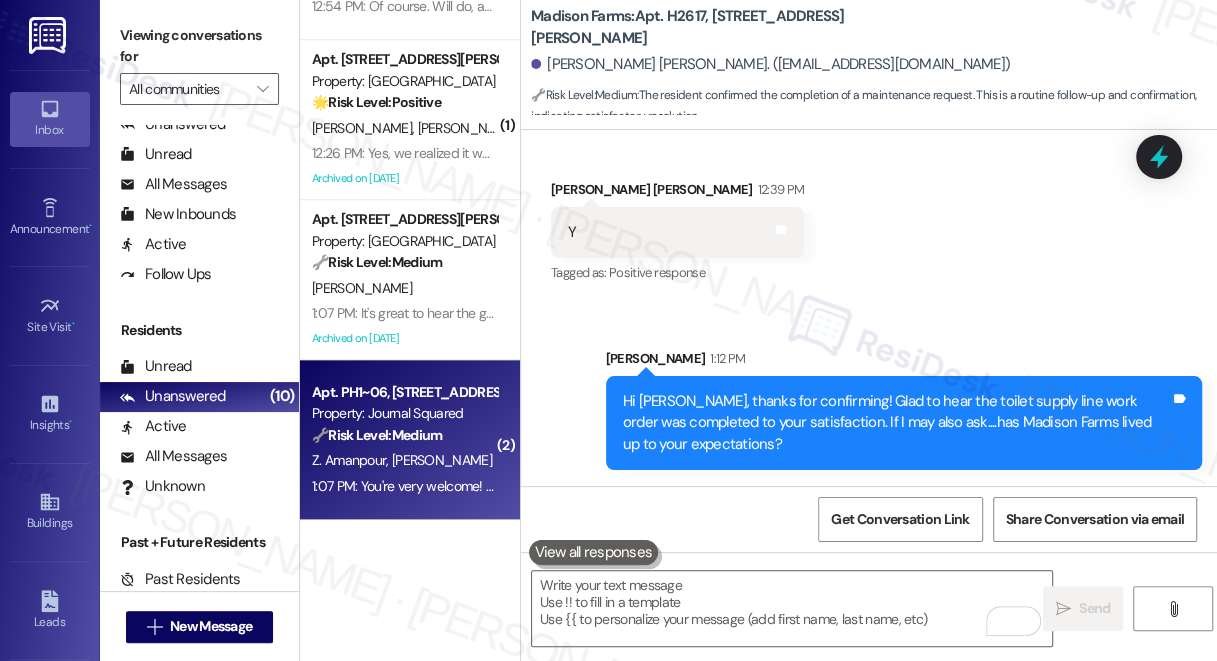 click on "1:07 PM: You're very welcome! Stay safe and have a great week ahead. 1:07 PM: You're very welcome! Stay safe and have a great week ahead." at bounding box center (516, 486) 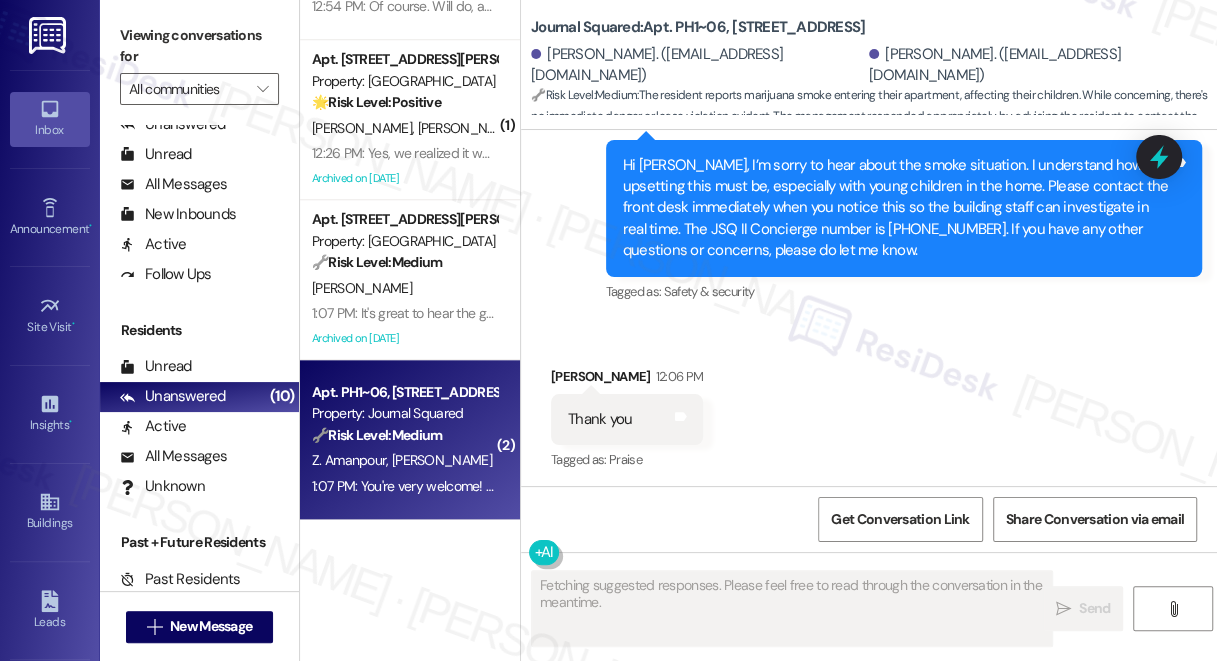 scroll, scrollTop: 2530, scrollLeft: 0, axis: vertical 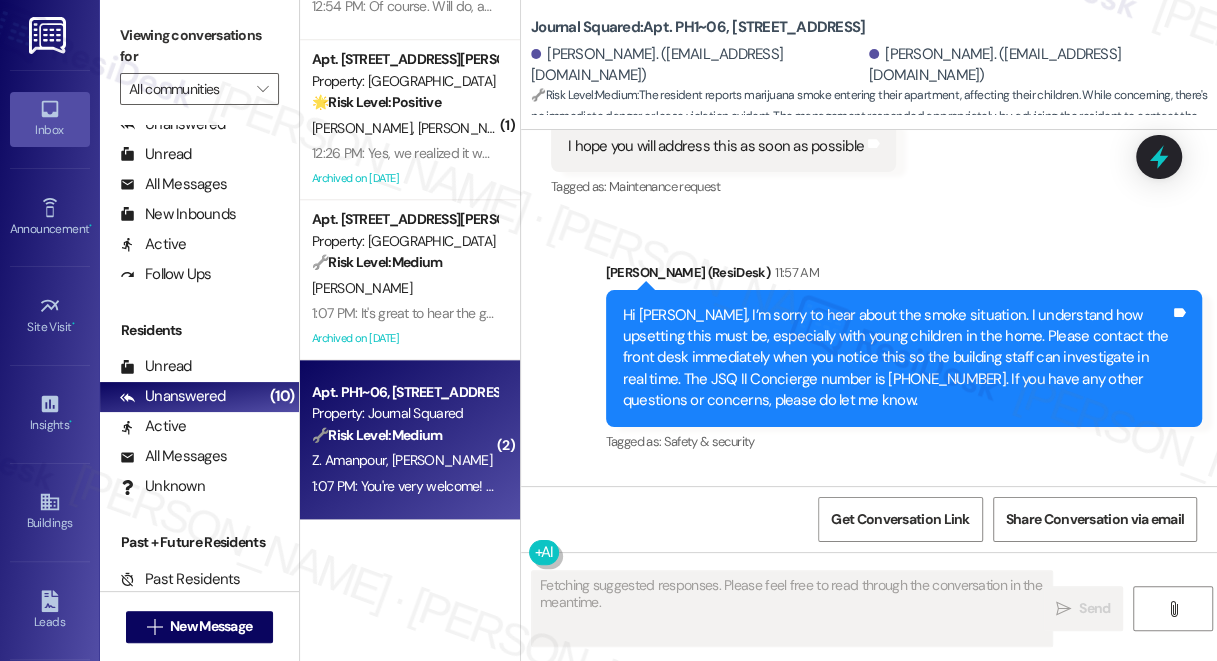 click on "Hi Sarosh, I’m sorry to hear about the smoke situation. I understand how upsetting this must be, especially with young children in the home. Please contact the front desk immediately when you notice this so the building staff can investigate in real time. The JSQ II Concierge number is (201) 380-1674. If you have any other questions or concerns, please do let me know." at bounding box center [896, 358] 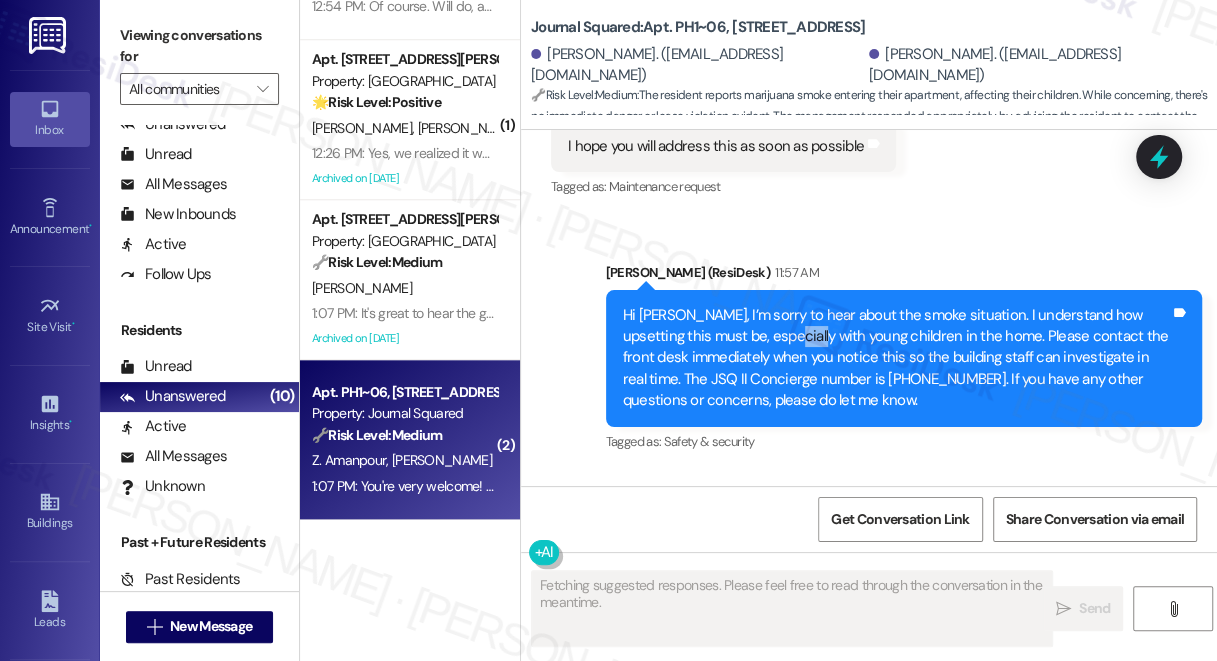 click on "Hi Sarosh, I’m sorry to hear about the smoke situation. I understand how upsetting this must be, especially with young children in the home. Please contact the front desk immediately when you notice this so the building staff can investigate in real time. The JSQ II Concierge number is (201) 380-1674. If you have any other questions or concerns, please do let me know." at bounding box center (896, 358) 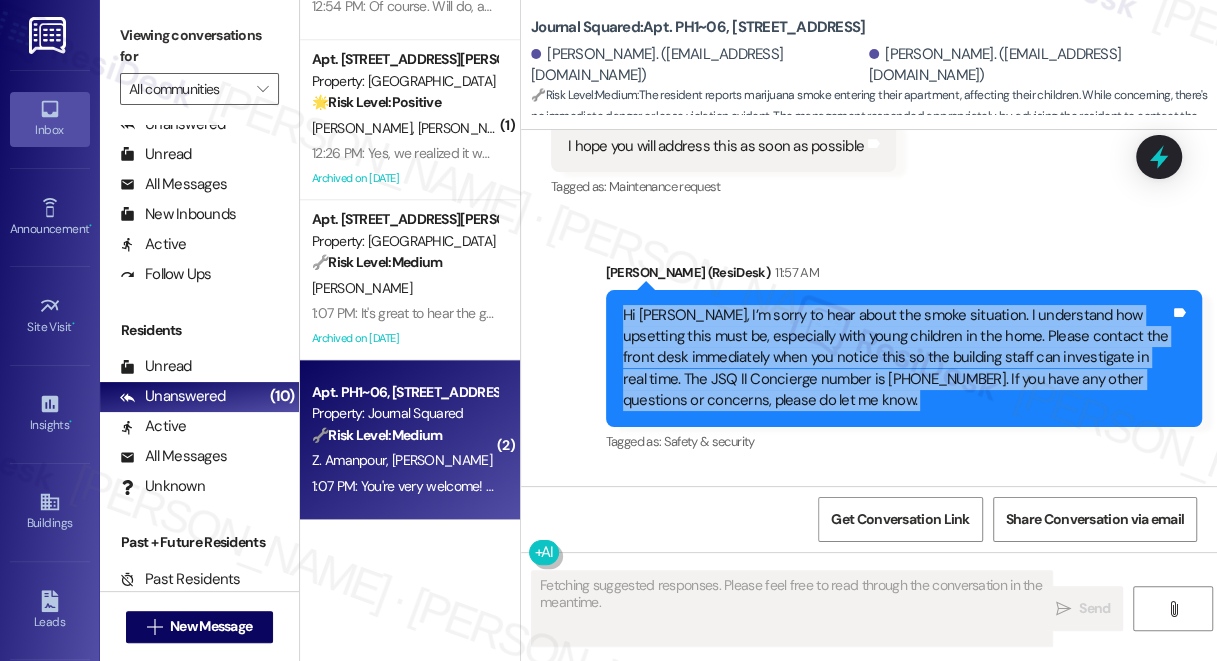 click on "Hi Sarosh, I’m sorry to hear about the smoke situation. I understand how upsetting this must be, especially with young children in the home. Please contact the front desk immediately when you notice this so the building staff can investigate in real time. The JSQ II Concierge number is (201) 380-1674. If you have any other questions or concerns, please do let me know." at bounding box center [896, 358] 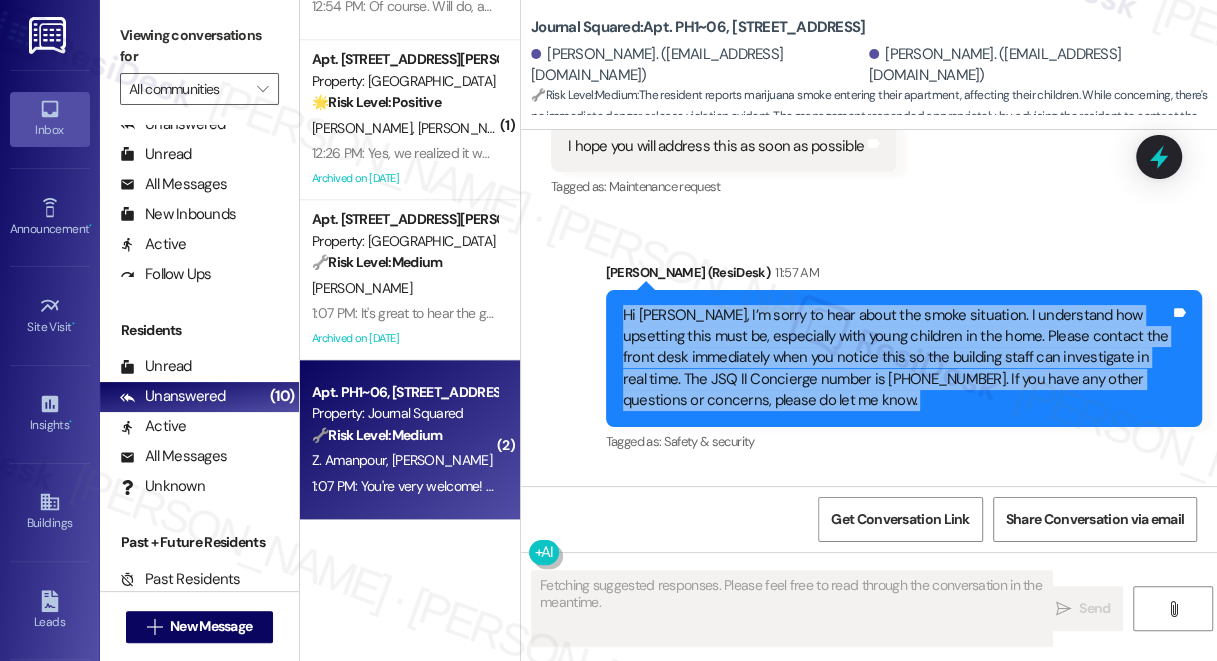 click on "Hi Sarosh, I’m sorry to hear about the smoke situation. I understand how upsetting this must be, especially with young children in the home. Please contact the front desk immediately when you notice this so the building staff can investigate in real time. The JSQ II Concierge number is (201) 380-1674. If you have any other questions or concerns, please do let me know." at bounding box center (896, 358) 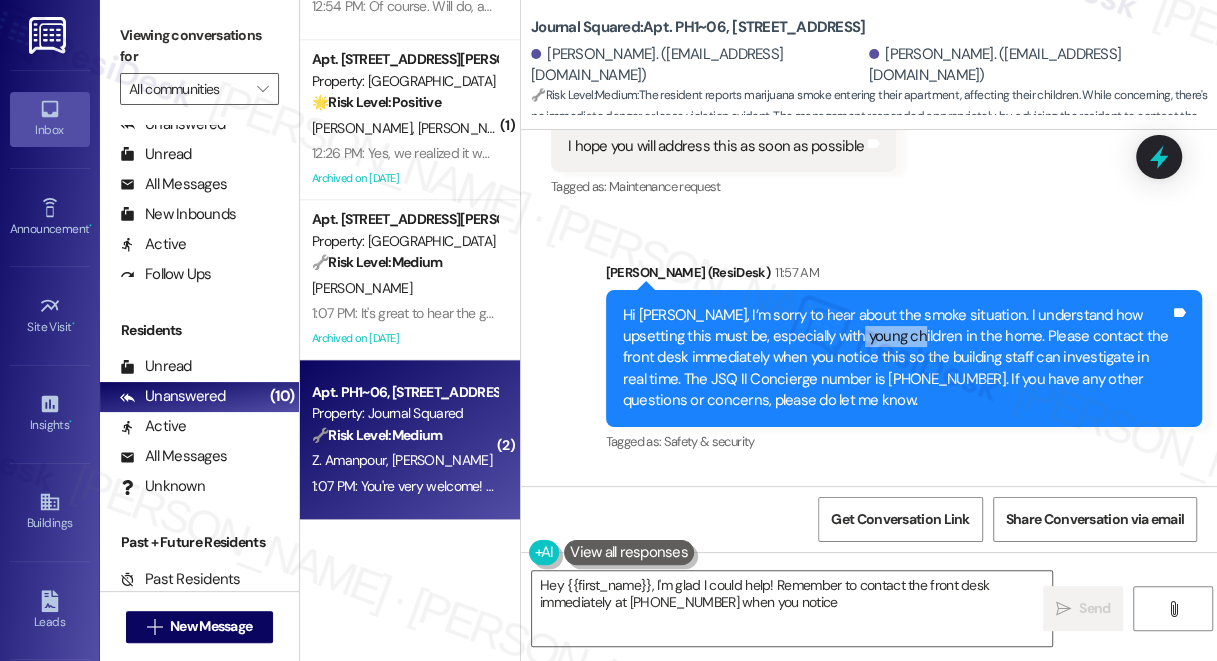 click on "Hi Sarosh, I’m sorry to hear about the smoke situation. I understand how upsetting this must be, especially with young children in the home. Please contact the front desk immediately when you notice this so the building staff can investigate in real time. The JSQ II Concierge number is (201) 380-1674. If you have any other questions or concerns, please do let me know." at bounding box center [896, 358] 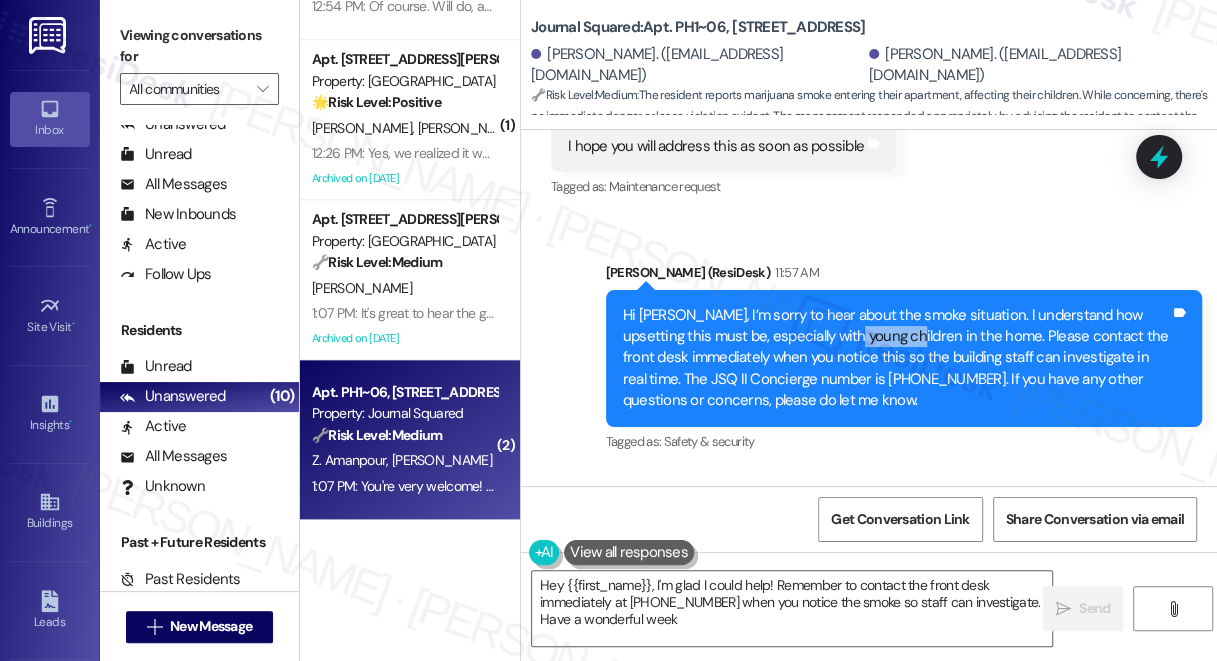 type on "Hey {{first_name}}, I'm glad I could help! Remember to contact the front desk immediately at (201) 380-1674 when you notice the smoke so staff can investigate. Have a wonderful week!" 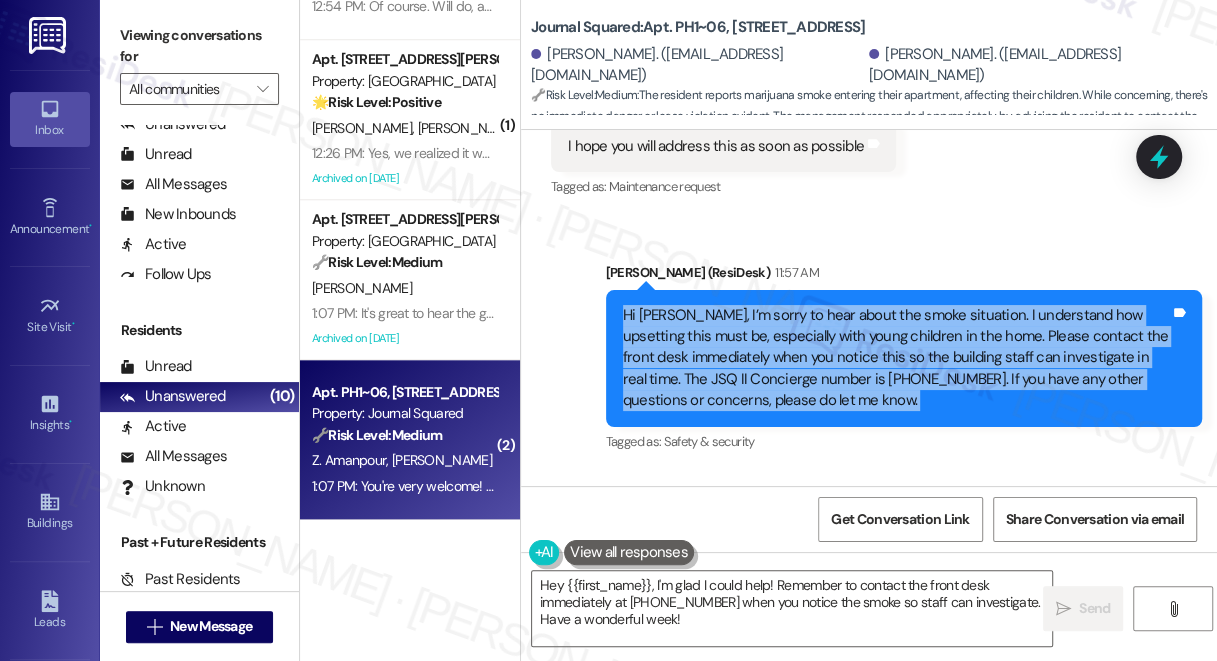 click on "Hi Sarosh, I’m sorry to hear about the smoke situation. I understand how upsetting this must be, especially with young children in the home. Please contact the front desk immediately when you notice this so the building staff can investigate in real time. The JSQ II Concierge number is (201) 380-1674. If you have any other questions or concerns, please do let me know." at bounding box center (896, 358) 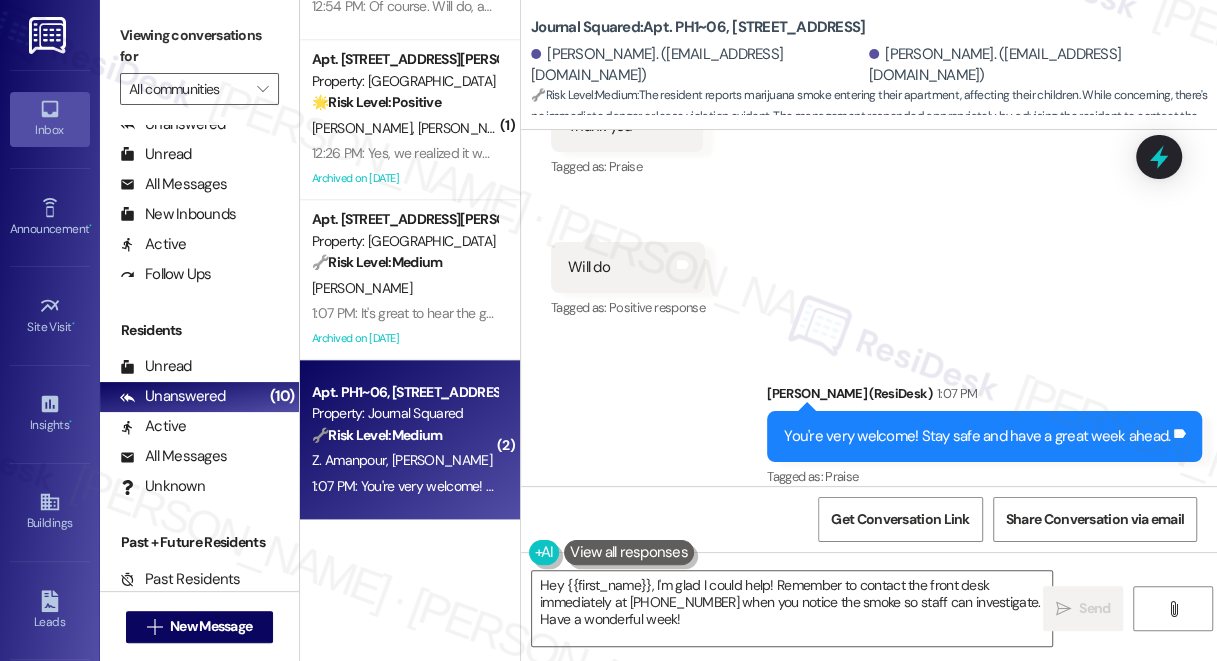 click on "You're very welcome! Stay safe and have a great week ahead." at bounding box center [977, 436] 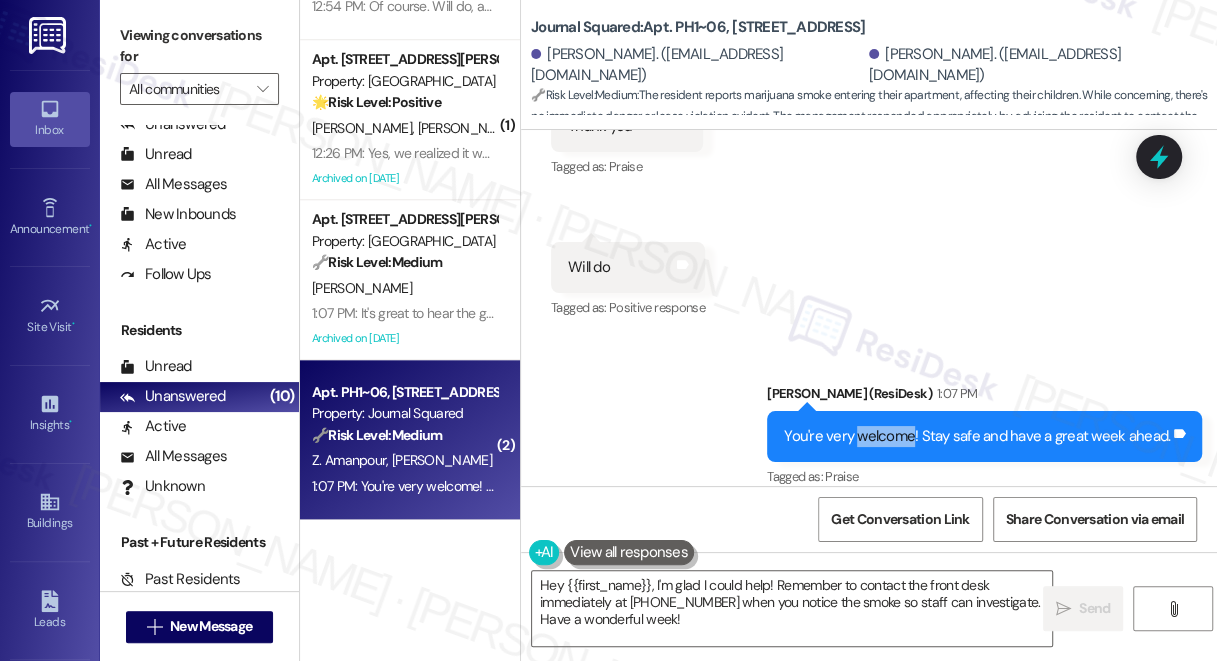click on "You're very welcome! Stay safe and have a great week ahead." at bounding box center (977, 436) 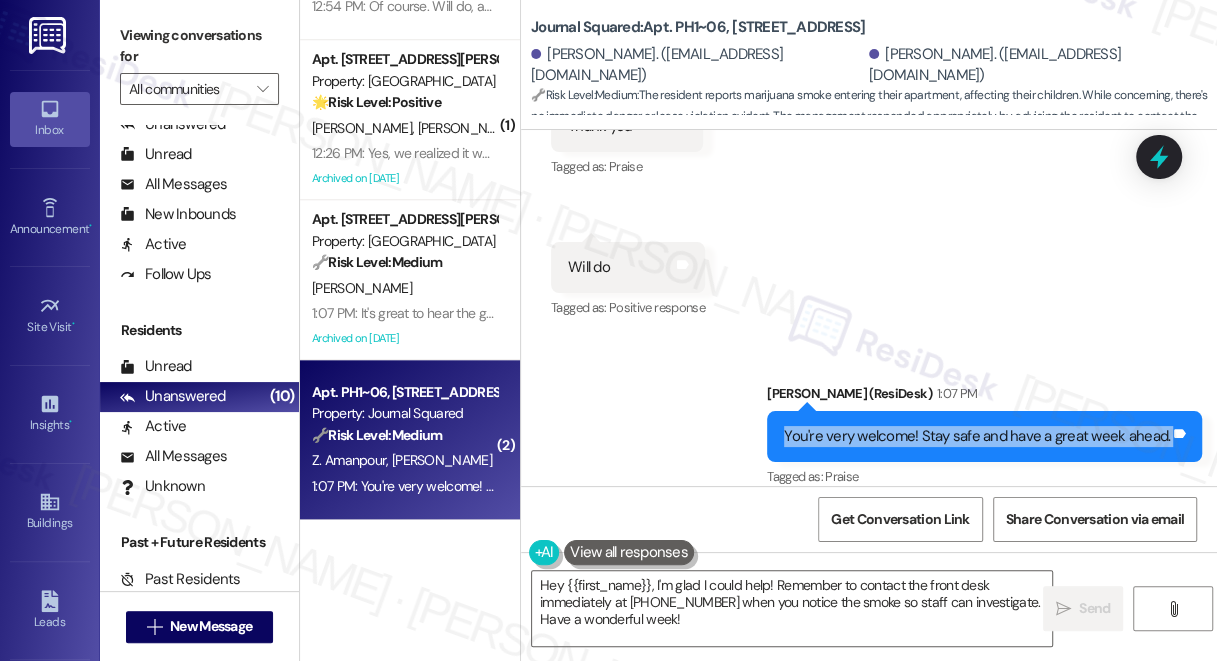 click on "You're very welcome! Stay safe and have a great week ahead." at bounding box center [977, 436] 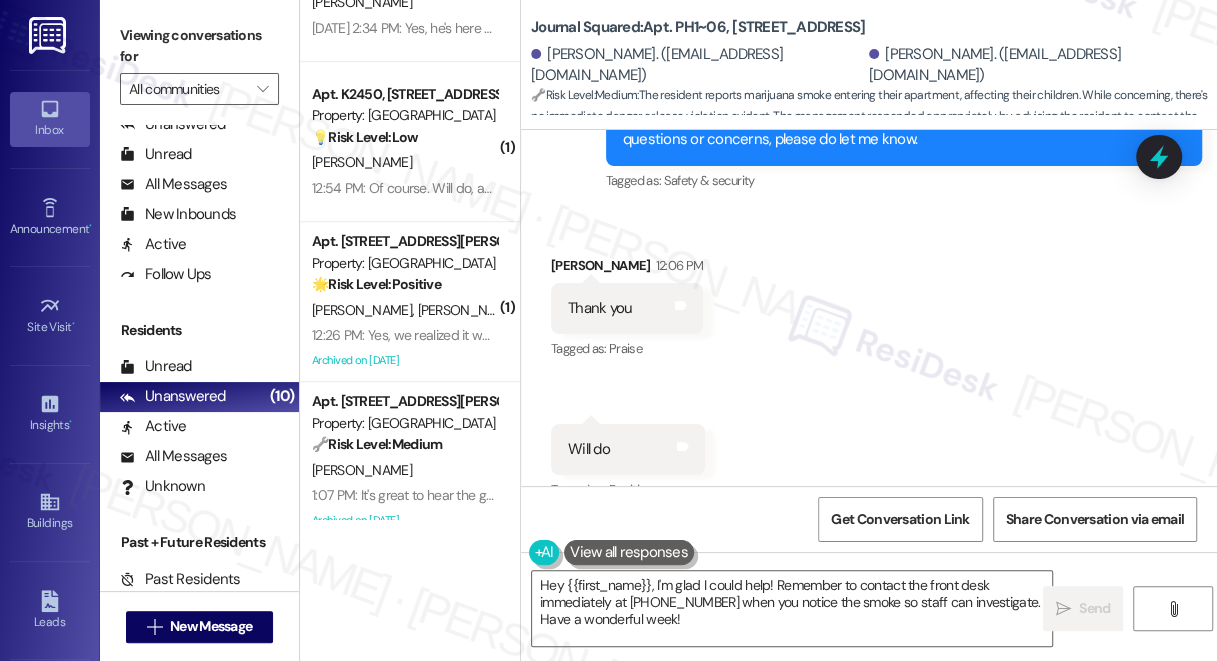 scroll, scrollTop: 1080, scrollLeft: 0, axis: vertical 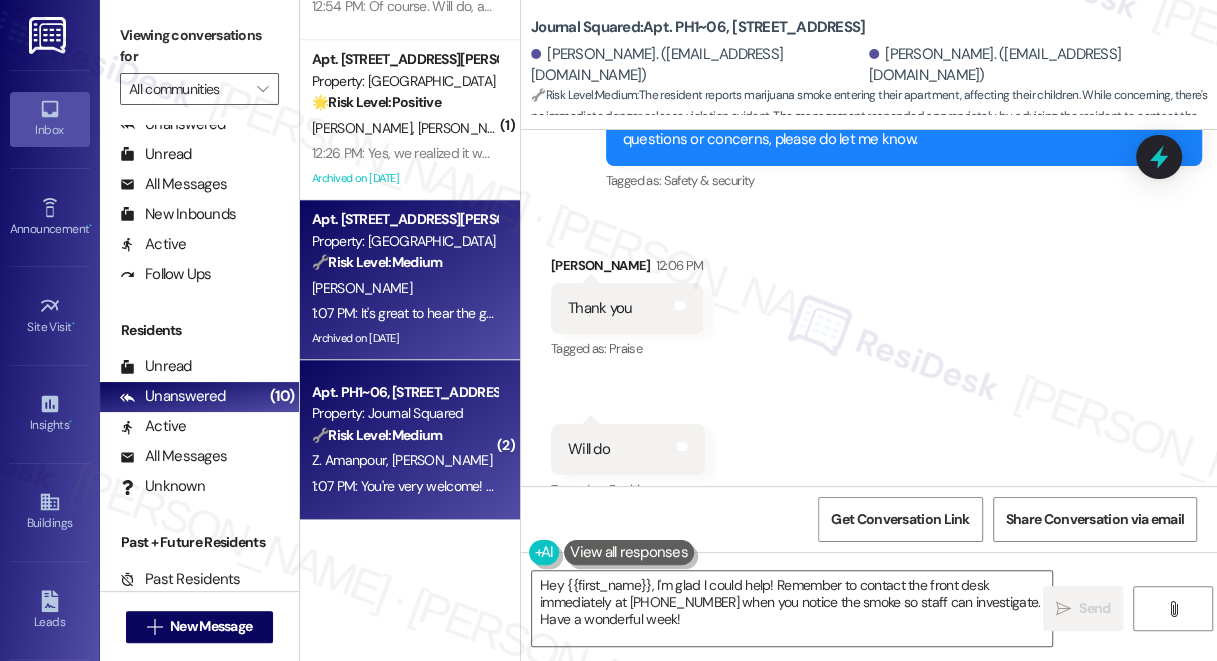 click on "Apt. N3133, 4883 Riley Road Property: Madison Farms 🔧  Risk Level:  Medium The resident inquired about a gas issue at the pool area, but followed up to say that it has already been resolved. This indicates a non-urgent maintenance issue that has been addressed." at bounding box center (404, 241) 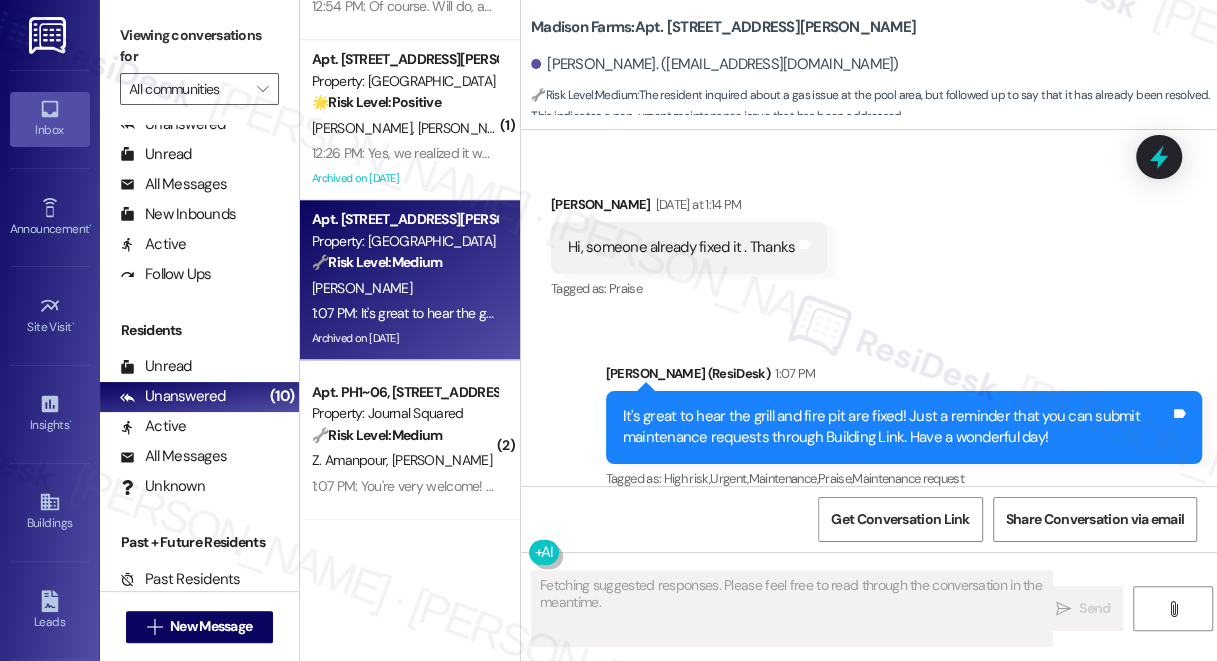 scroll, scrollTop: 2122, scrollLeft: 0, axis: vertical 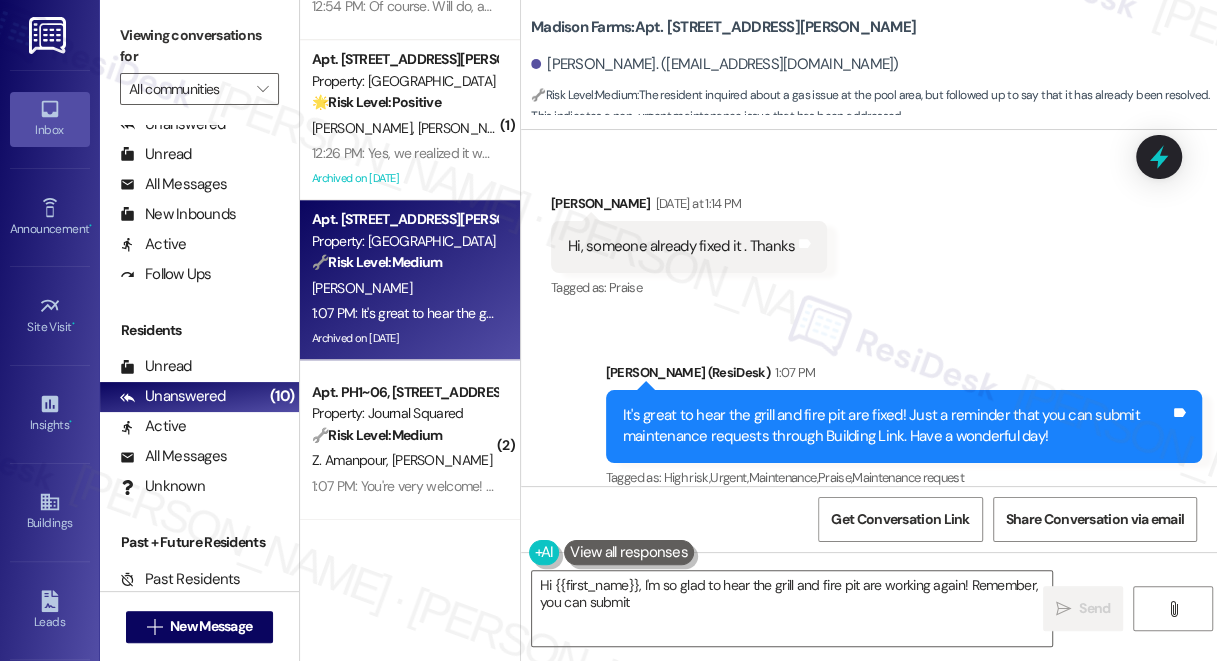 click on "It's great to hear the grill and fire pit are fixed! Just a reminder that you can submit maintenance requests through Building Link. Have a wonderful day!" at bounding box center [896, 426] 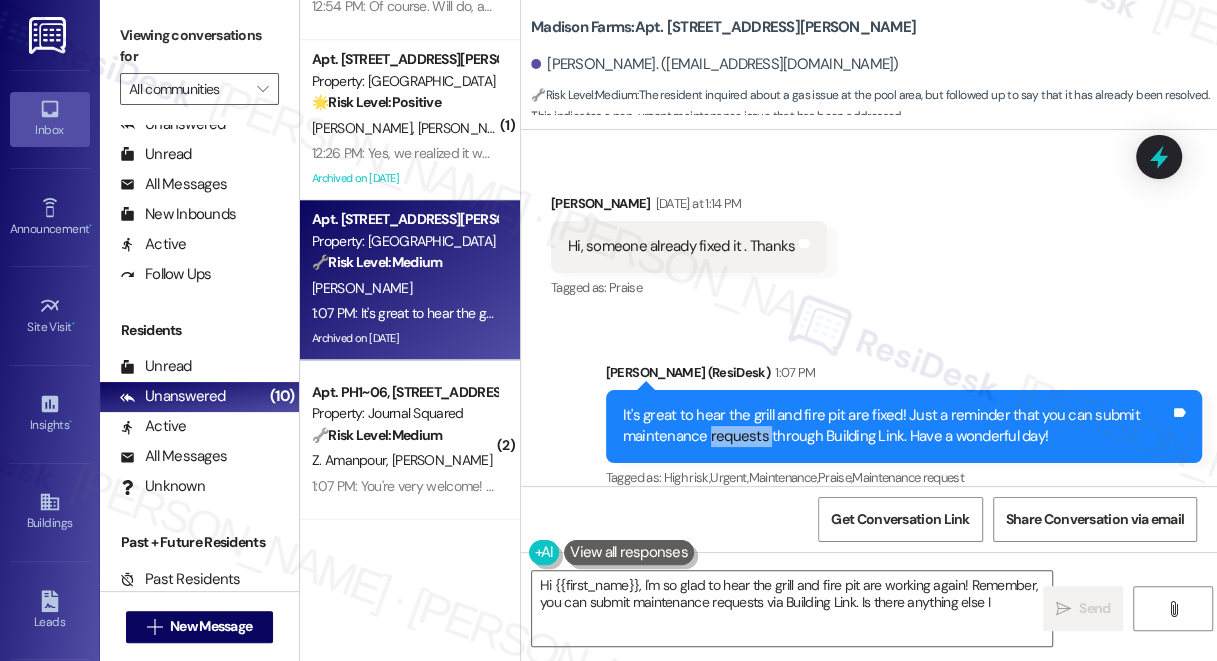 click on "It's great to hear the grill and fire pit are fixed! Just a reminder that you can submit maintenance requests through Building Link. Have a wonderful day!" at bounding box center [896, 426] 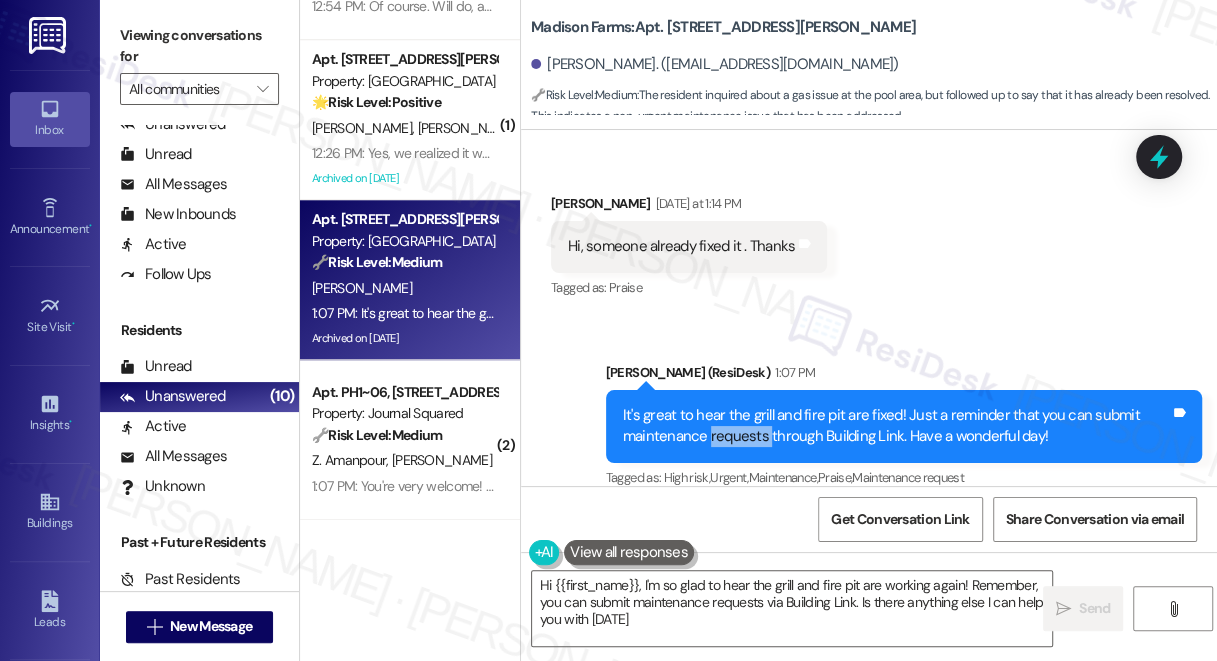 type on "Hi {{first_name}}, I'm so glad to hear the grill and fire pit are working again! Remember, you can submit maintenance requests via Building Link. Is there anything else I can help you with today?" 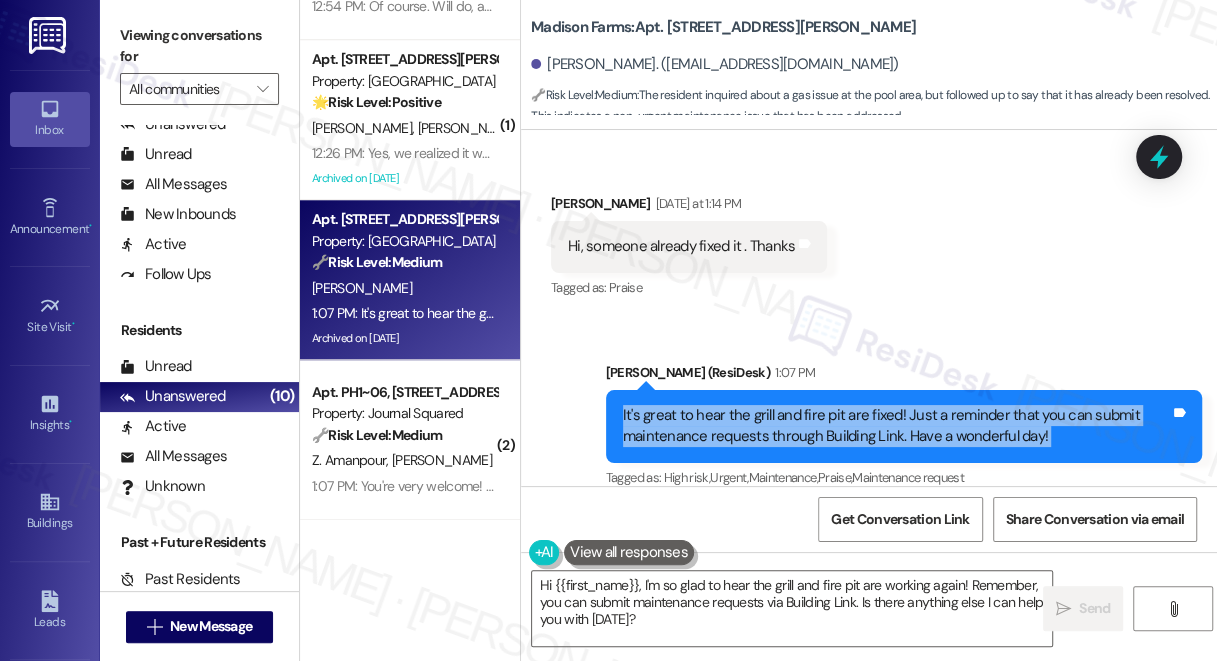 click on "It's great to hear the grill and fire pit are fixed! Just a reminder that you can submit maintenance requests through Building Link. Have a wonderful day!" at bounding box center [896, 426] 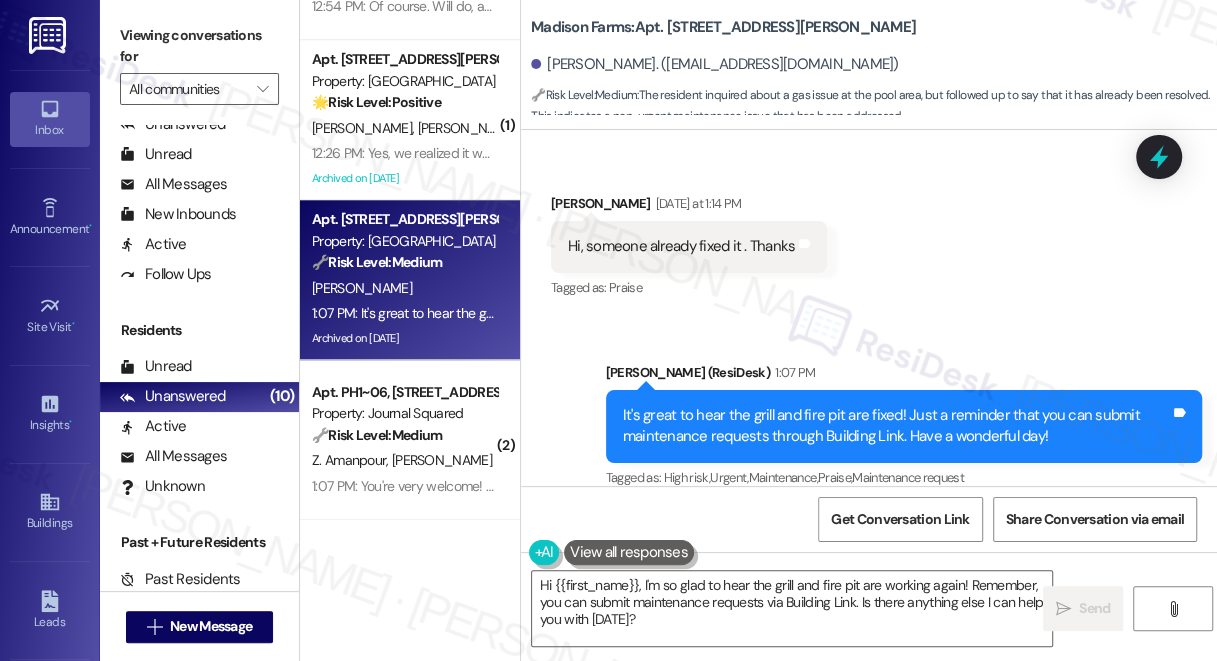 click on "Sent via SMS Jane  (ResiDesk) 1:07 PM It's great to hear the grill and fire pit are fixed! Just a reminder that you can submit maintenance requests through Building Link. Have a wonderful day! Tags and notes Tagged as:   High risk ,  Click to highlight conversations about High risk Urgent ,  Click to highlight conversations about Urgent Maintenance ,  Click to highlight conversations about Maintenance Praise ,  Click to highlight conversations about Praise Maintenance request Click to highlight conversations about Maintenance request" at bounding box center (904, 427) 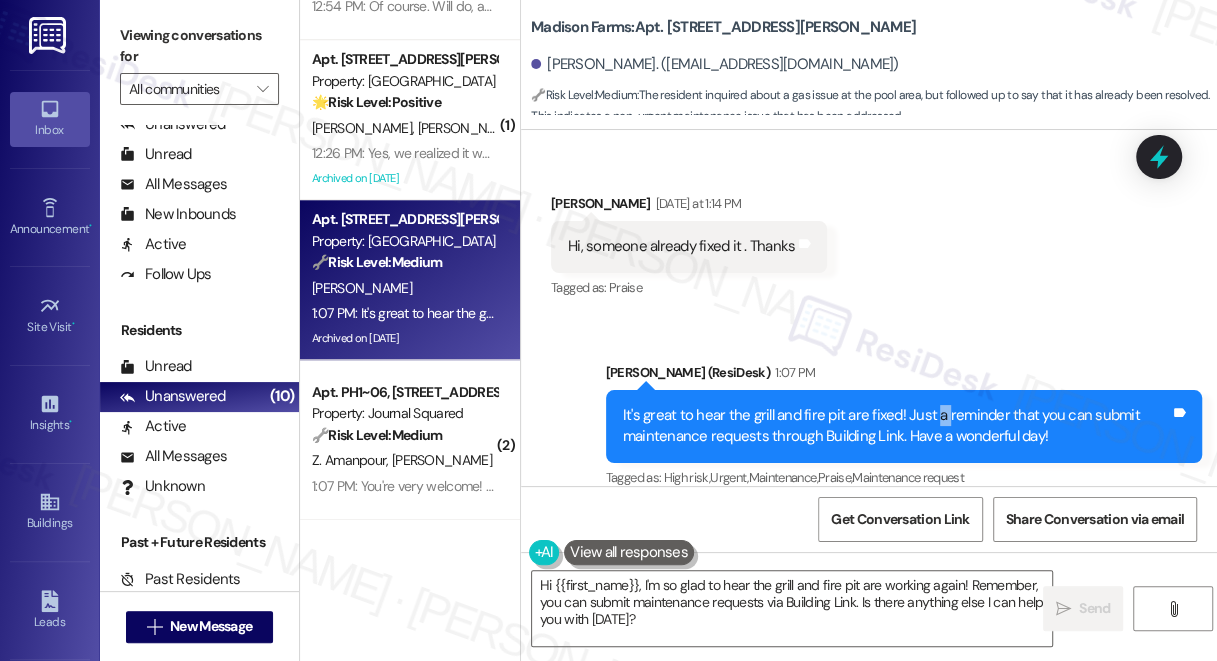 click on "It's great to hear the grill and fire pit are fixed! Just a reminder that you can submit maintenance requests through Building Link. Have a wonderful day!" at bounding box center [896, 426] 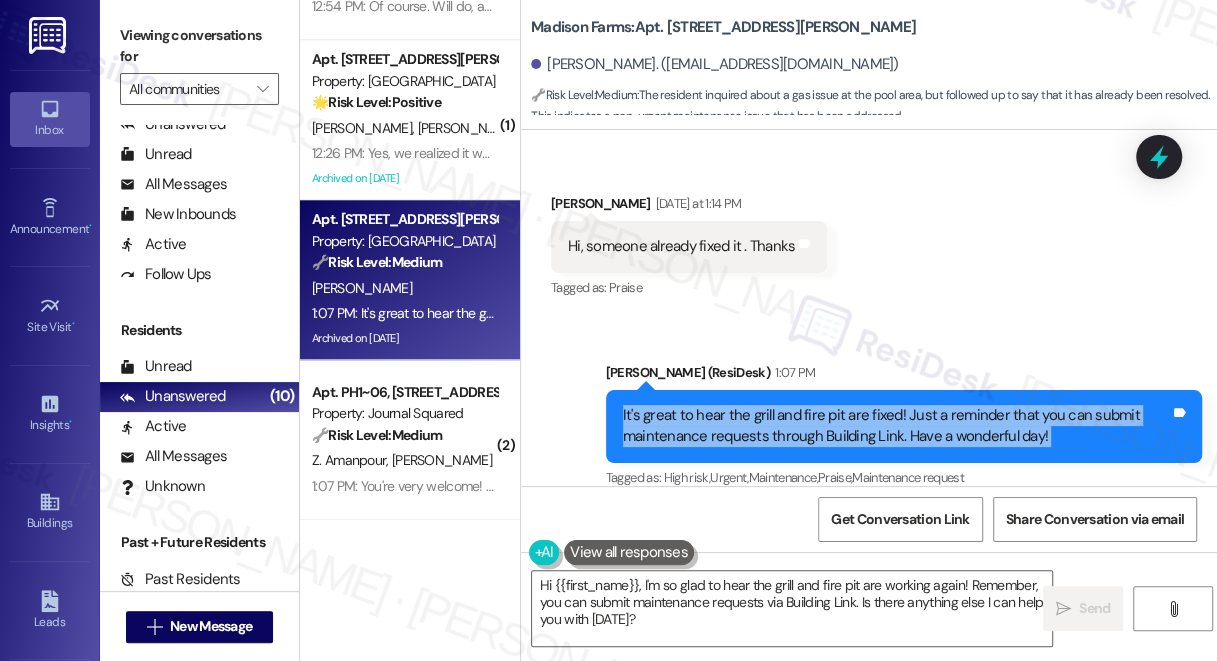 click on "It's great to hear the grill and fire pit are fixed! Just a reminder that you can submit maintenance requests through Building Link. Have a wonderful day!" at bounding box center [896, 426] 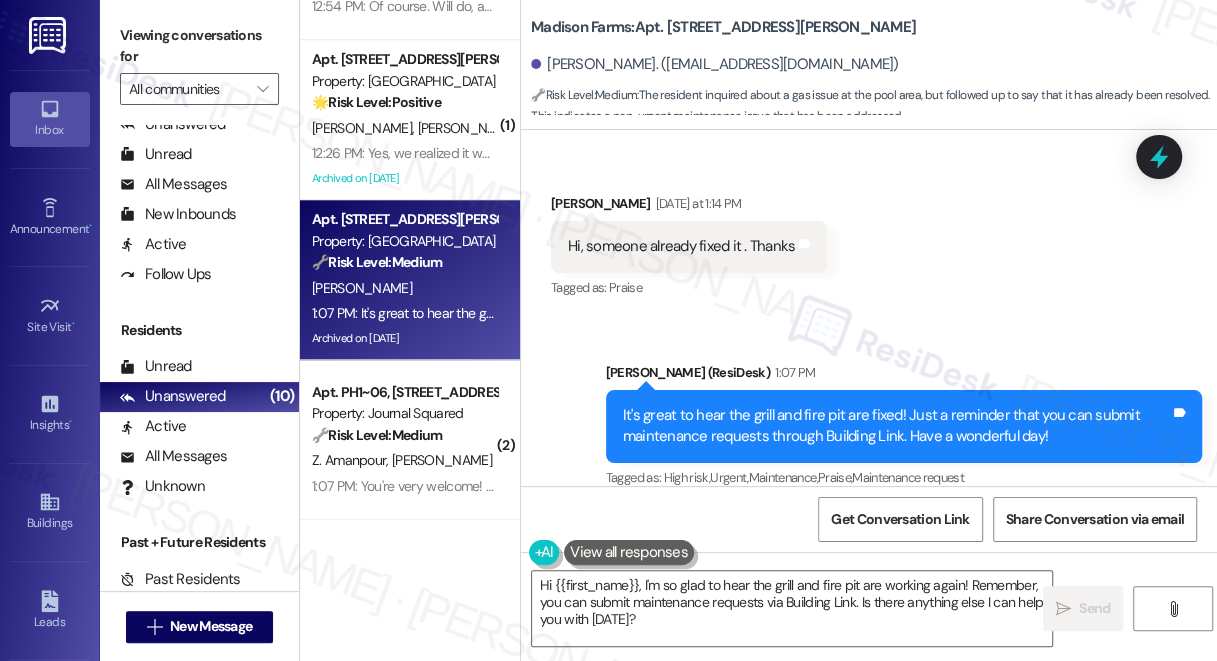 click on "Received via SMS Oleh Tyma Yesterday at 1:14 PM Hi, someone already fixed it . Thanks  Tags and notes Tagged as:   Praise Click to highlight conversations about Praise" at bounding box center [869, 232] 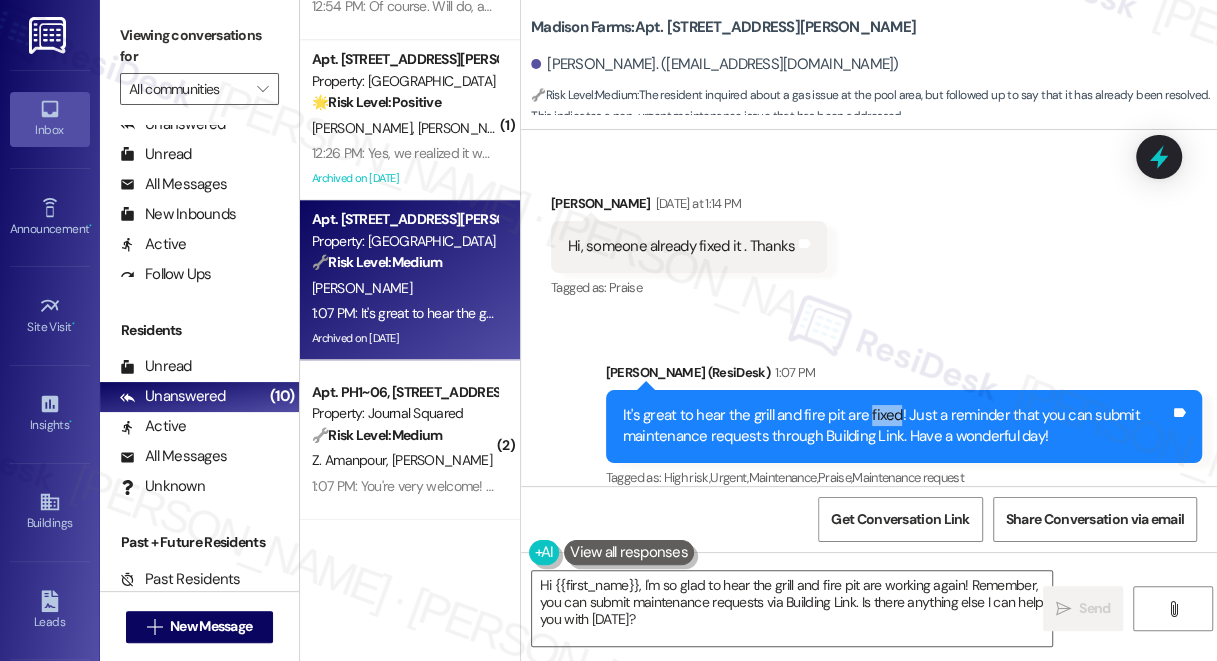 click on "It's great to hear the grill and fire pit are fixed! Just a reminder that you can submit maintenance requests through Building Link. Have a wonderful day!" at bounding box center [896, 426] 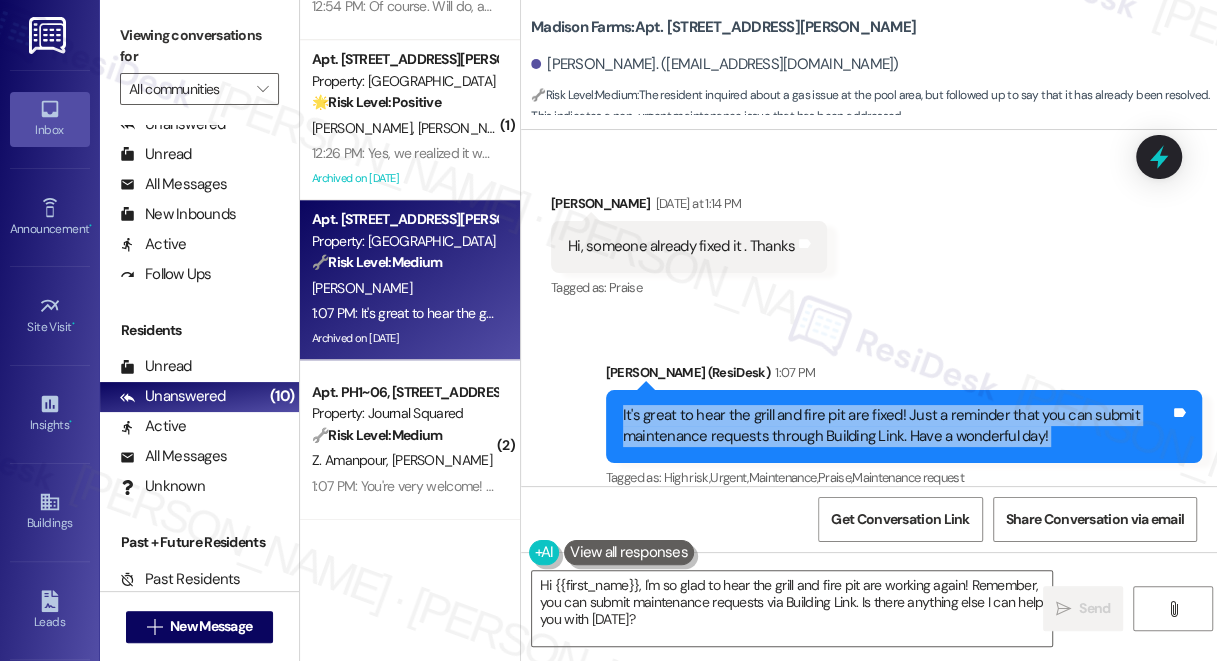 click on "It's great to hear the grill and fire pit are fixed! Just a reminder that you can submit maintenance requests through Building Link. Have a wonderful day!" at bounding box center [896, 426] 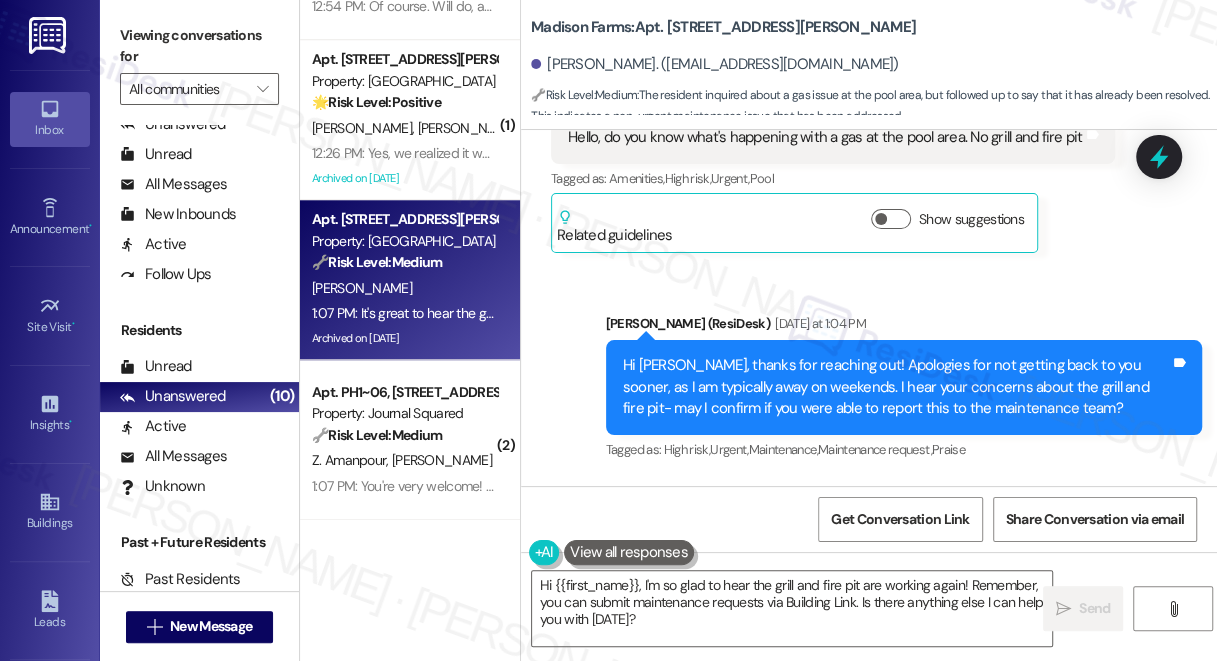 scroll, scrollTop: 1667, scrollLeft: 0, axis: vertical 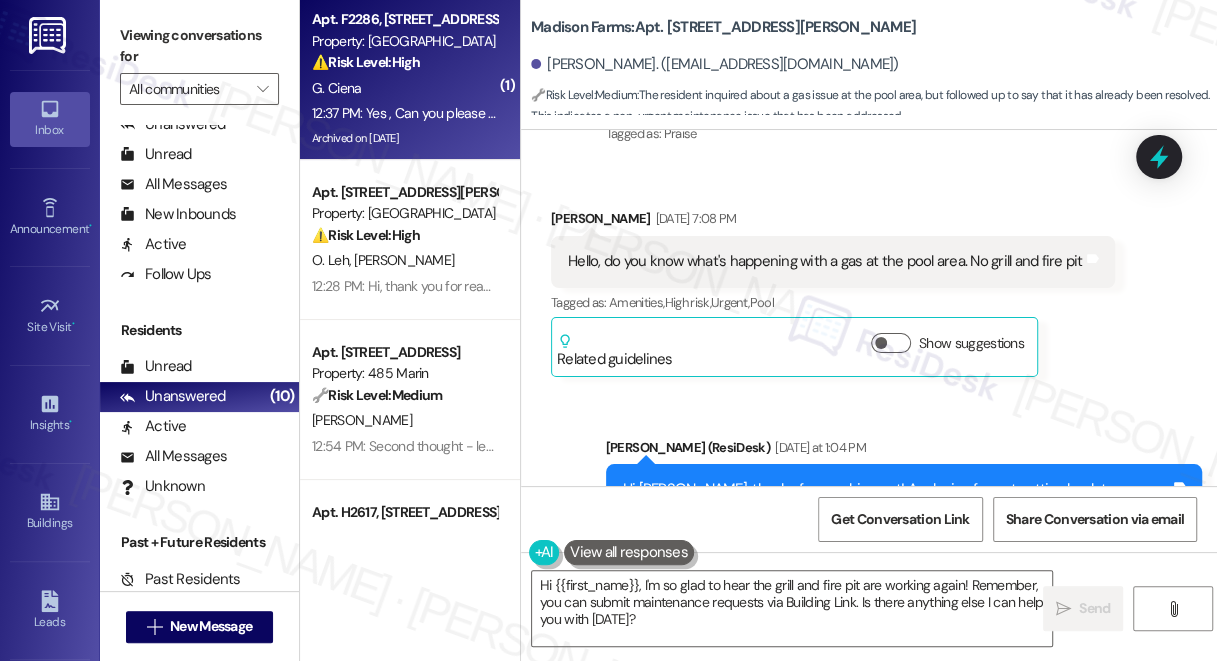 click on "G. Ciena" at bounding box center (404, 88) 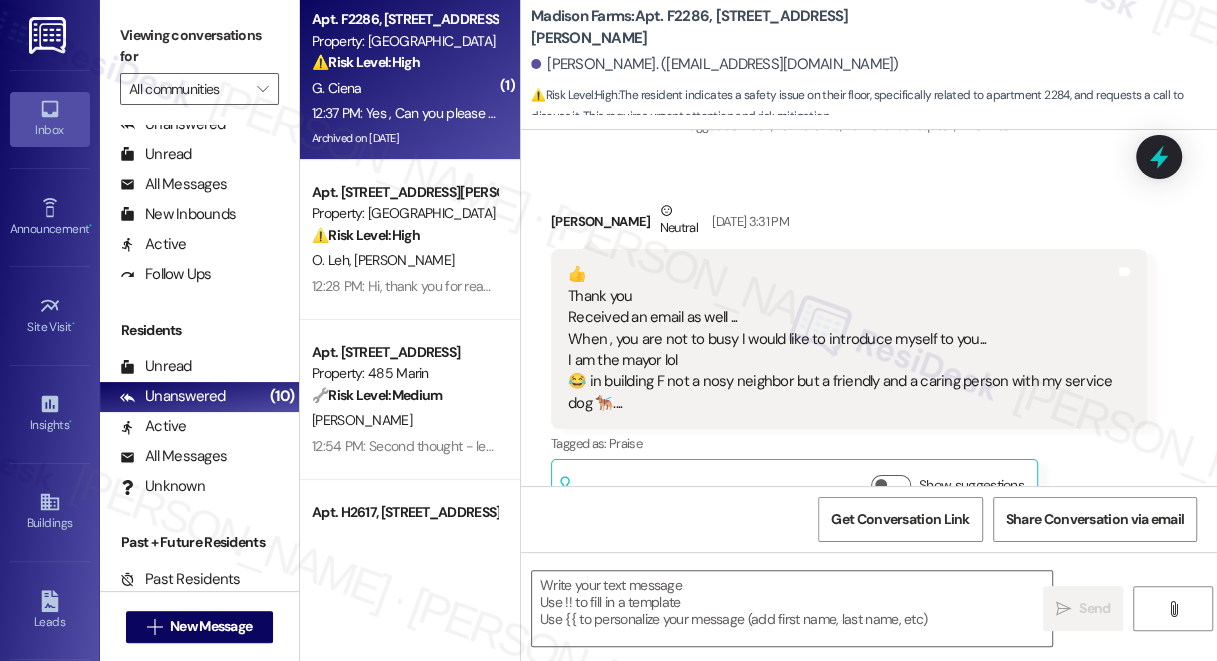 type on "Fetching suggested responses. Please feel free to read through the conversation in the meantime." 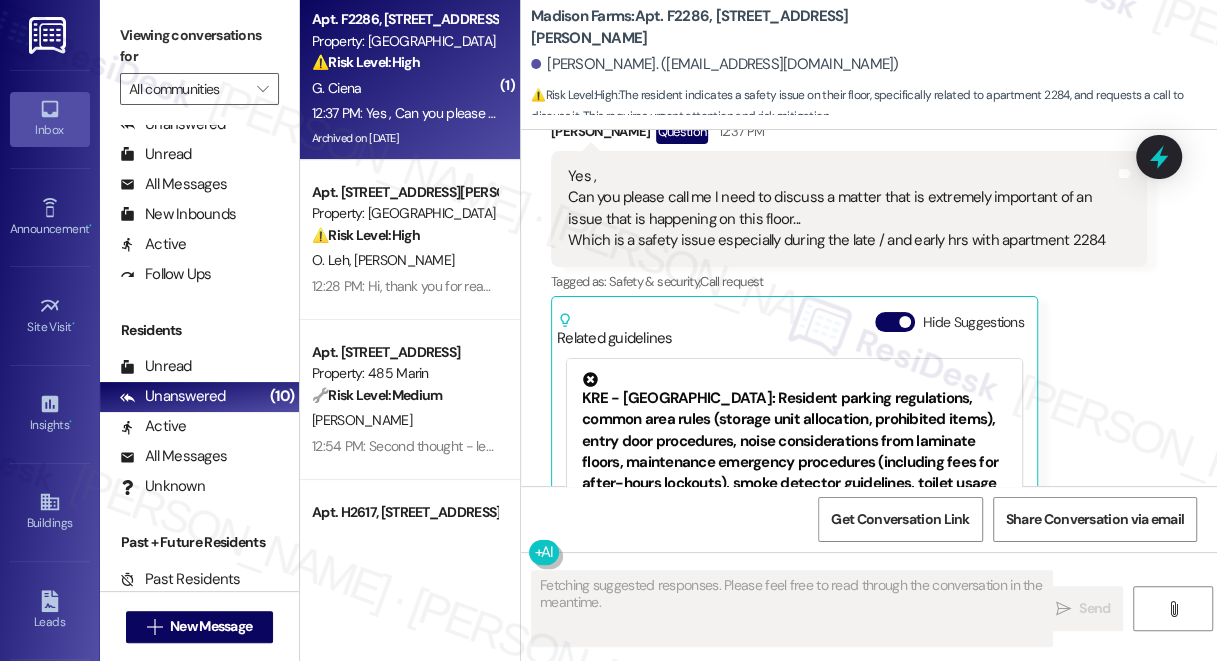 scroll, scrollTop: 3120, scrollLeft: 0, axis: vertical 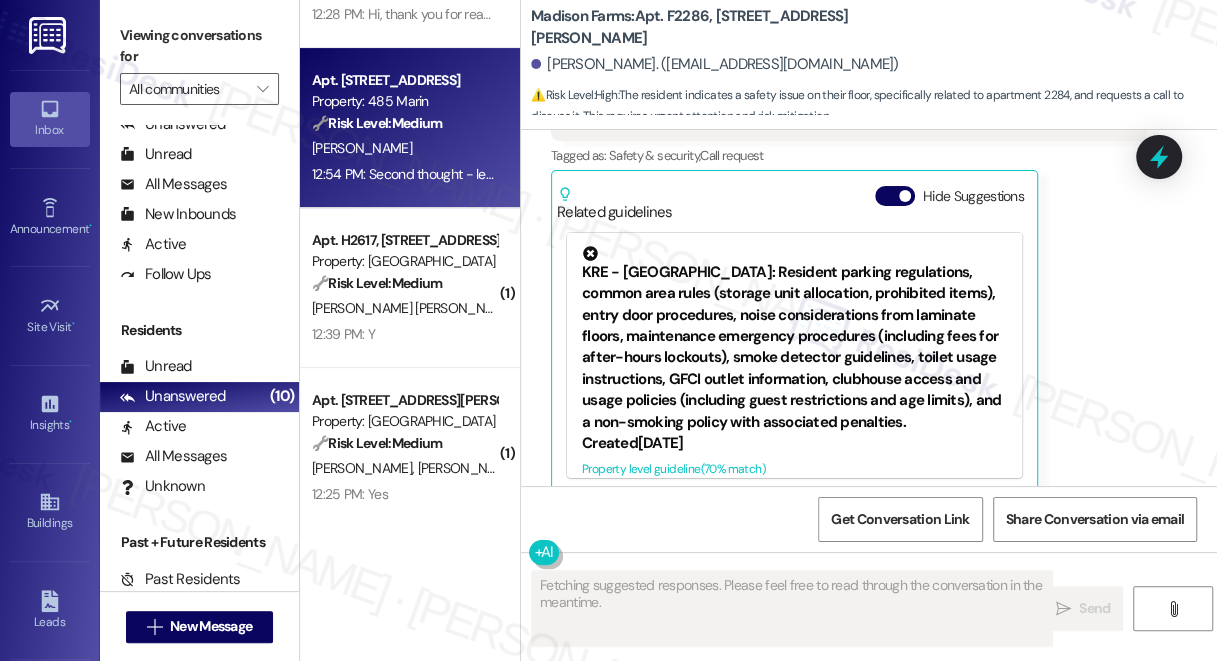 click on "Property: 485 Marin" at bounding box center (404, 101) 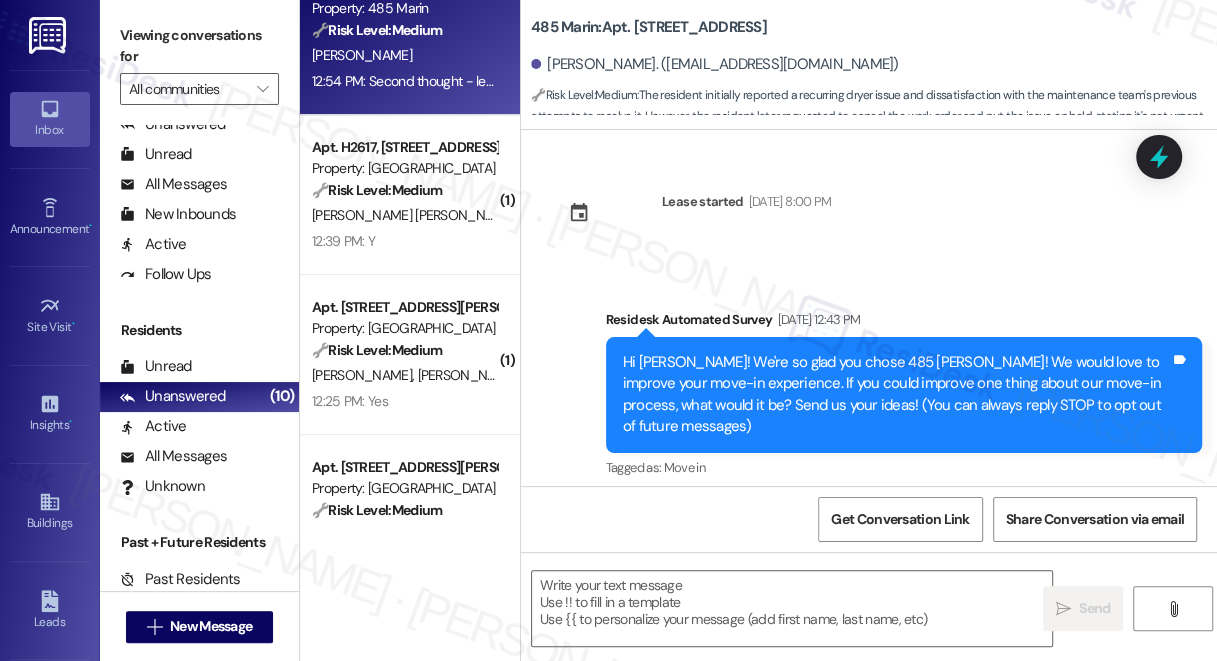 scroll, scrollTop: 493, scrollLeft: 0, axis: vertical 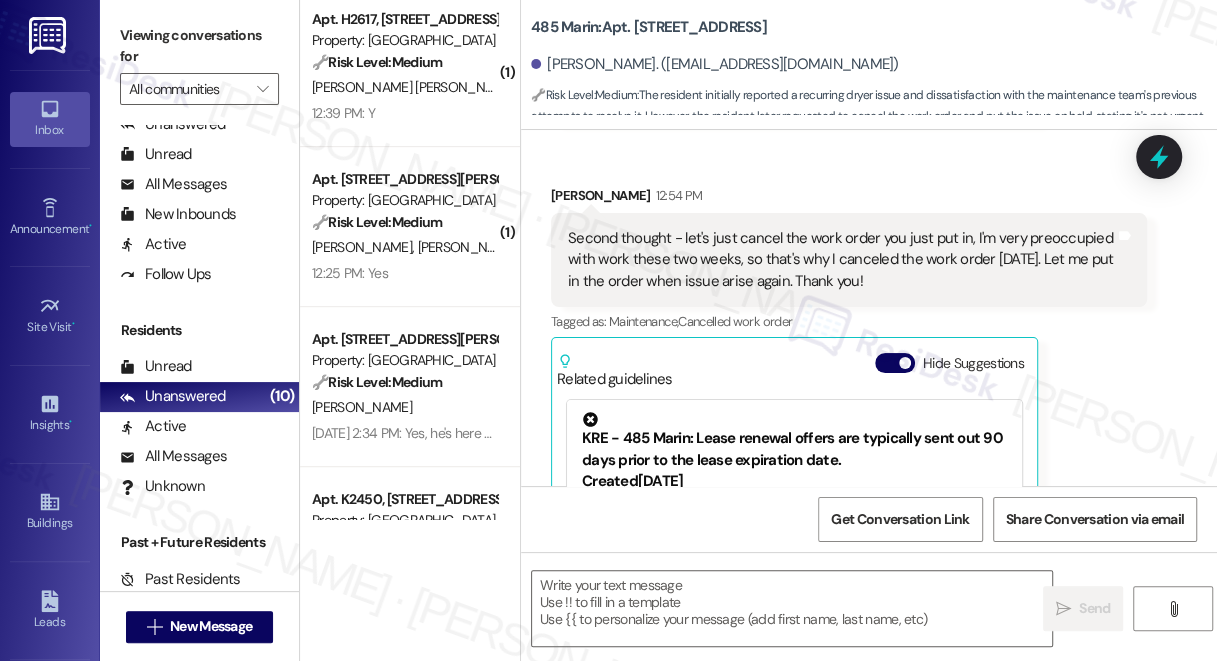 type on "Fetching suggested responses. Please feel free to read through the conversation in the meantime." 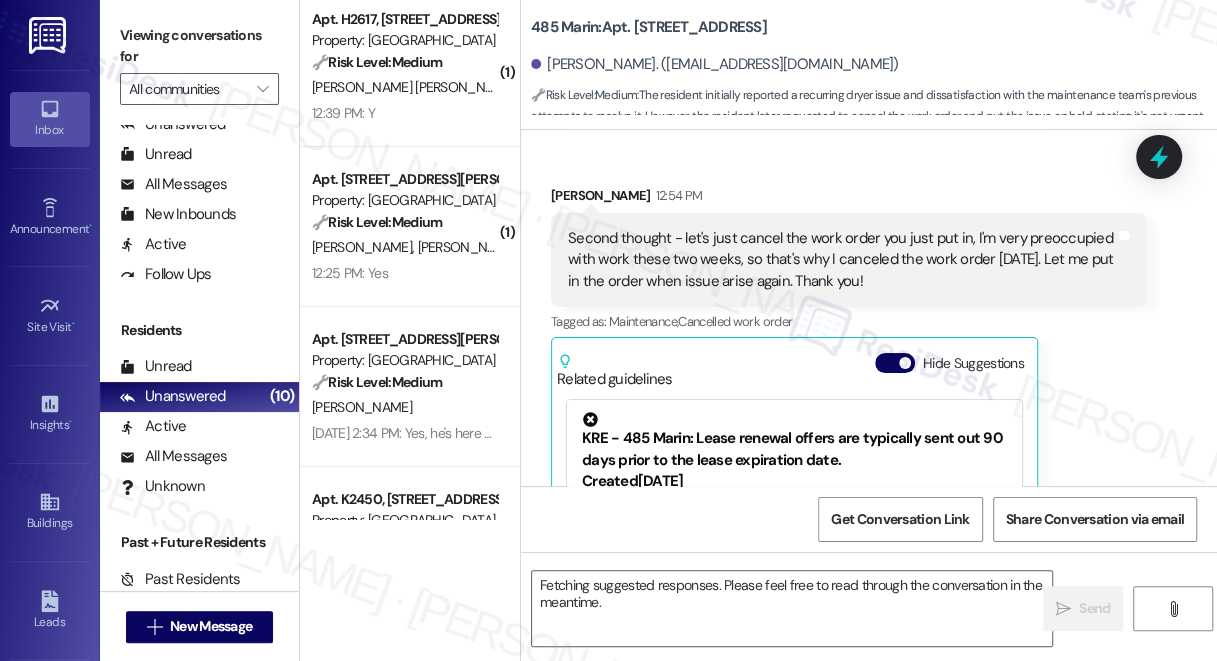 scroll, scrollTop: 636, scrollLeft: 0, axis: vertical 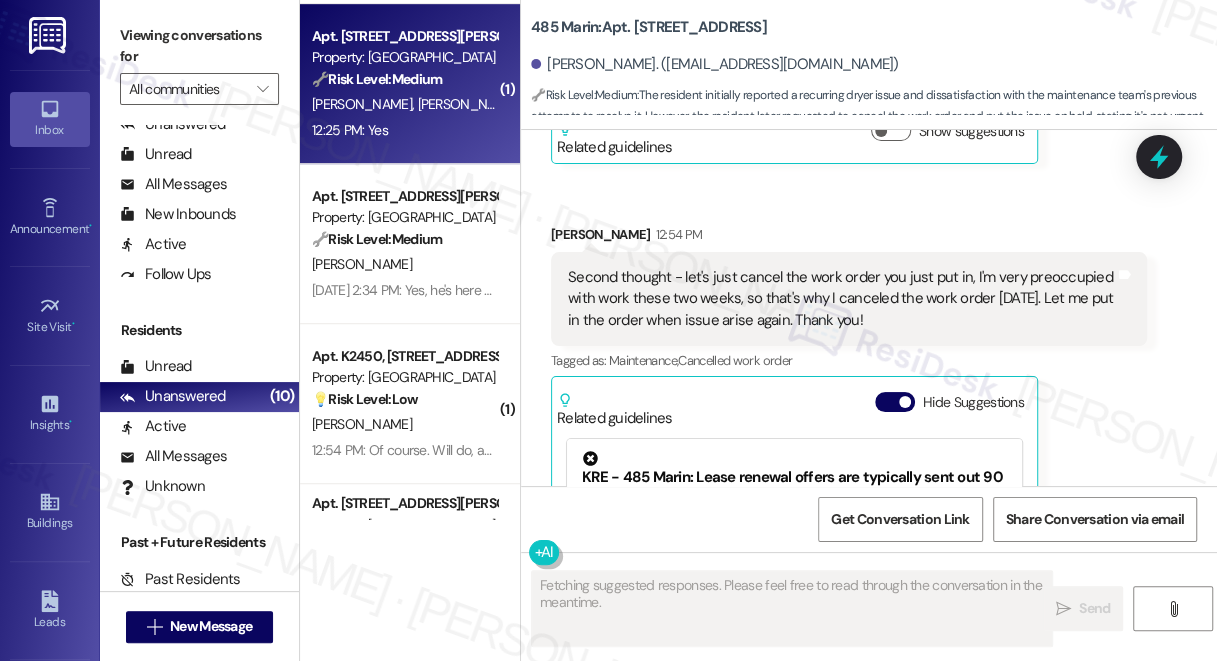 click on "Apt. A2263, 4883 Riley Road Property: Madison Farms 🔧  Risk Level:  Medium The resident confirmed that the previously submitted work order was completed to their satisfaction. This is a follow-up on a maintenance request and does not indicate any urgent issues or dissatisfaction. C. Burlingame E. Martinetti 12:25 PM: Yes 12:25 PM: Yes" at bounding box center [410, 84] 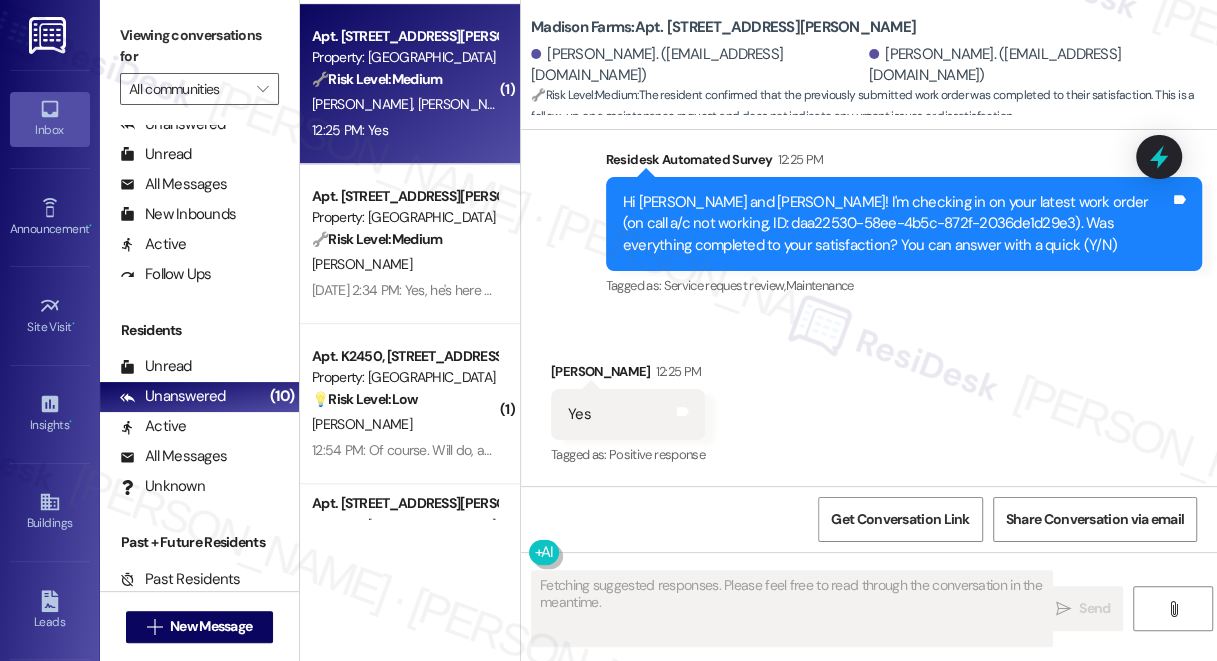 scroll, scrollTop: 1804, scrollLeft: 0, axis: vertical 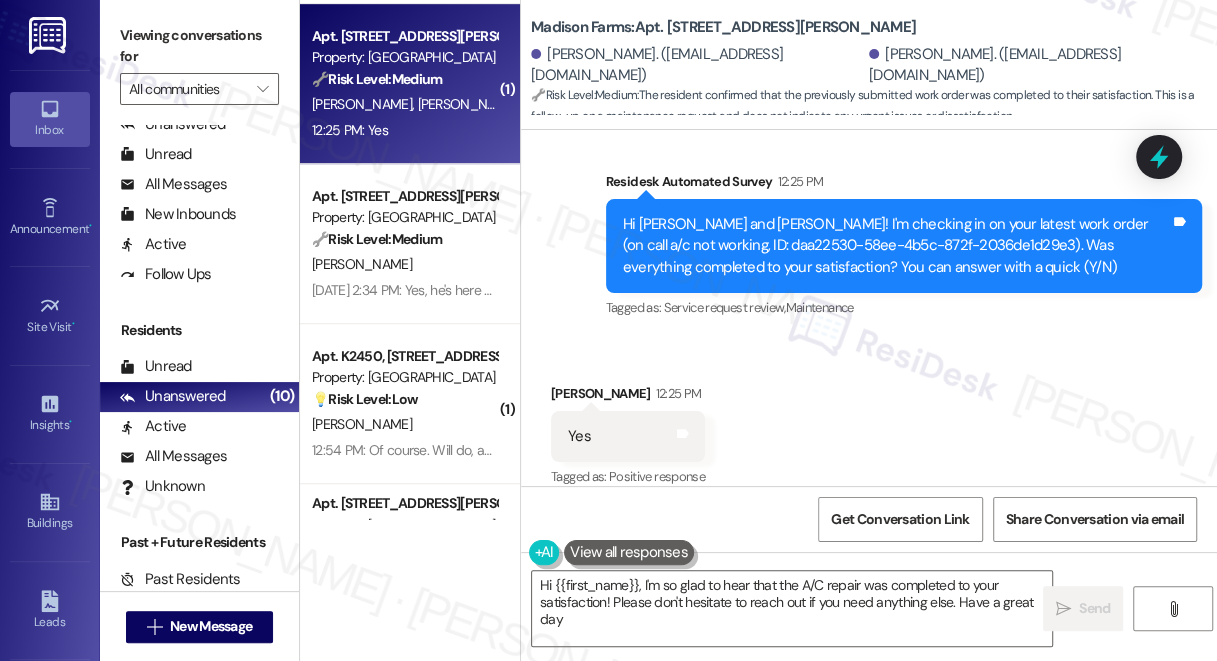 type on "Hi {{first_name}}, I'm so glad to hear that the A/C repair was completed to your satisfaction! Please don't hesitate to reach out if you need anything else. Have a great day!" 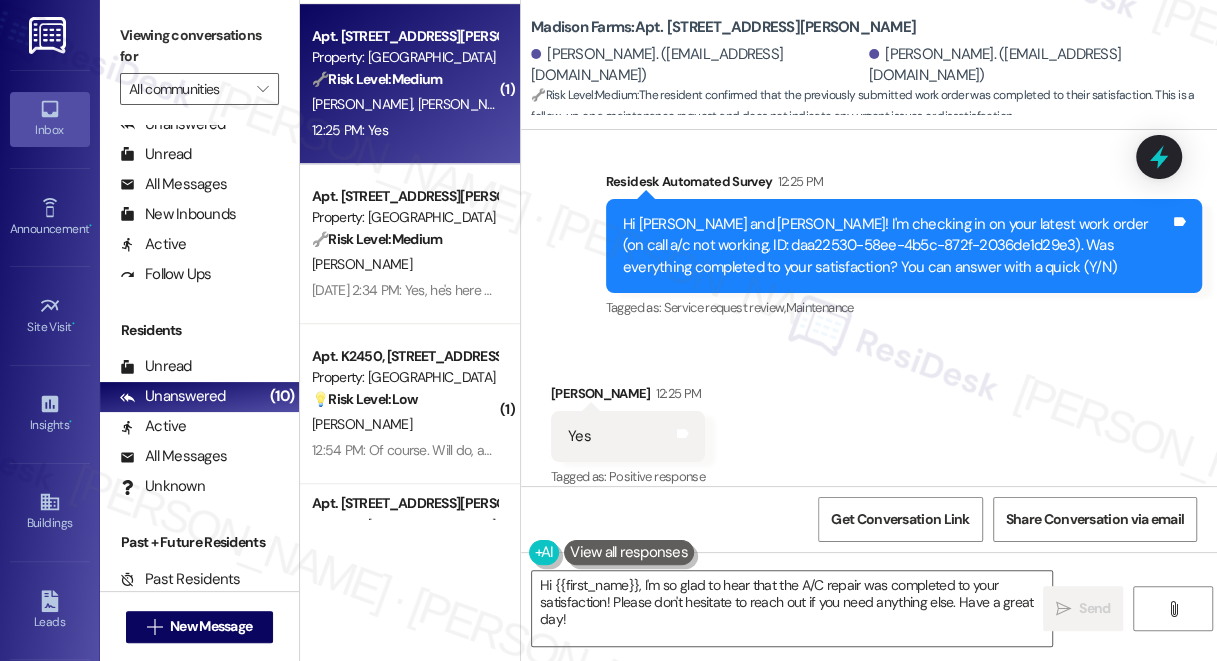 click on "Received via SMS Emma Martinetti 12:25 PM Yes Tags and notes Tagged as:   Positive response Click to highlight conversations about Positive response" at bounding box center (869, 422) 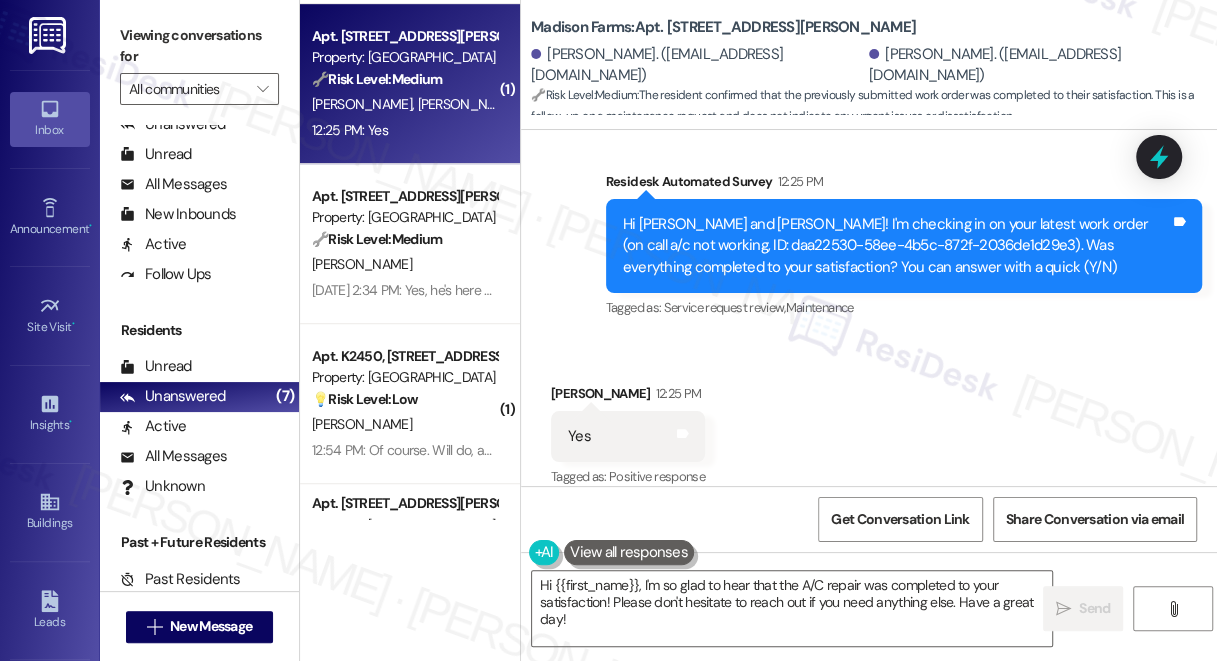 click on "Viewing conversations for" at bounding box center (199, 46) 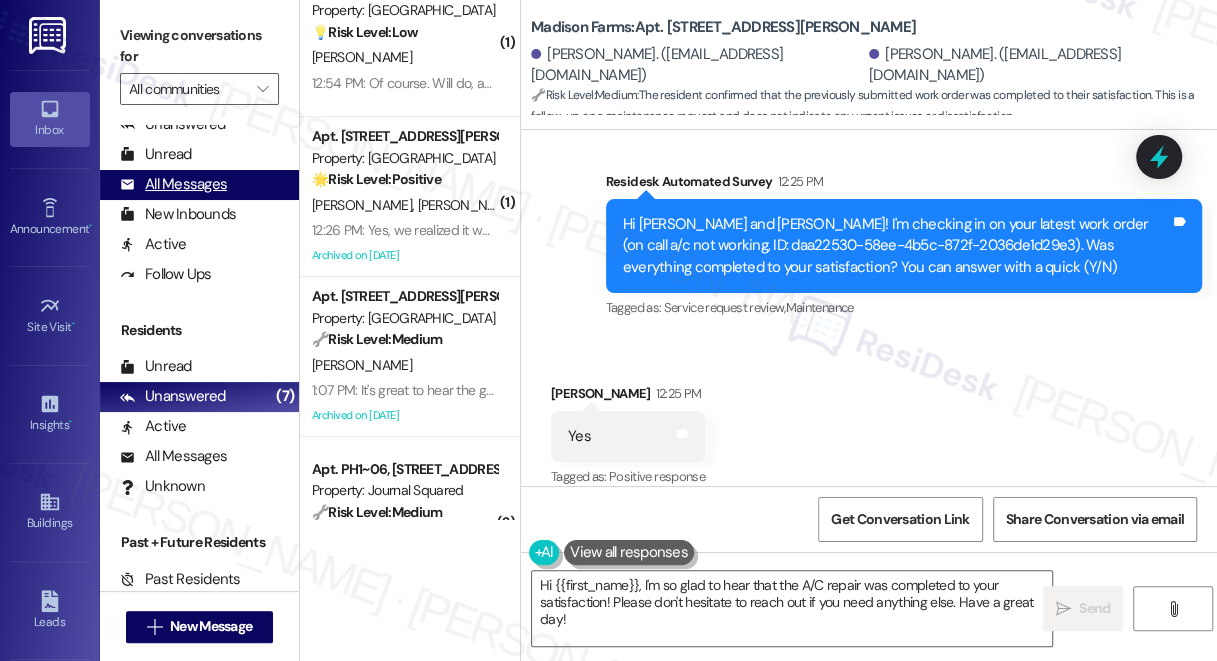 scroll, scrollTop: 1080, scrollLeft: 0, axis: vertical 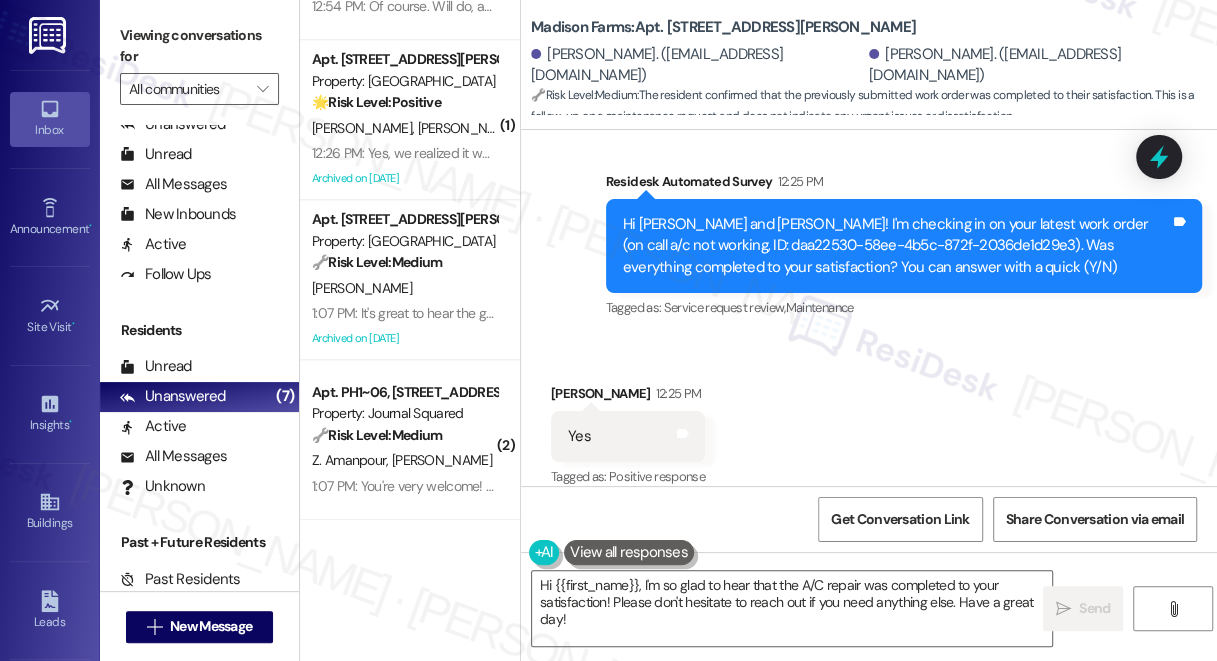 click on "Viewing conversations for All communities " at bounding box center [199, 62] 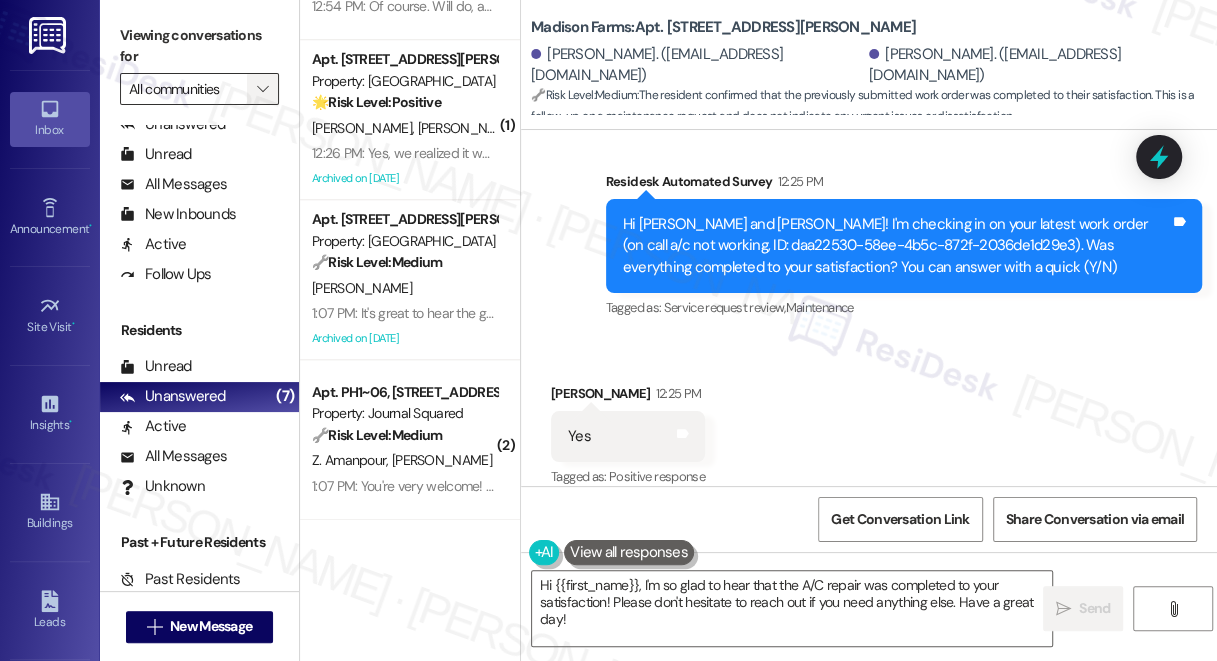 click on "" at bounding box center [263, 89] 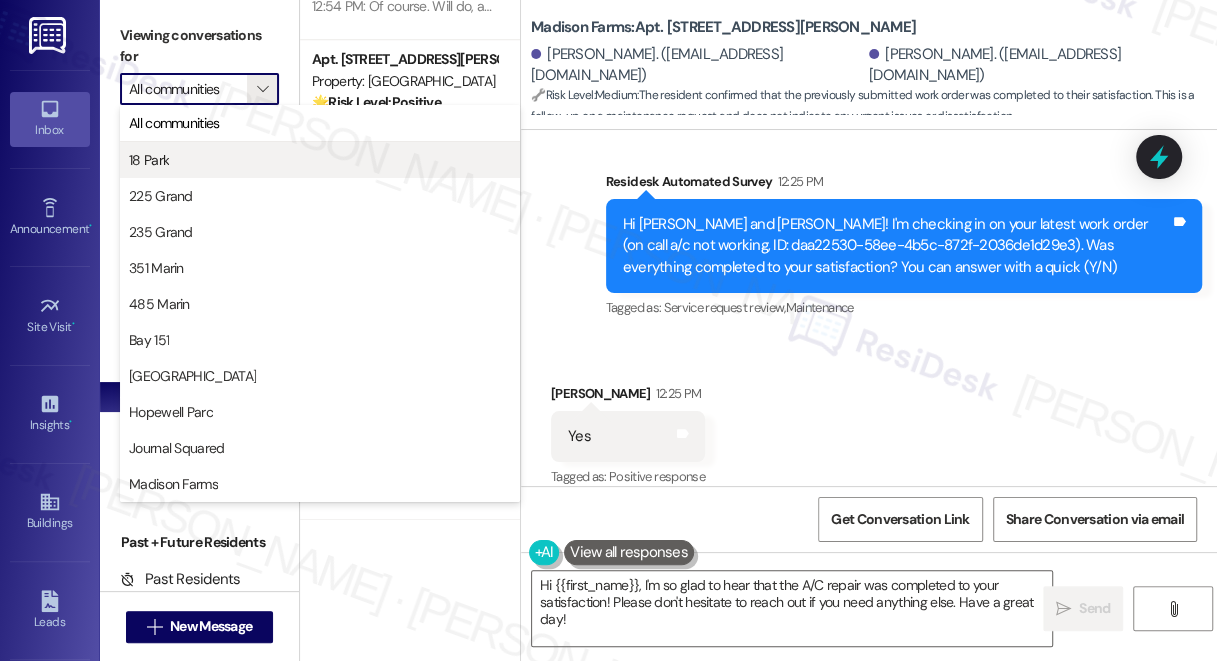 click on "18 Park" at bounding box center (320, 160) 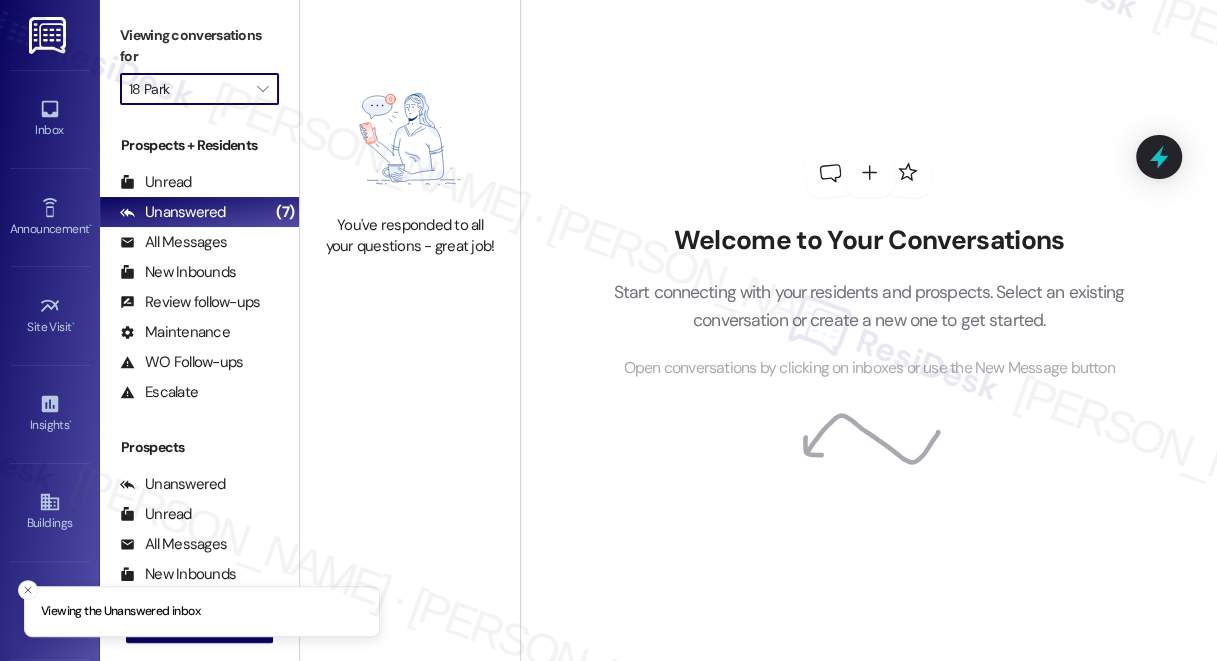 click on "18 Park" at bounding box center [188, 89] 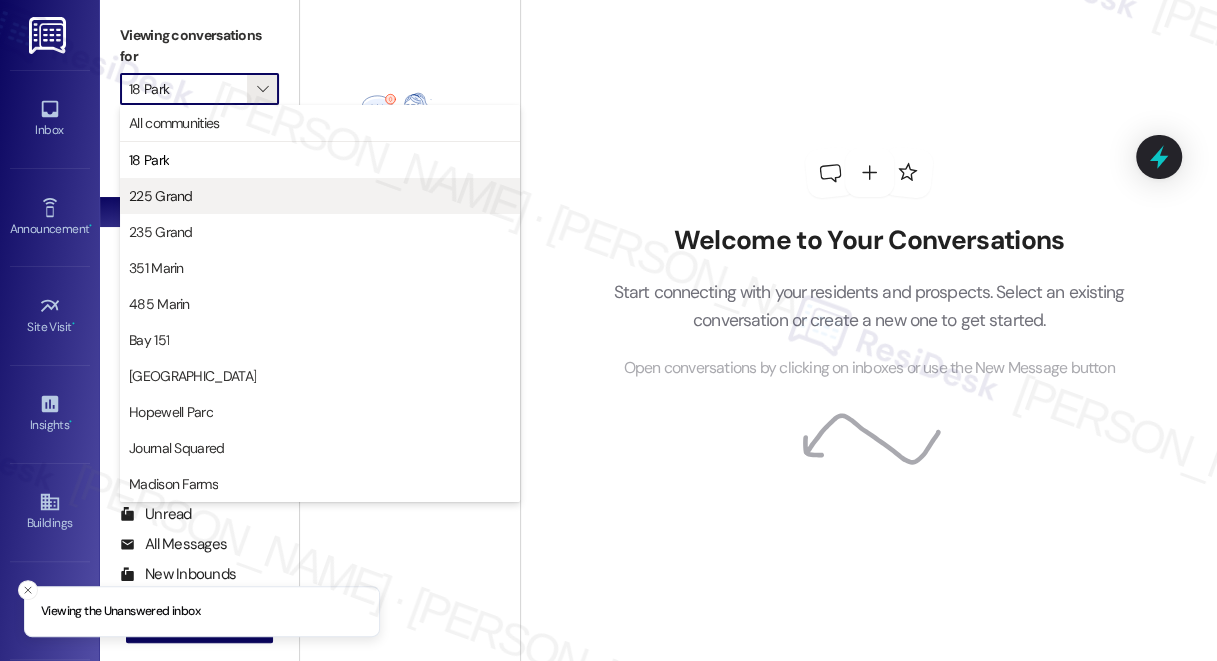 click on "225 Grand" at bounding box center [320, 196] 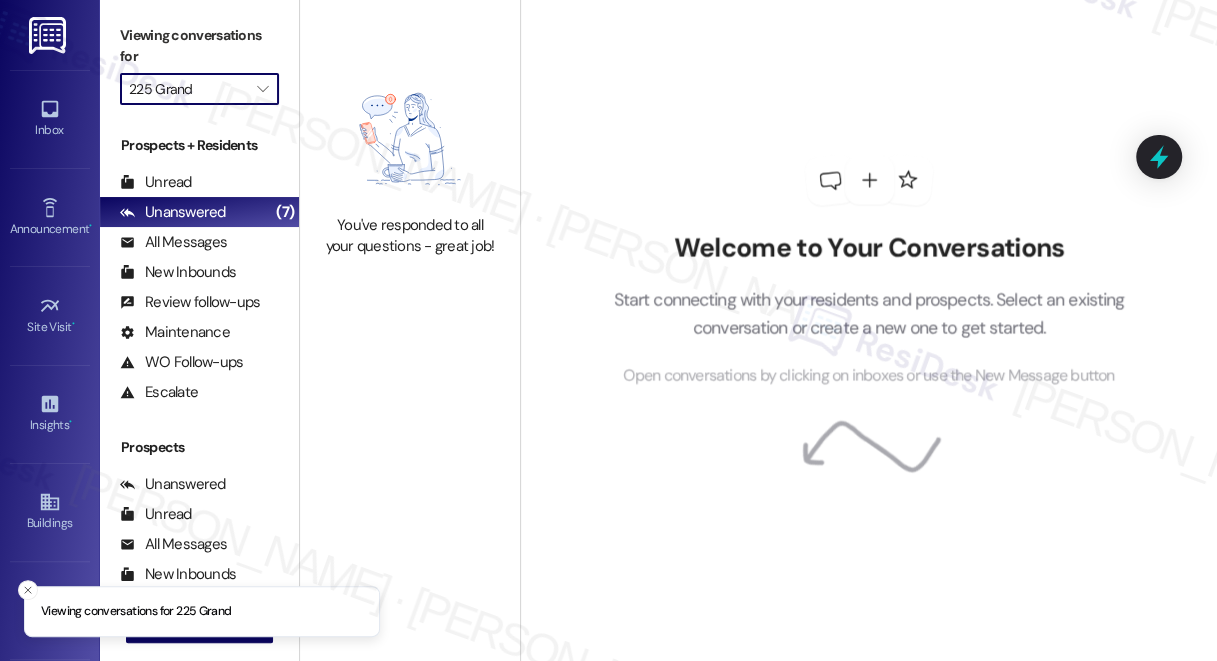 click on "225 Grand" at bounding box center (188, 89) 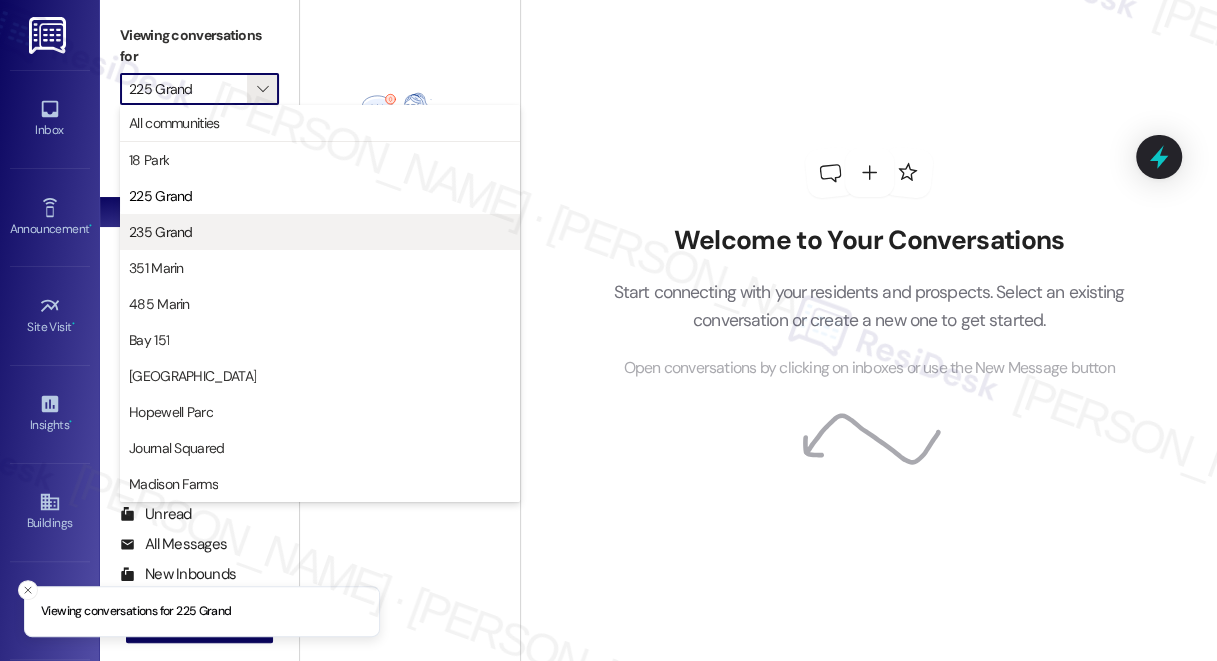 click on "235 Grand" at bounding box center (320, 232) 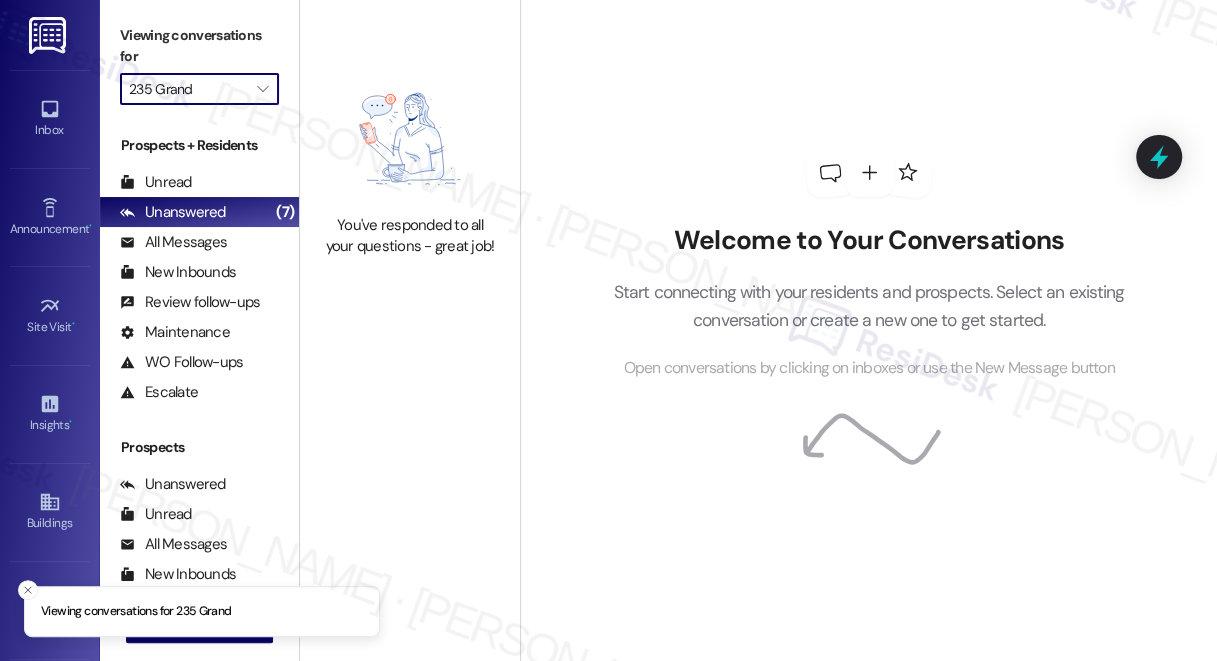click on "235 Grand" at bounding box center [188, 89] 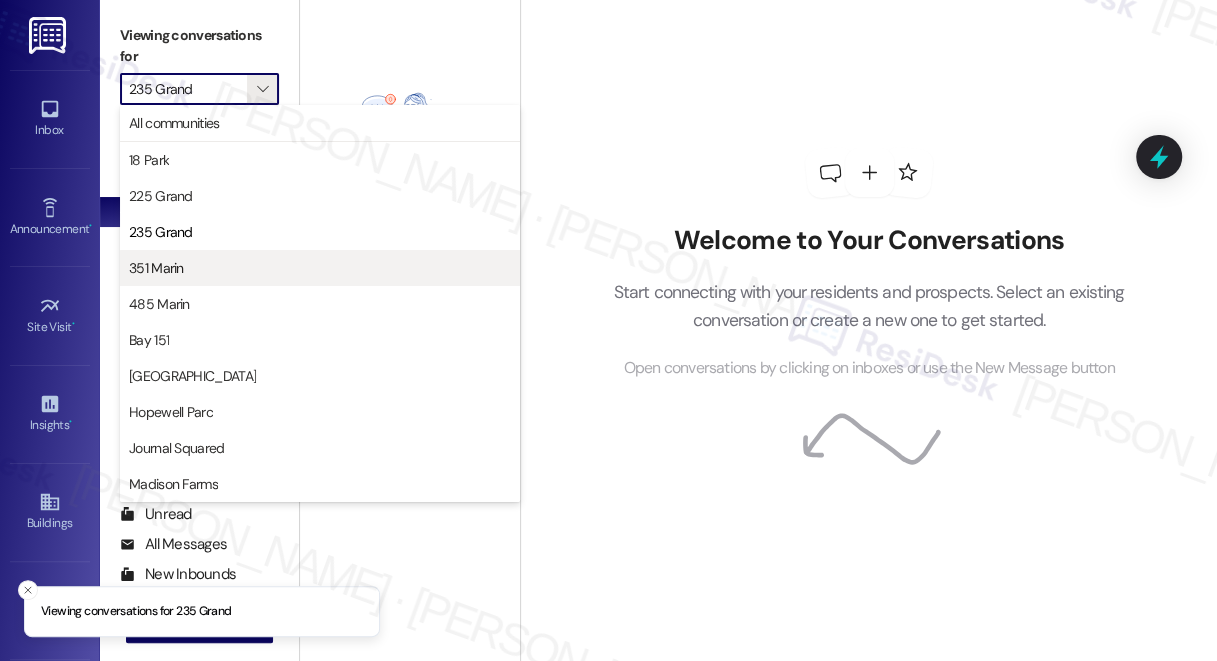click on "351 Marin" at bounding box center (320, 268) 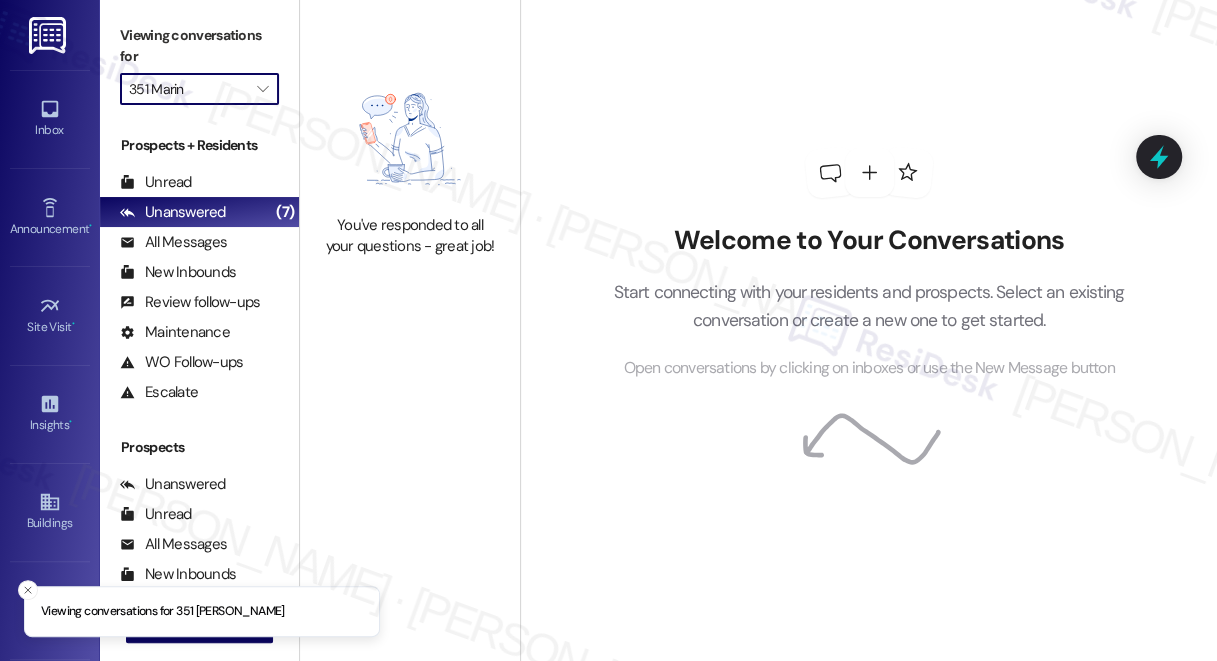click on "351 Marin" at bounding box center (188, 89) 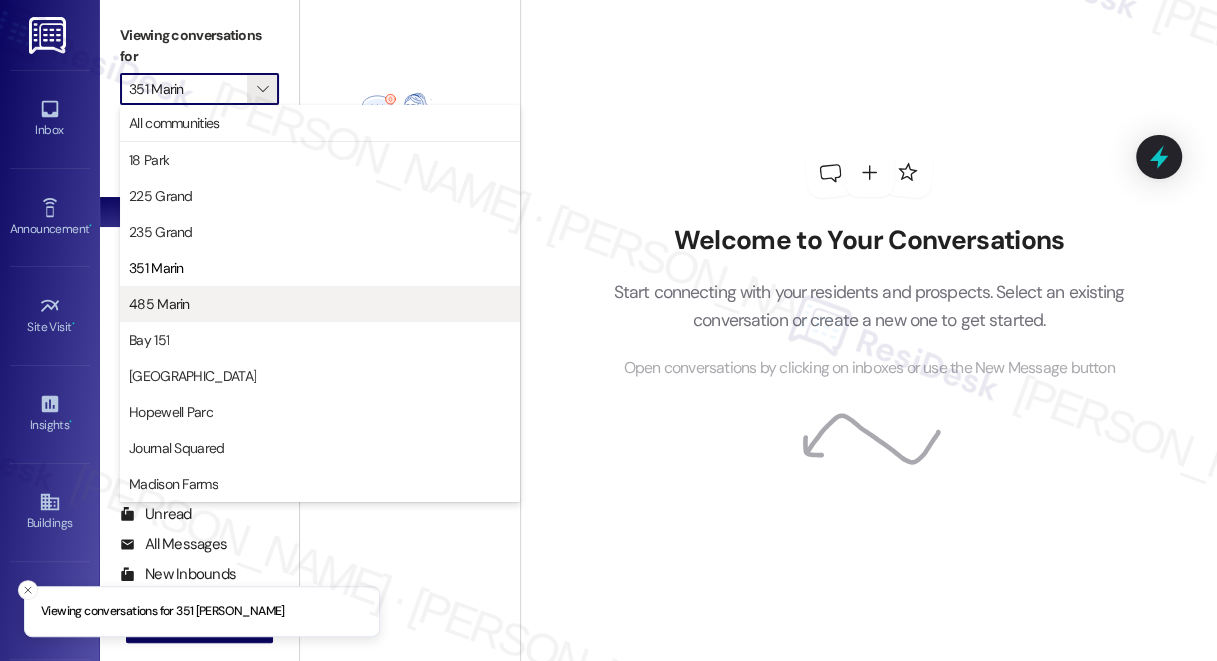 click on "485 Marin" at bounding box center [320, 304] 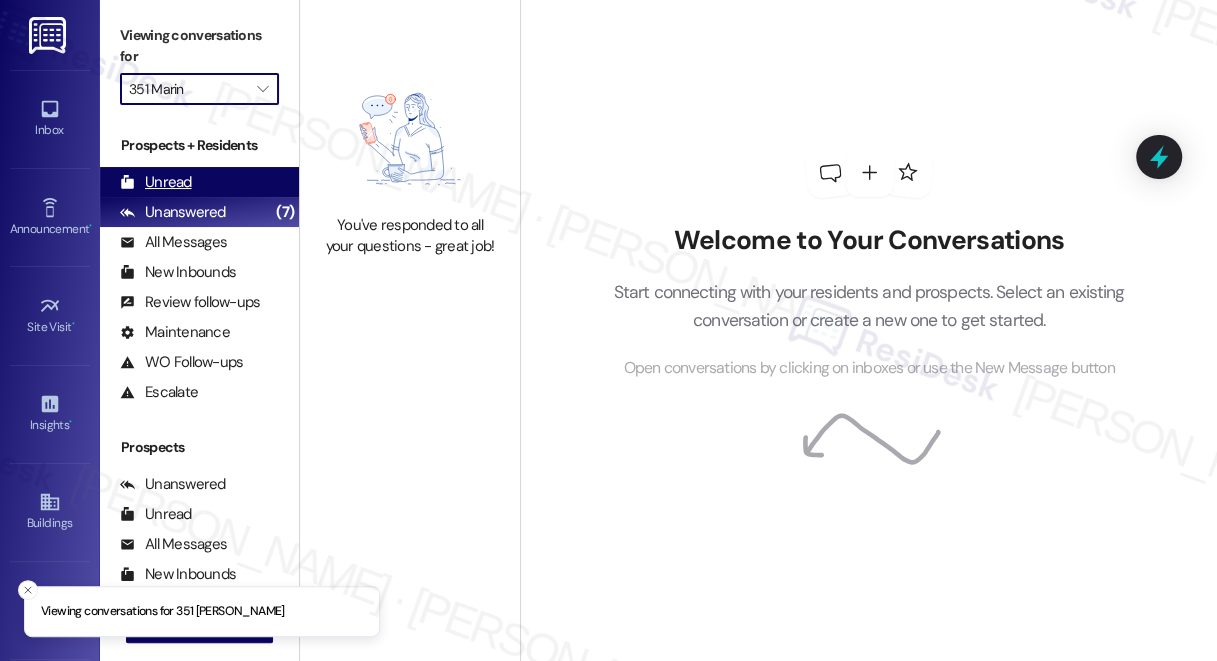 type on "485 Marin" 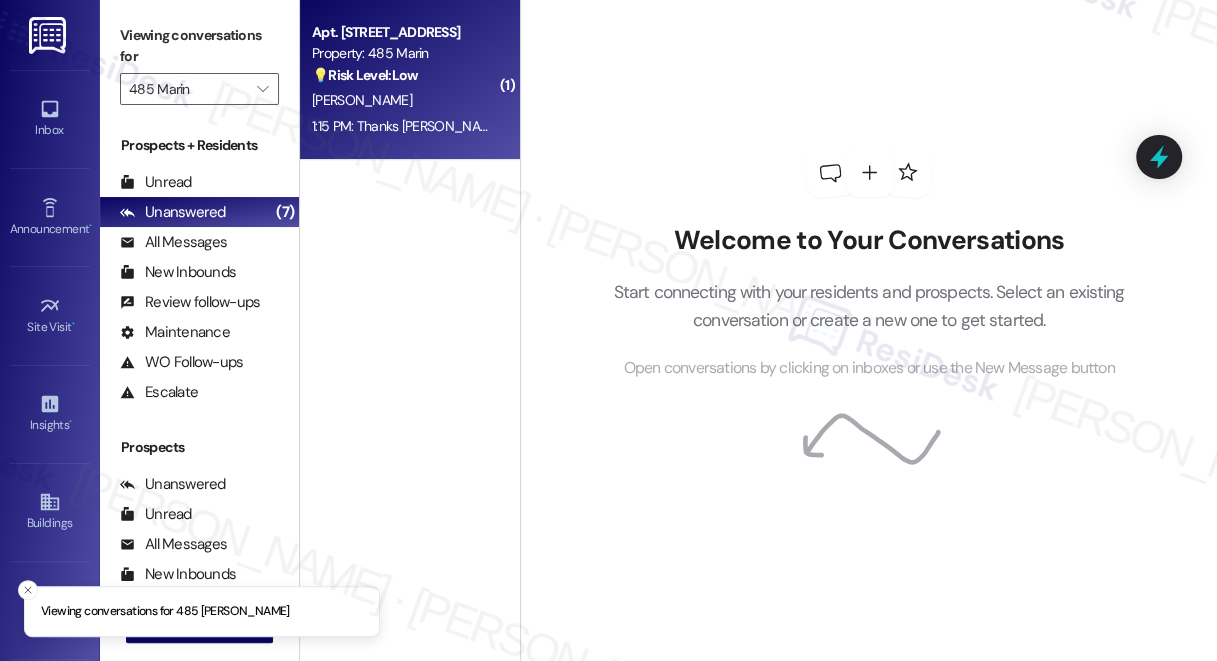 click on "Apt. 926, 485 Marin Blvd. Property: 485 Marin 💡  Risk Level:  Low The resident initially requested dryer maintenance but then requested to cancel the work order due to being preoccupied. The issue is not urgent and the resident will resubmit the request later." at bounding box center [404, 54] 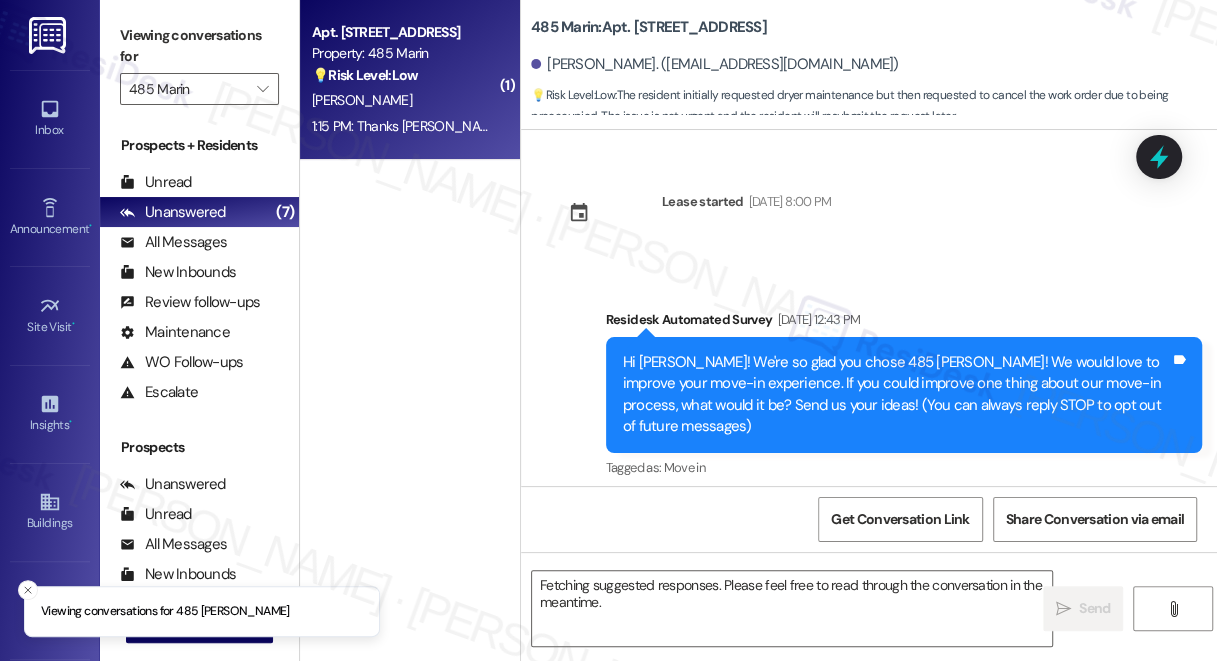 scroll, scrollTop: 26908, scrollLeft: 0, axis: vertical 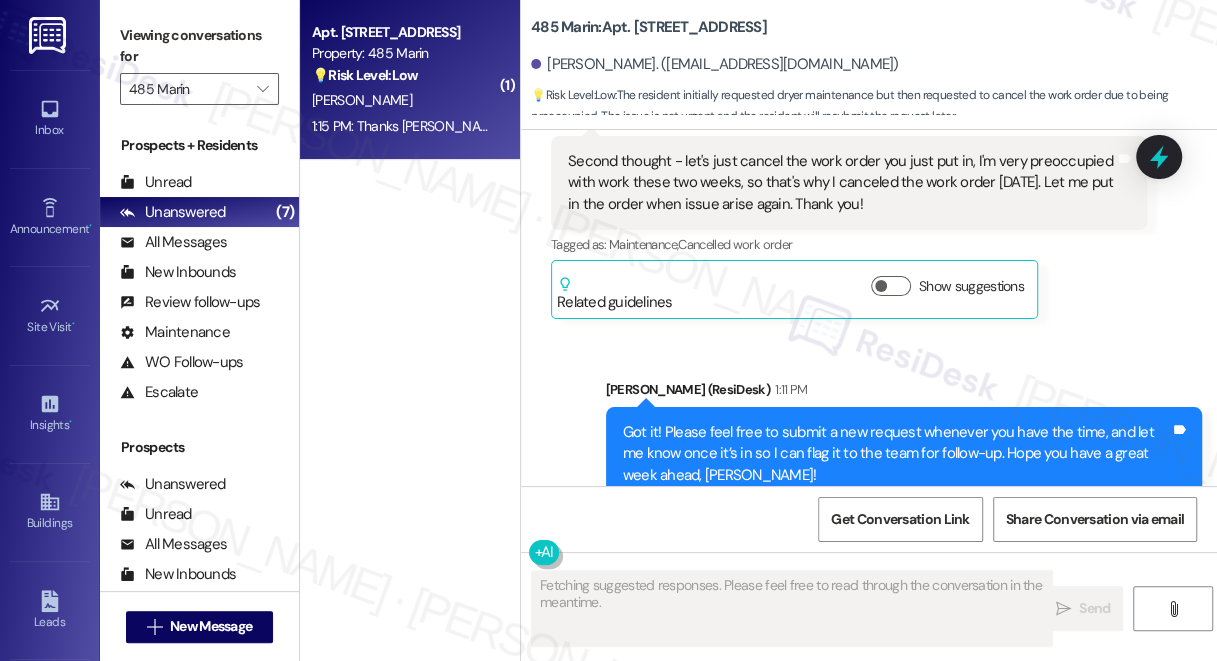 click on "Got it! Please feel free to submit a new request whenever you have the time, and let me know once it’s in so I can flag it to the team for follow-up. Hope you have a great week ahead, Yuyue!" at bounding box center (896, 454) 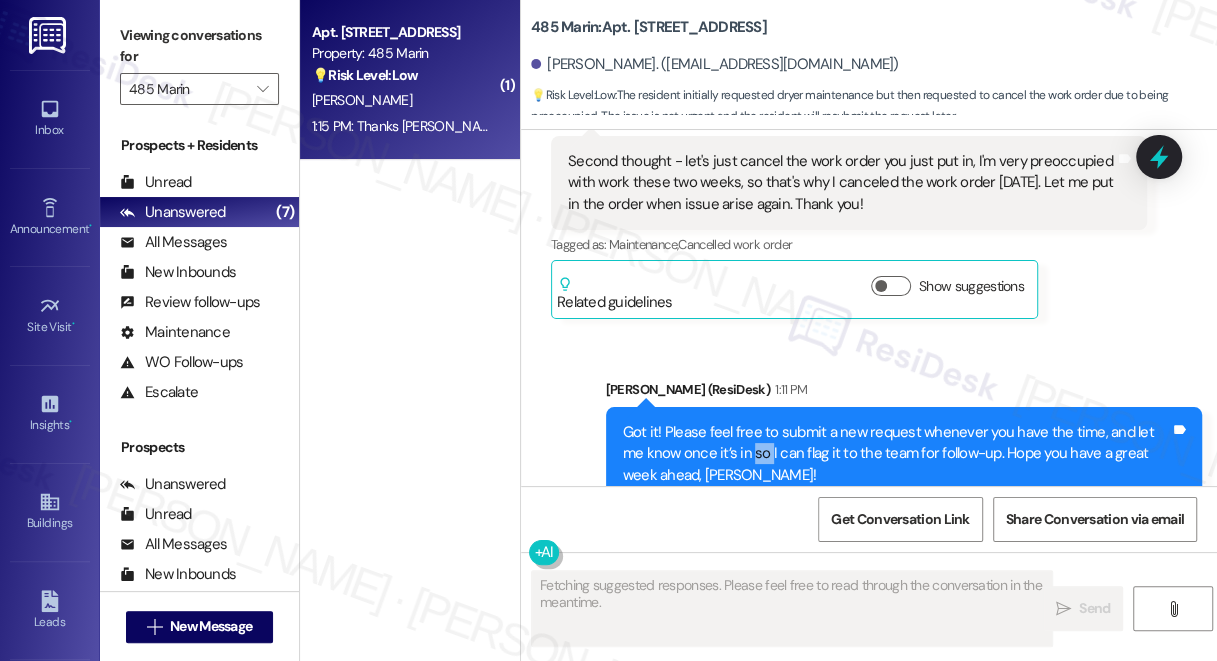 click on "Got it! Please feel free to submit a new request whenever you have the time, and let me know once it’s in so I can flag it to the team for follow-up. Hope you have a great week ahead, Yuyue!" at bounding box center [896, 454] 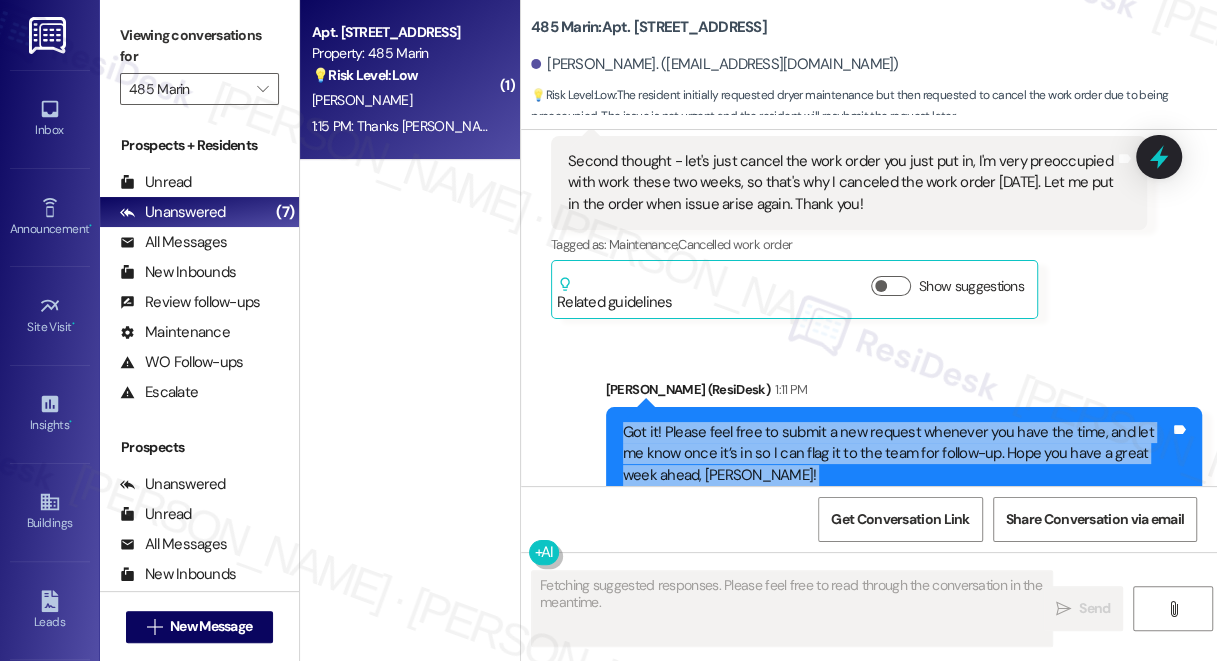 click on "Got it! Please feel free to submit a new request whenever you have the time, and let me know once it’s in so I can flag it to the team for follow-up. Hope you have a great week ahead, Yuyue!" at bounding box center (896, 454) 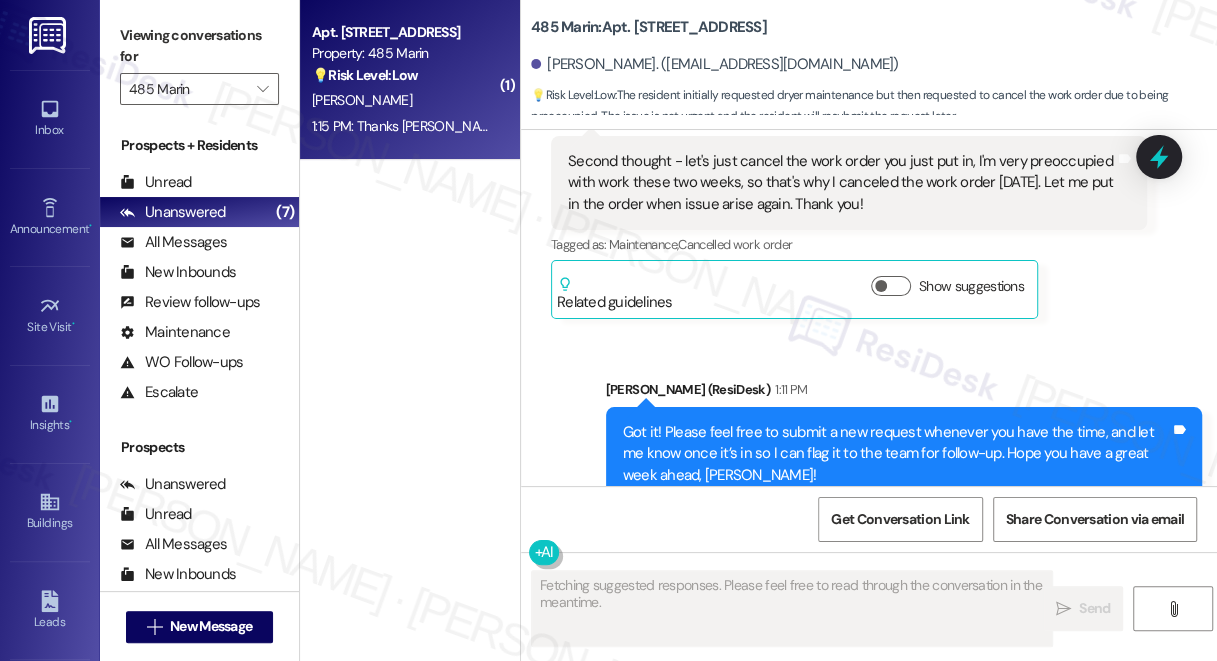 click on "Got it! Please feel free to submit a new request whenever you have the time, and let me know once it’s in so I can flag it to the team for follow-up. Hope you have a great week ahead, Yuyue!" at bounding box center [896, 454] 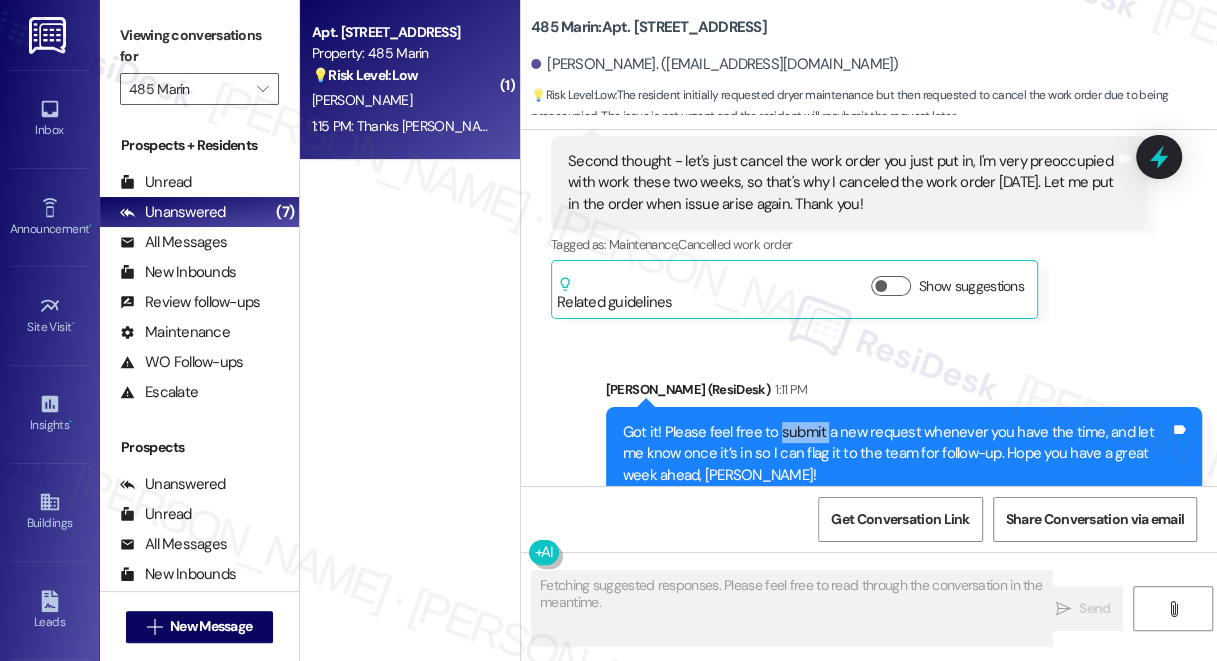 click on "Got it! Please feel free to submit a new request whenever you have the time, and let me know once it’s in so I can flag it to the team for follow-up. Hope you have a great week ahead, Yuyue!" at bounding box center [896, 454] 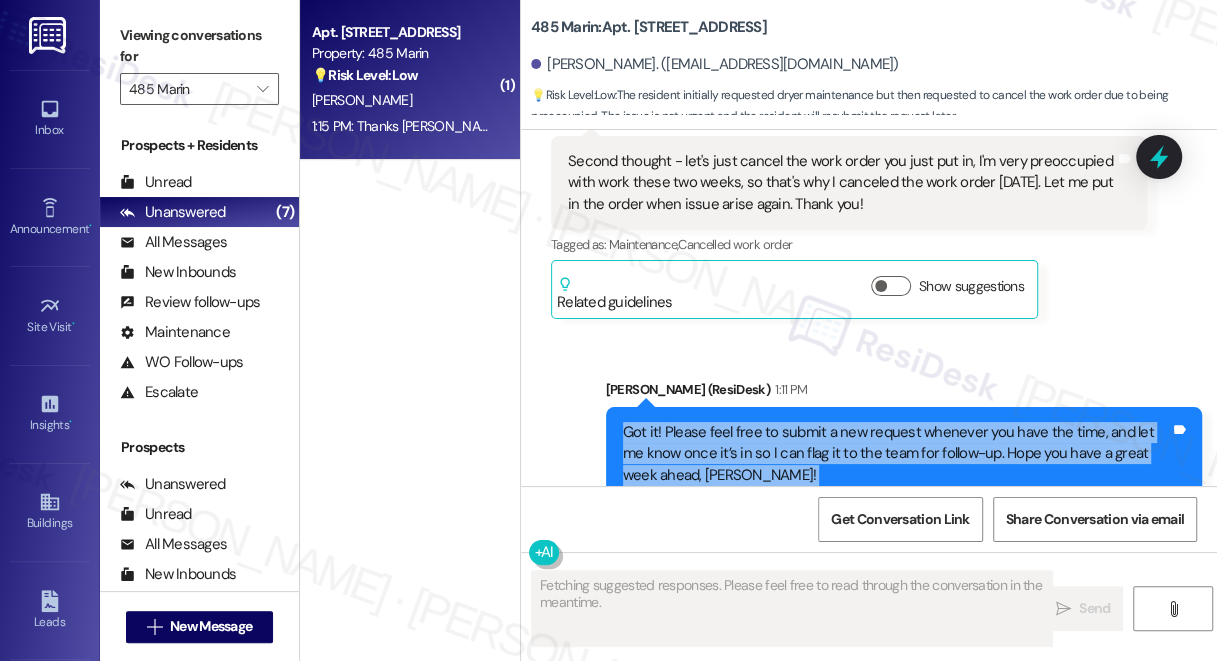 click on "Got it! Please feel free to submit a new request whenever you have the time, and let me know once it’s in so I can flag it to the team for follow-up. Hope you have a great week ahead, Yuyue!" at bounding box center [896, 454] 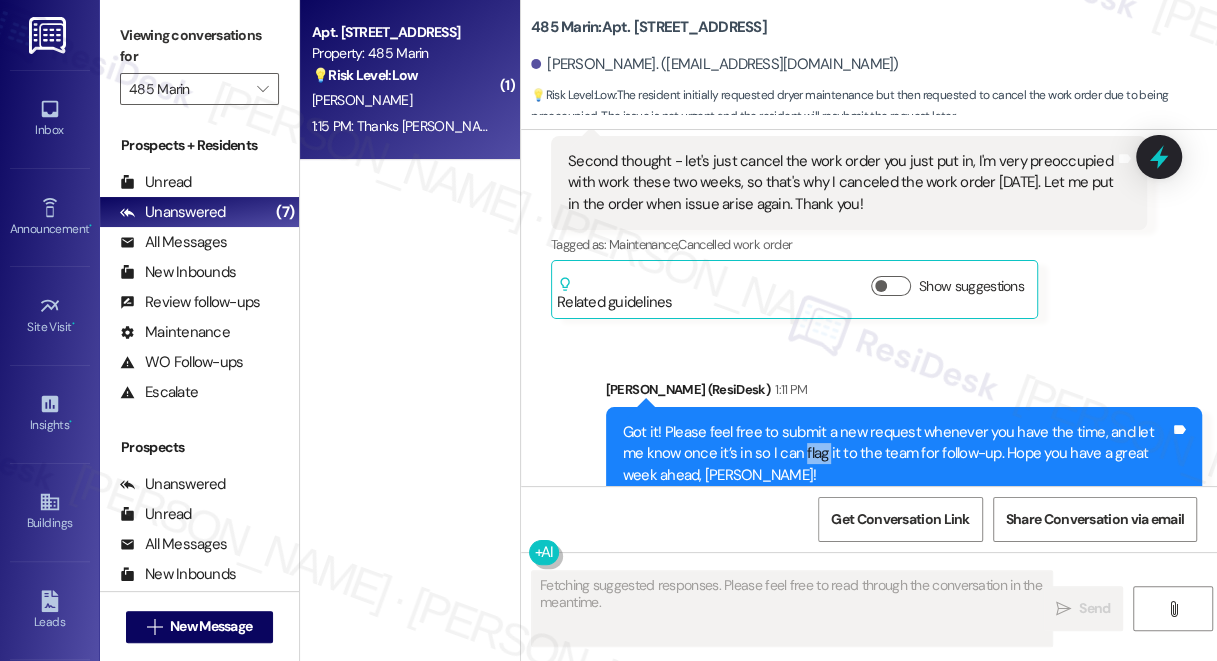 click on "Got it! Please feel free to submit a new request whenever you have the time, and let me know once it’s in so I can flag it to the team for follow-up. Hope you have a great week ahead, Yuyue!" at bounding box center [896, 454] 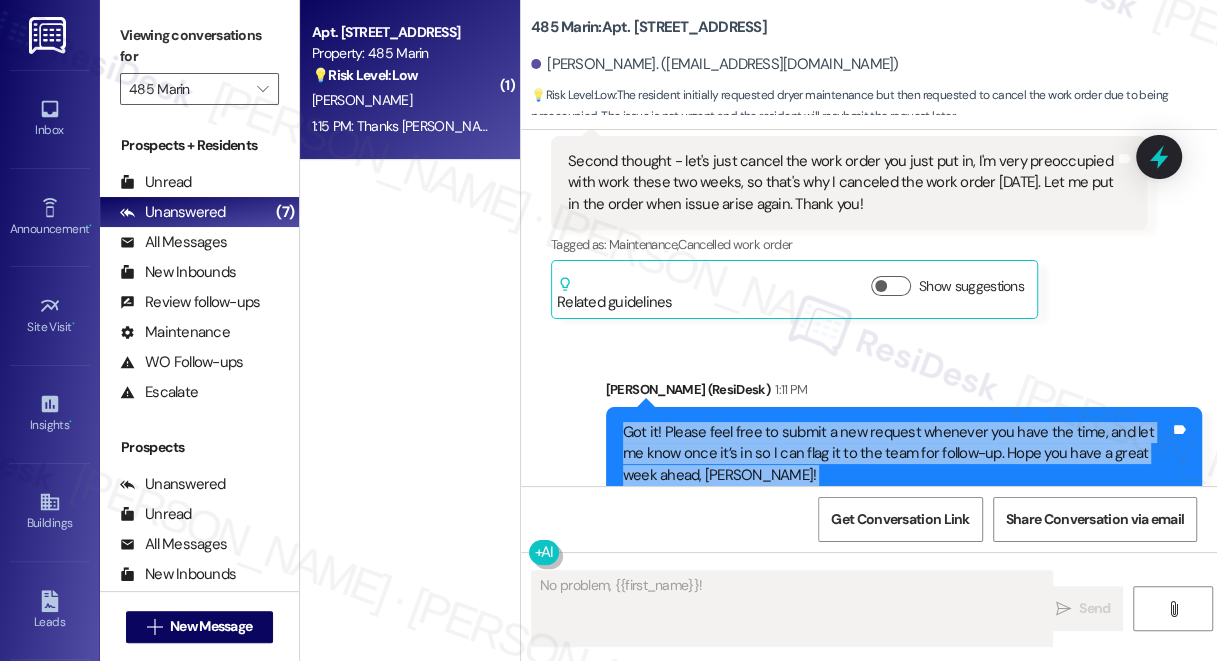 click on "Got it! Please feel free to submit a new request whenever you have the time, and let me know once it’s in so I can flag it to the team for follow-up. Hope you have a great week ahead, Yuyue!" at bounding box center [896, 454] 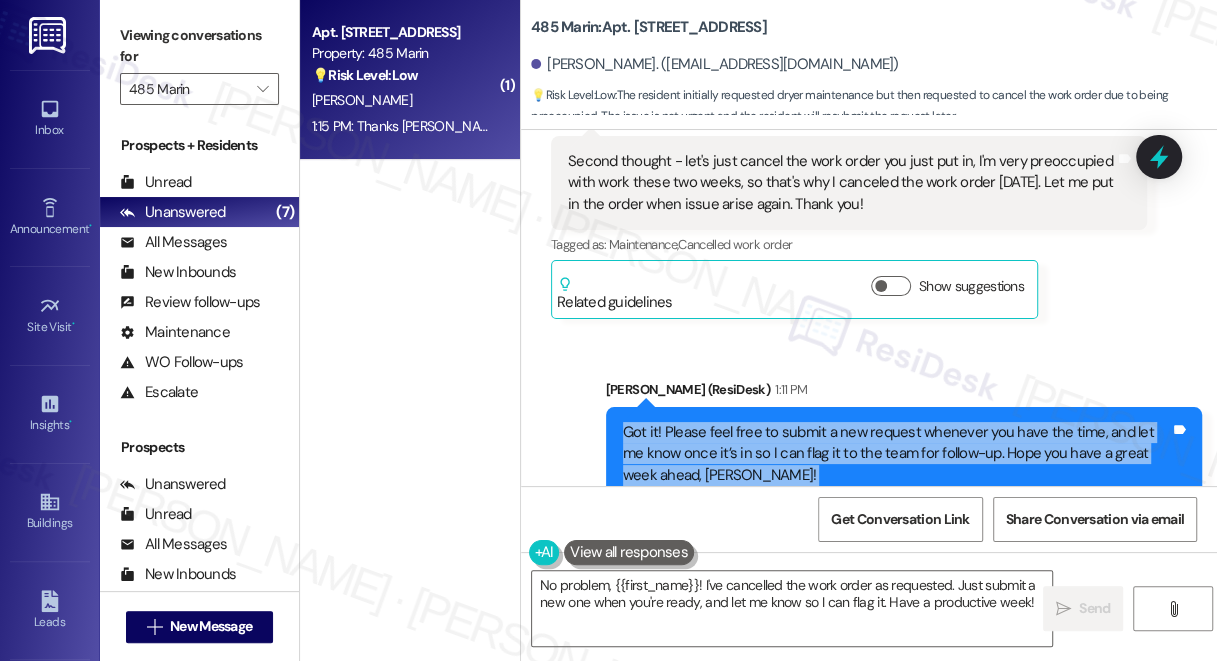 click on "Got it! Please feel free to submit a new request whenever you have the time, and let me know once it’s in so I can flag it to the team for follow-up. Hope you have a great week ahead, Yuyue!" at bounding box center (896, 454) 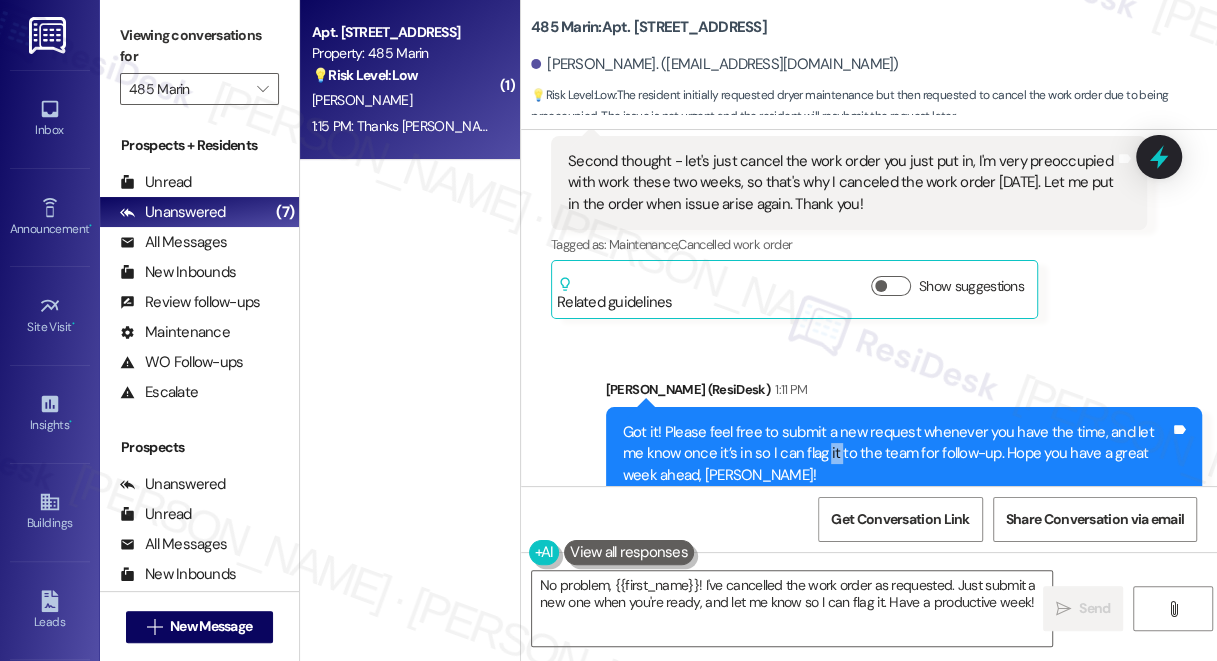 click on "Got it! Please feel free to submit a new request whenever you have the time, and let me know once it’s in so I can flag it to the team for follow-up. Hope you have a great week ahead, Yuyue!" at bounding box center [896, 454] 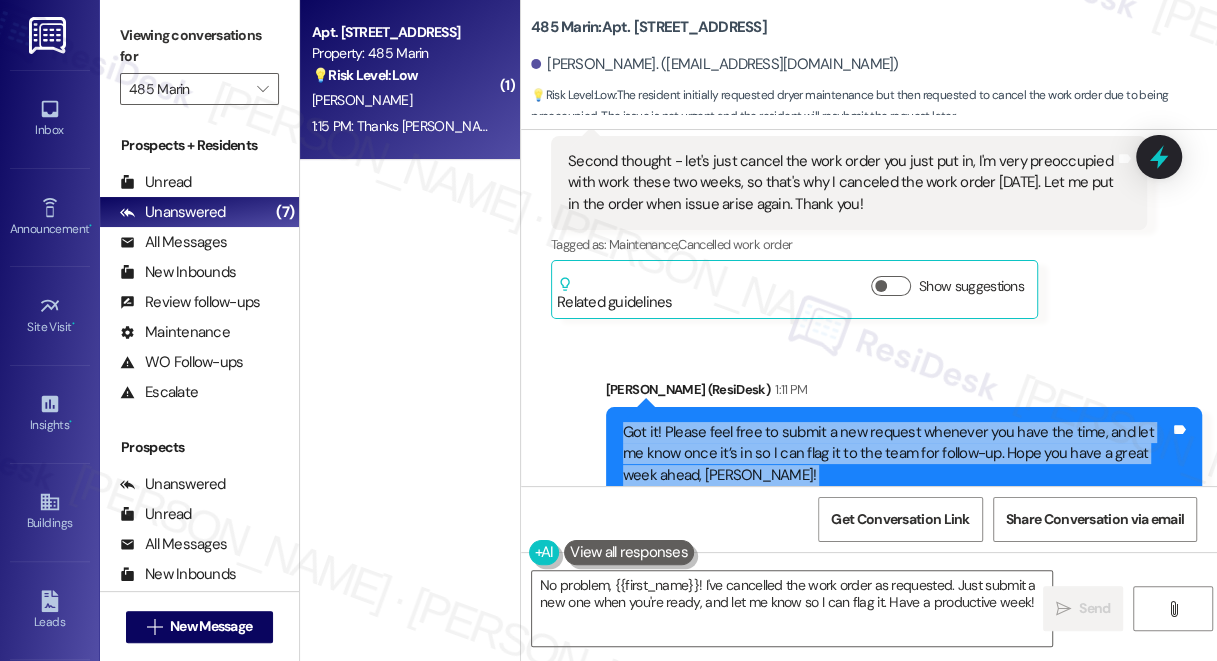 click on "Got it! Please feel free to submit a new request whenever you have the time, and let me know once it’s in so I can flag it to the team for follow-up. Hope you have a great week ahead, Yuyue!" at bounding box center (896, 454) 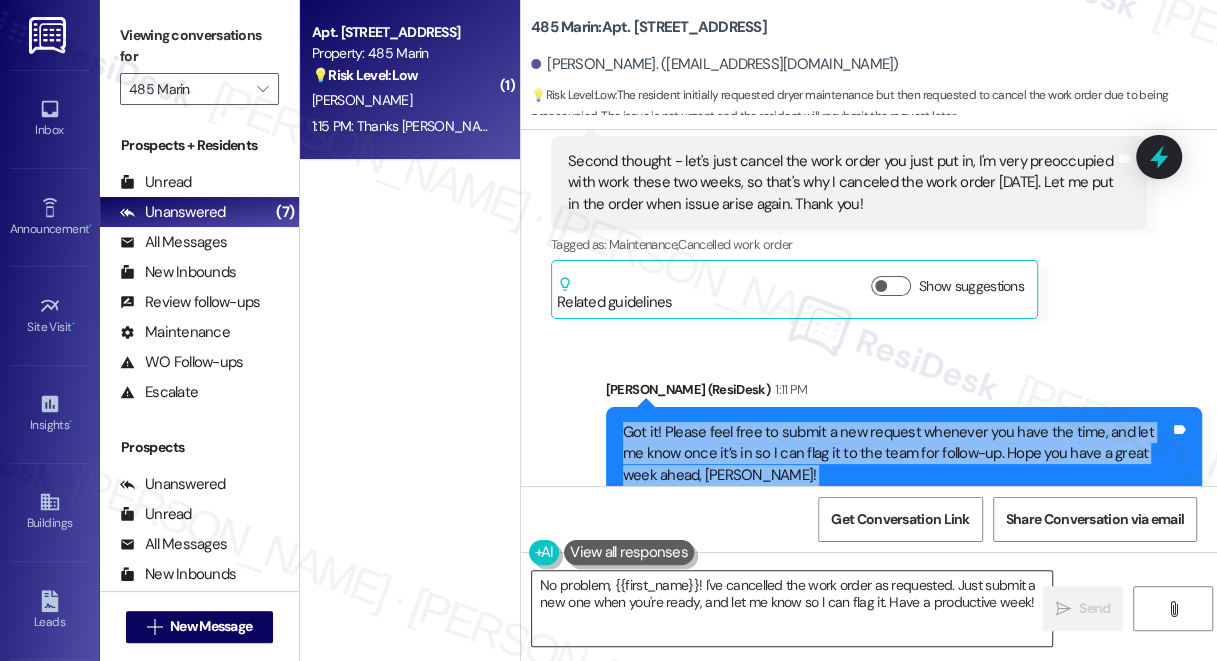 click on "No problem, {{first_name}}! I've cancelled the work order as requested. Just submit a new one when you're ready, and let me know so I can flag it. Have a productive week!" at bounding box center (792, 608) 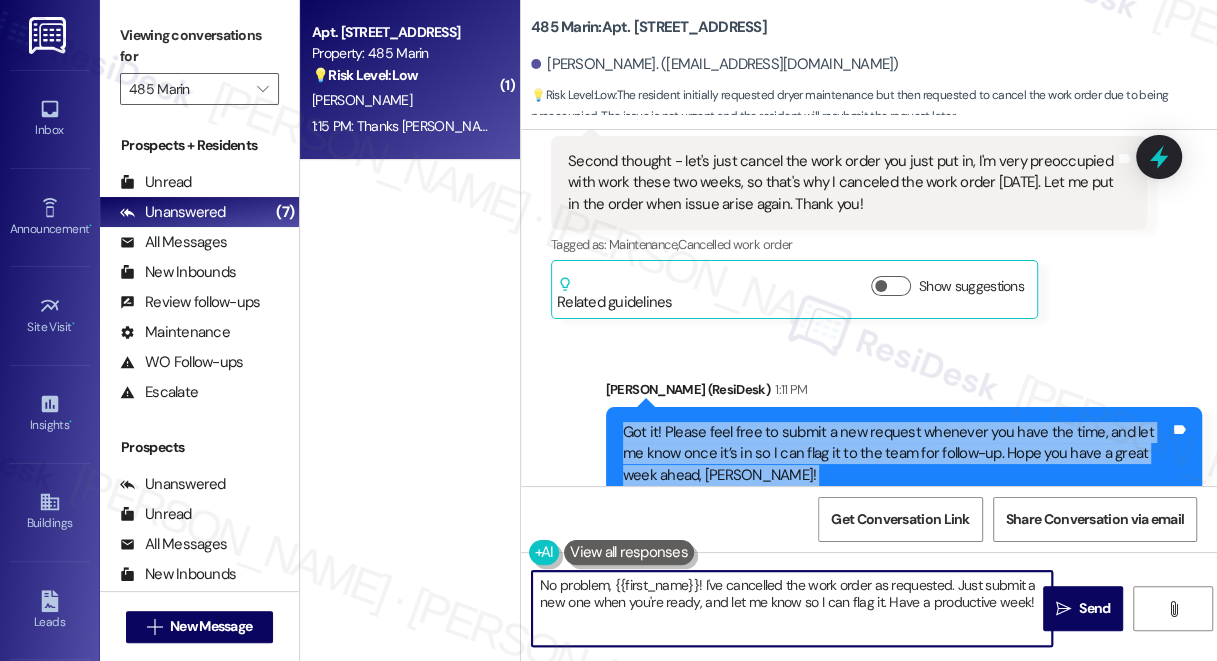 click on "No problem, {{first_name}}! I've cancelled the work order as requested. Just submit a new one when you're ready, and let me know so I can flag it. Have a productive week!" at bounding box center [792, 608] 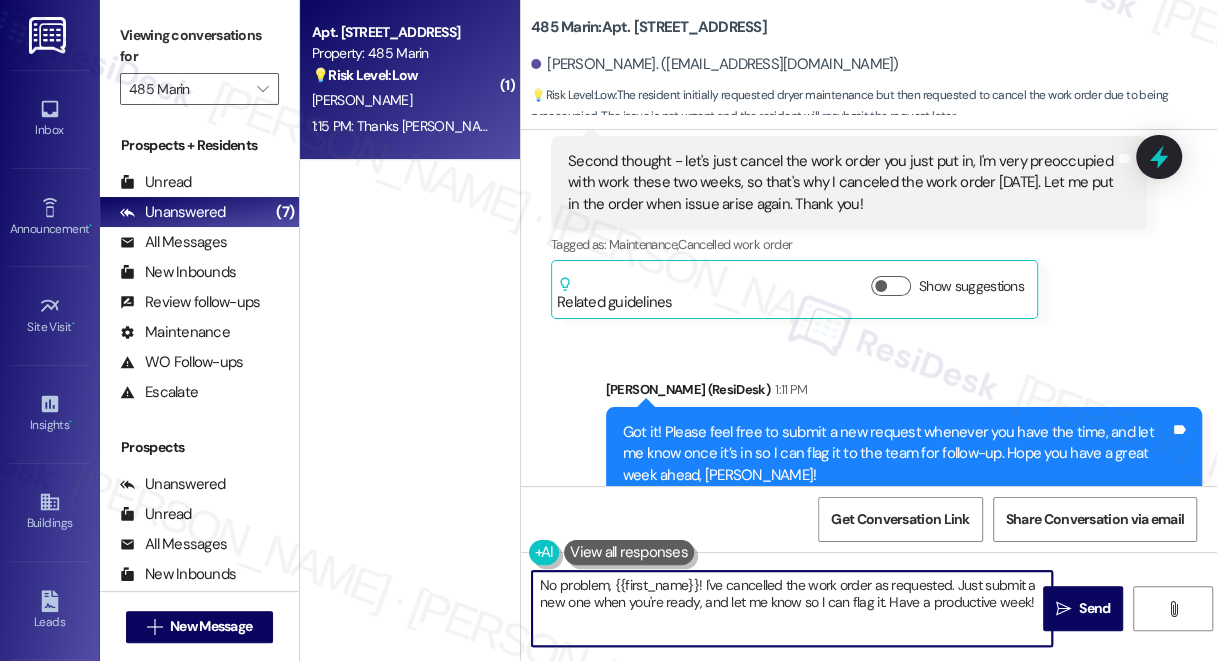 click on "No problem, {{first_name}}! I've cancelled the work order as requested. Just submit a new one when you're ready, and let me know so I can flag it. Have a productive week!" at bounding box center [792, 608] 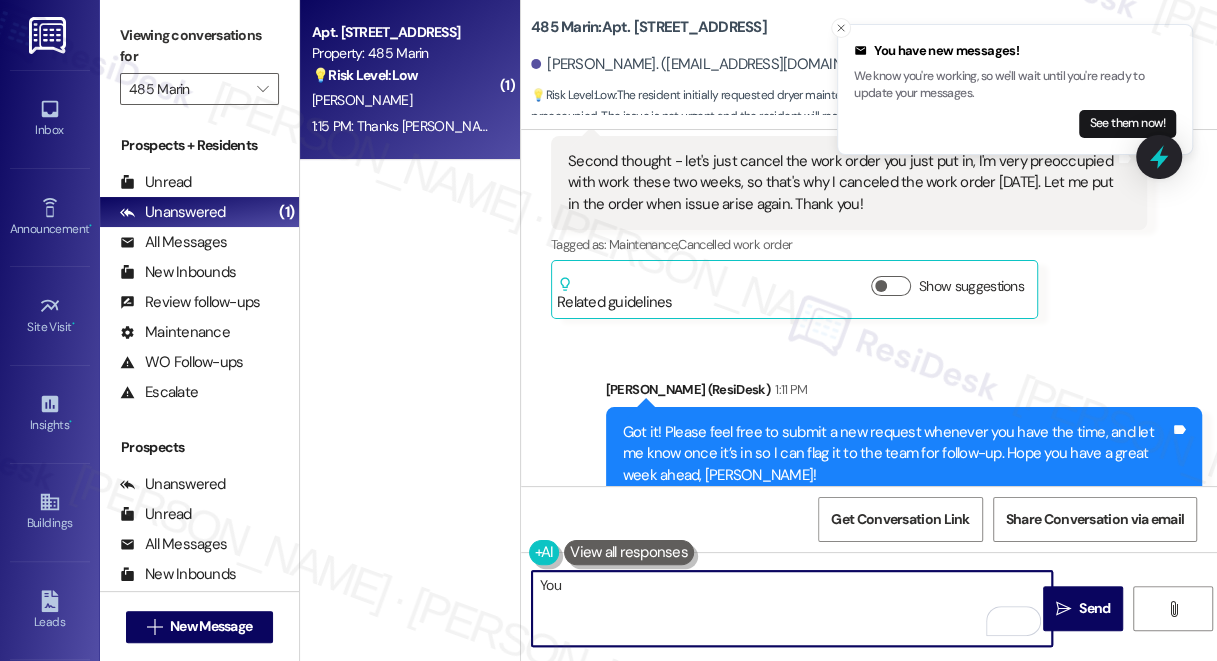 click on "You" at bounding box center [792, 608] 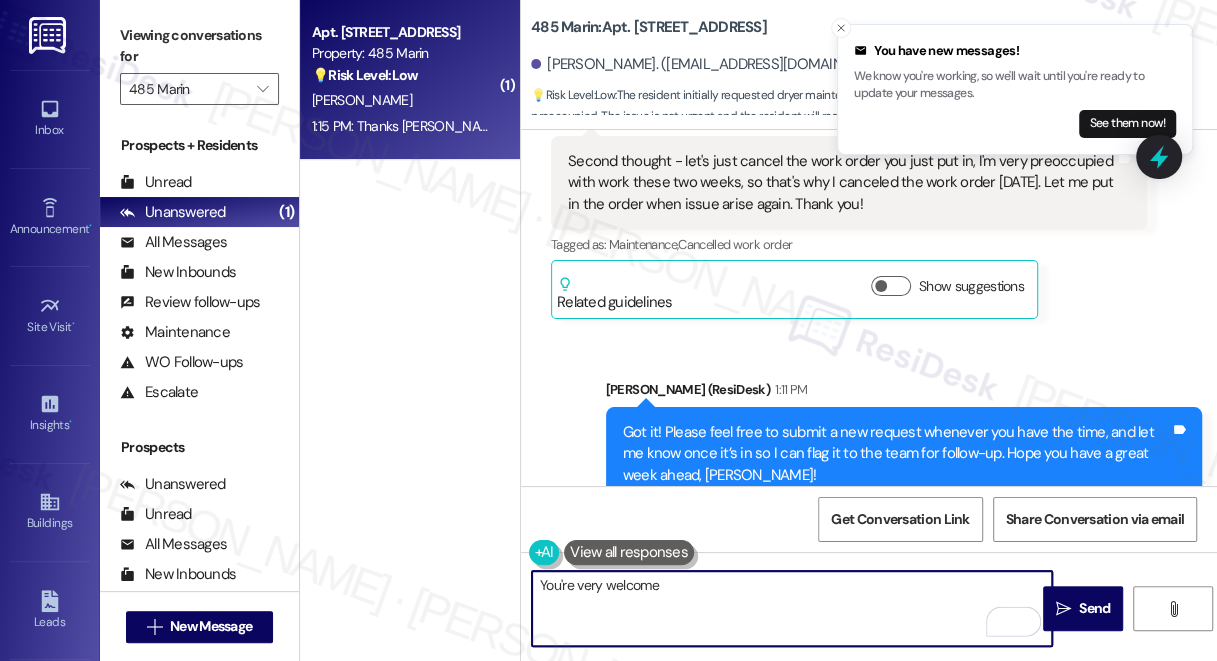 click on "Yuyue Liang 1:15 PM" at bounding box center (655, 605) 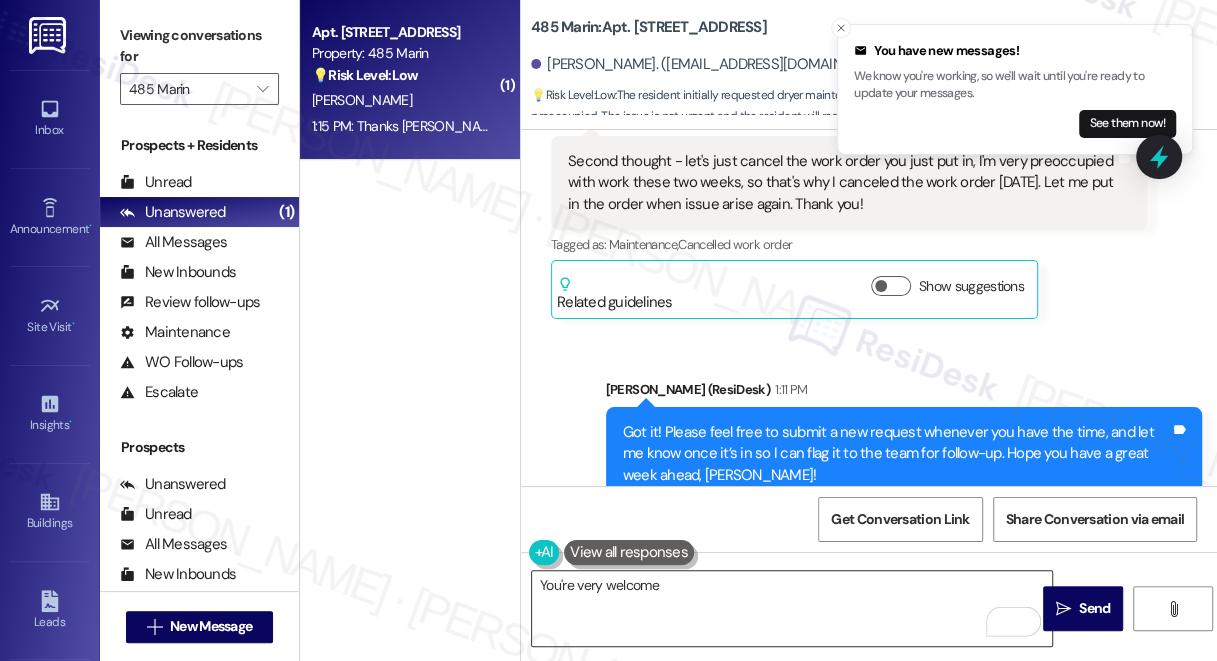 copy on "Yuyue" 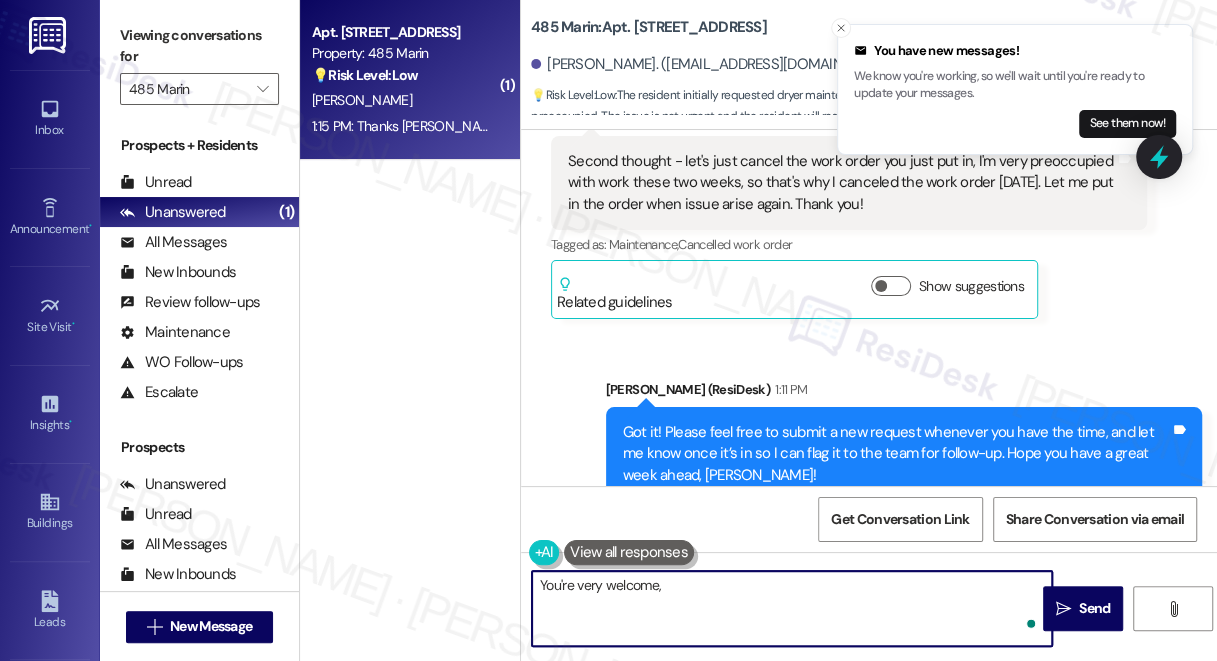 paste on "Yuyue" 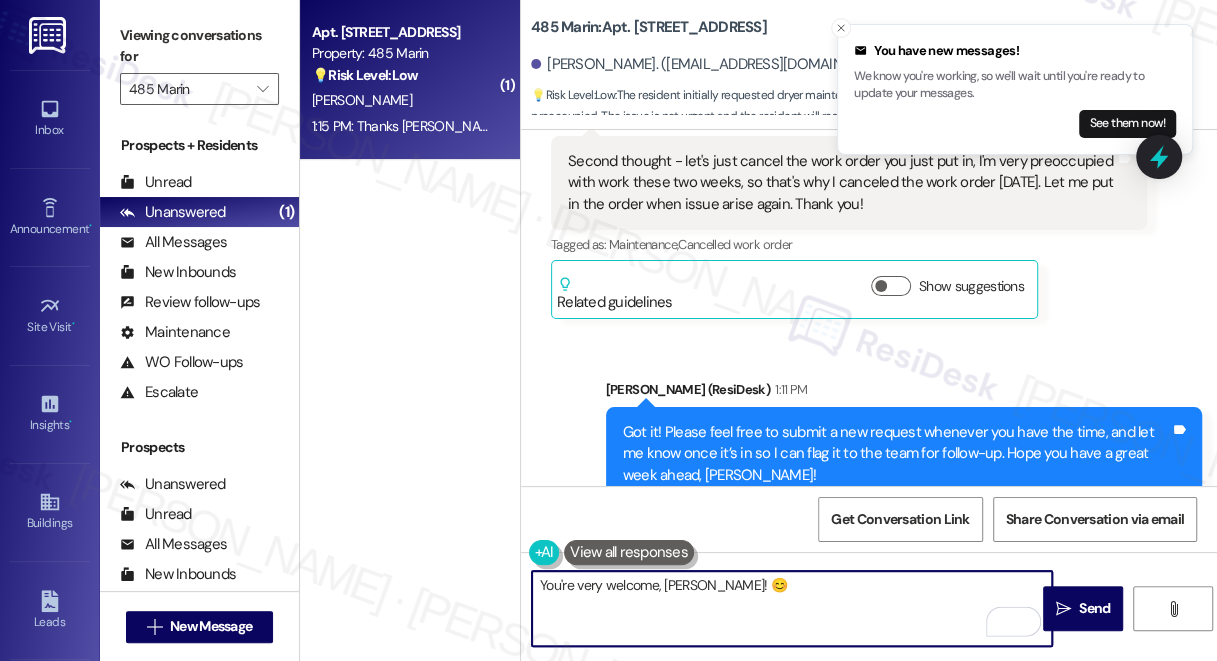 click on "Got it! Please feel free to submit a new request whenever you have the time, and let me know once it’s in so I can flag it to the team for follow-up. Hope you have a great week ahead, Yuyue!" at bounding box center (896, 454) 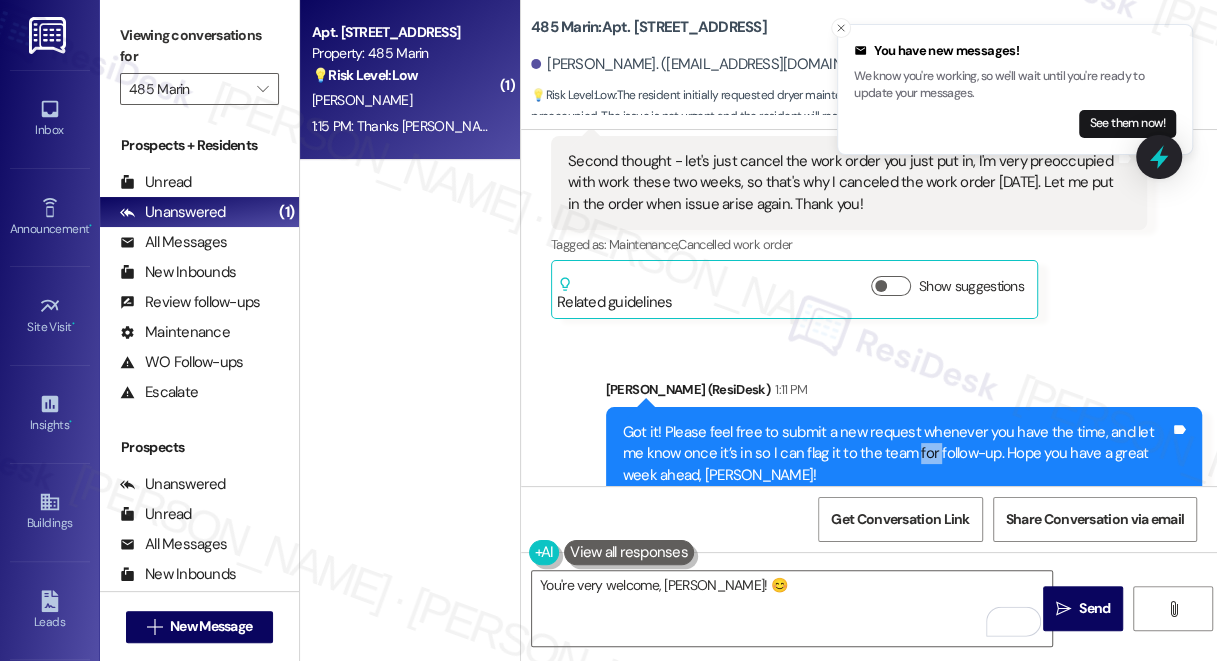click on "Got it! Please feel free to submit a new request whenever you have the time, and let me know once it’s in so I can flag it to the team for follow-up. Hope you have a great week ahead, Yuyue!" at bounding box center (896, 454) 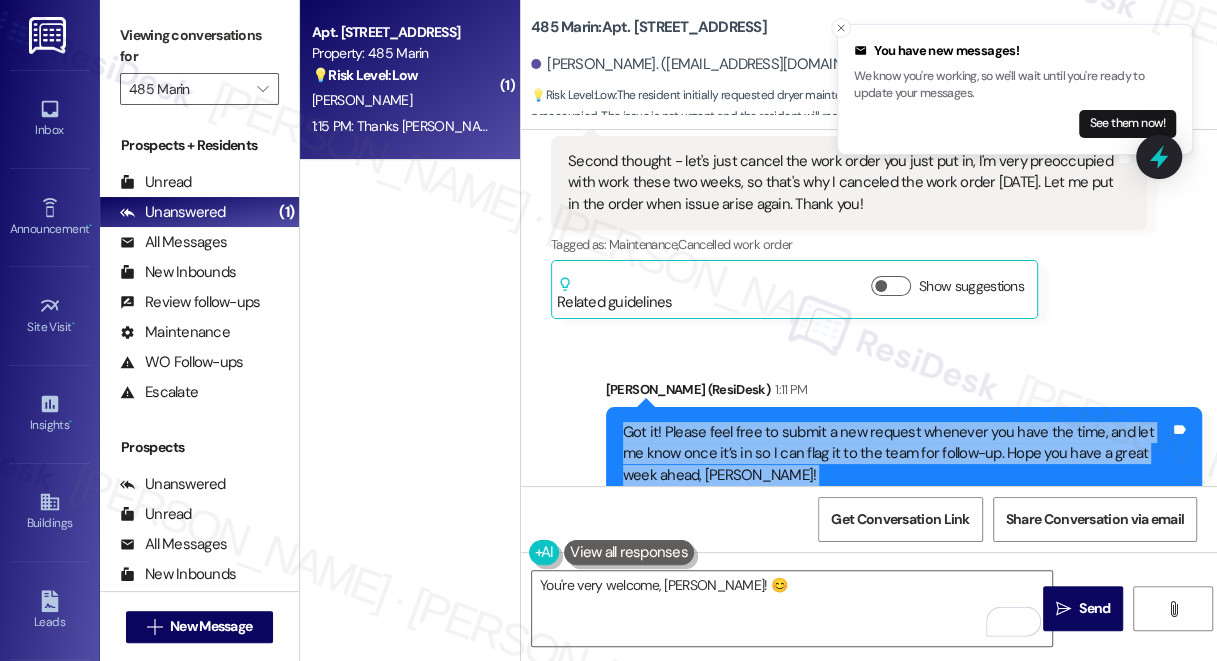 click on "Got it! Please feel free to submit a new request whenever you have the time, and let me know once it’s in so I can flag it to the team for follow-up. Hope you have a great week ahead, Yuyue!" at bounding box center [896, 454] 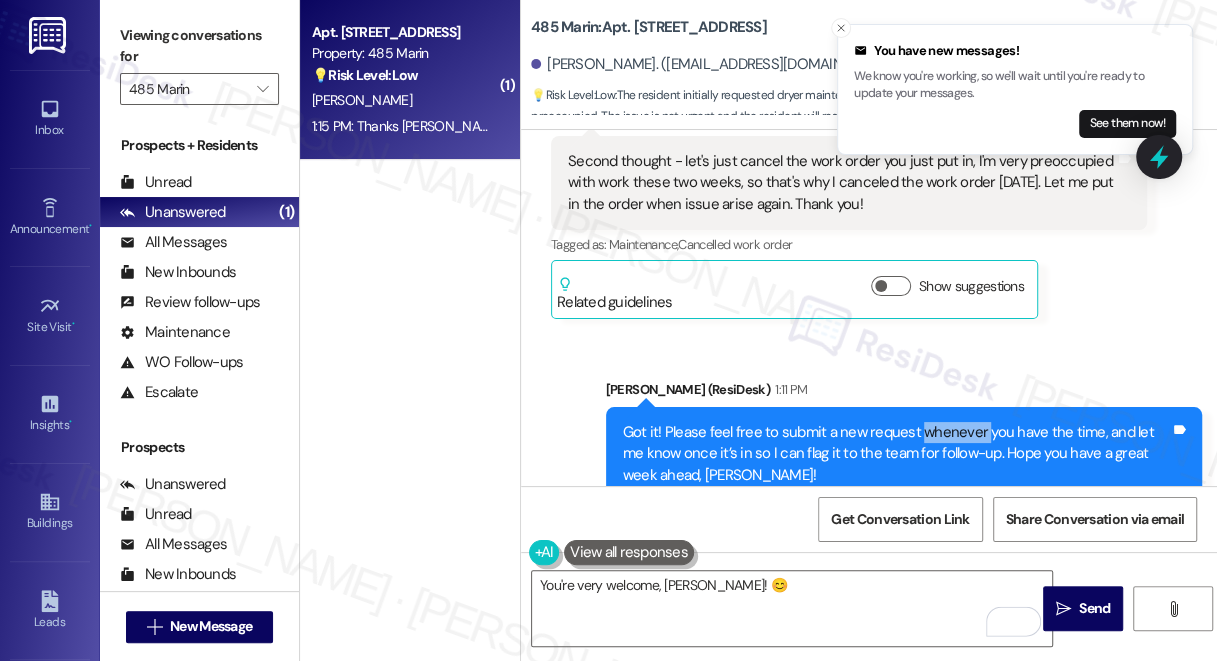 click on "Got it! Please feel free to submit a new request whenever you have the time, and let me know once it’s in so I can flag it to the team for follow-up. Hope you have a great week ahead, Yuyue!" at bounding box center (896, 454) 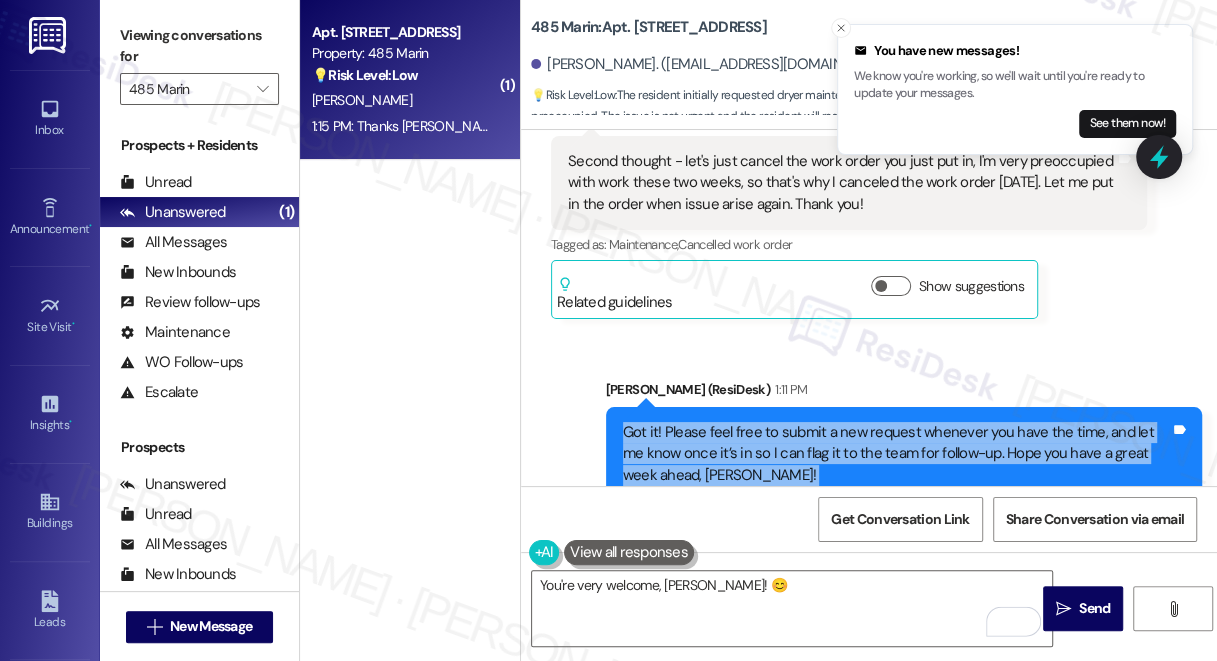 click on "Got it! Please feel free to submit a new request whenever you have the time, and let me know once it’s in so I can flag it to the team for follow-up. Hope you have a great week ahead, Yuyue!" at bounding box center (896, 454) 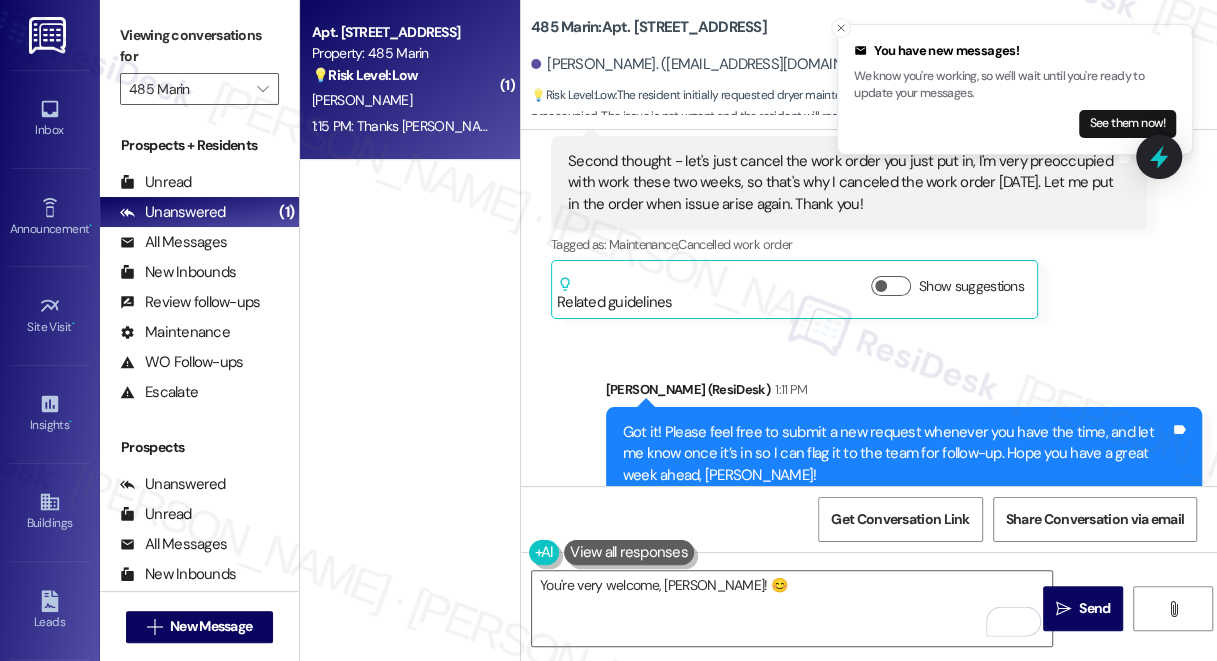 click on "Received via SMS Yuyue Liang 1:15 PM Thanks Jane!  Tags and notes Tagged as:   Praise Click to highlight conversations about Praise" at bounding box center (869, 630) 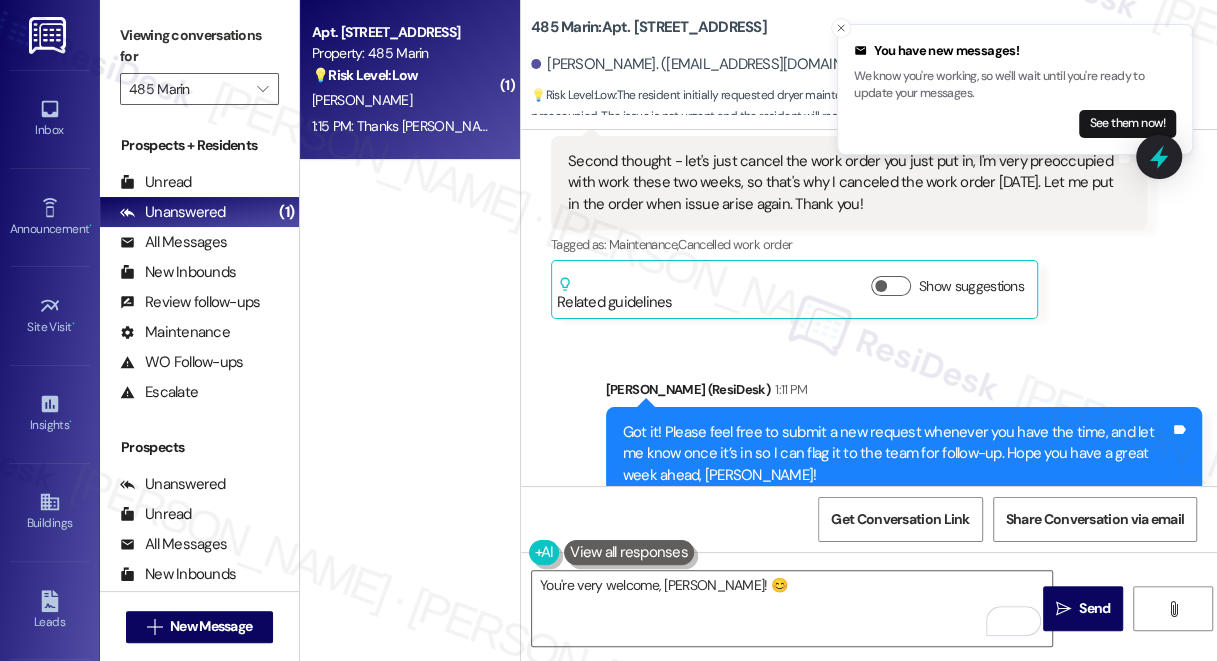 click on "Got it! Please feel free to submit a new request whenever you have the time, and let me know once it’s in so I can flag it to the team for follow-up. Hope you have a great week ahead, Yuyue!" at bounding box center (896, 454) 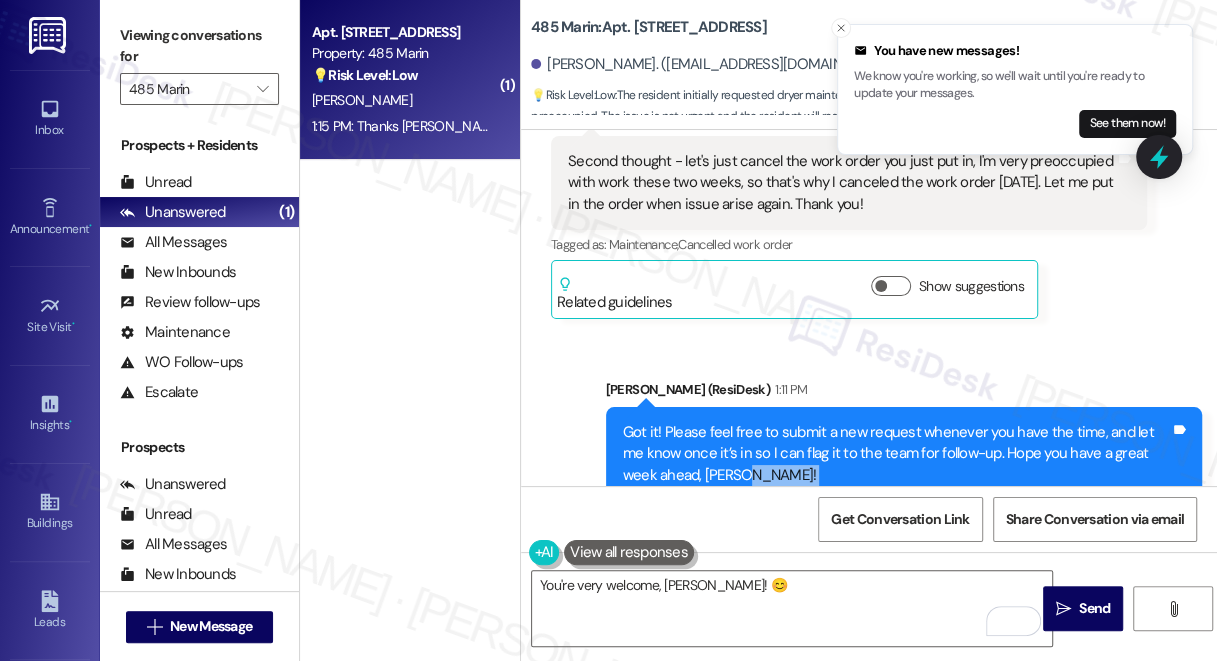 click on "Got it! Please feel free to submit a new request whenever you have the time, and let me know once it’s in so I can flag it to the team for follow-up. Hope you have a great week ahead, Yuyue!" at bounding box center [896, 454] 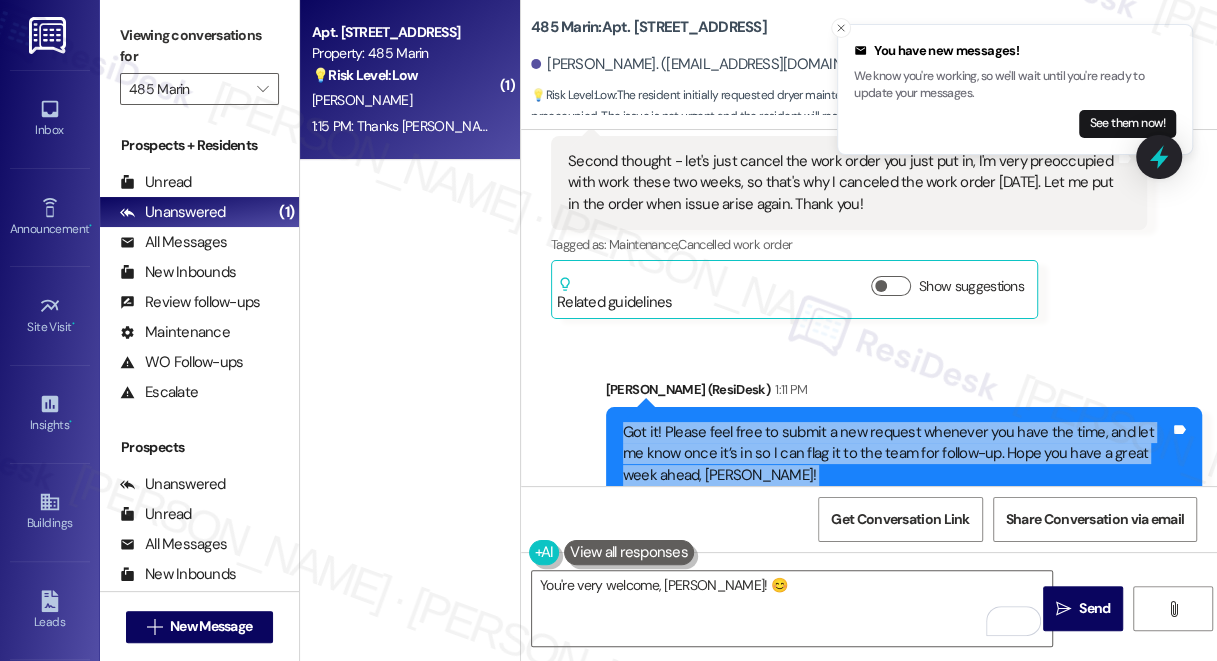 click on "Got it! Please feel free to submit a new request whenever you have the time, and let me know once it’s in so I can flag it to the team for follow-up. Hope you have a great week ahead, Yuyue!" at bounding box center (896, 454) 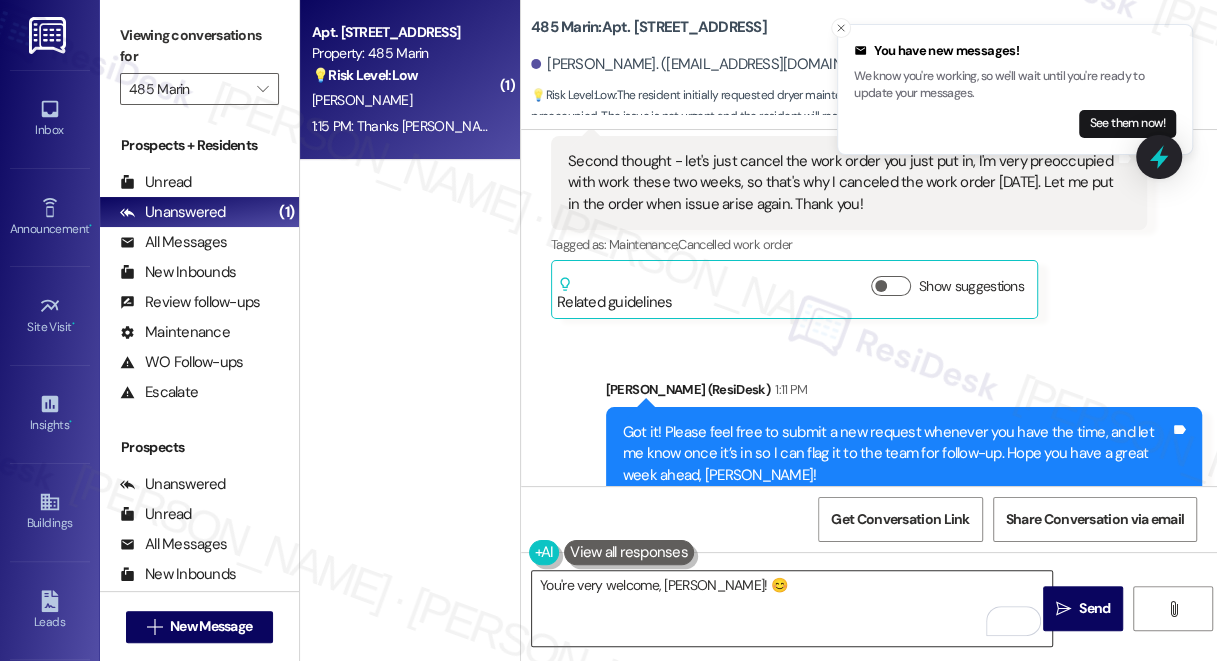 click on "You're very welcome, Yuyue! 😊" at bounding box center (792, 608) 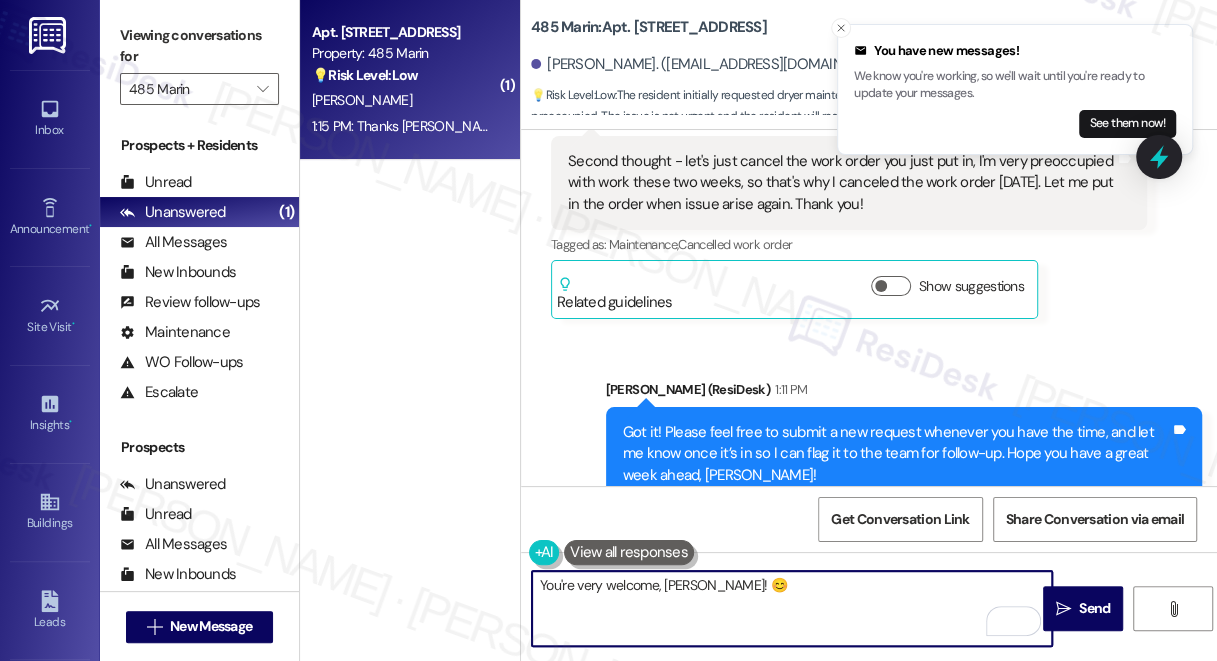 click on "You're very welcome, Yuyue! 😊" at bounding box center (792, 608) 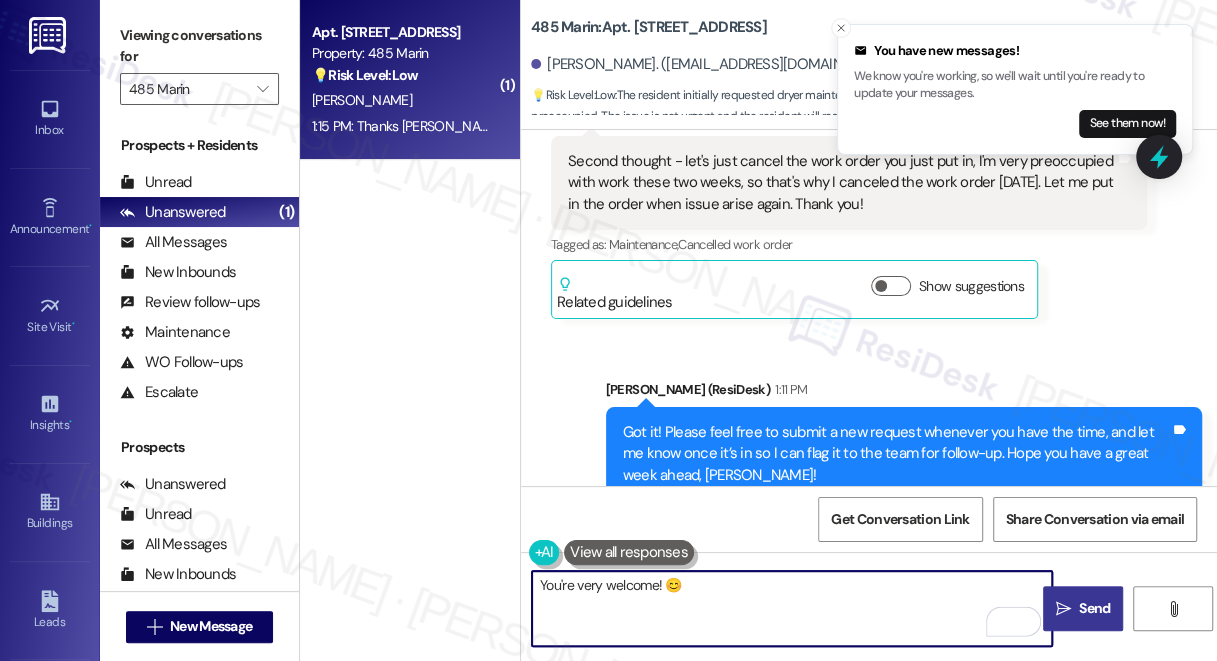 type on "You're very welcome! 😊" 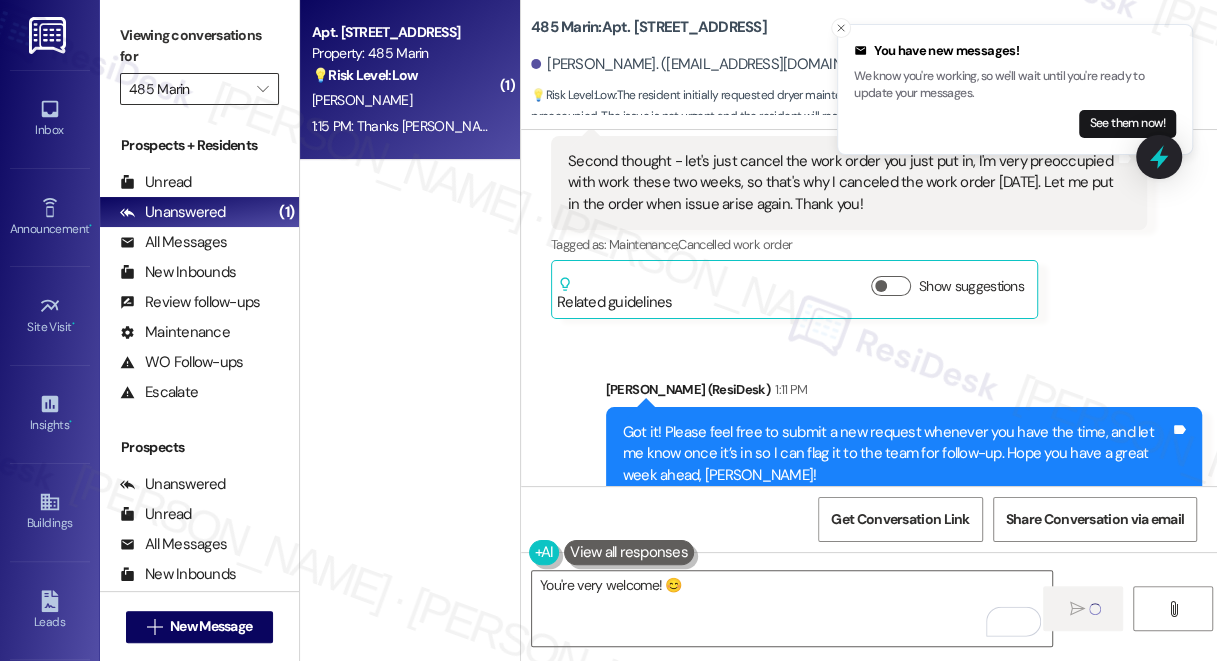 type 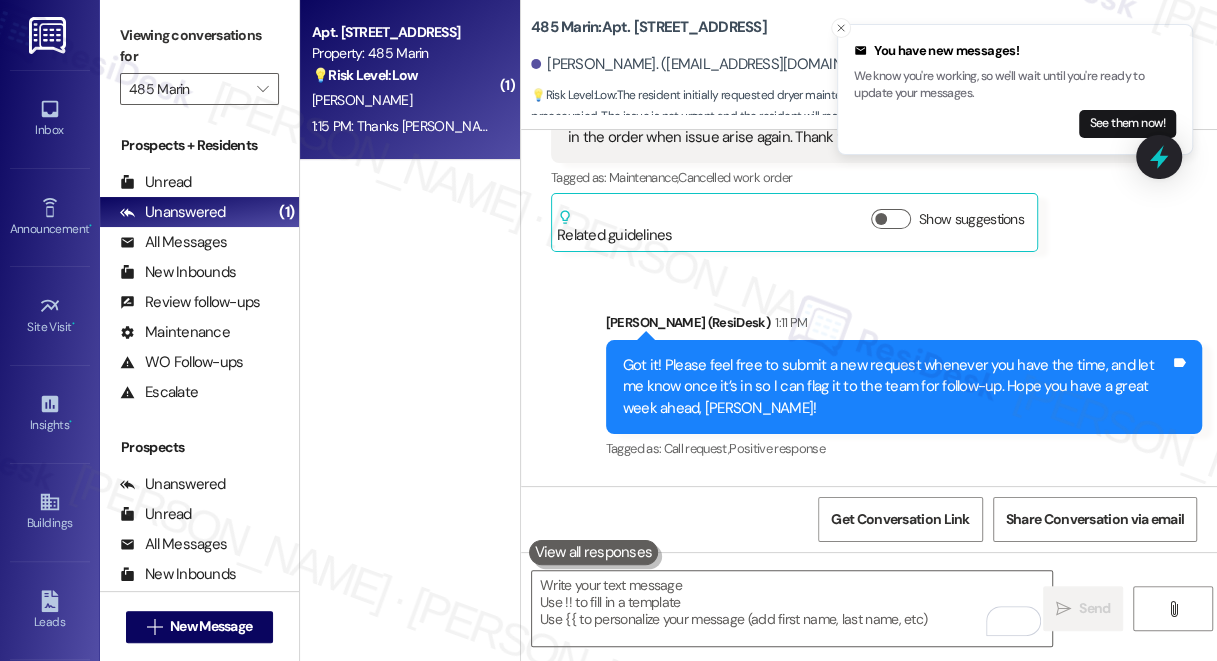 scroll, scrollTop: 27048, scrollLeft: 0, axis: vertical 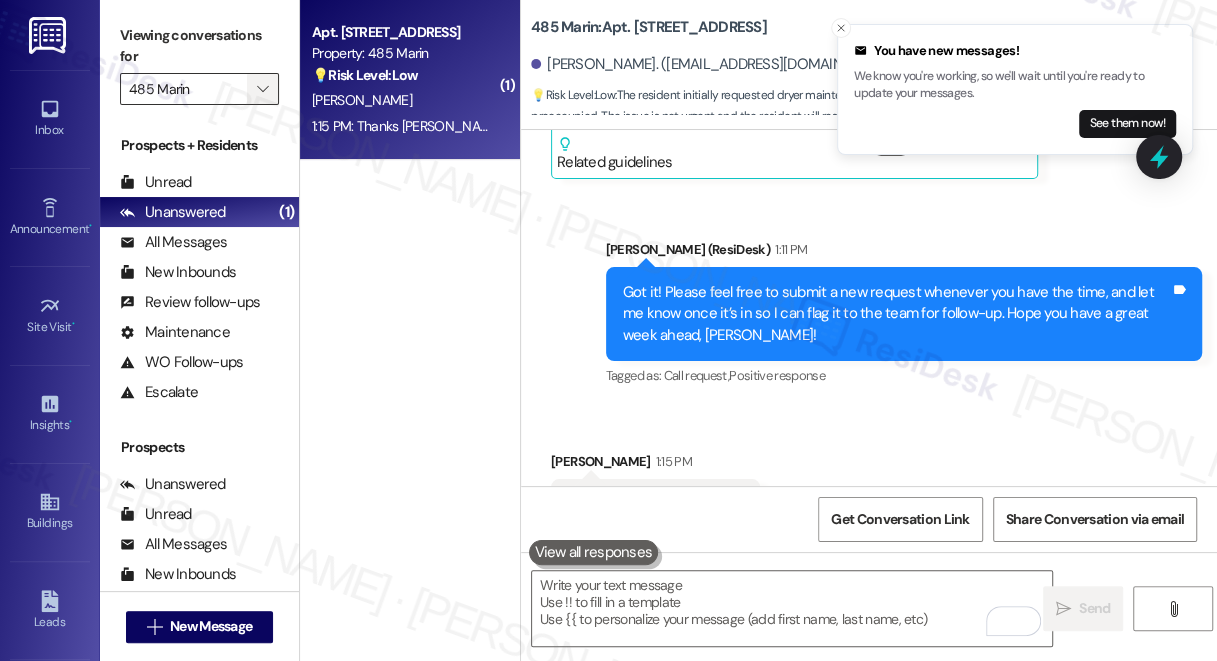 click on "" at bounding box center [263, 89] 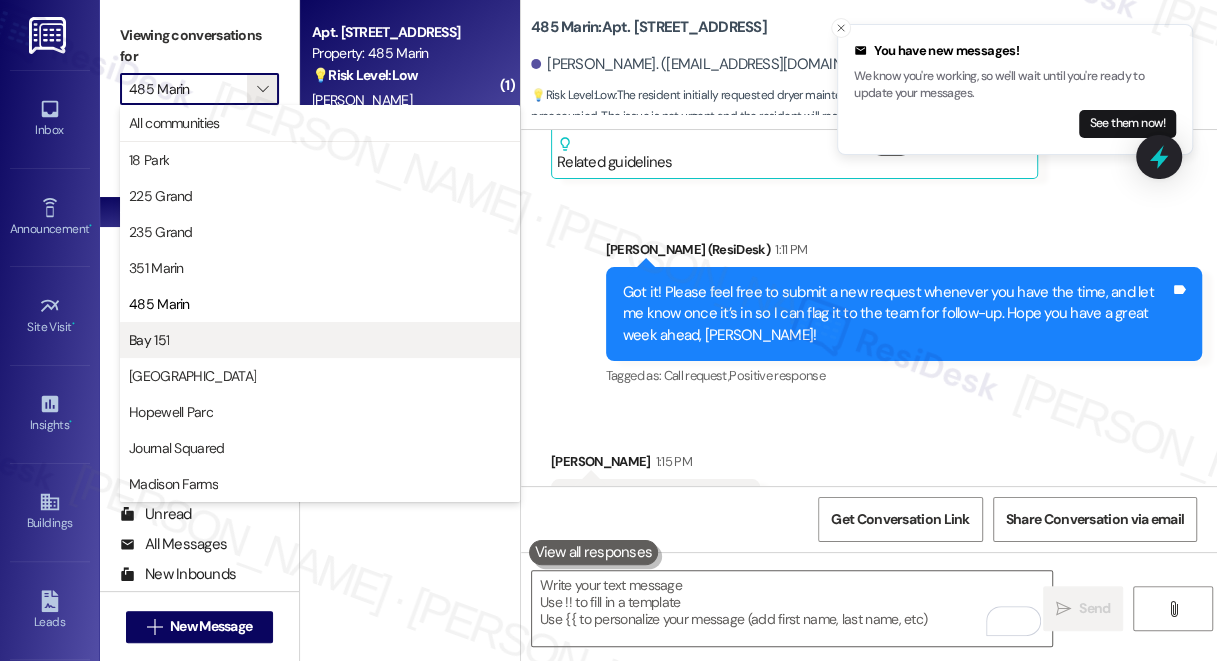 click on "Bay 151" at bounding box center (320, 340) 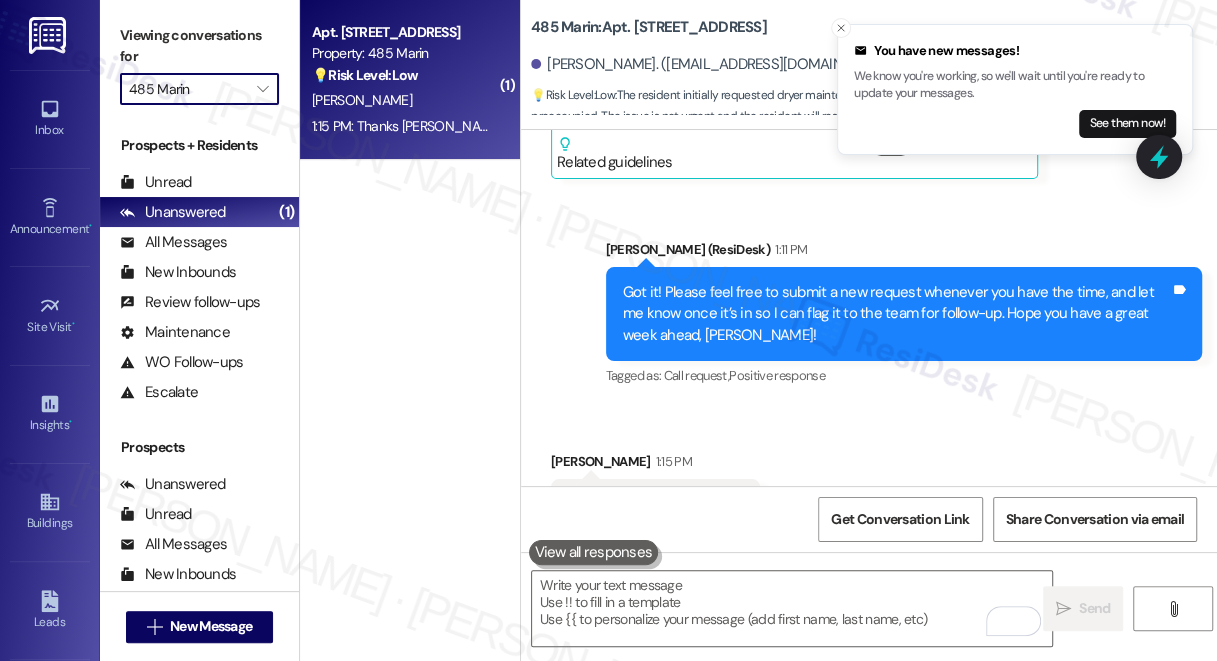 type on "Bay 151" 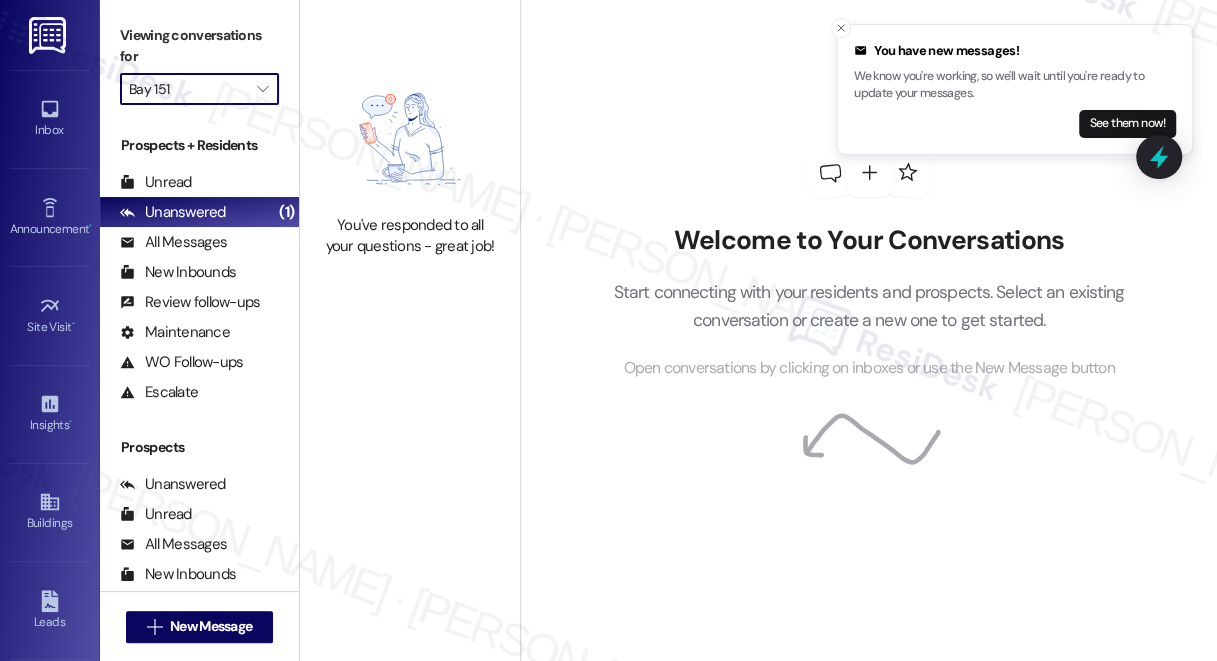 click on "Bay 151" at bounding box center [188, 89] 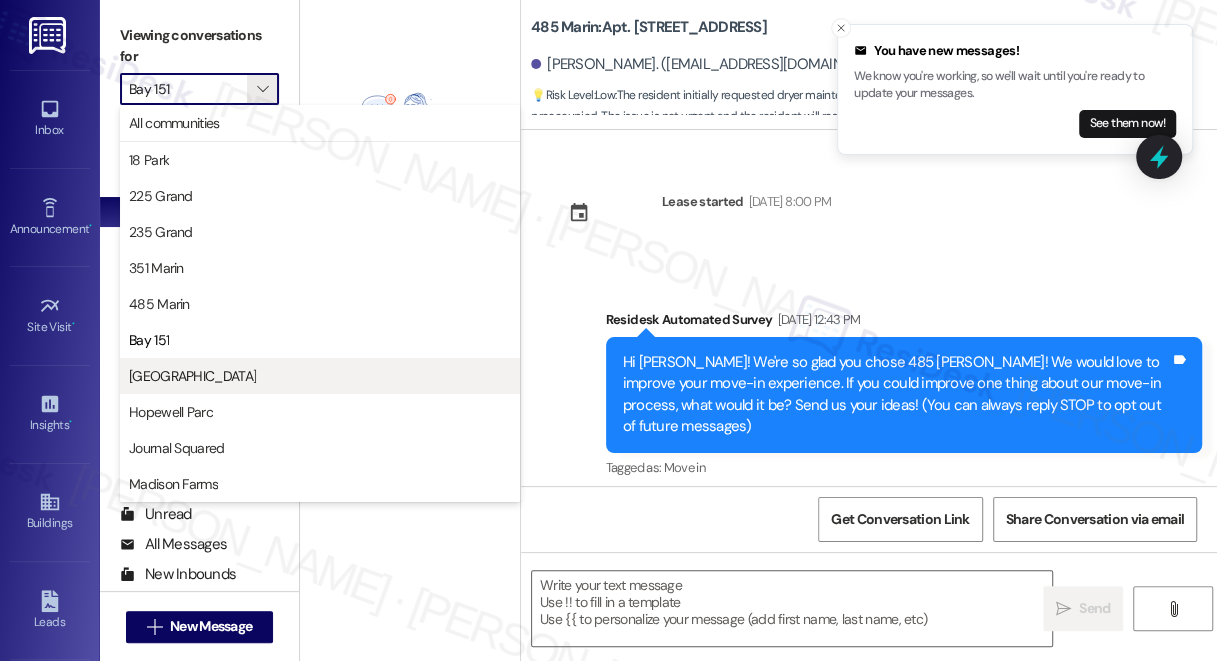 type on "Fetching suggested responses. Please feel free to read through the conversation in the meantime." 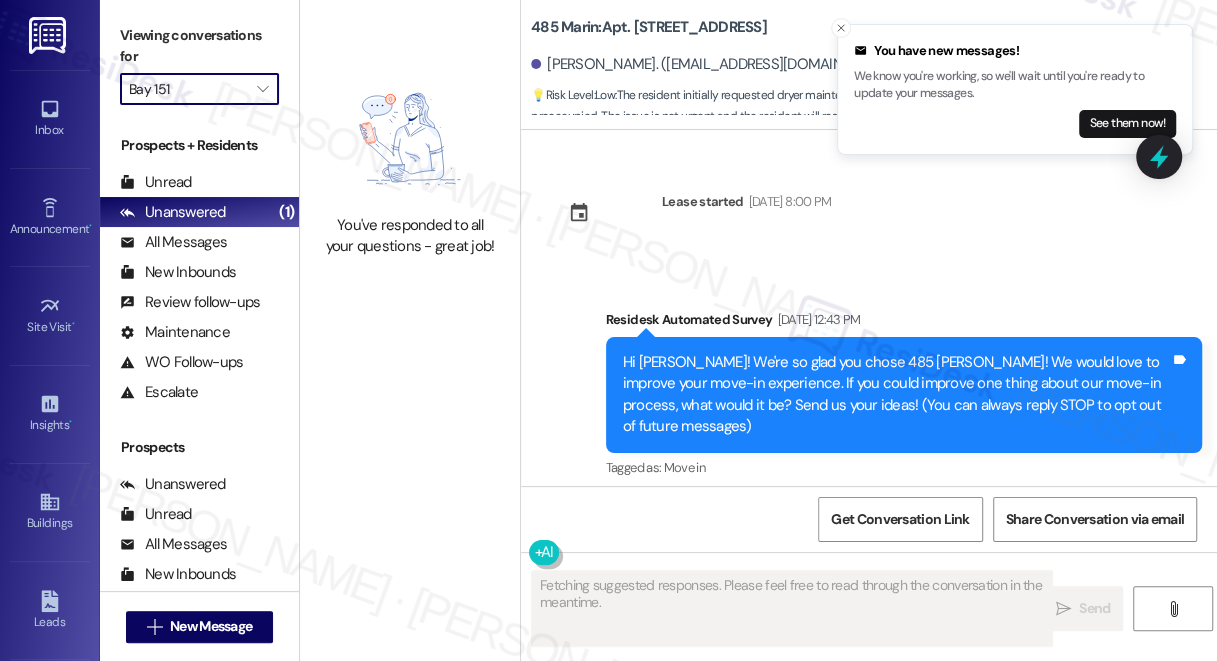 scroll, scrollTop: 26908, scrollLeft: 0, axis: vertical 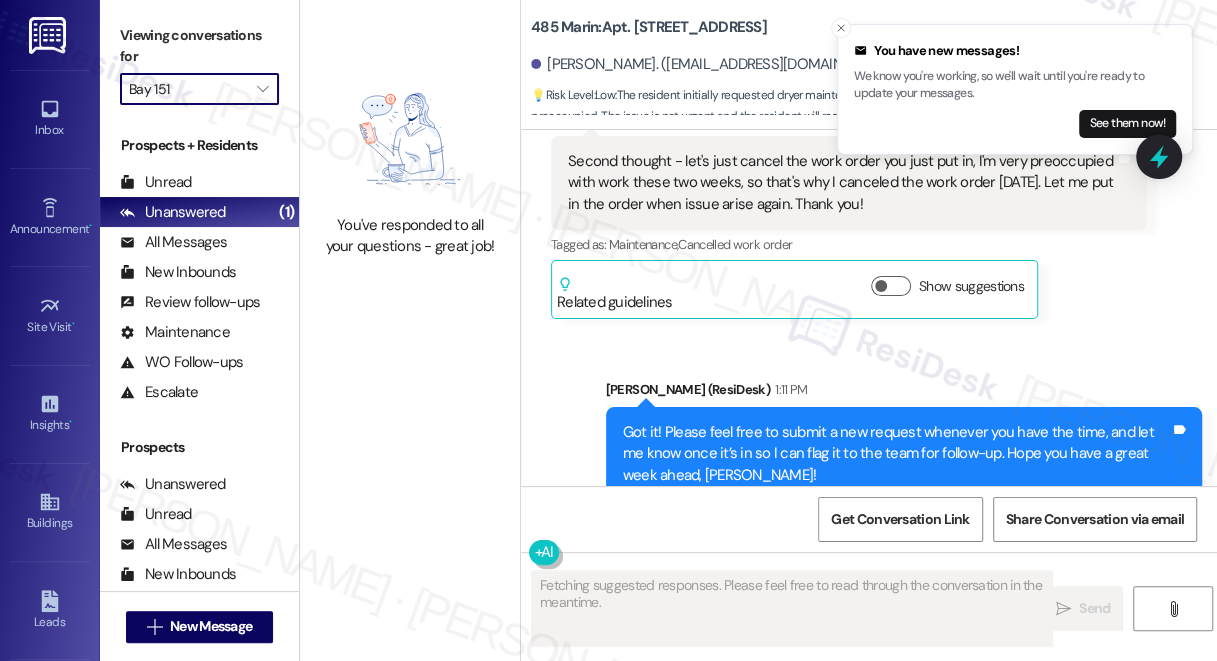 drag, startPoint x: 198, startPoint y: 371, endPoint x: 610, endPoint y: 320, distance: 415.14456 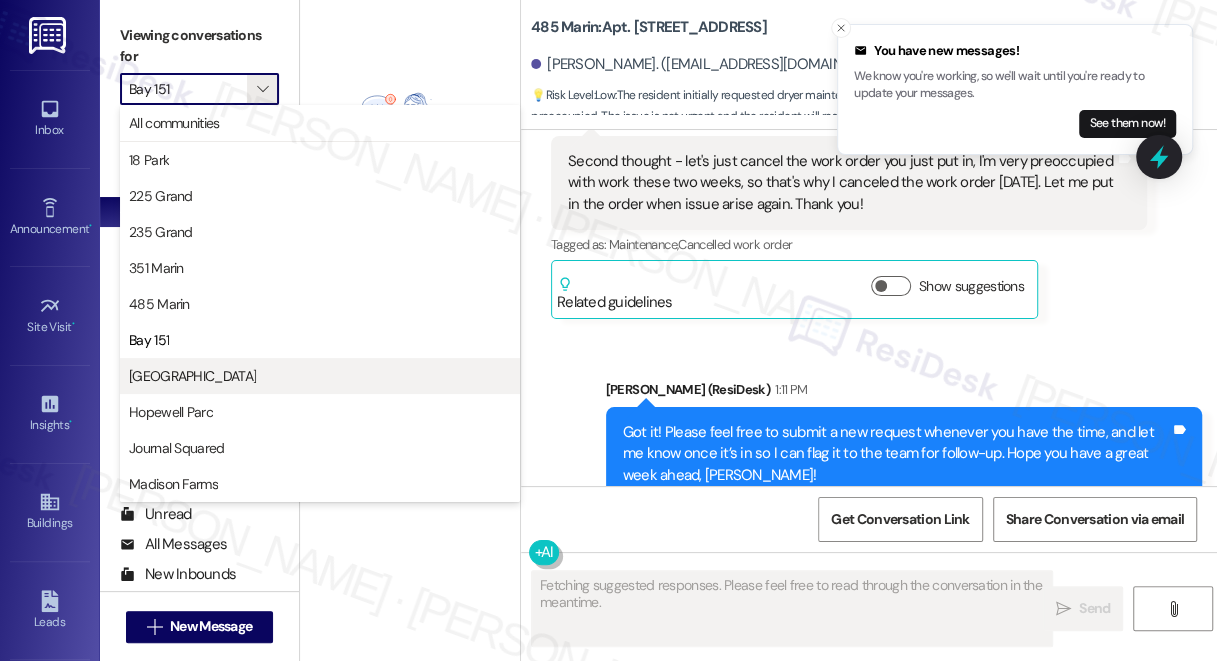 click on "Grove Pointe" at bounding box center [320, 376] 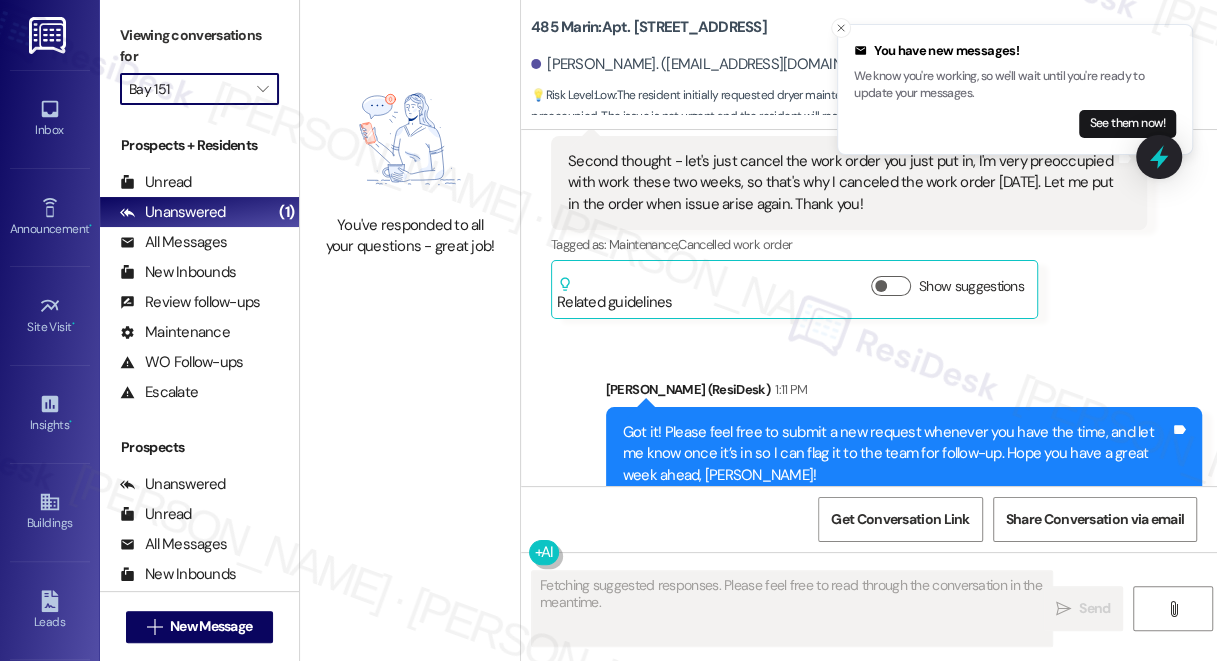 type on "Grove Pointe" 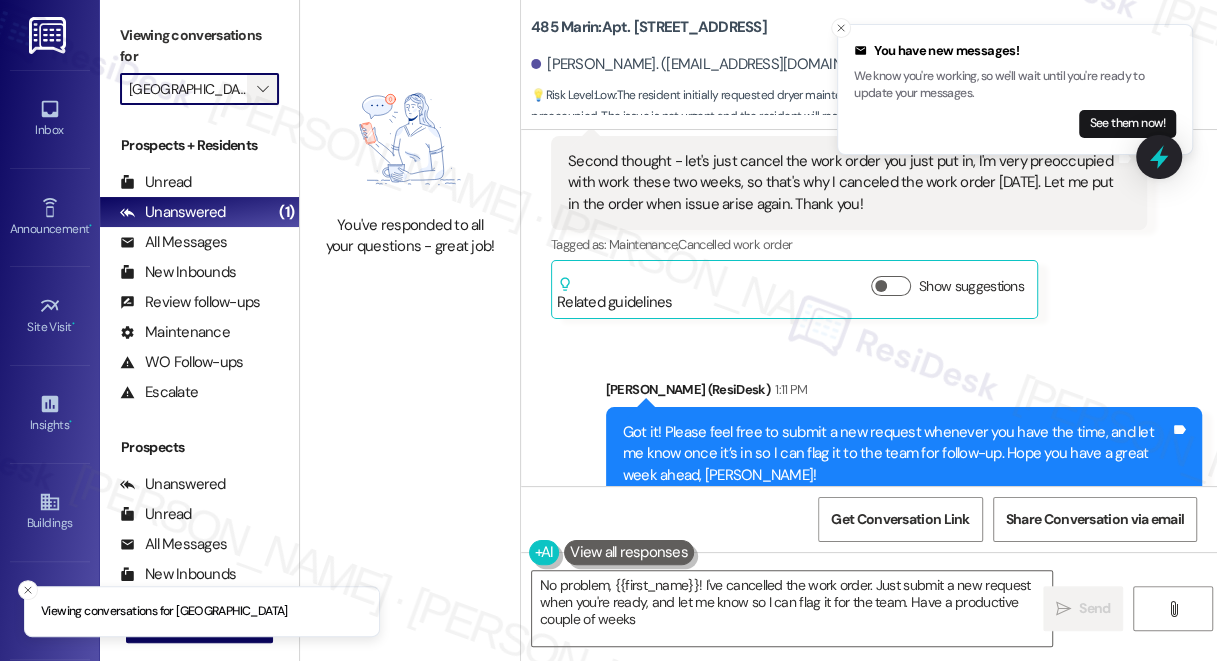 type on "No problem, {{first_name}}! I've cancelled the work order. Just submit a new request when you're ready, and let me know so I can flag it for the team. Have a productive couple of weeks!" 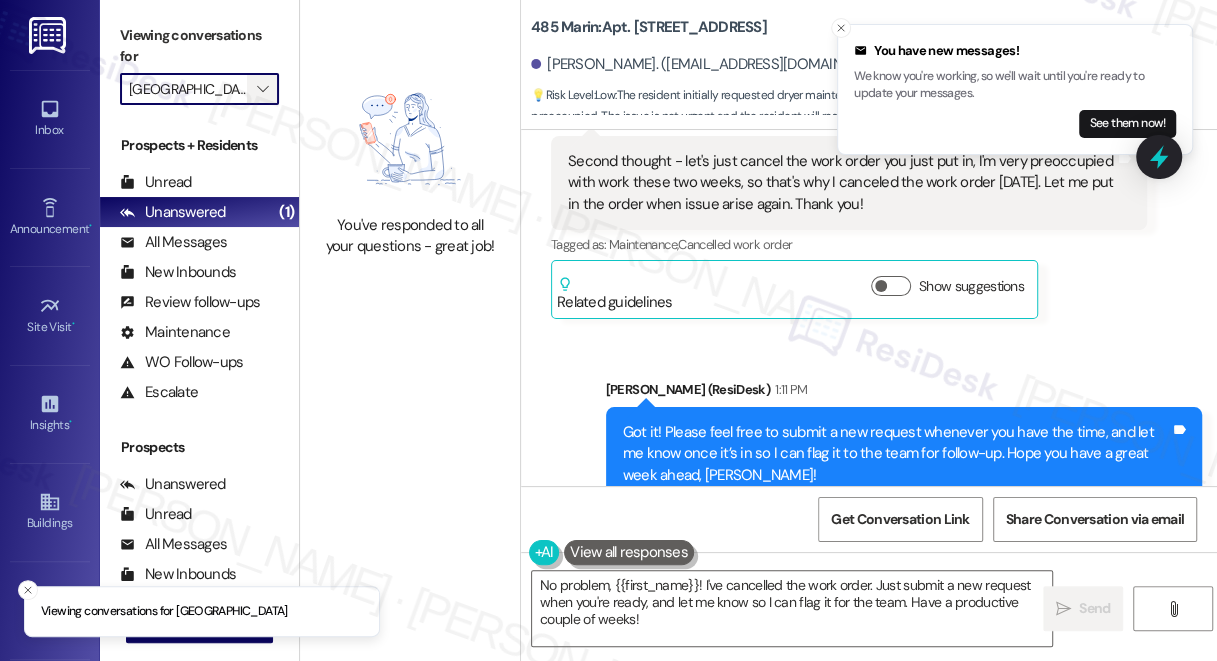 click on "" at bounding box center [263, 89] 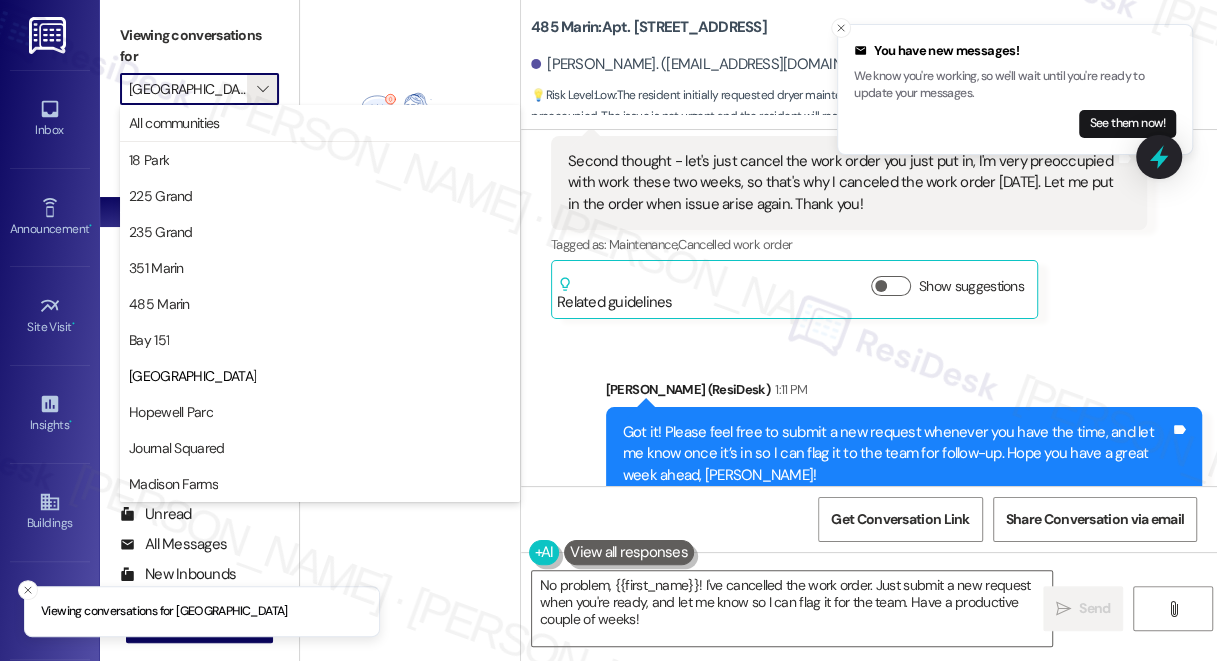 click on "You've responded to all your questions - great job!" at bounding box center (410, 165) 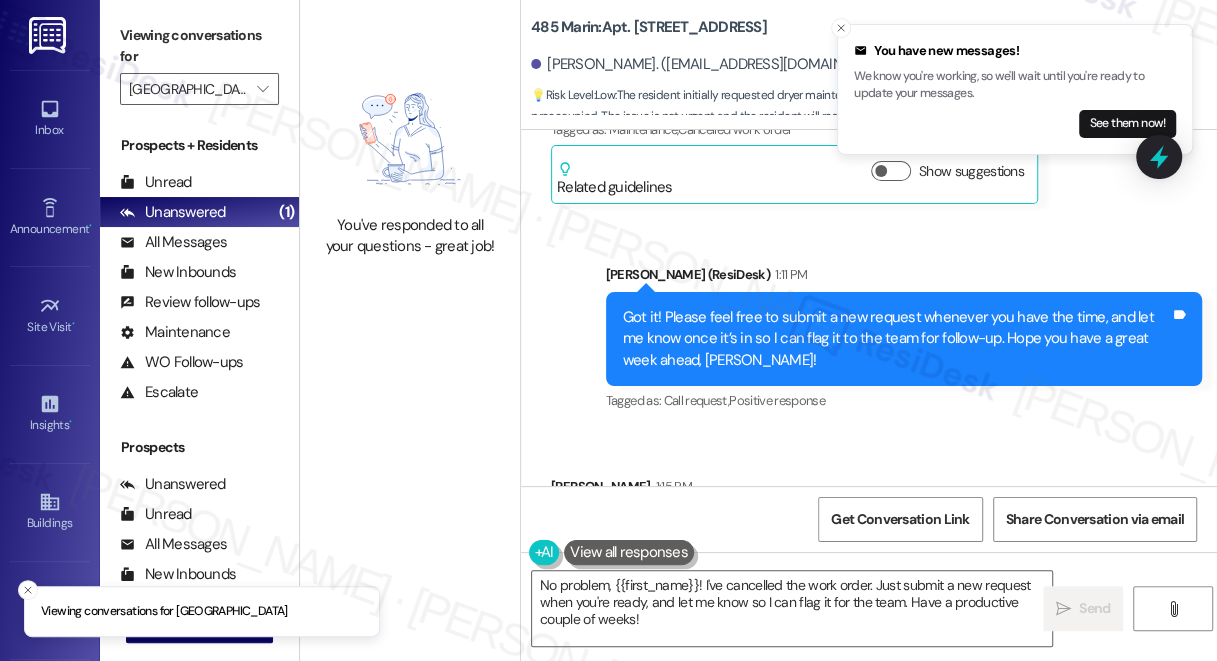 scroll, scrollTop: 27077, scrollLeft: 0, axis: vertical 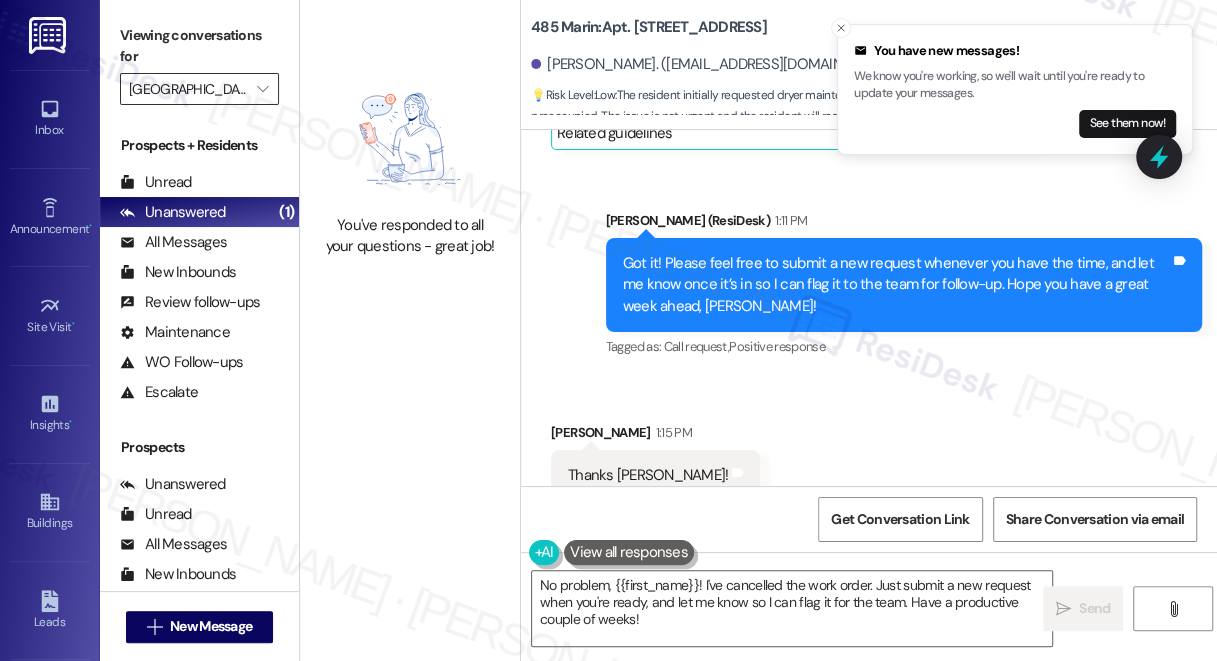 click on "Grove Pointe" at bounding box center [188, 89] 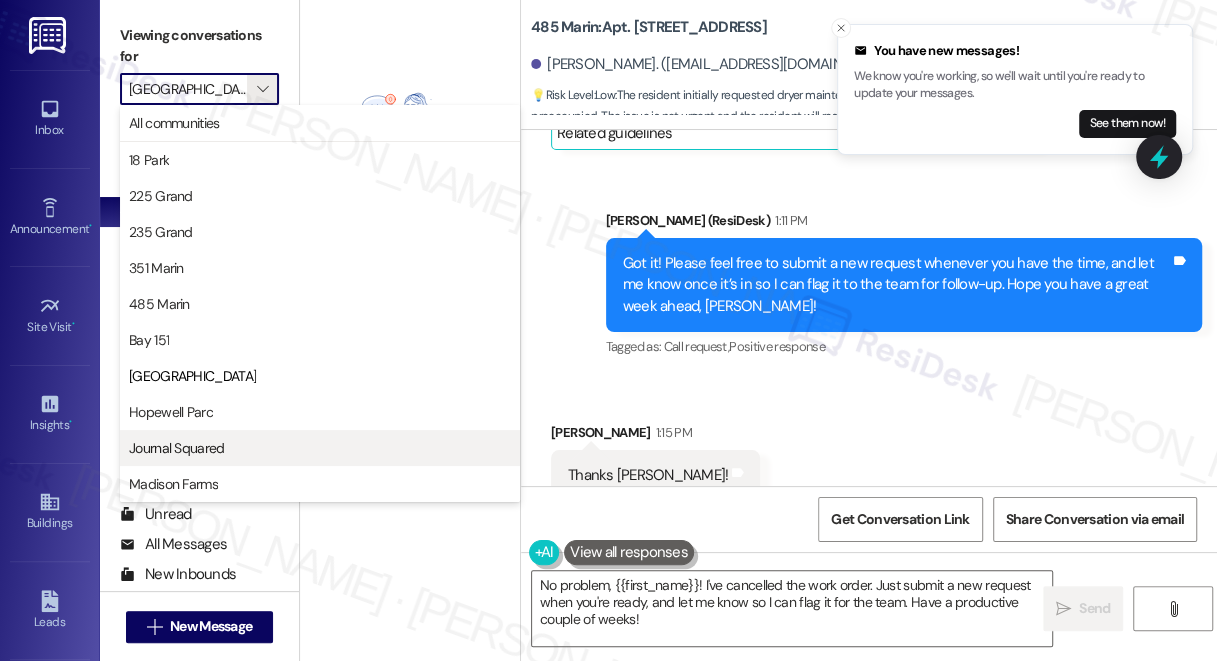 click on "Journal Squared" at bounding box center [177, 448] 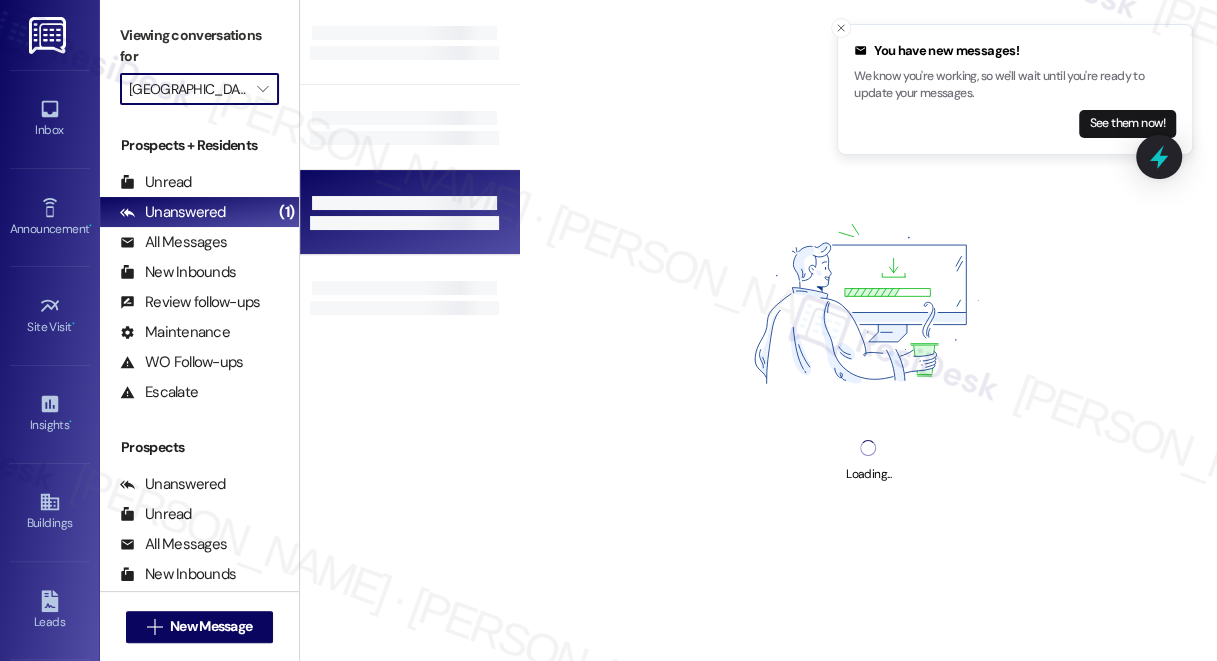 type on "Journal Squared" 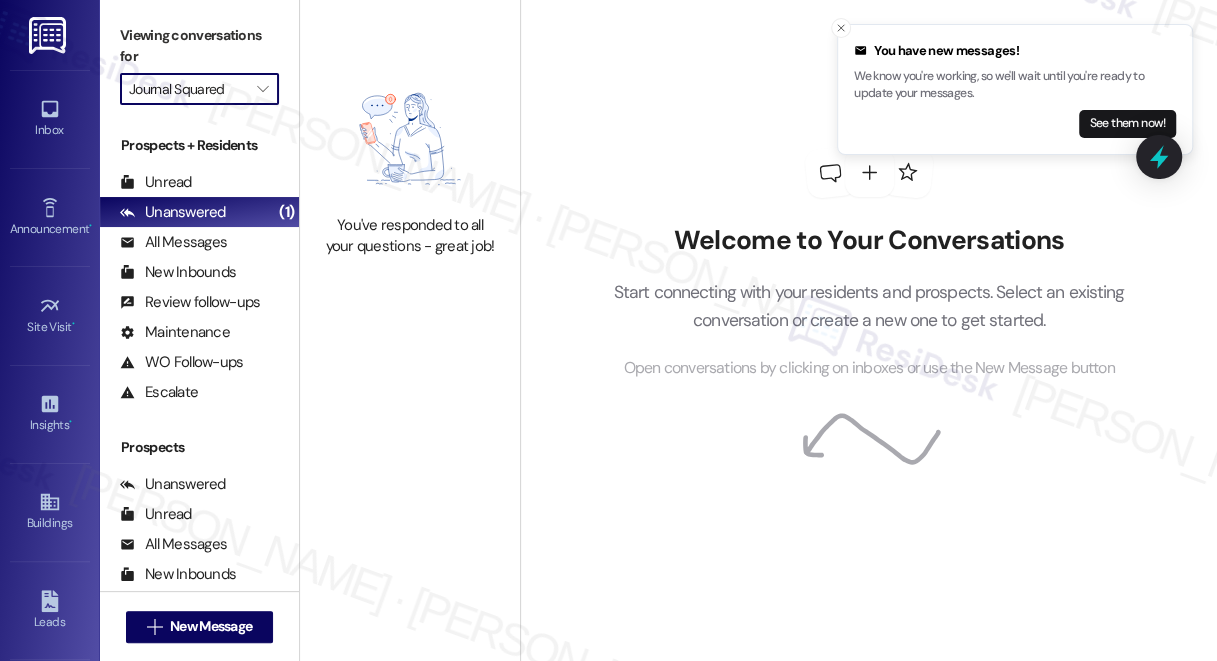click on "Journal Squared" at bounding box center [188, 89] 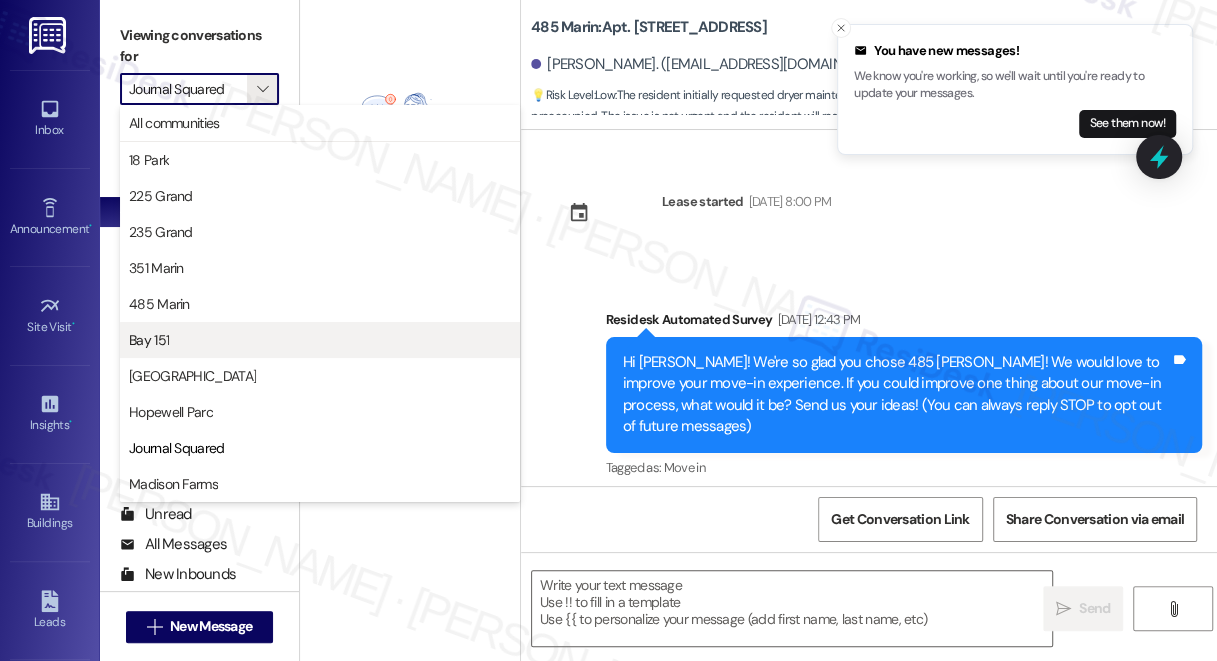 type on "Fetching suggested responses. Please feel free to read through the conversation in the meantime." 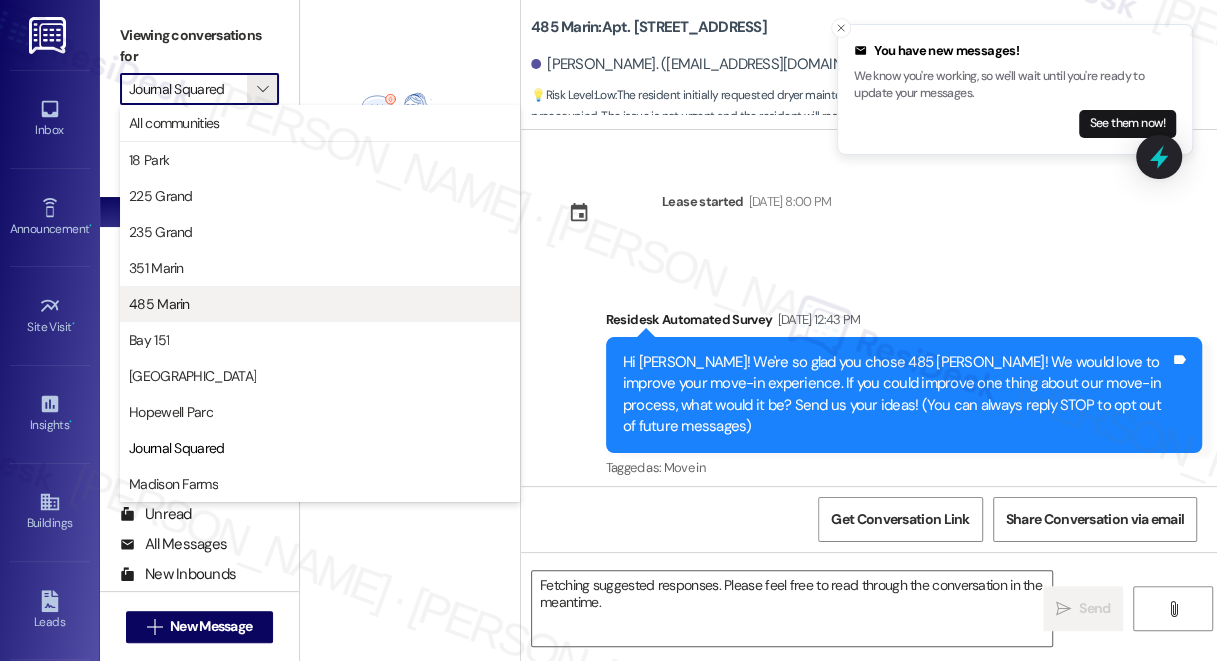 scroll, scrollTop: 27077, scrollLeft: 0, axis: vertical 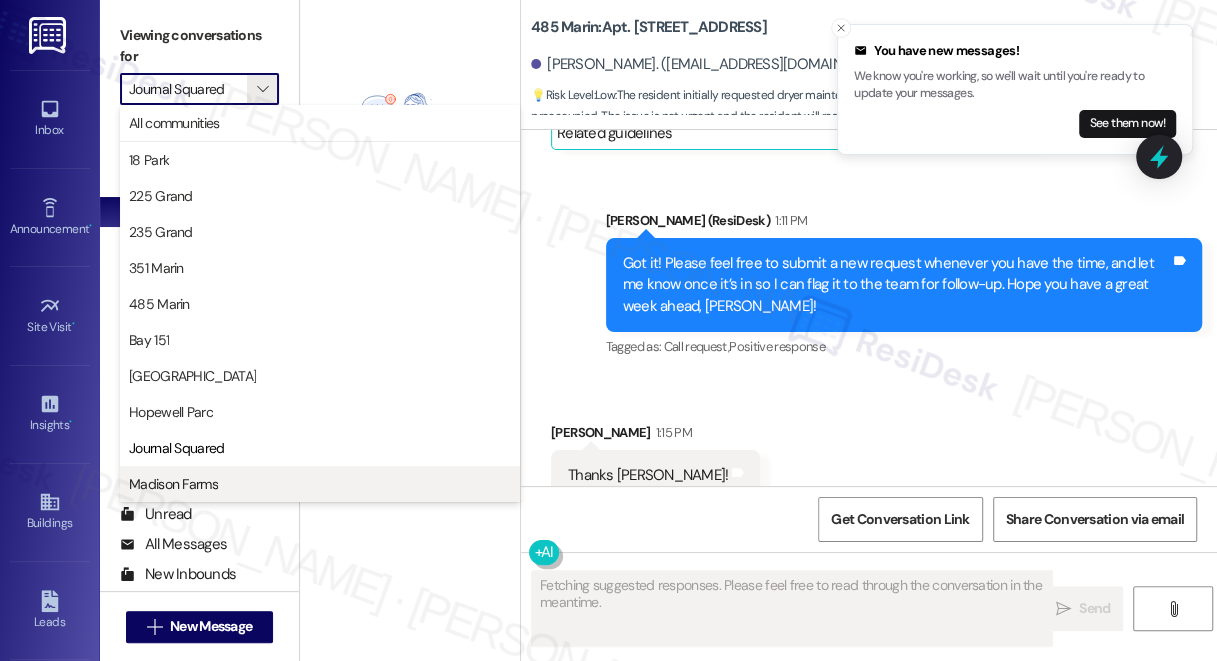 click on "Madison Farms" at bounding box center [320, 484] 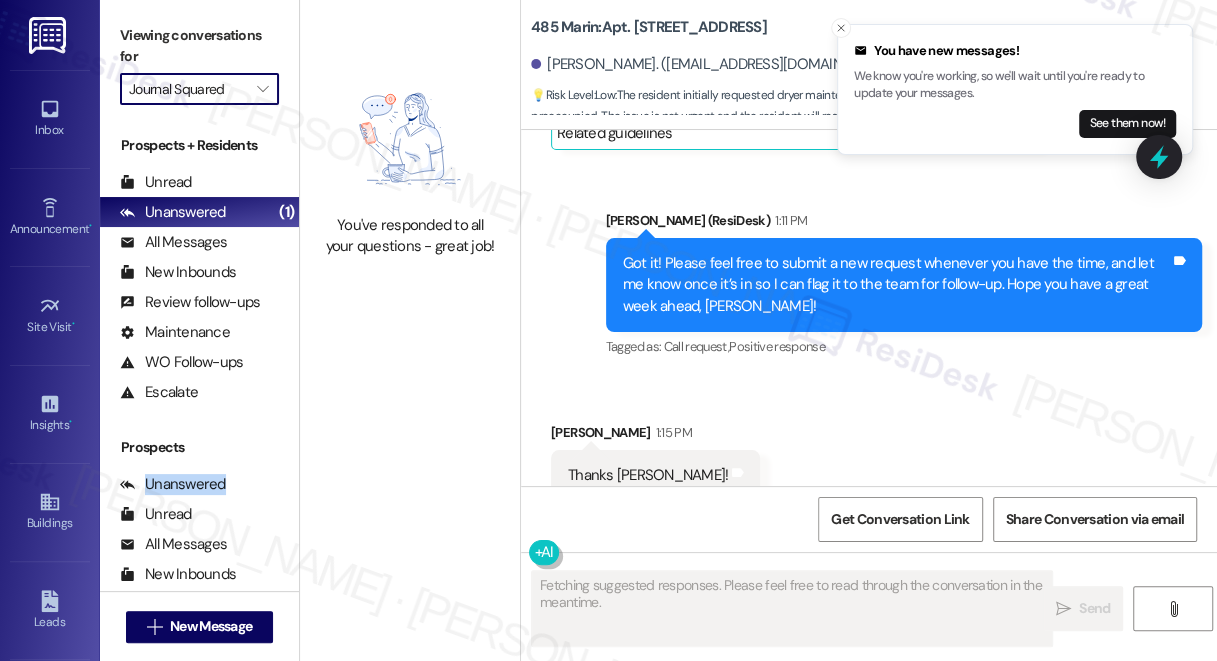 click on "Unanswered (0)" at bounding box center (199, 485) 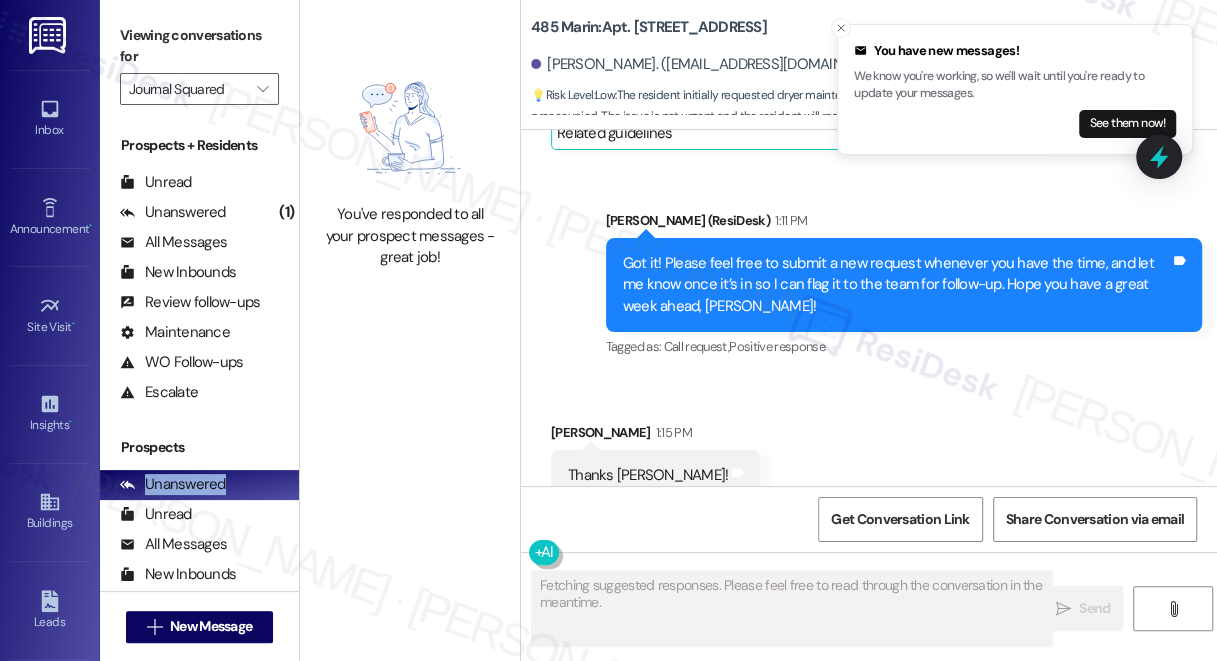 type on "Madison Farms" 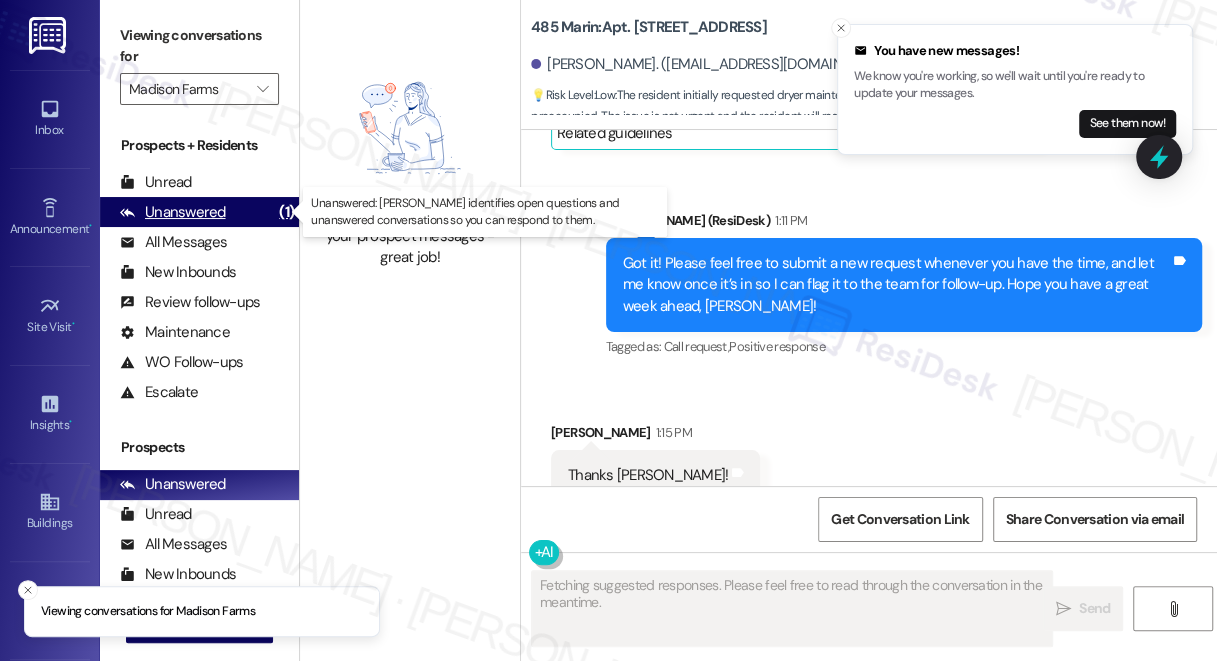 click on "Unanswered (1)" at bounding box center [199, 212] 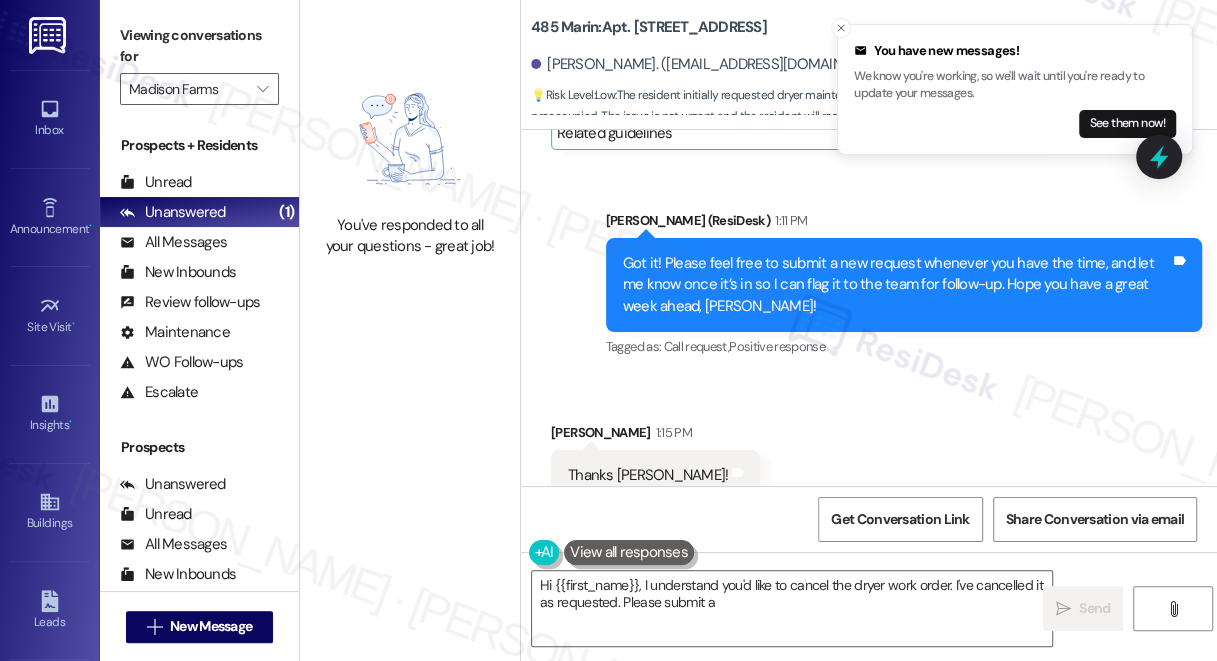 click on "Viewing conversations for" at bounding box center (199, 46) 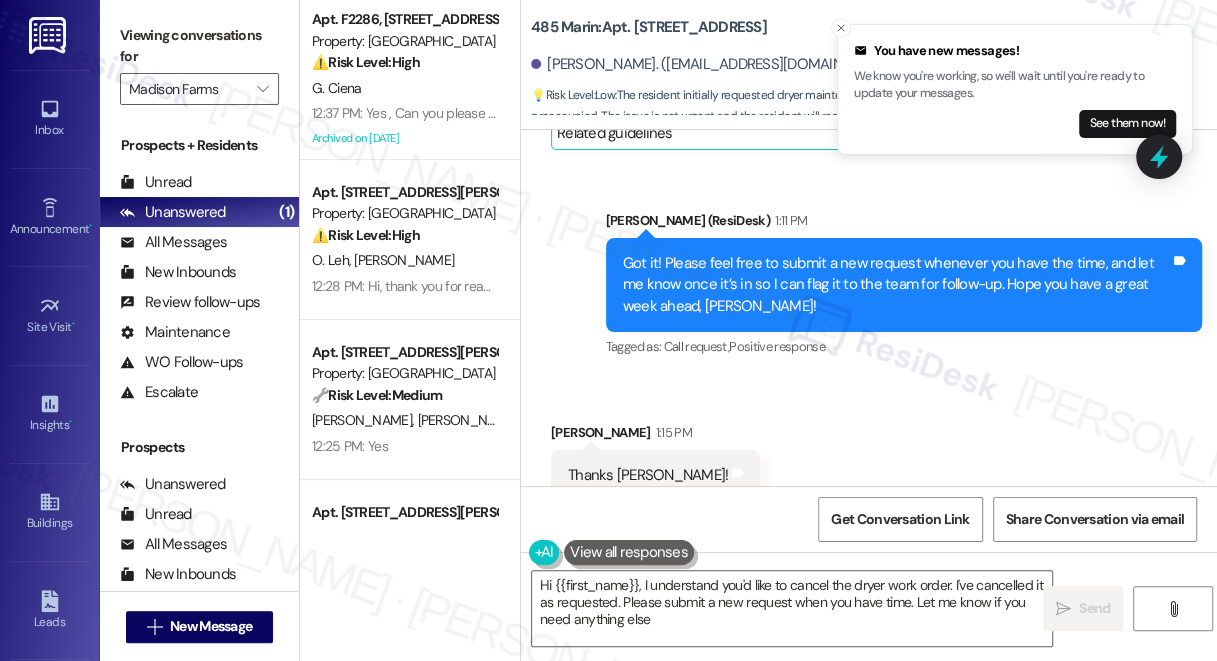 type on "Hi {{first_name}}, I understand you'd like to cancel the dryer work order. I've cancelled it as requested. Please submit a new request when you have time. Let me know if you need anything else!" 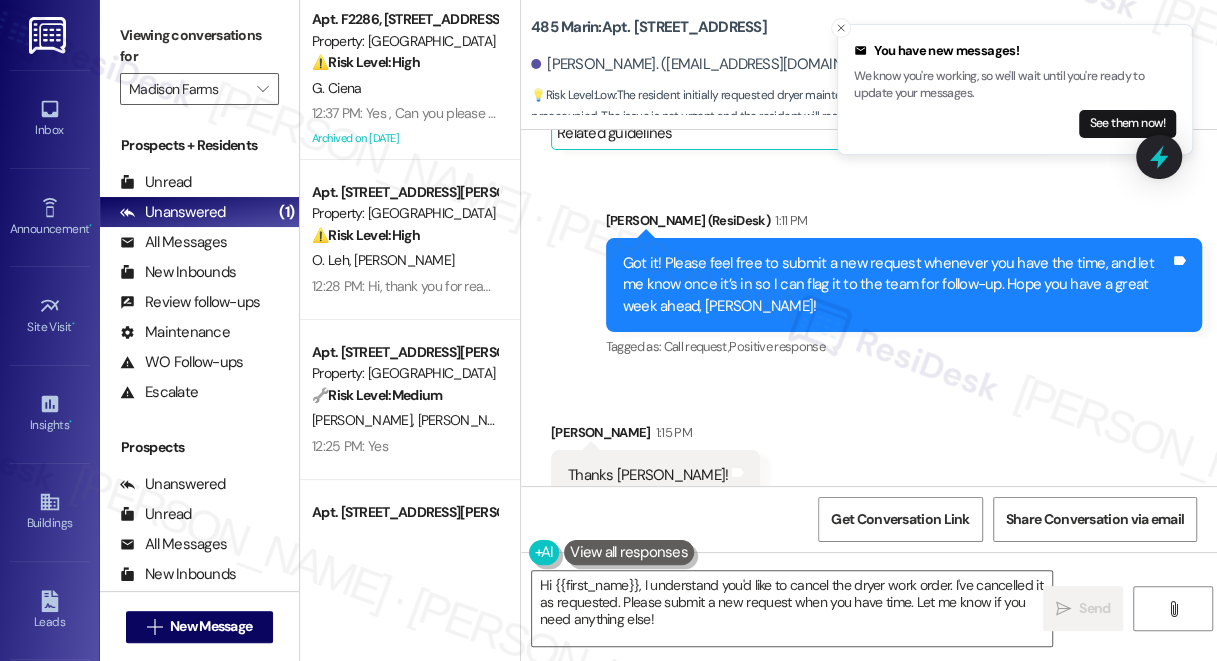 click on "Viewing conversations for" at bounding box center [199, 46] 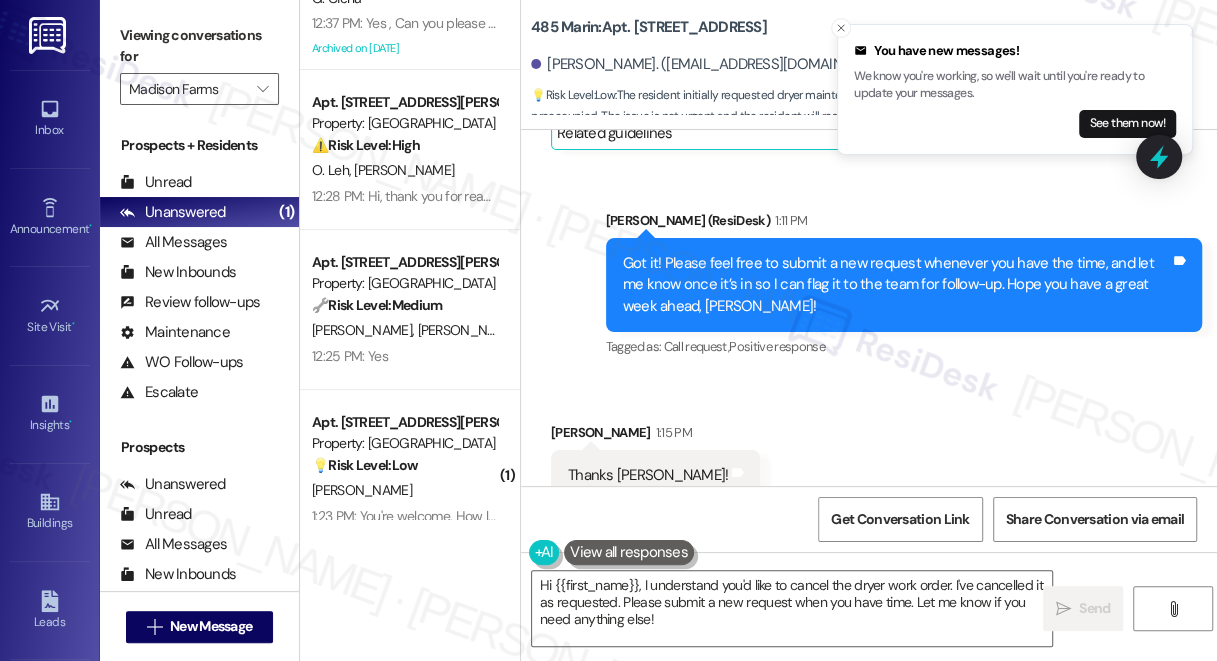 scroll, scrollTop: 0, scrollLeft: 0, axis: both 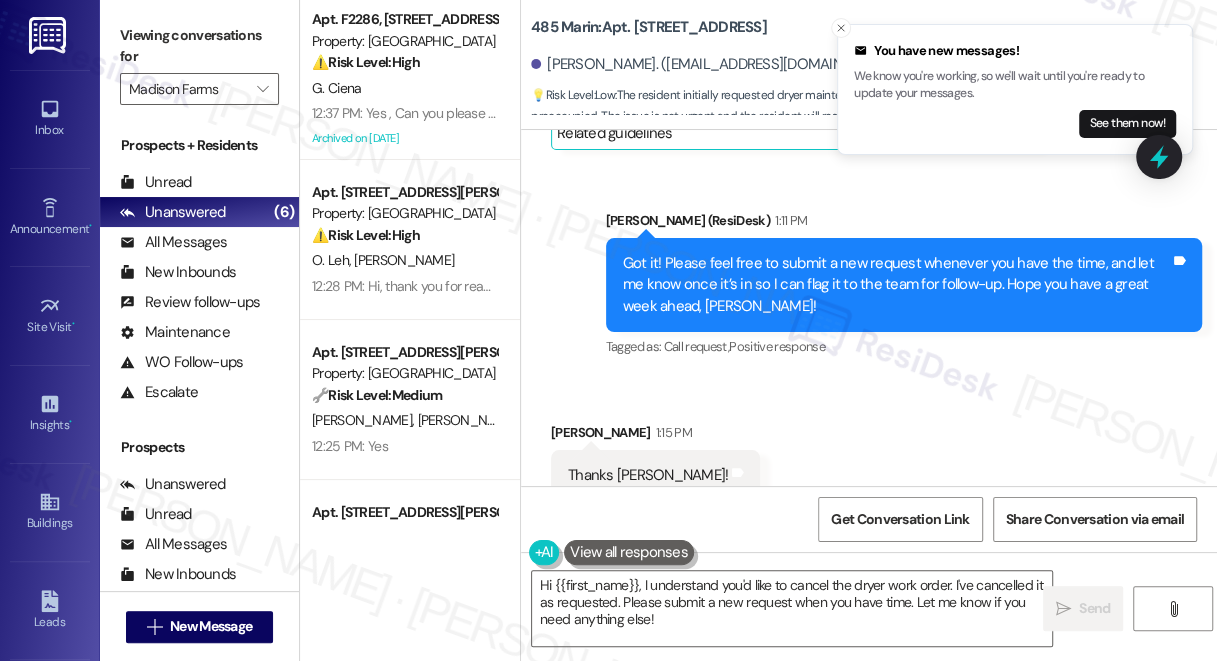 click on "Viewing conversations for Madison Farms " at bounding box center (199, 62) 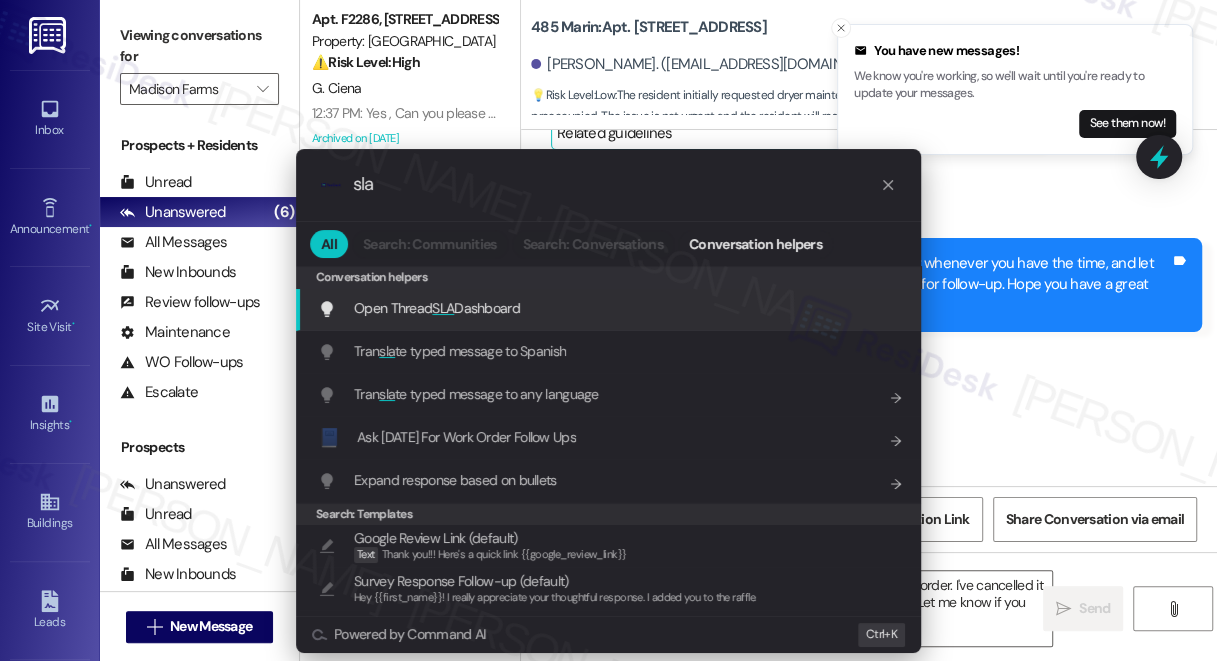 type on "sla" 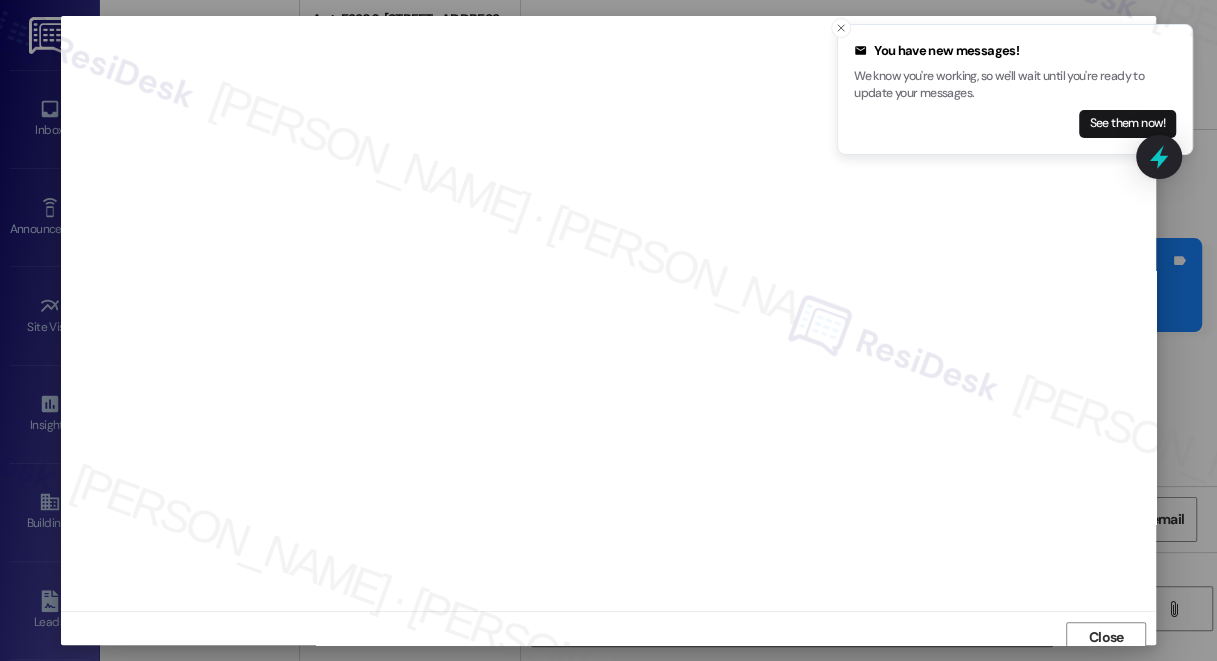 scroll, scrollTop: 8, scrollLeft: 0, axis: vertical 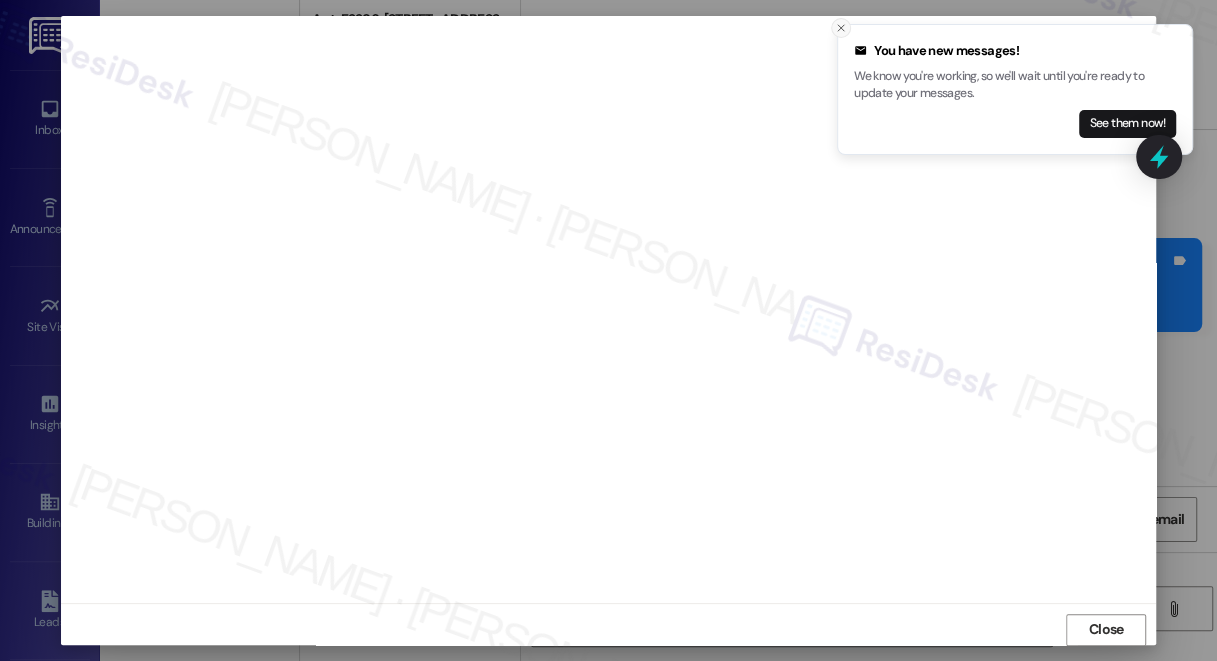 click 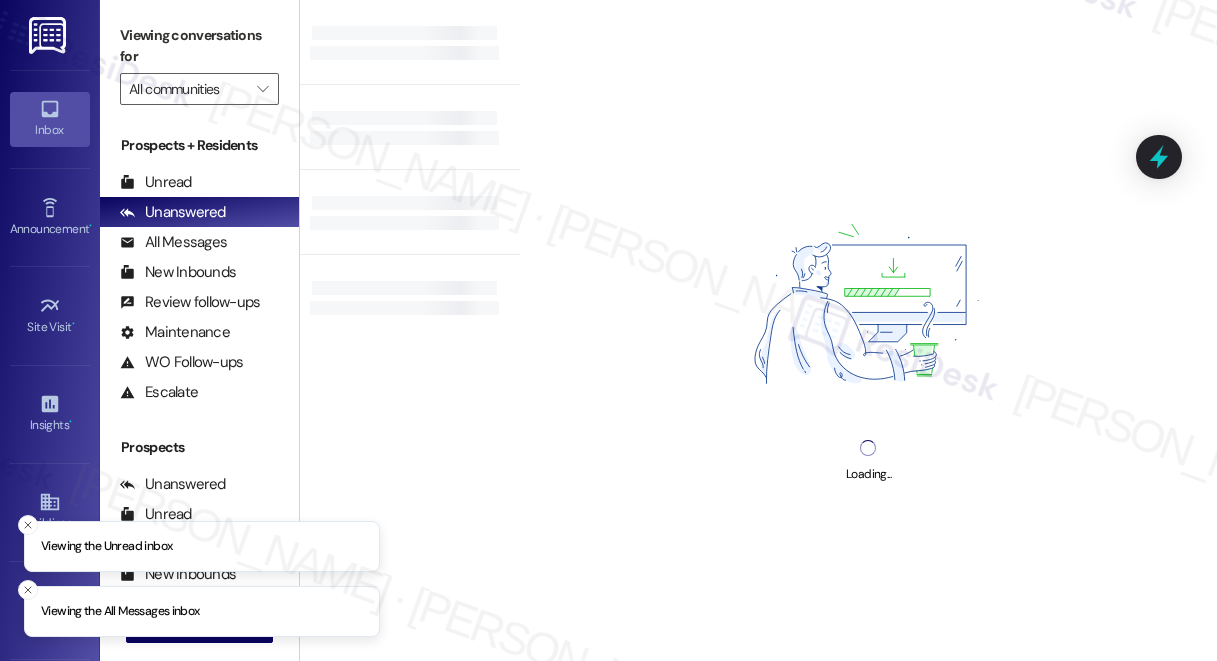 scroll, scrollTop: 0, scrollLeft: 0, axis: both 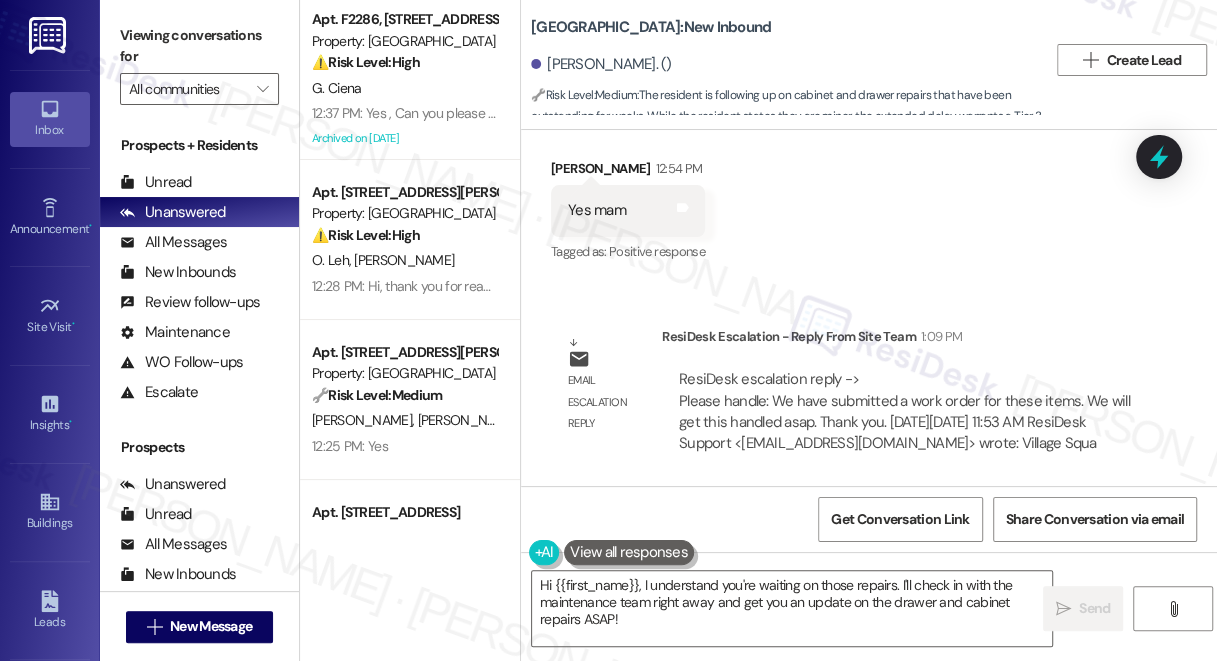 click on "ResiDesk escalation reply ->
Please handle: We have submitted a work order for these items. We will get this handled asap. Thank you. [DATE][DATE] 11:53 AM ResiDesk Support <[EMAIL_ADDRESS][DOMAIN_NAME]> wrote: Village Squa ResiDesk escalation reply ->
Please handle: We have submitted a work order for these items. We will get this handled asap. Thank you. [DATE][DATE] 11:53 AM ResiDesk Support <[EMAIL_ADDRESS][DOMAIN_NAME]> wrote: Village Squa" at bounding box center (904, 411) 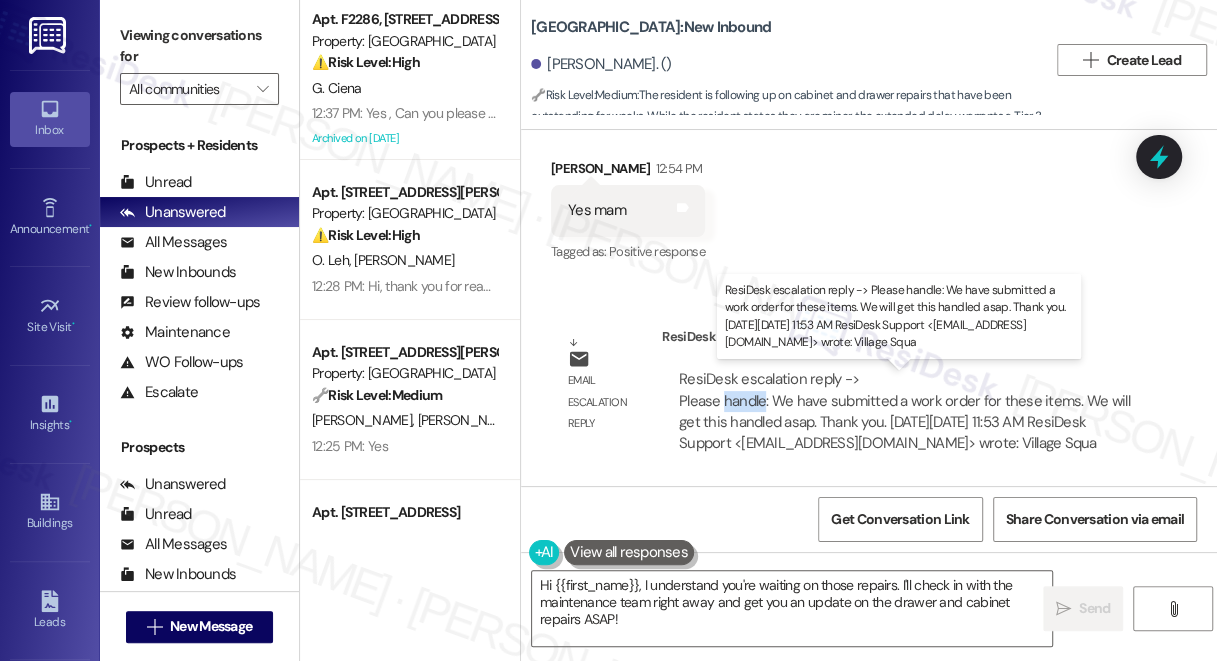click on "ResiDesk escalation reply ->
Please handle: We have submitted a work order for these items. We will get this handled asap. Thank you. On Tue, Jul 22, 2025 at 11:53 AM ResiDesk Support <support@theresidesk.com> wrote: Village Squa ResiDesk escalation reply ->
Please handle: We have submitted a work order for these items. We will get this handled asap. Thank you. On Tue, Jul 22, 2025 at 11:53 AM ResiDesk Support <support@theresidesk.com> wrote: Village Squa" at bounding box center (904, 411) 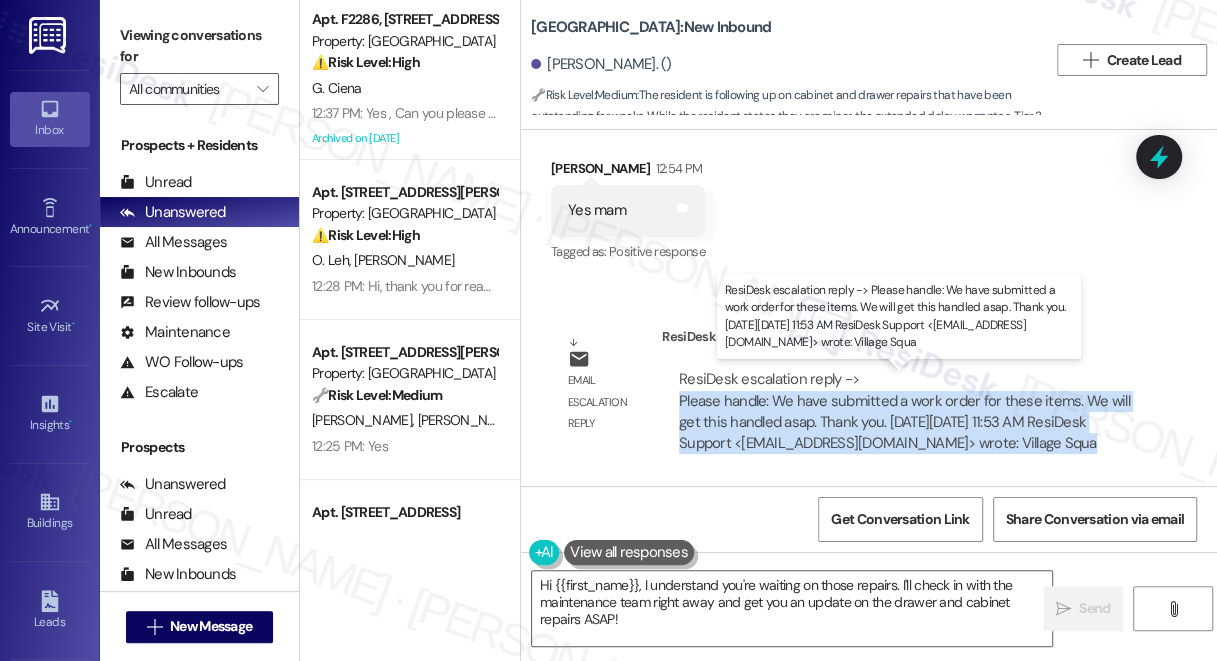 click on "ResiDesk escalation reply ->
Please handle: We have submitted a work order for these items. We will get this handled asap. Thank you. On Tue, Jul 22, 2025 at 11:53 AM ResiDesk Support <support@theresidesk.com> wrote: Village Squa ResiDesk escalation reply ->
Please handle: We have submitted a work order for these items. We will get this handled asap. Thank you. On Tue, Jul 22, 2025 at 11:53 AM ResiDesk Support <support@theresidesk.com> wrote: Village Squa" at bounding box center [904, 411] 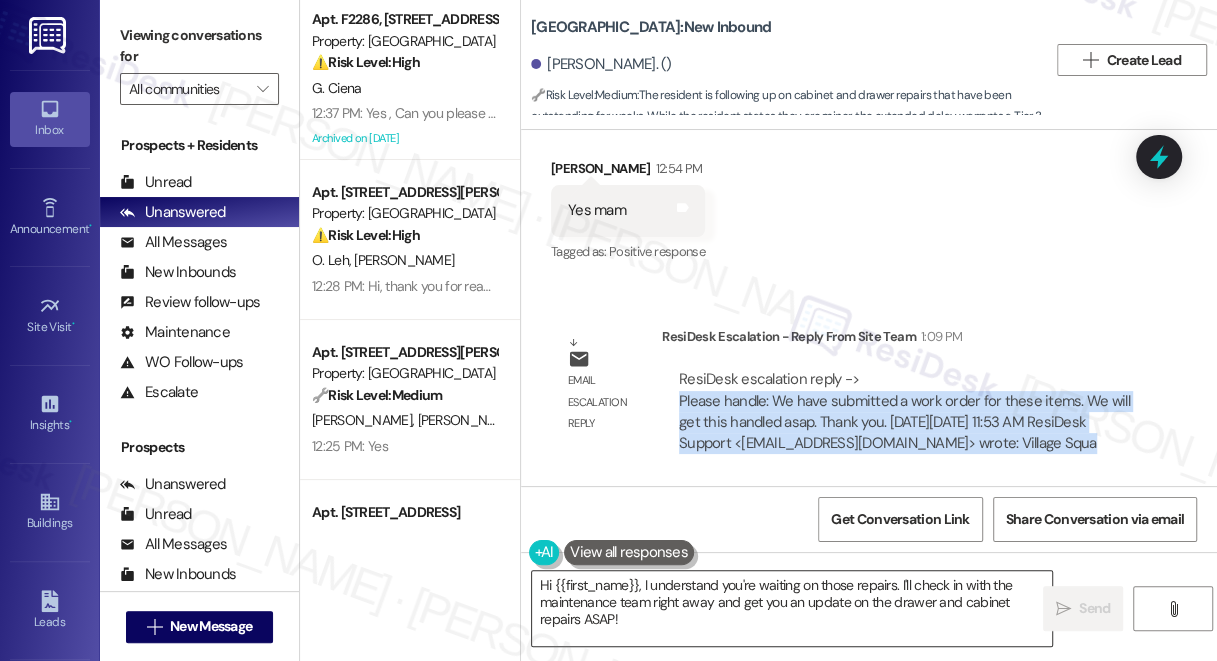 click on "Hi {{first_name}}, I understand you're waiting on those repairs. I'll check in with the maintenance team right away and get you an update on the drawer and cabinet repairs ASAP!" at bounding box center [792, 608] 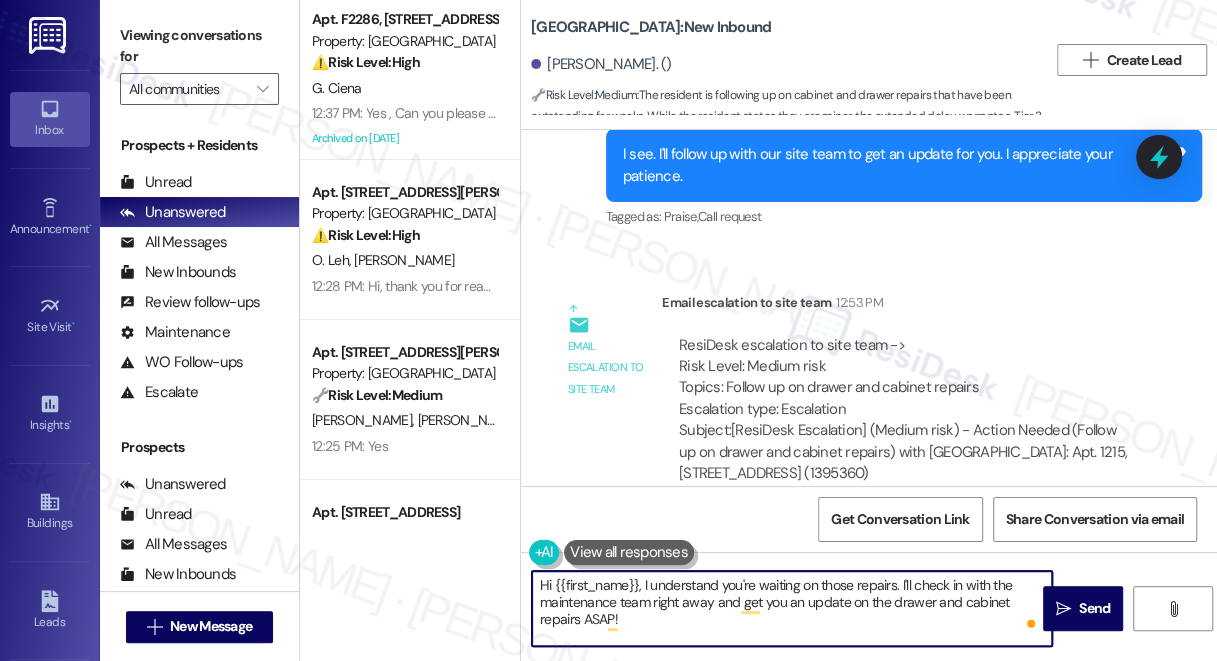 scroll, scrollTop: 16672, scrollLeft: 0, axis: vertical 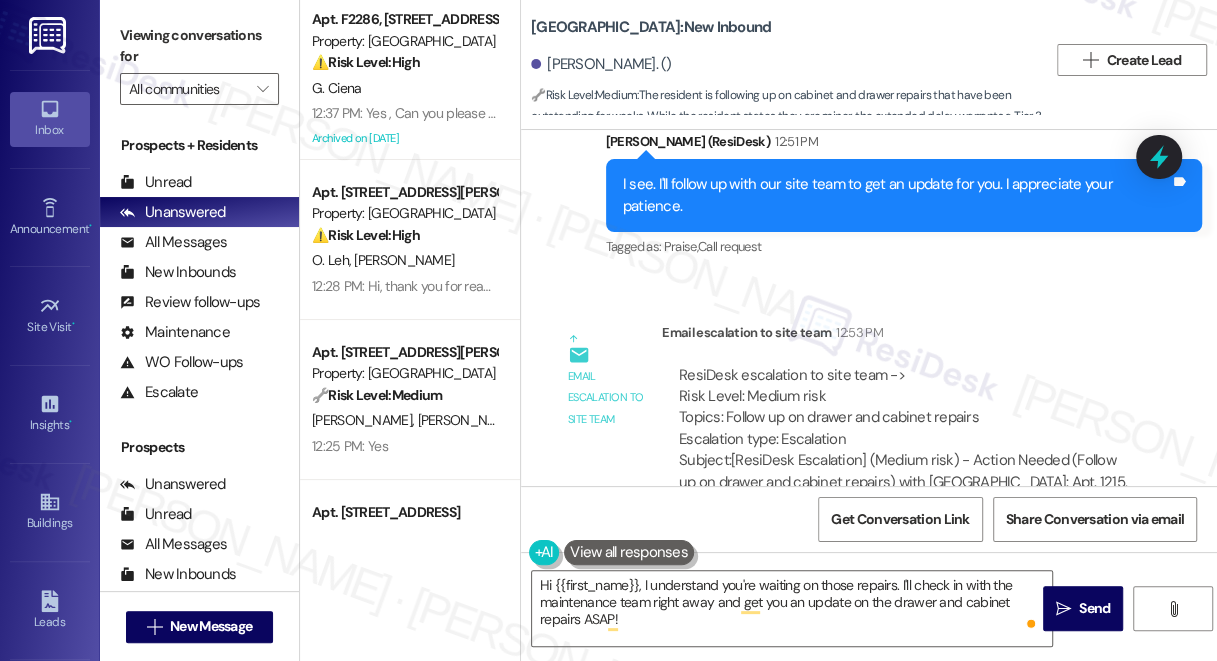 click on "I see. I'll follow up with our site team to get an update for you. I appreciate your patience." at bounding box center (896, 195) 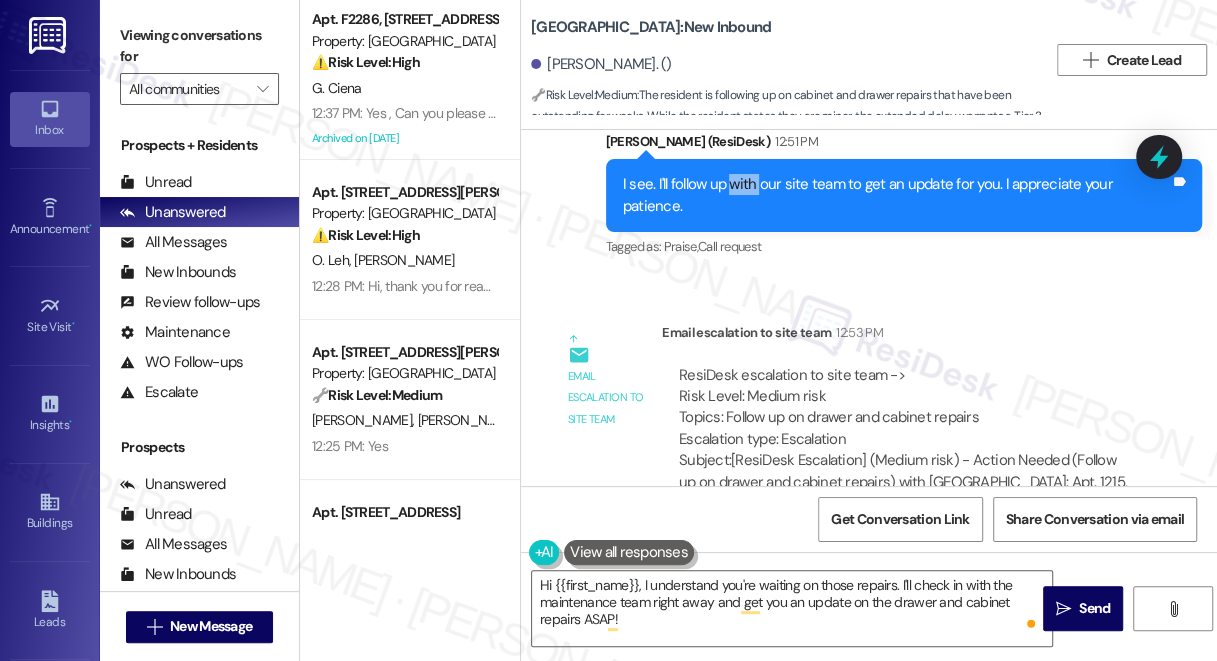 click on "I see. I'll follow up with our site team to get an update for you. I appreciate your patience." at bounding box center (896, 195) 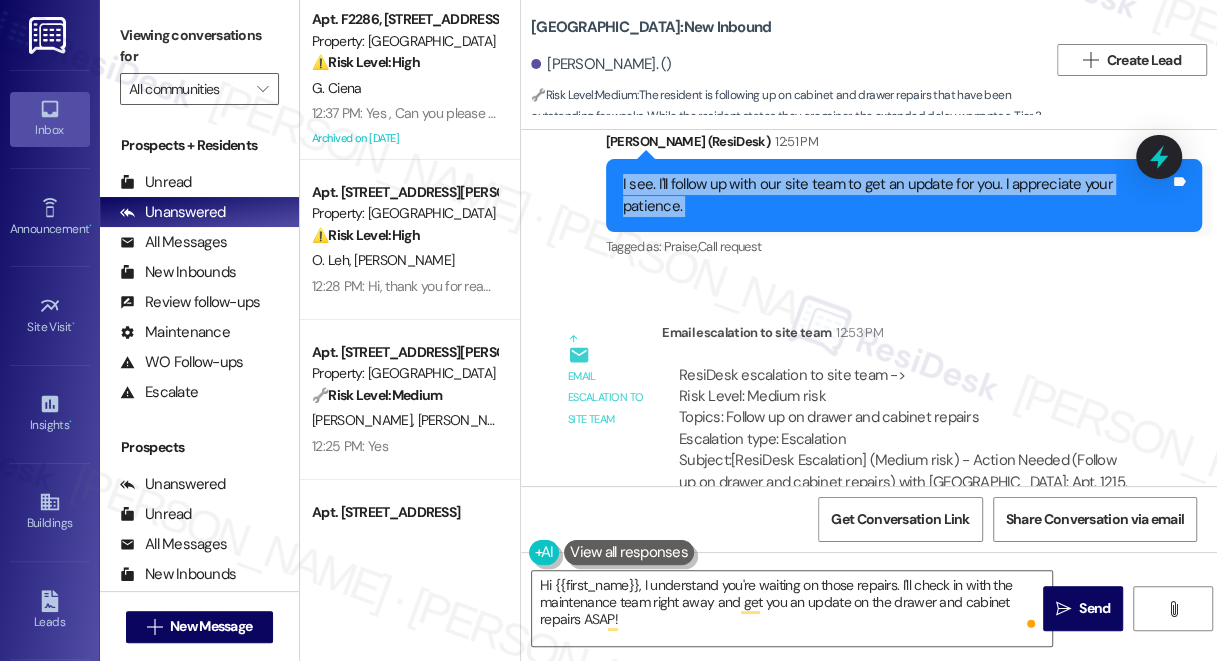 click on "I see. I'll follow up with our site team to get an update for you. I appreciate your patience." at bounding box center (896, 195) 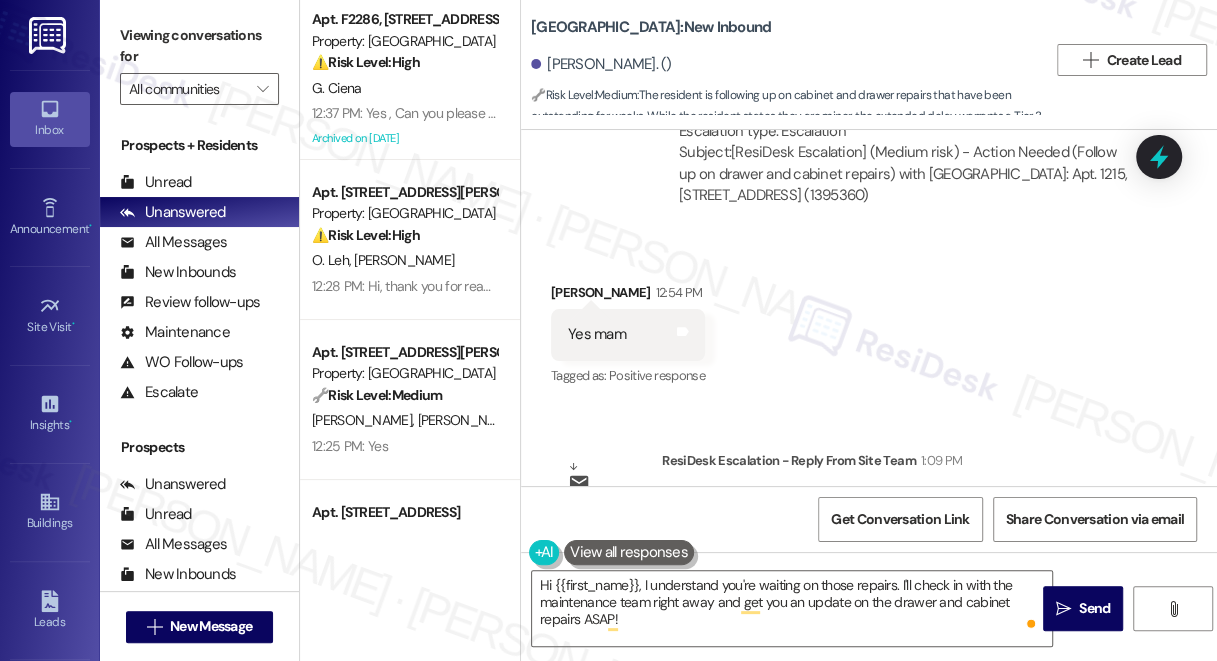 scroll, scrollTop: 17126, scrollLeft: 0, axis: vertical 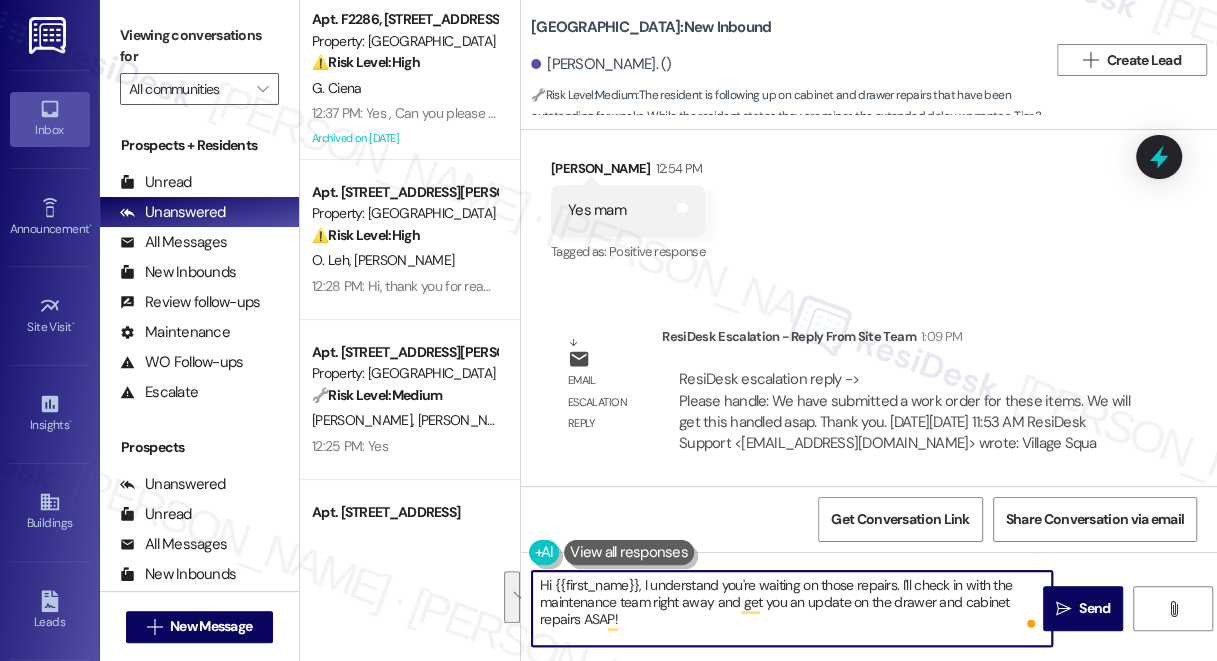 drag, startPoint x: 680, startPoint y: 622, endPoint x: 642, endPoint y: 587, distance: 51.662365 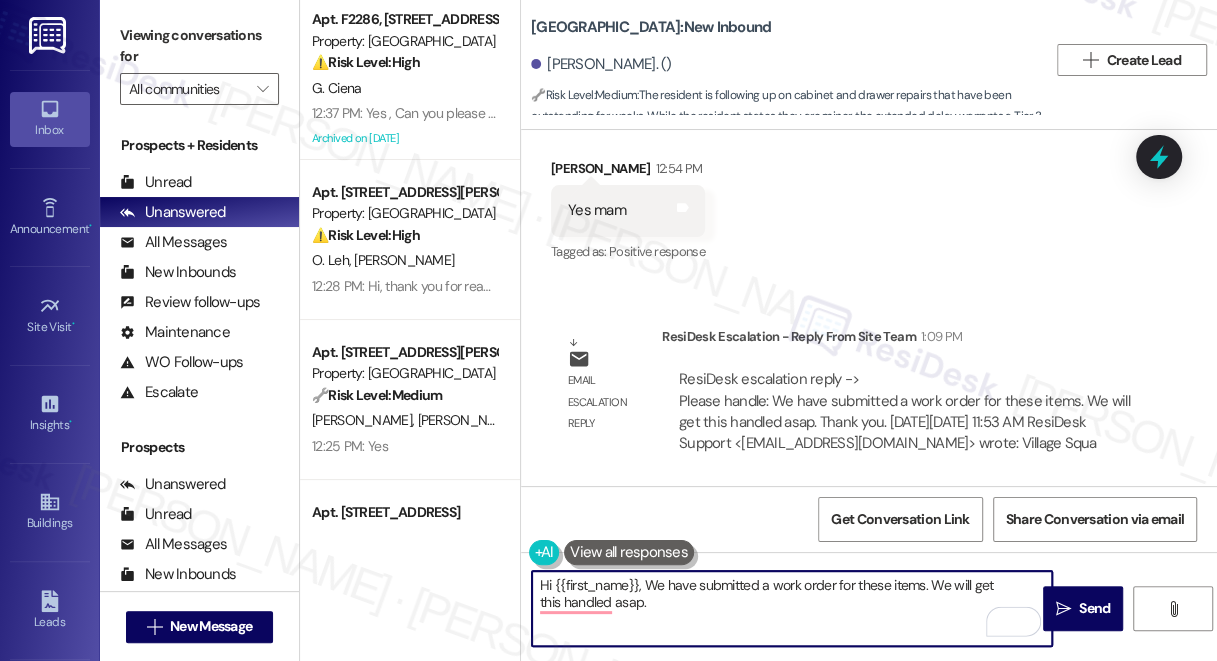 click on "Hi {{first_name}}, We have submitted a work order for these items. We will get
this handled asap." at bounding box center (792, 608) 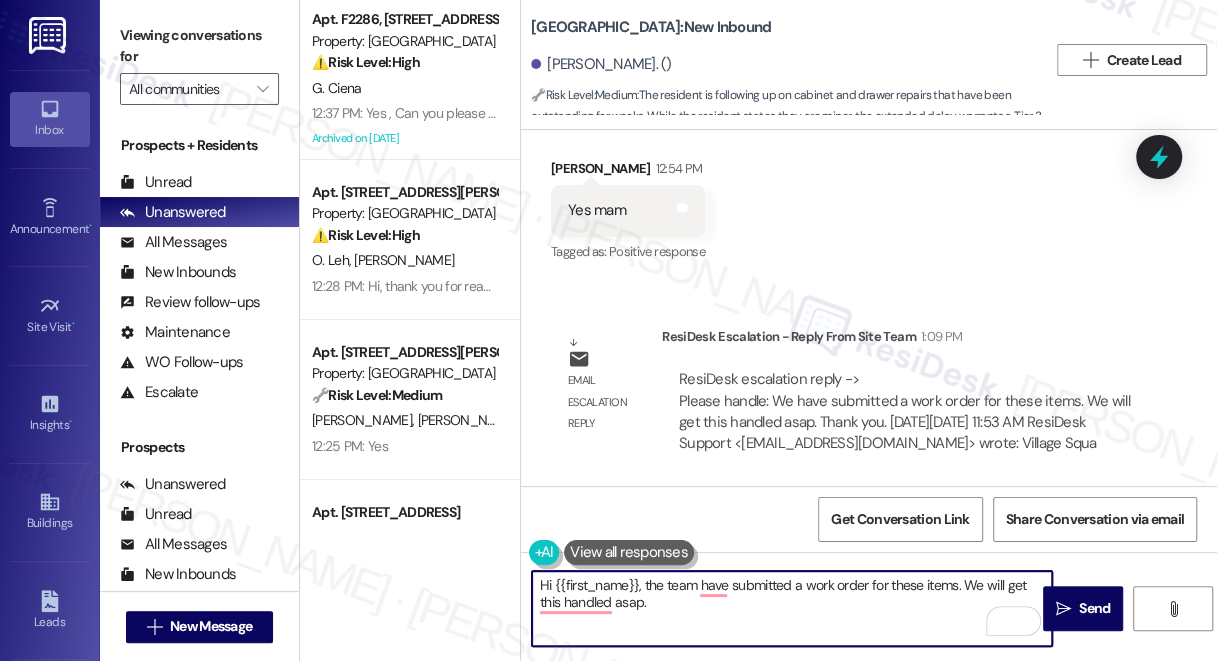 click on "Hi {{first_name}}, the team have submitted a work order for these items. We will get
this handled asap." at bounding box center [792, 608] 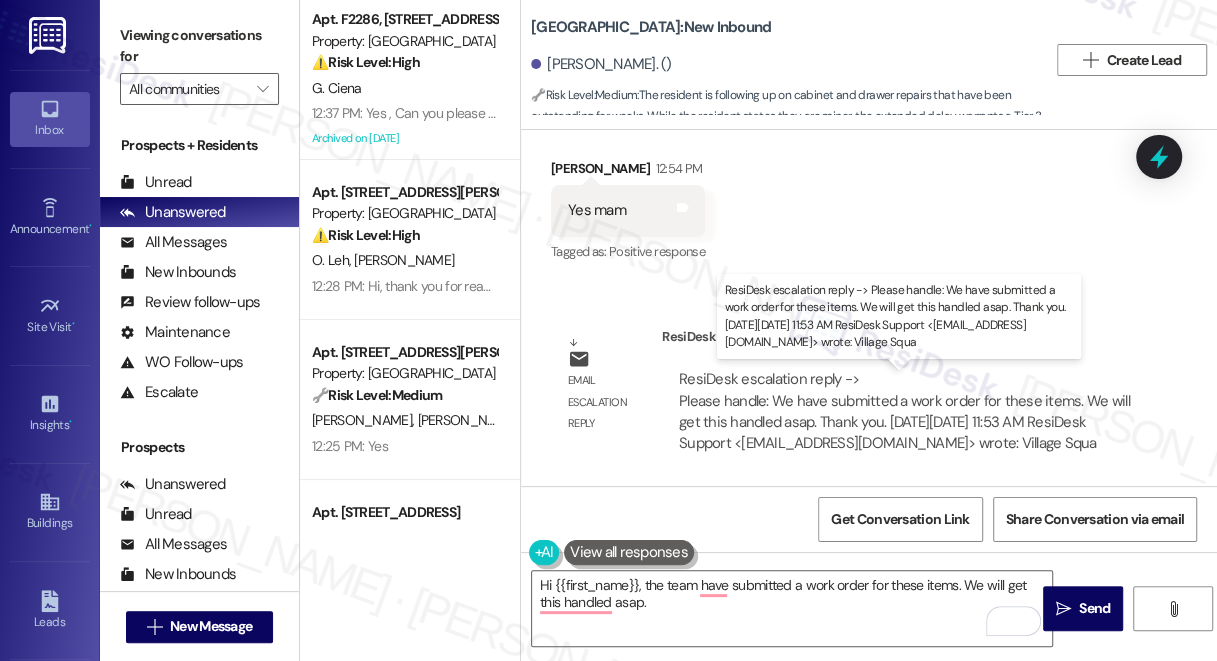 click on "ResiDesk escalation reply ->
Please handle: We have submitted a work order for these items. We will get this handled asap. Thank you. On Tue, Jul 22, 2025 at 11:53 AM ResiDesk Support <support@theresidesk.com> wrote: Village Squa ResiDesk escalation reply ->
Please handle: We have submitted a work order for these items. We will get this handled asap. Thank you. On Tue, Jul 22, 2025 at 11:53 AM ResiDesk Support <support@theresidesk.com> wrote: Village Squa" at bounding box center [904, 411] 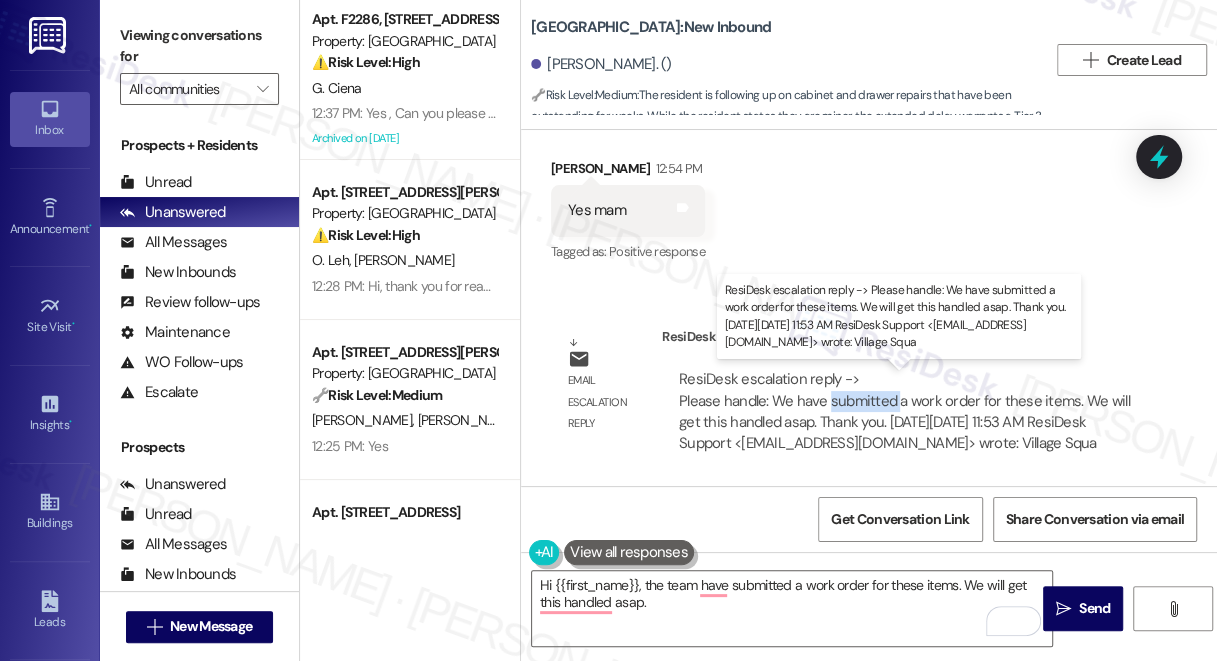 click on "ResiDesk escalation reply ->
Please handle: We have submitted a work order for these items. We will get this handled asap. Thank you. On Tue, Jul 22, 2025 at 11:53 AM ResiDesk Support <support@theresidesk.com> wrote: Village Squa ResiDesk escalation reply ->
Please handle: We have submitted a work order for these items. We will get this handled asap. Thank you. On Tue, Jul 22, 2025 at 11:53 AM ResiDesk Support <support@theresidesk.com> wrote: Village Squa" at bounding box center [904, 411] 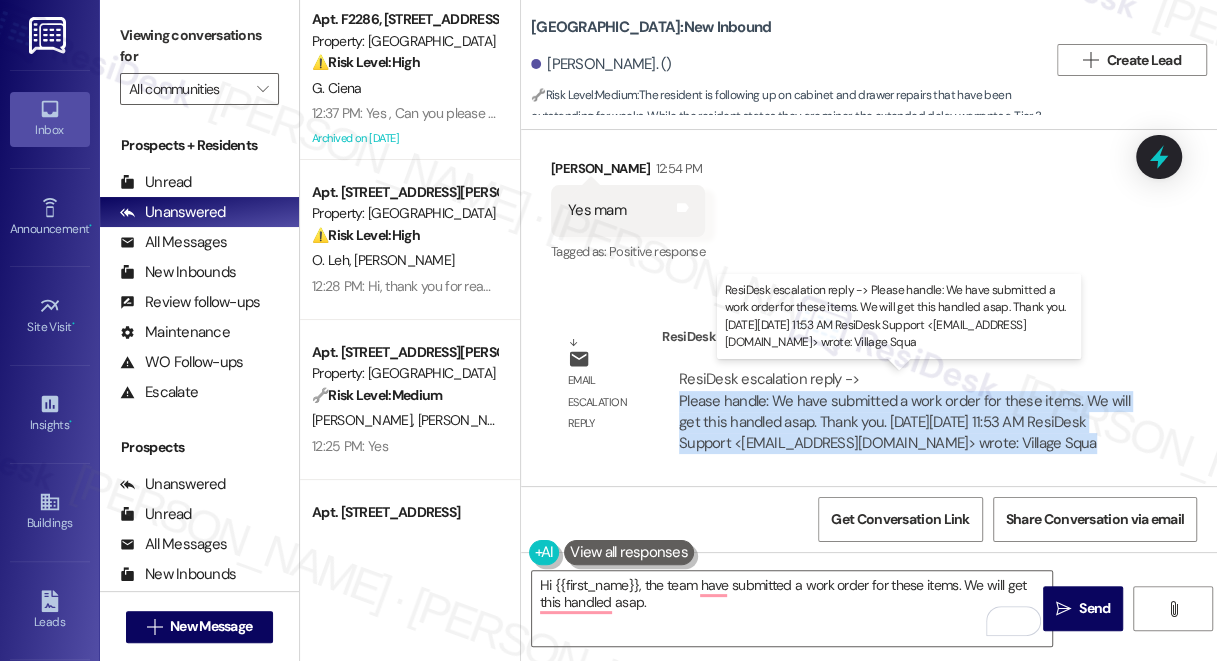 click on "ResiDesk escalation reply ->
Please handle: We have submitted a work order for these items. We will get this handled asap. Thank you. On Tue, Jul 22, 2025 at 11:53 AM ResiDesk Support <support@theresidesk.com> wrote: Village Squa ResiDesk escalation reply ->
Please handle: We have submitted a work order for these items. We will get this handled asap. Thank you. On Tue, Jul 22, 2025 at 11:53 AM ResiDesk Support <support@theresidesk.com> wrote: Village Squa" at bounding box center [904, 411] 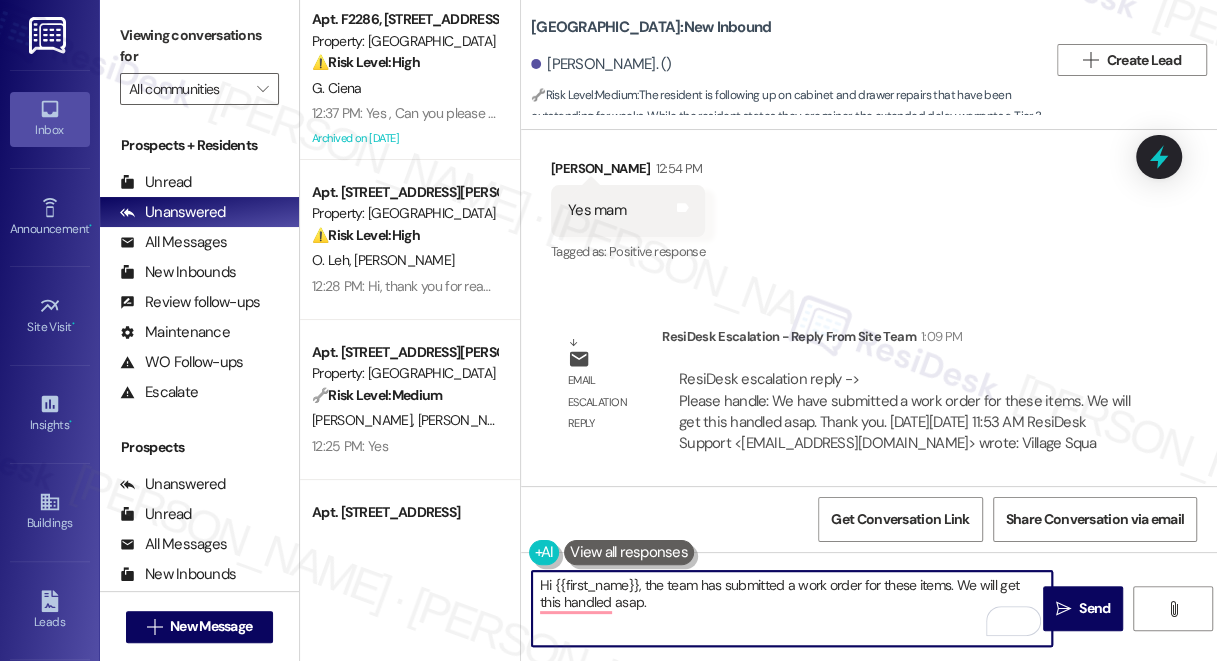 click on "Hi {{first_name}}, the team has submitted a work order for these items. We will get
this handled asap." at bounding box center (792, 608) 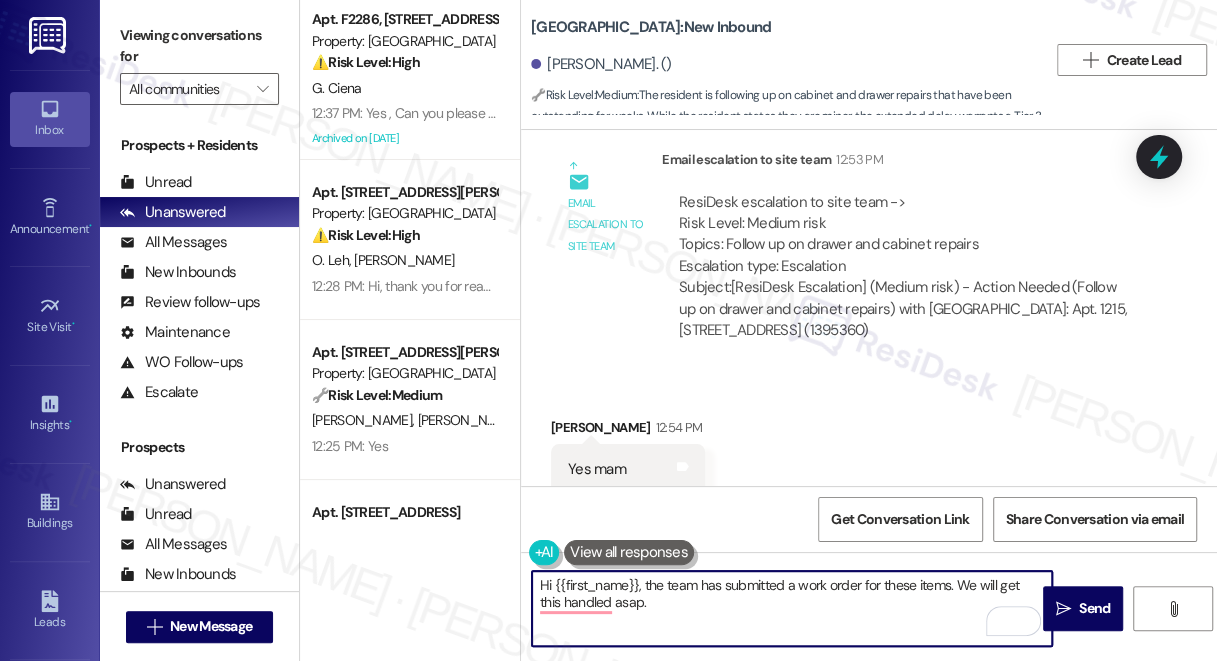 scroll, scrollTop: 16853, scrollLeft: 0, axis: vertical 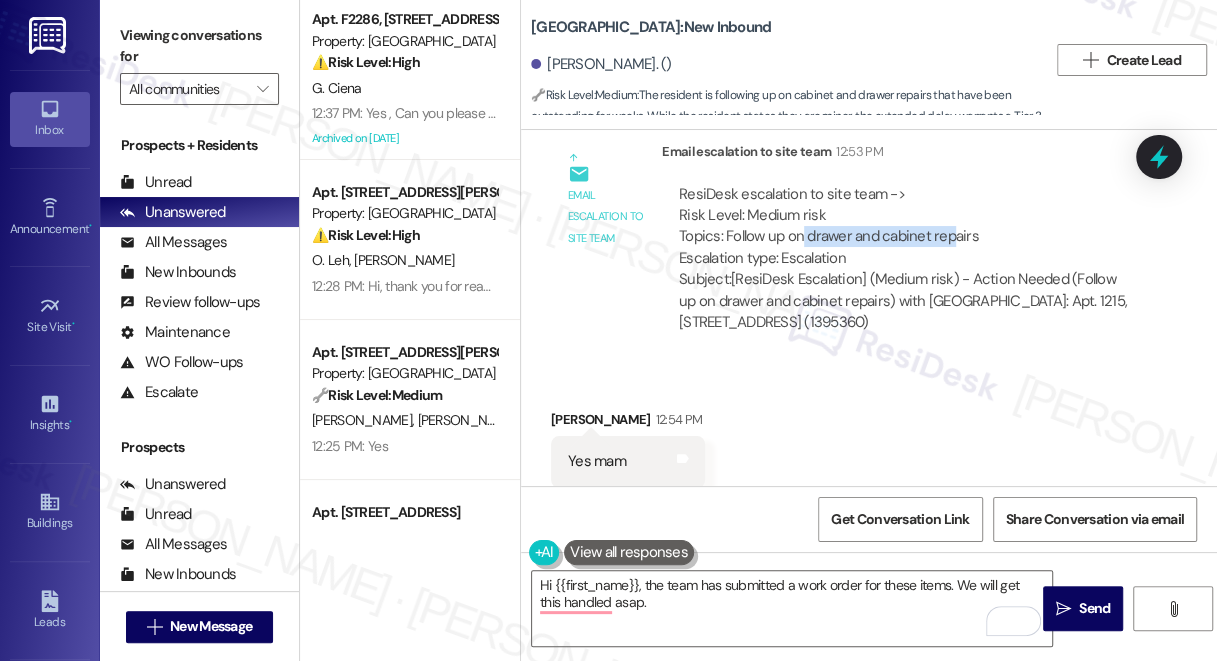 drag, startPoint x: 800, startPoint y: 261, endPoint x: 954, endPoint y: 260, distance: 154.00325 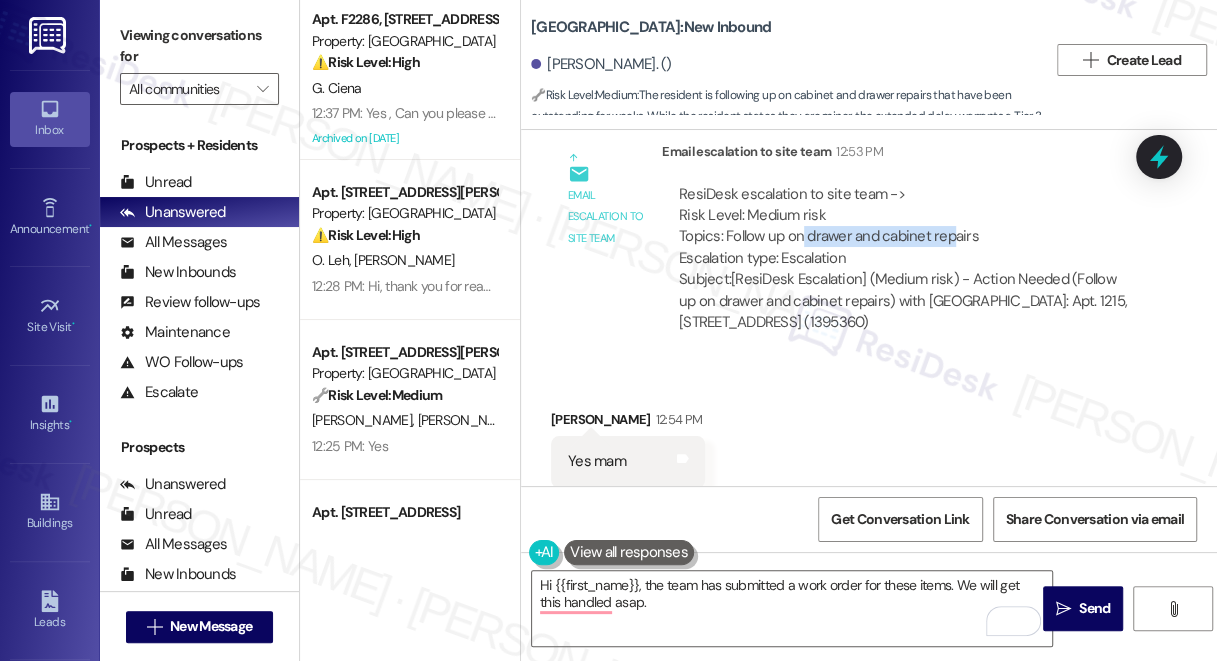 click on "ResiDesk escalation to site team ->
Risk Level: Medium risk
Topics: Follow up on drawer and cabinet repairs
Escalation type: Escalation" at bounding box center (904, 227) 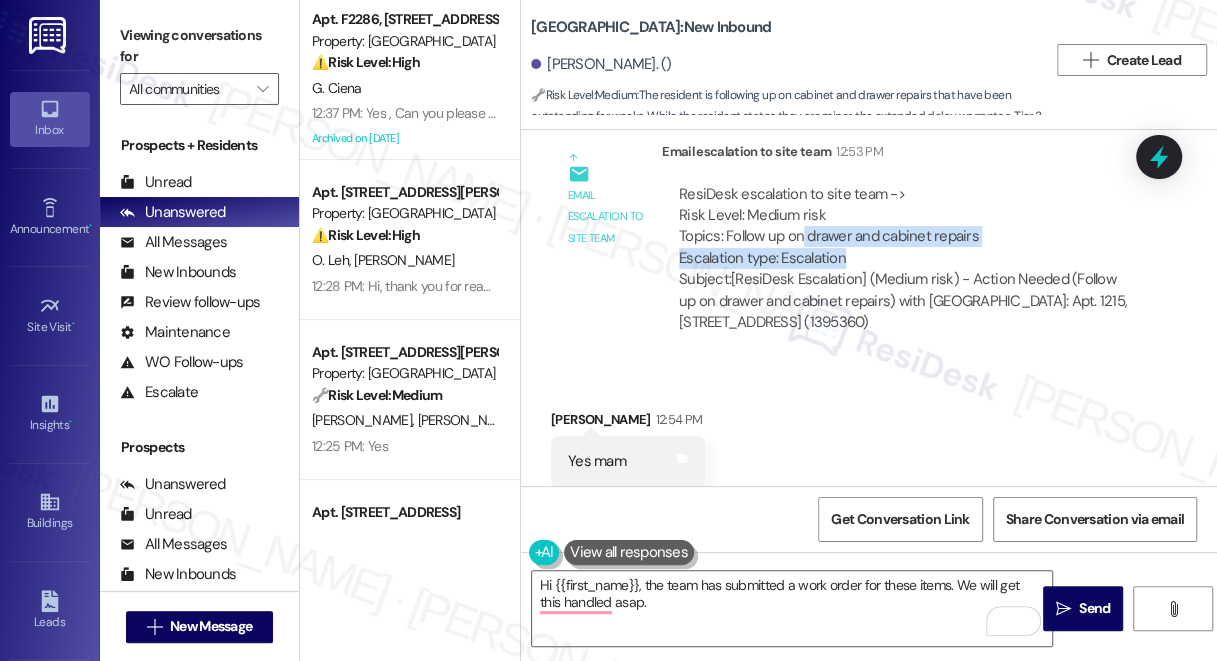 drag, startPoint x: 802, startPoint y: 262, endPoint x: 989, endPoint y: 270, distance: 187.17105 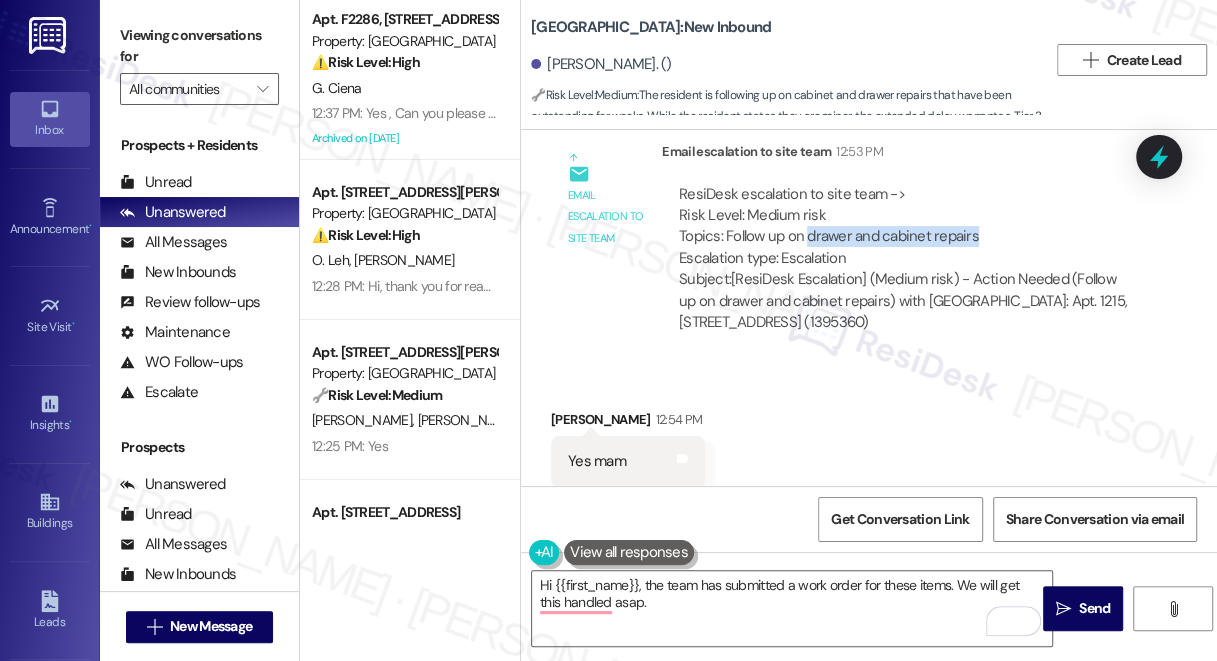 drag, startPoint x: 989, startPoint y: 259, endPoint x: 808, endPoint y: 256, distance: 181.02486 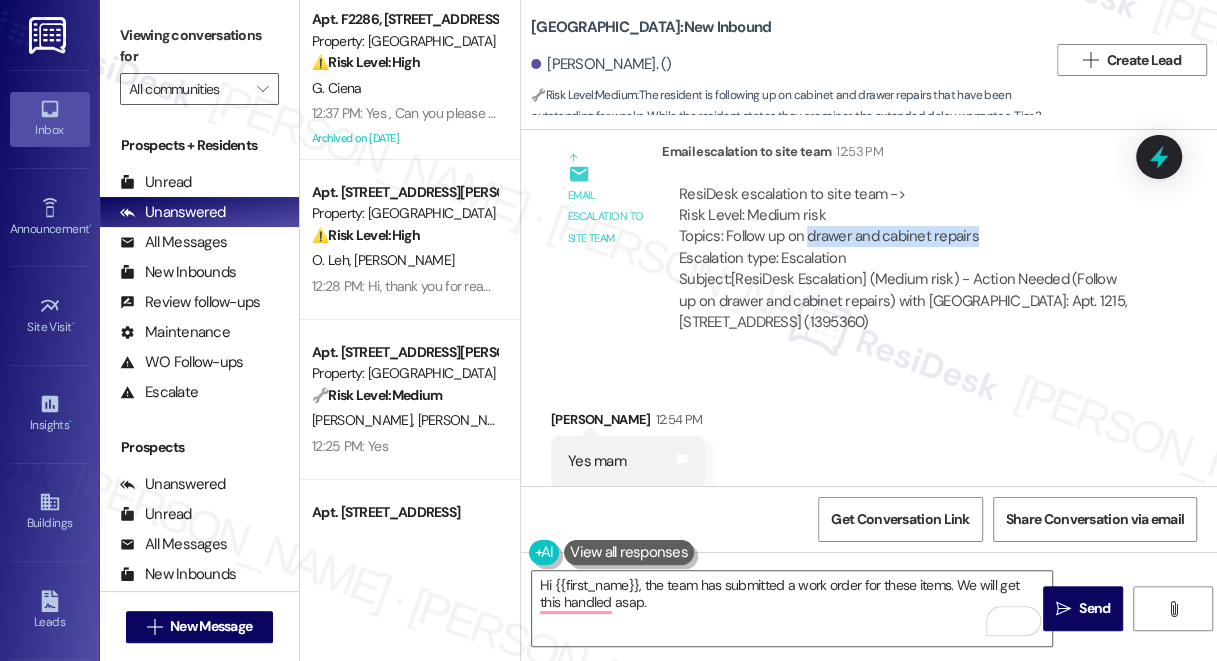 click on "ResiDesk escalation to site team ->
Risk Level: Medium risk
Topics: Follow up on drawer and cabinet repairs
Escalation type: Escalation" at bounding box center (904, 227) 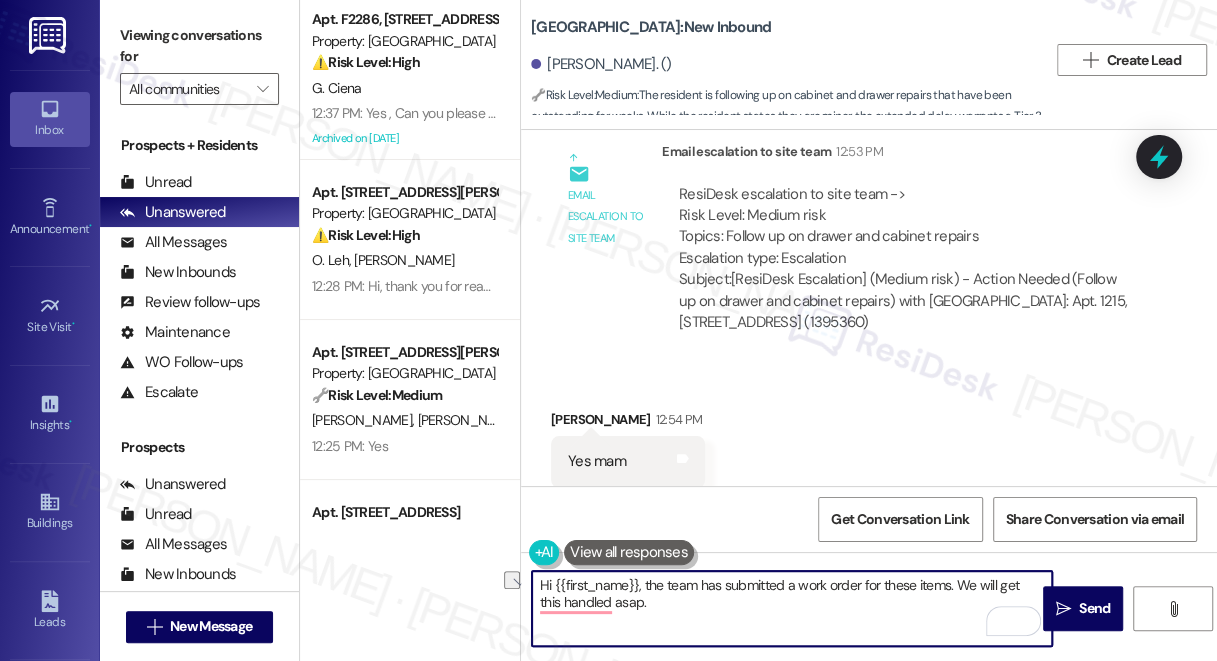 drag, startPoint x: 881, startPoint y: 588, endPoint x: 950, endPoint y: 584, distance: 69.115845 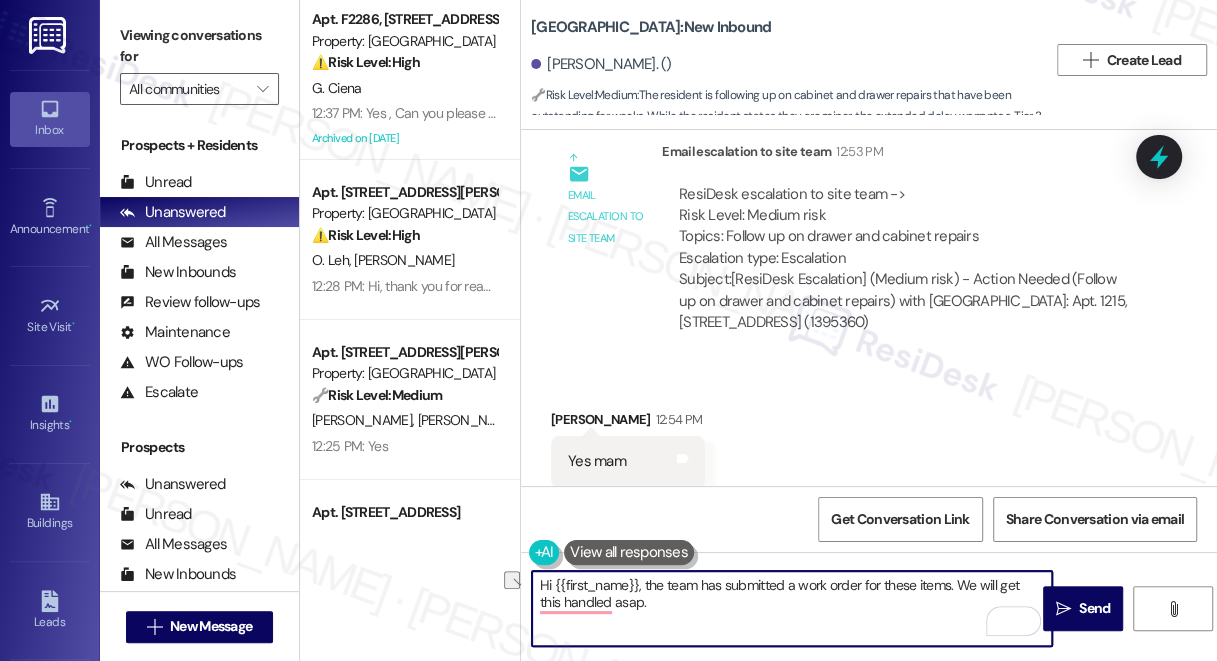 click on "Hi {{first_name}}, the team has submitted a work order for these items. We will get
this handled asap." at bounding box center (792, 608) 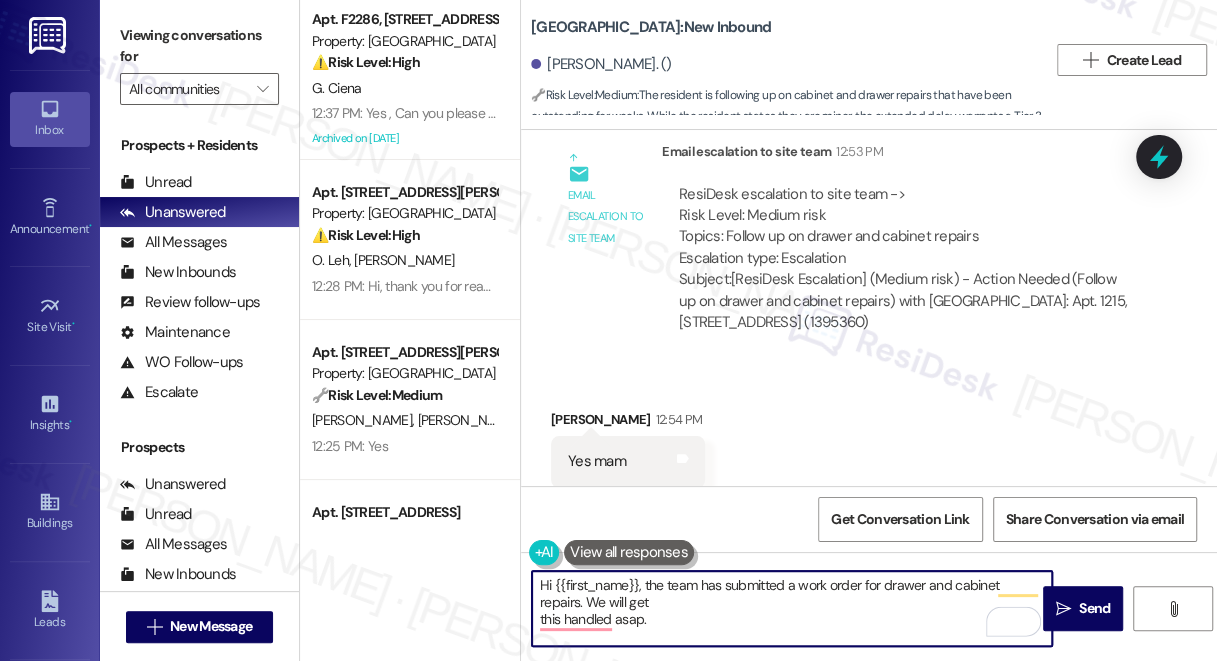 click on "Hi {{first_name}}, the team has submitted a work order for drawer and cabinet repairs. We will get
this handled asap." at bounding box center [792, 608] 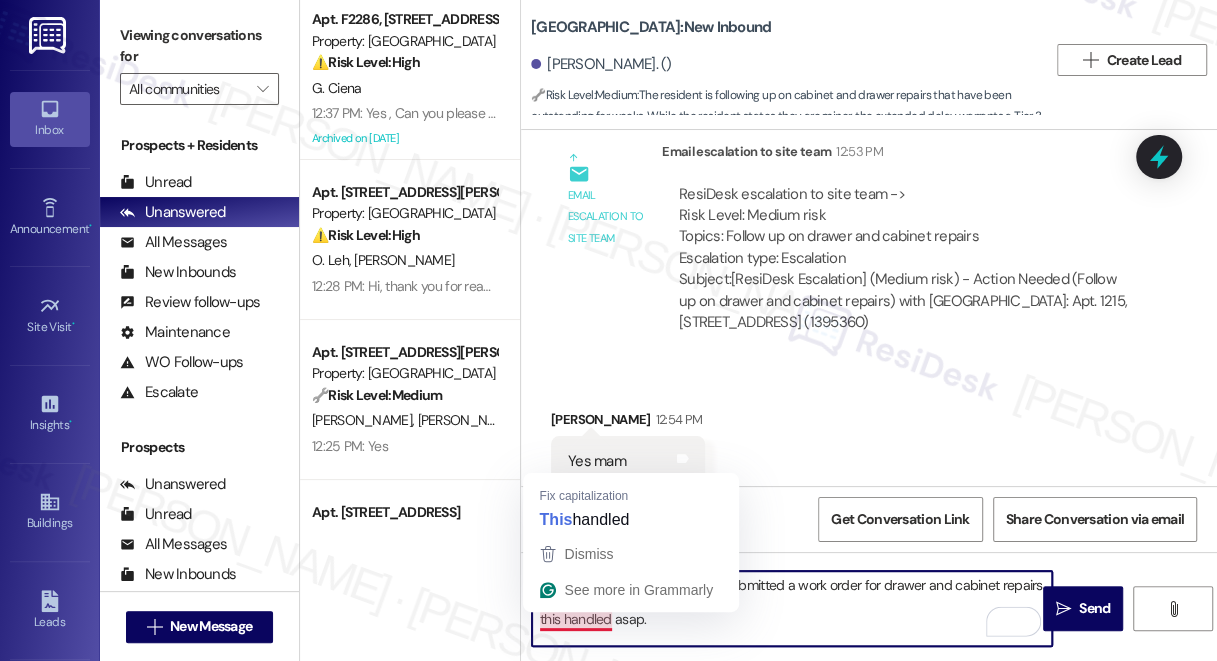 click on "Hi {{first_name}}, the team has submitted a work order for drawer and cabinet repairs and We will get
this handled asap." at bounding box center (792, 608) 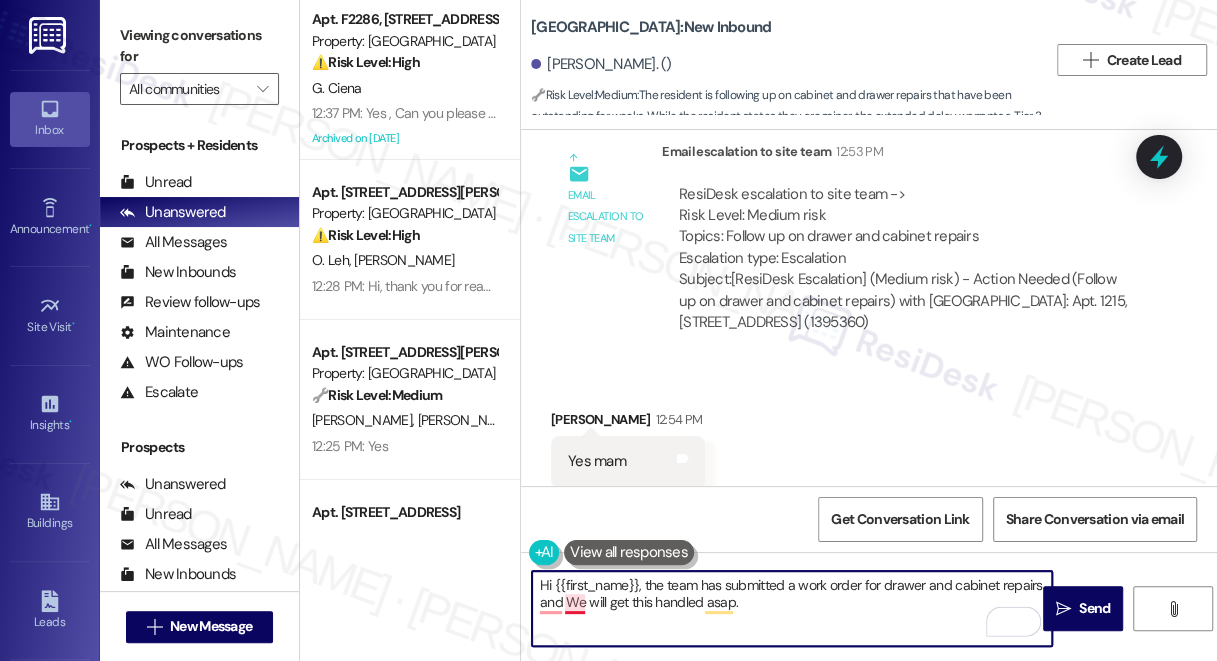 click on "Hi {{first_name}}, the team has submitted a work order for drawer and cabinet repairs and We will get this handled asap." at bounding box center [792, 608] 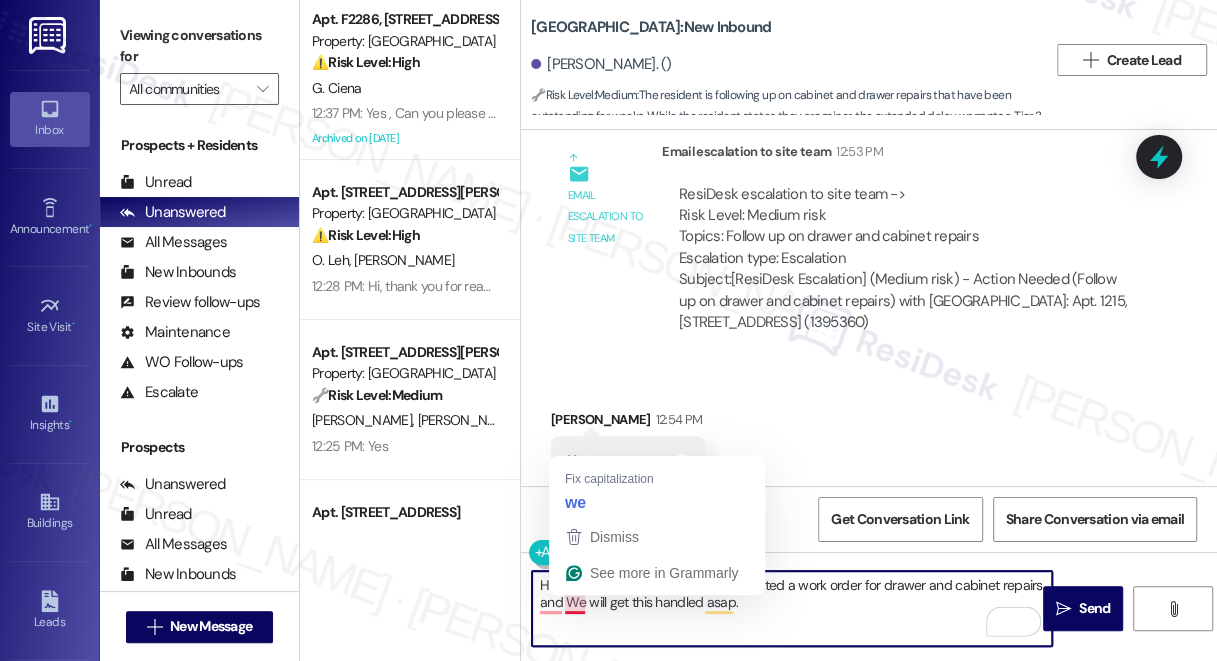 click on "Hi {{first_name}}, the team has submitted a work order for drawer and cabinet repairs and We will get this handled asap." at bounding box center (792, 608) 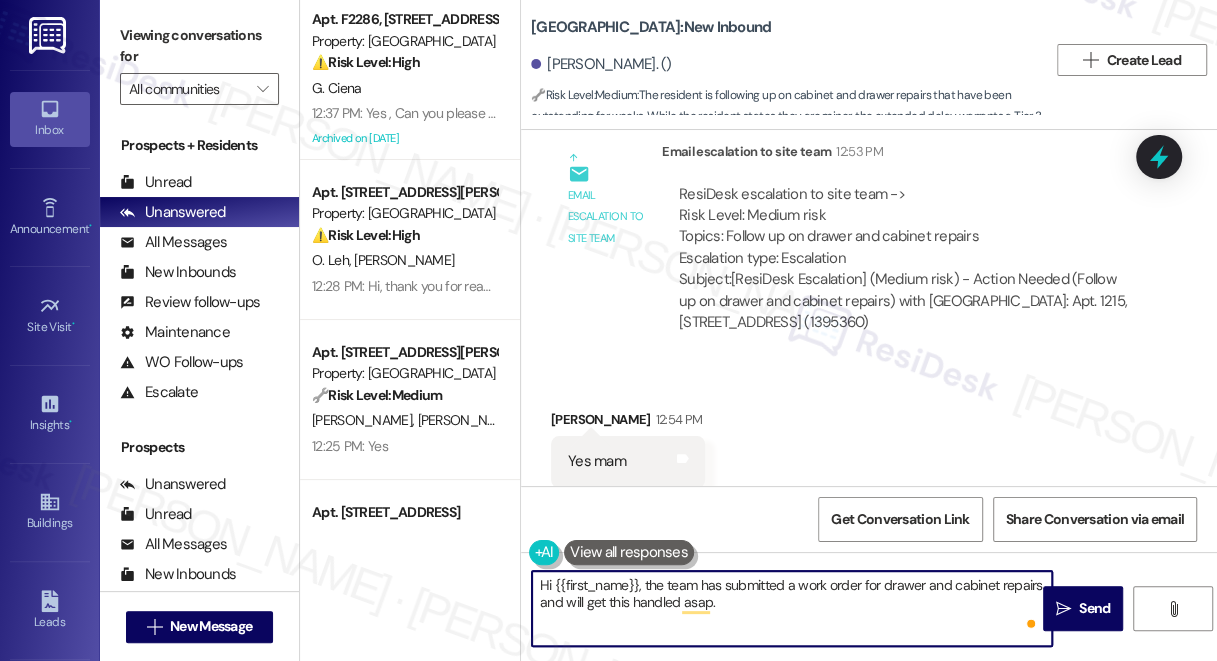 click on "Hi {{first_name}}, the team has submitted a work order for drawer and cabinet repairs and will get this handled asap." at bounding box center (792, 608) 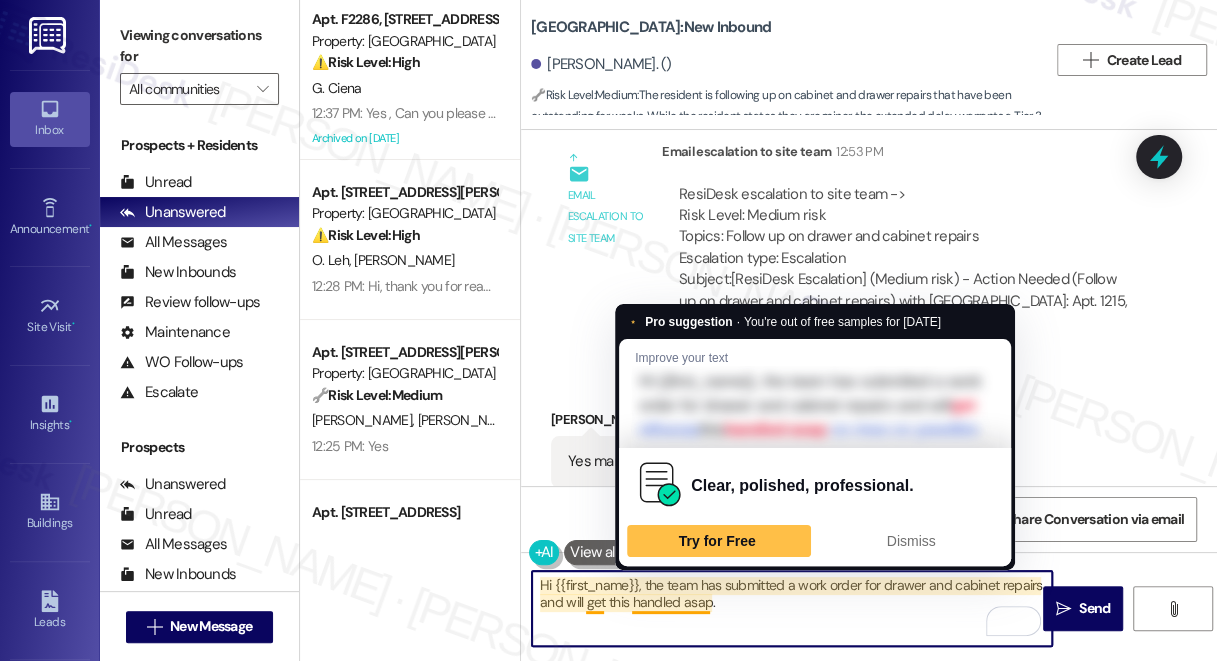 click on "Hi {{first_name}}, the team has submitted a work order for drawer and cabinet repairs and will get this handled asap." at bounding box center [792, 608] 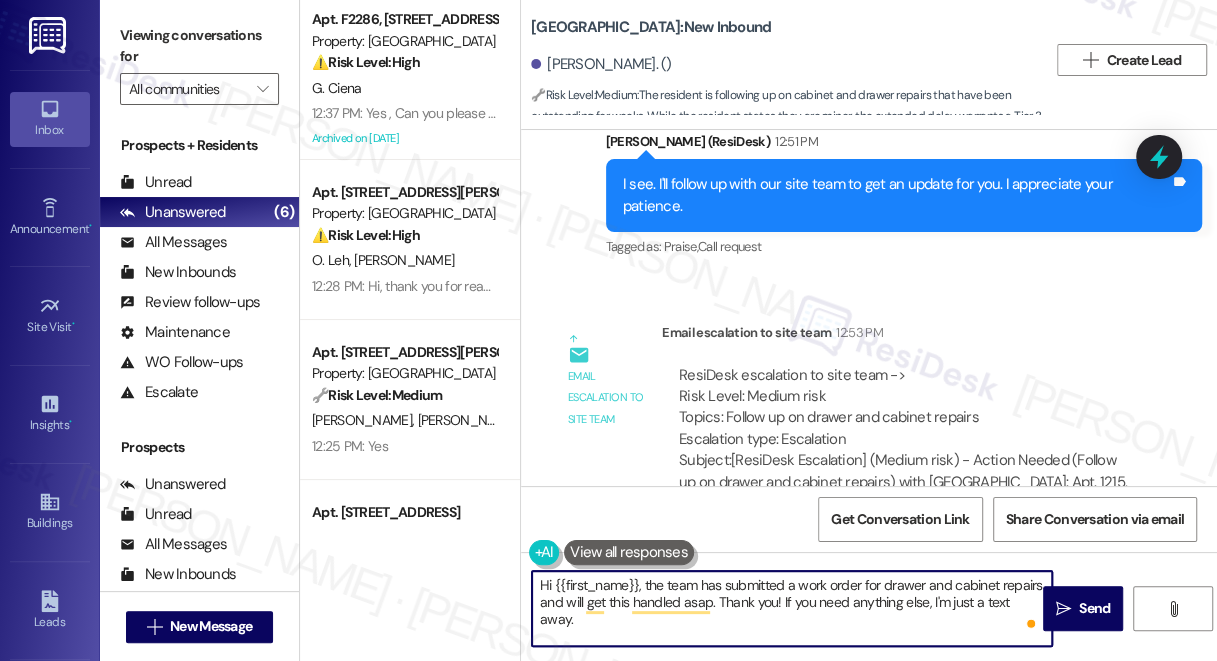 scroll, scrollTop: 16490, scrollLeft: 0, axis: vertical 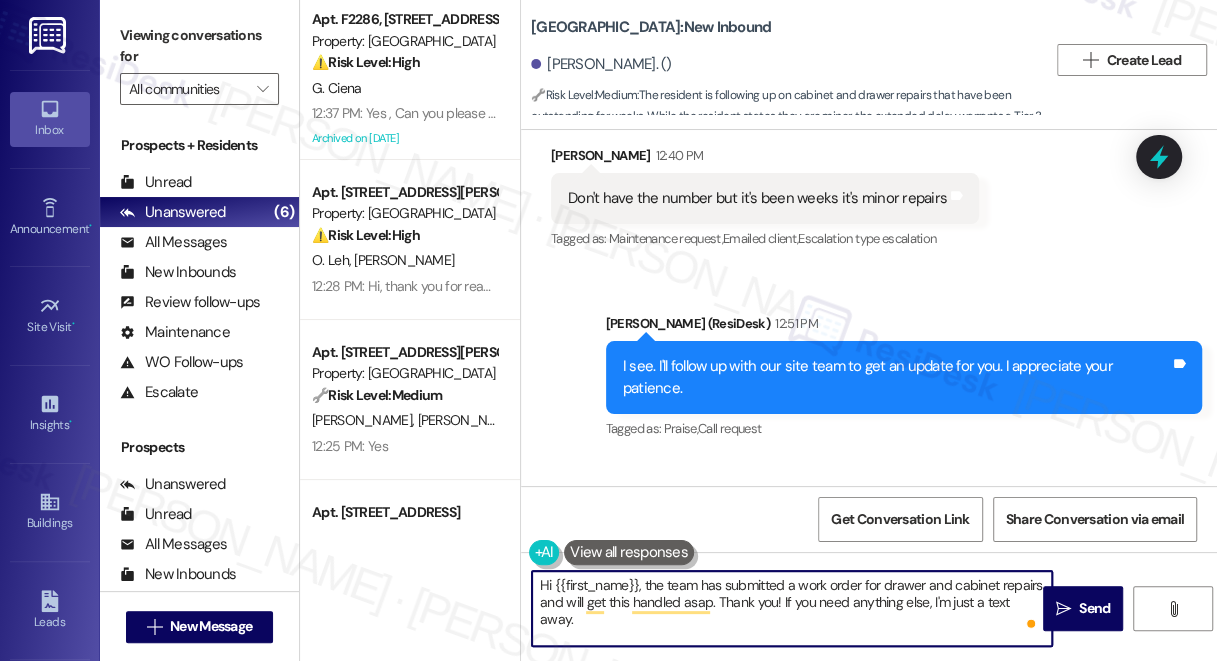 click on "I see. I'll follow up with our site team to get an update for you. I appreciate your patience." at bounding box center [896, 377] 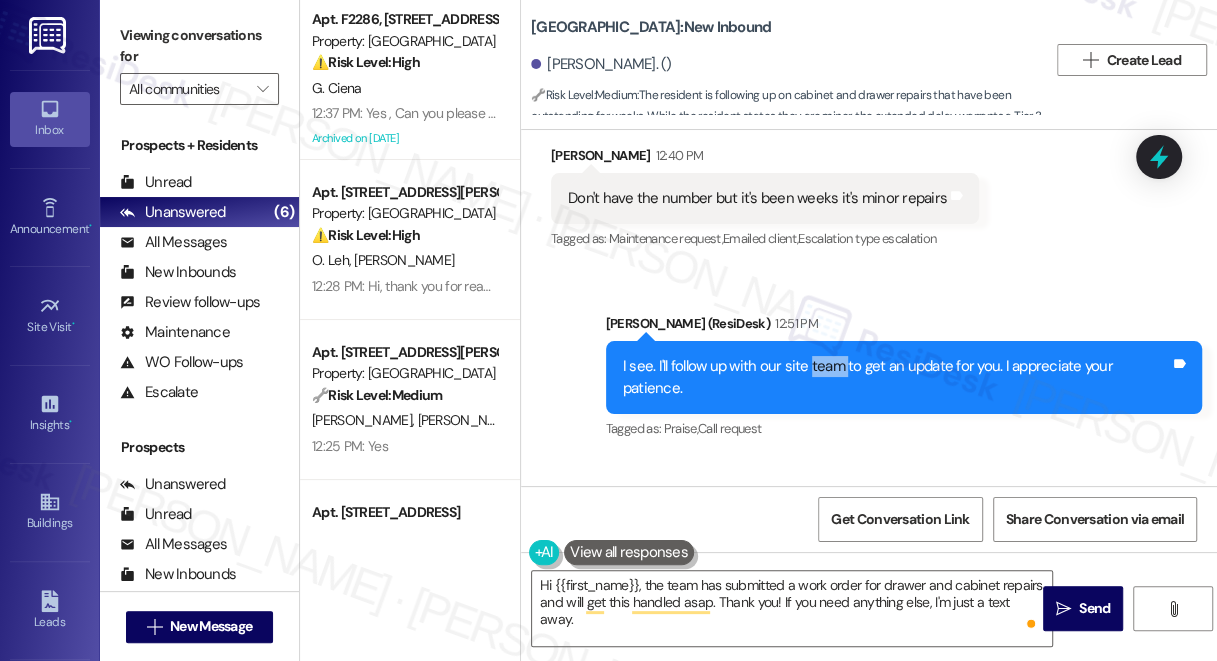 click on "I see. I'll follow up with our site team to get an update for you. I appreciate your patience." at bounding box center (896, 377) 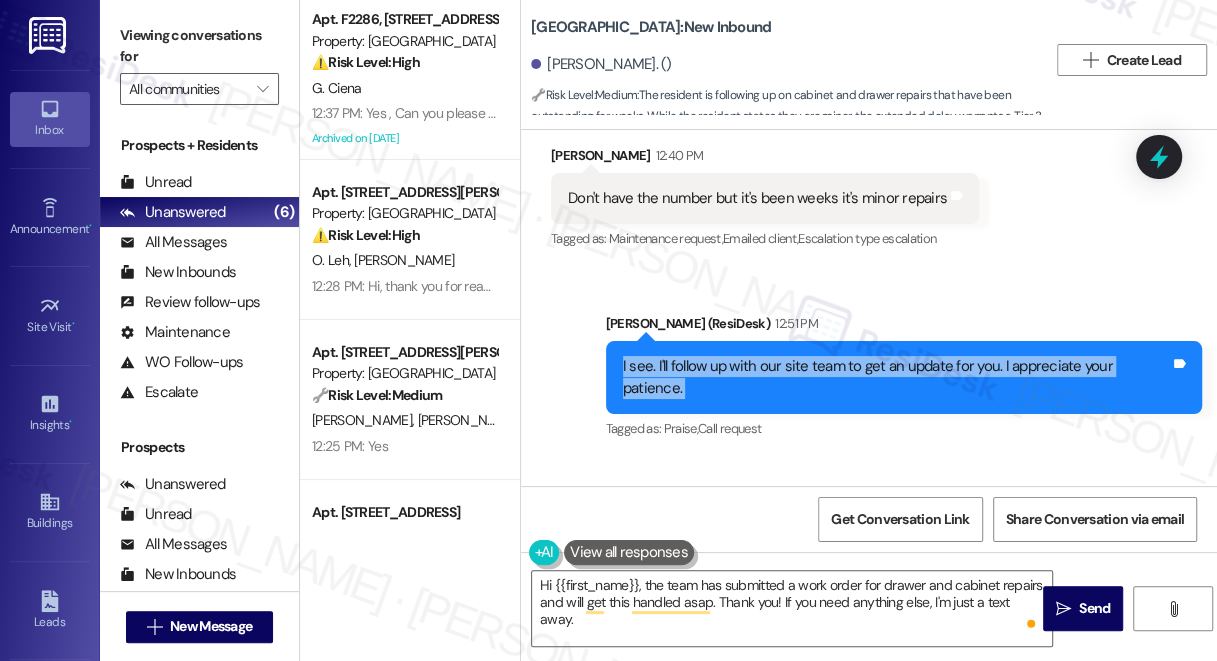 click on "I see. I'll follow up with our site team to get an update for you. I appreciate your patience." at bounding box center [896, 377] 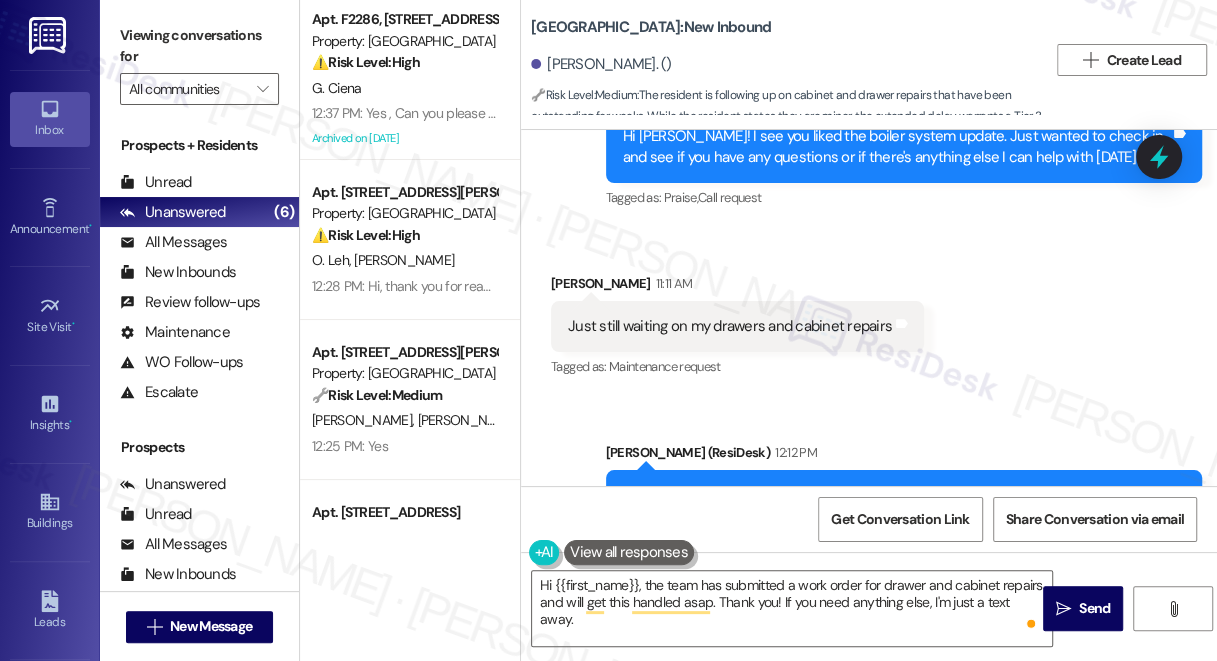 scroll, scrollTop: 15853, scrollLeft: 0, axis: vertical 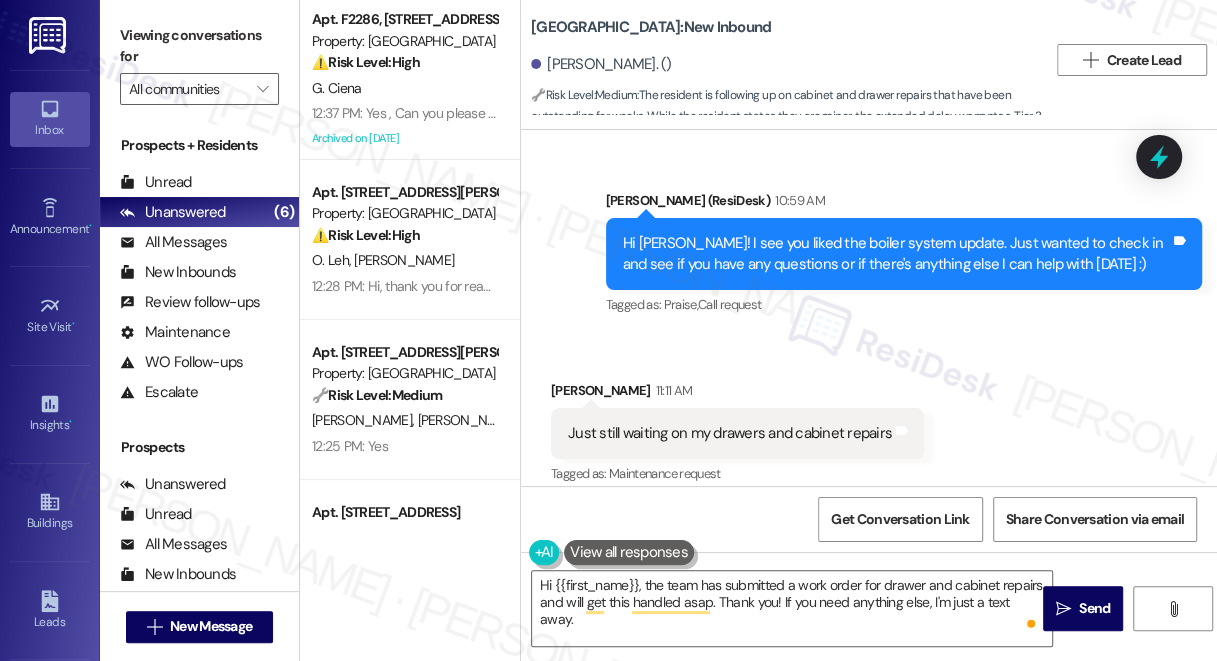click on "Hi Jermain! I see you liked the boiler system update. Just wanted to check in and see if you have any questions or if there's anything else I can help with today :)" at bounding box center [896, 254] 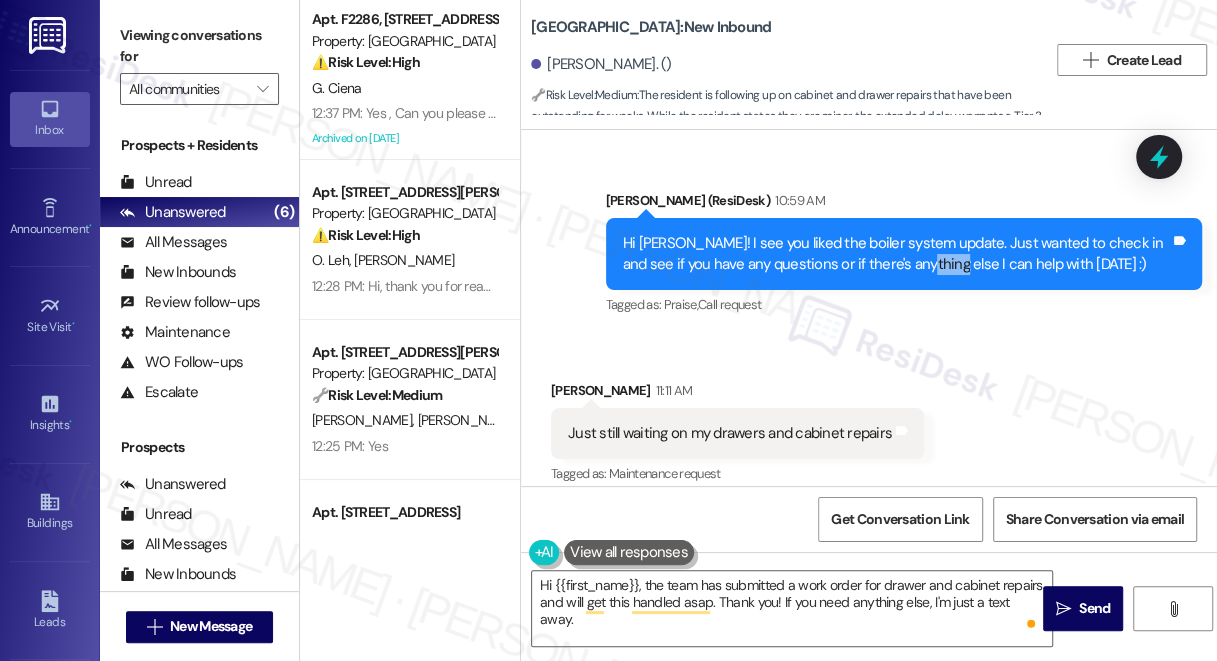 click on "Hi Jermain! I see you liked the boiler system update. Just wanted to check in and see if you have any questions or if there's anything else I can help with today :)" at bounding box center (896, 254) 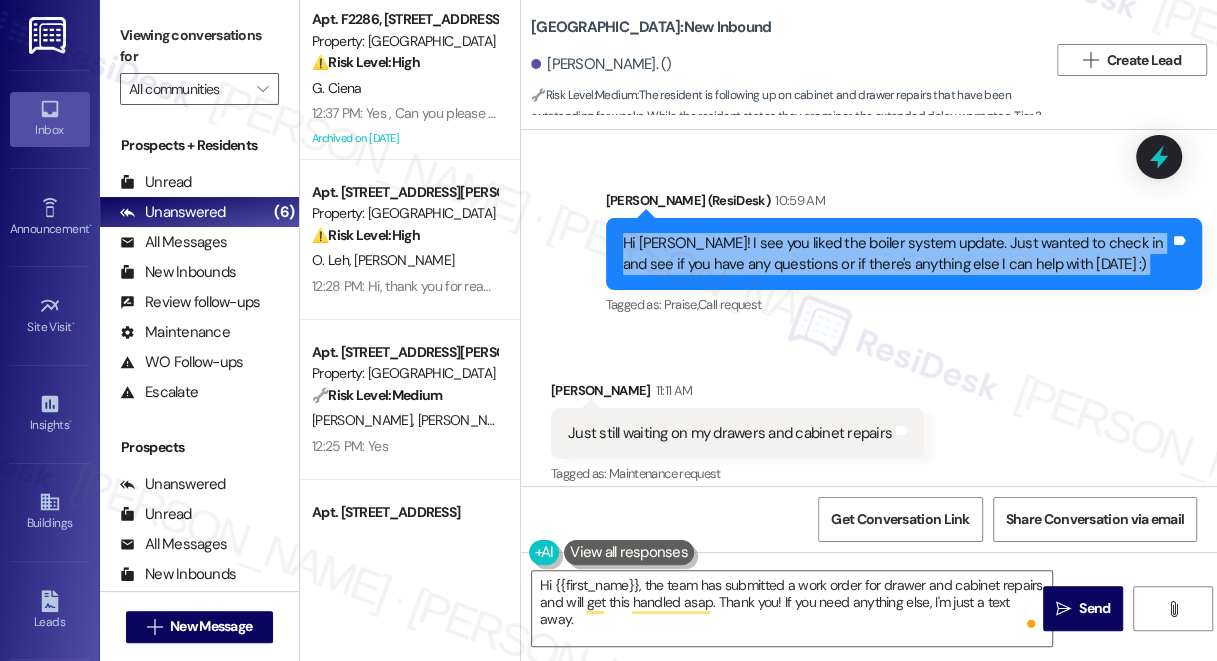 click on "Hi Jermain! I see you liked the boiler system update. Just wanted to check in and see if you have any questions or if there's anything else I can help with today :)" at bounding box center (896, 254) 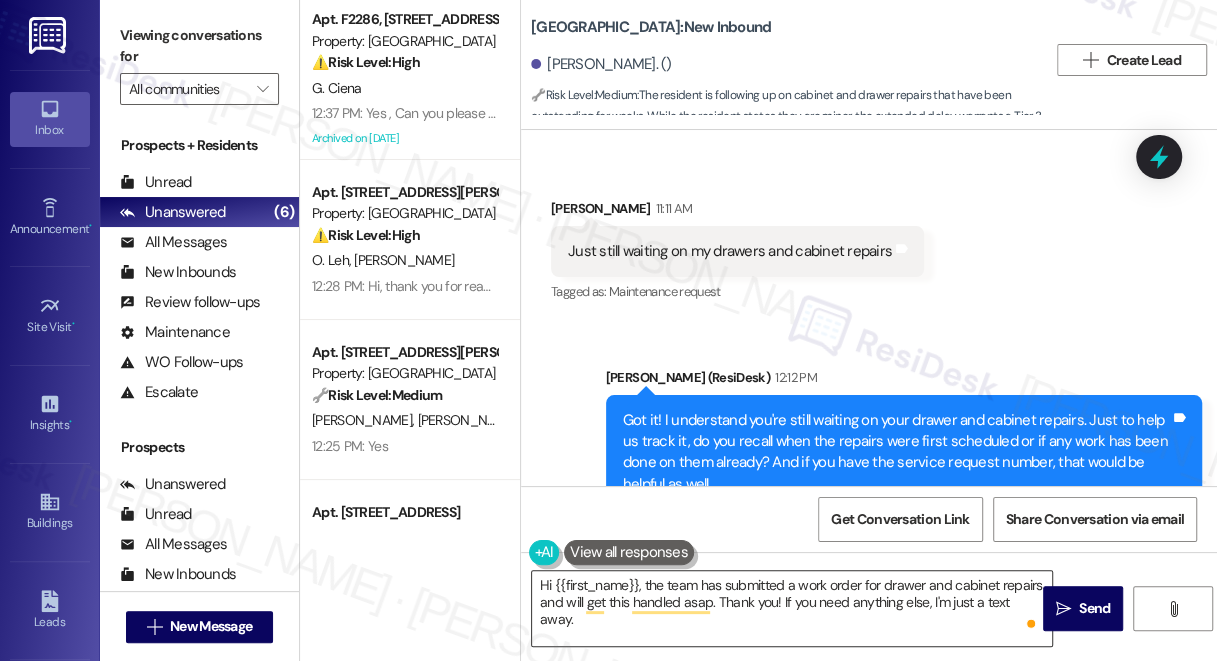 click on "Hi {{first_name}}, the team has submitted a work order for drawer and cabinet repairs and will get this handled asap. Thank you! If you need anything else, I'm just a text away." at bounding box center (792, 608) 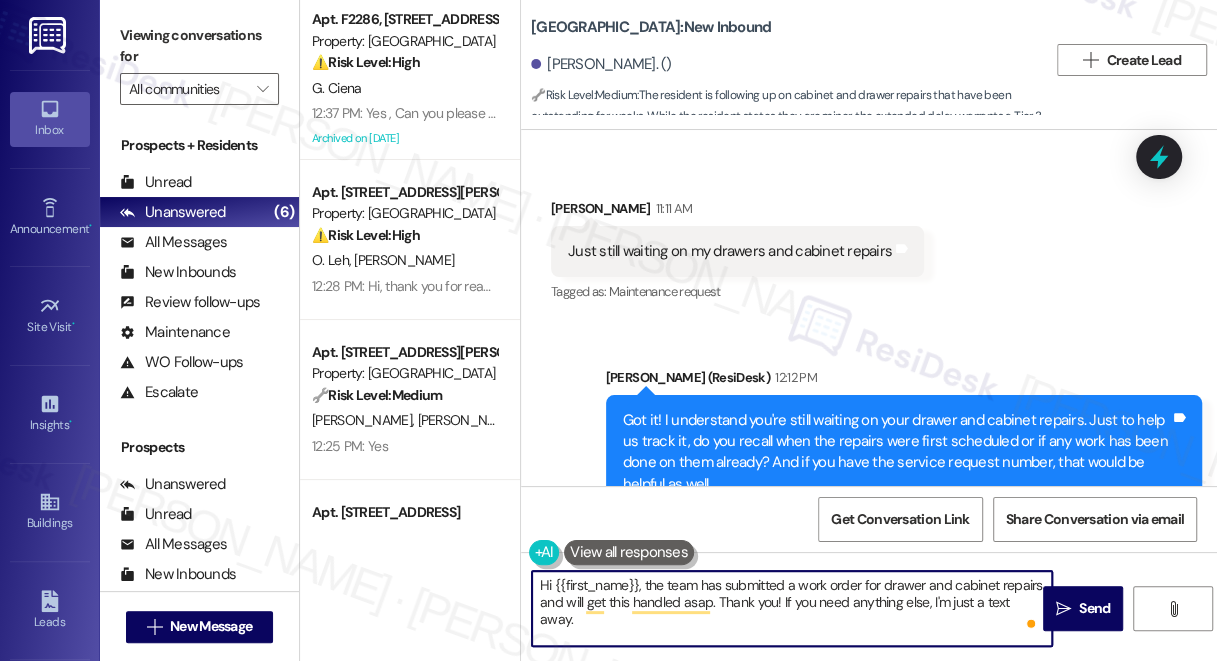 click on "Hi {{first_name}}, the team has submitted a work order for drawer and cabinet repairs and will get this handled asap. Thank you! If you need anything else, I'm just a text away." at bounding box center [792, 608] 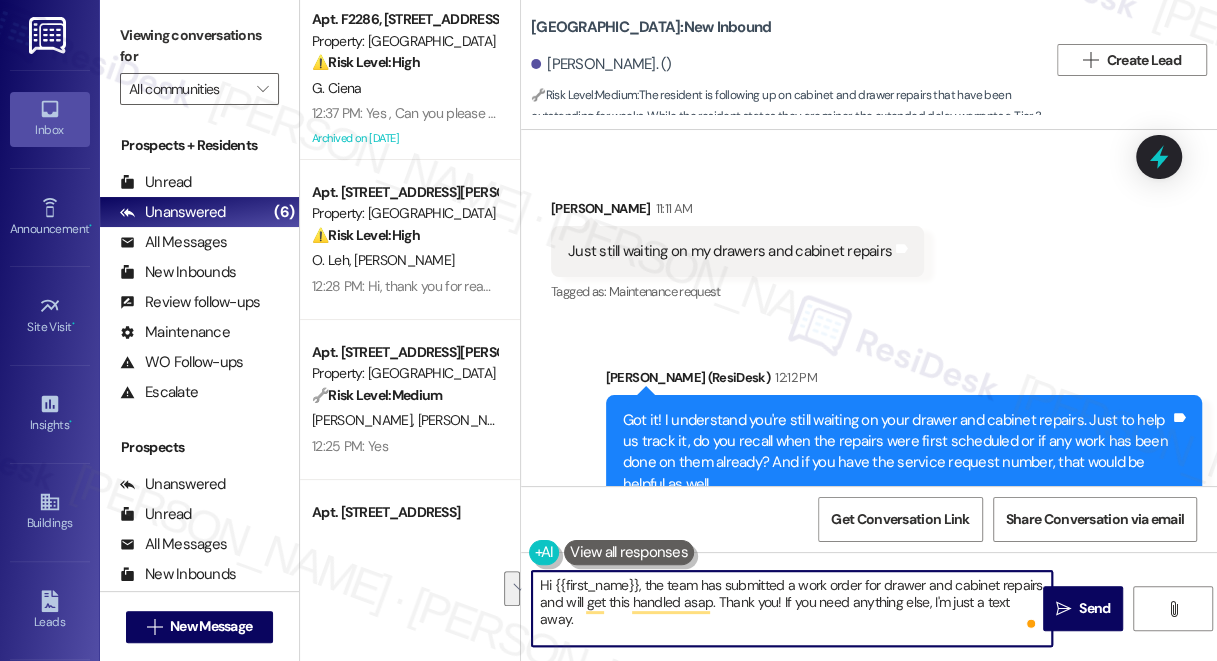 click on "Sent via SMS Sarah   (ResiDesk) 12:12 PM Got it! I understand you're still waiting on your drawer and cabinet repairs. Just to help us track it, do you recall when the repairs were first scheduled or if any work has been done on them already? And if you have the service request number, that would be helpful as well. Tags and notes Tagged as:   Maintenance ,  Click to highlight conversations about Maintenance Maintenance request ,  Click to highlight conversations about Maintenance request Call request Click to highlight conversations about Call request" at bounding box center (869, 438) 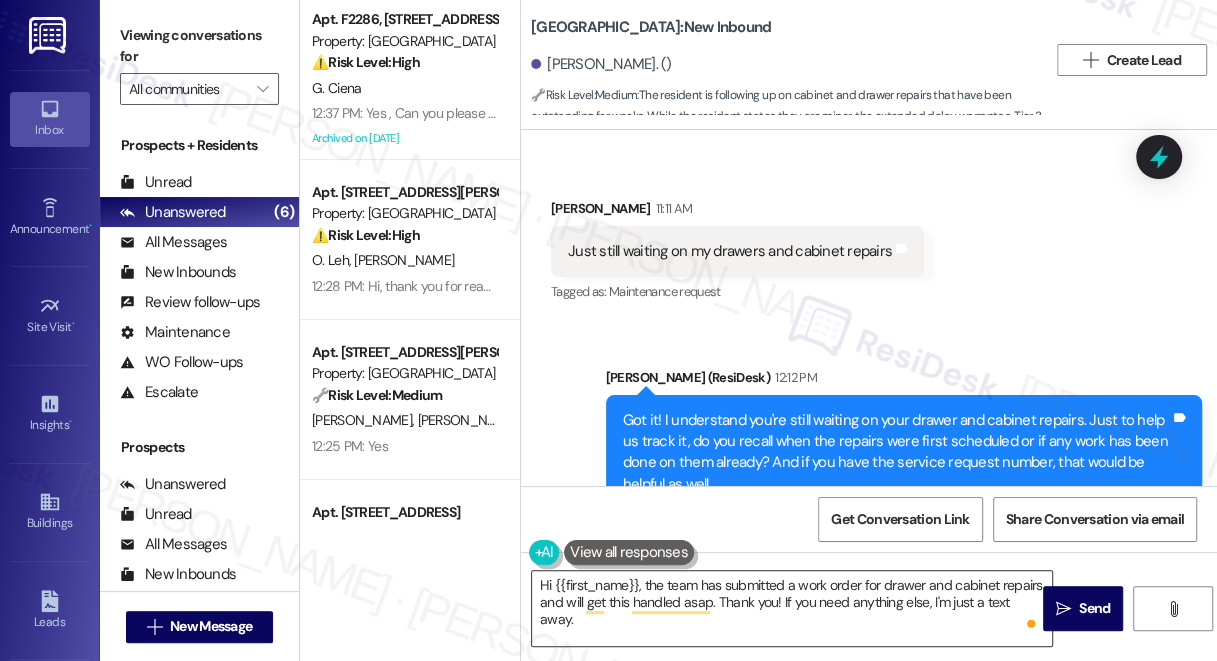 click on "Hi {{first_name}}, the team has submitted a work order for drawer and cabinet repairs and will get this handled asap. Thank you! If you need anything else, I'm just a text away." at bounding box center (792, 608) 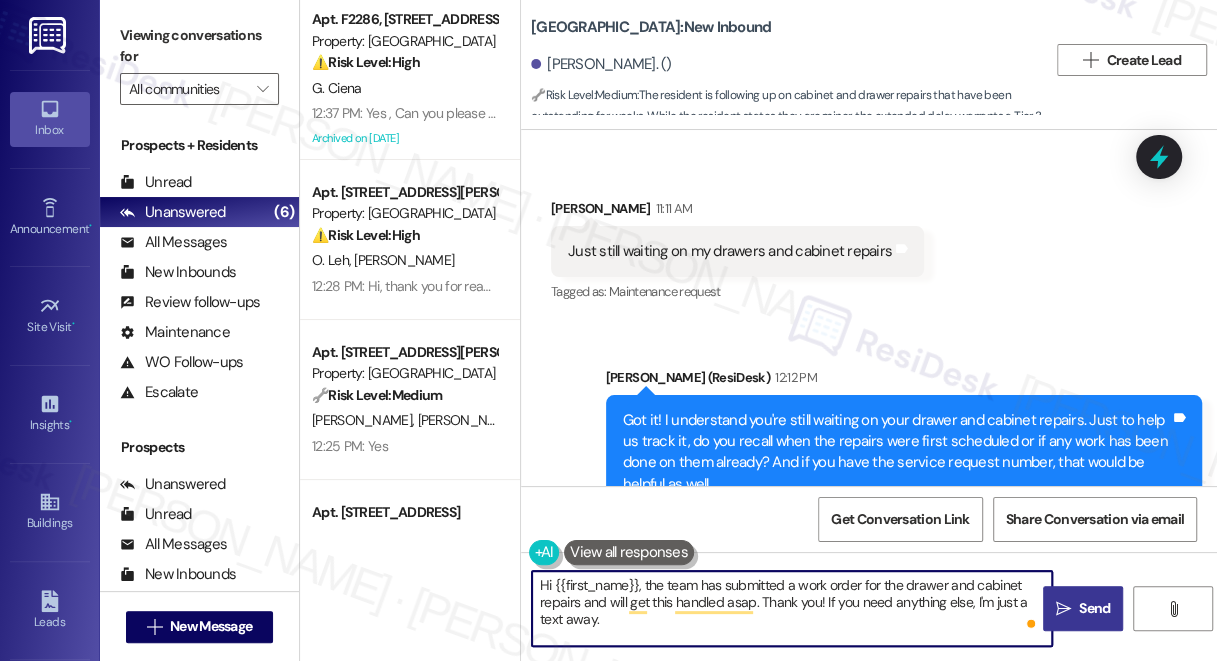 type on "Hi {{first_name}}, the team has submitted a work order for the drawer and cabinet repairs and will get this handled asap. Thank you! If you need anything else, I'm just a text away." 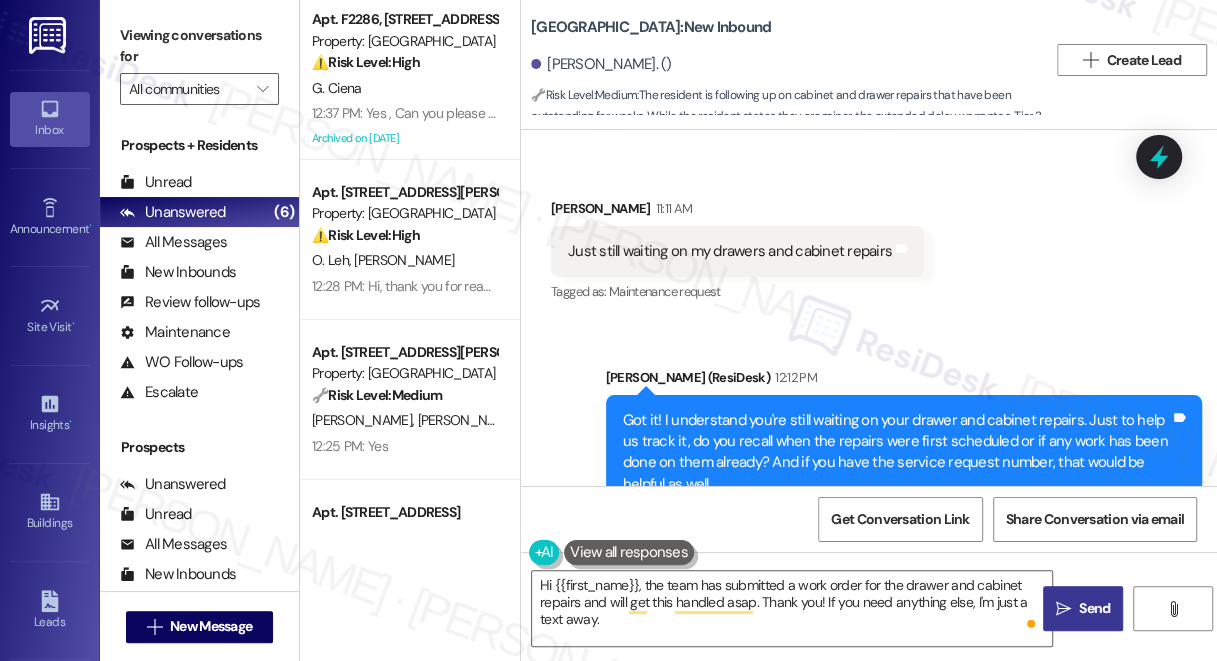 click on "Send" at bounding box center (1094, 608) 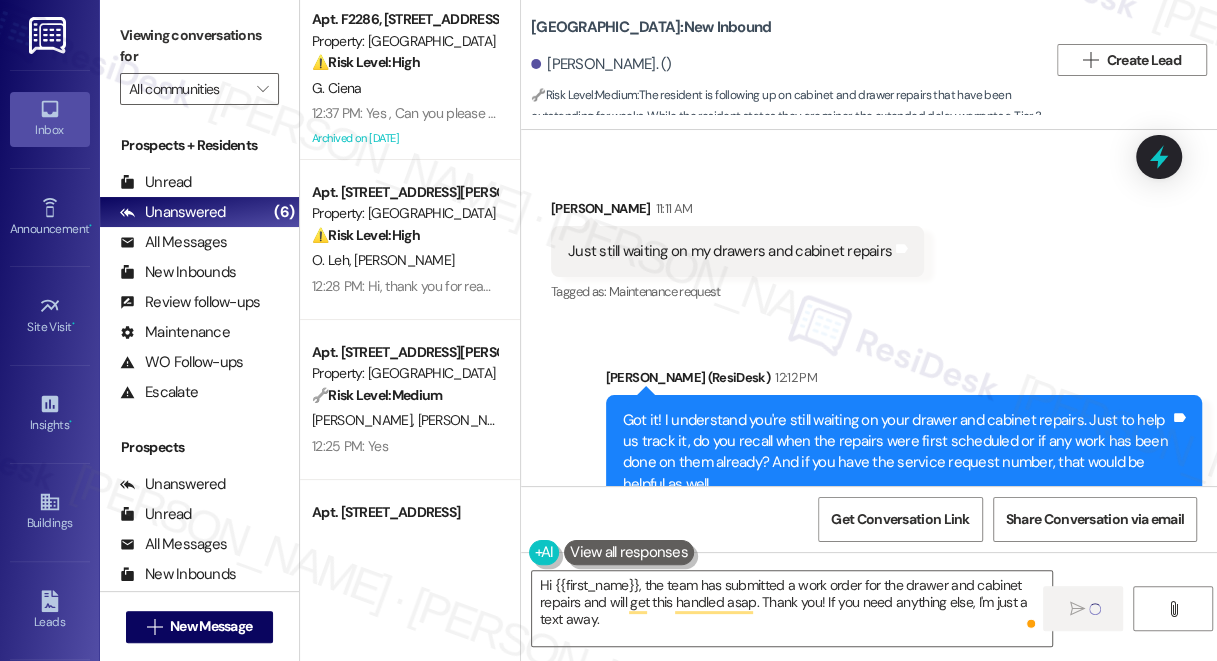type 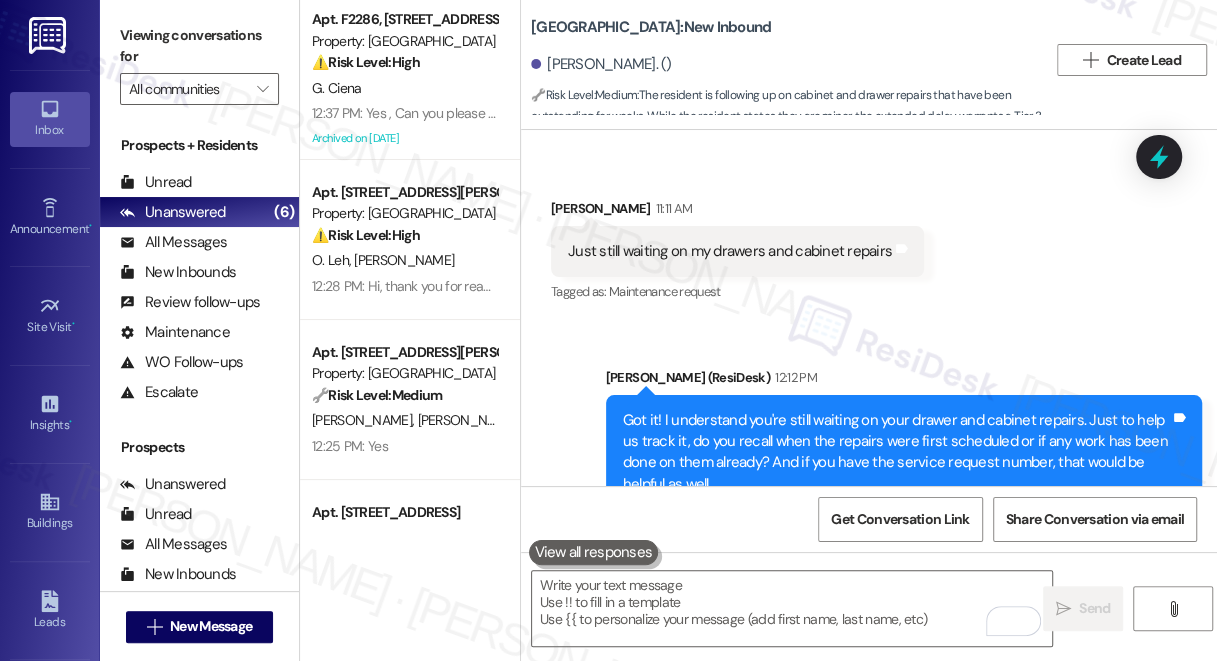 drag, startPoint x: 1147, startPoint y: 382, endPoint x: 768, endPoint y: 331, distance: 382.41602 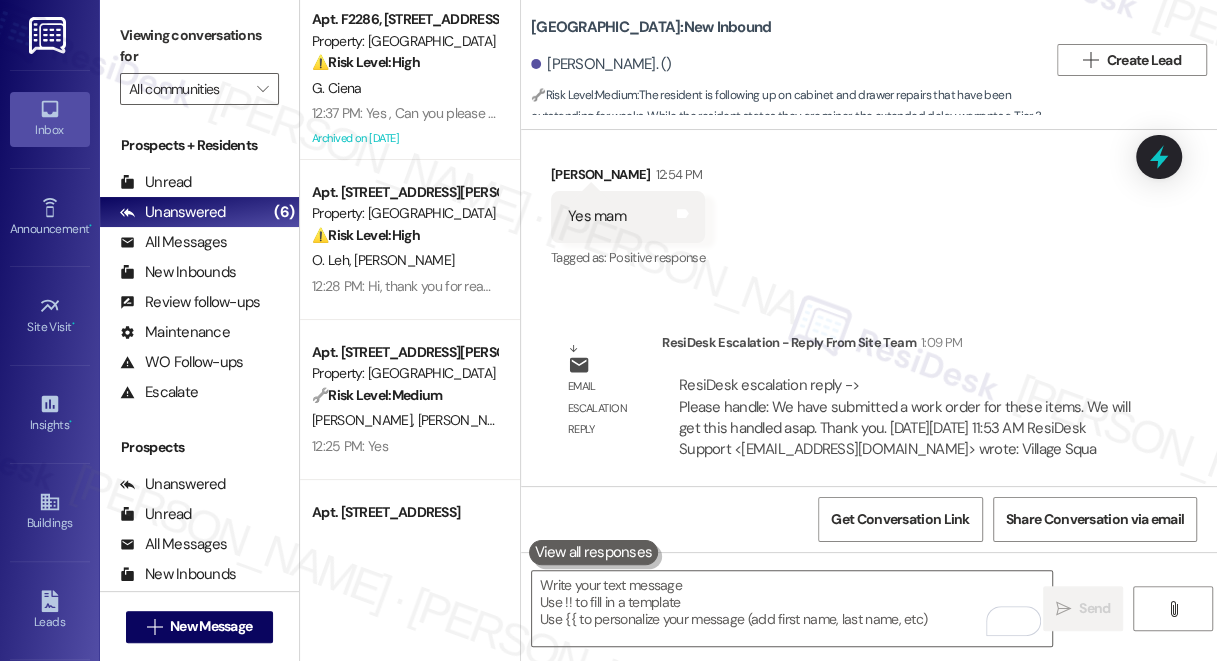scroll, scrollTop: 17126, scrollLeft: 0, axis: vertical 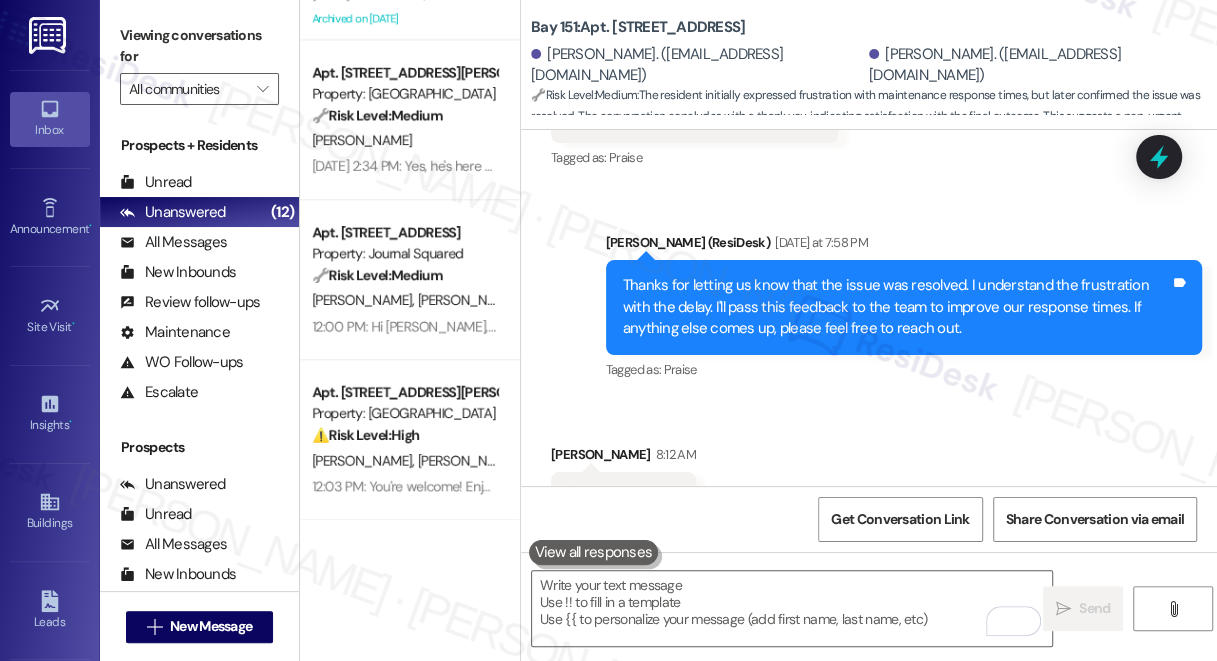 click on "Viewing conversations for" at bounding box center (199, 46) 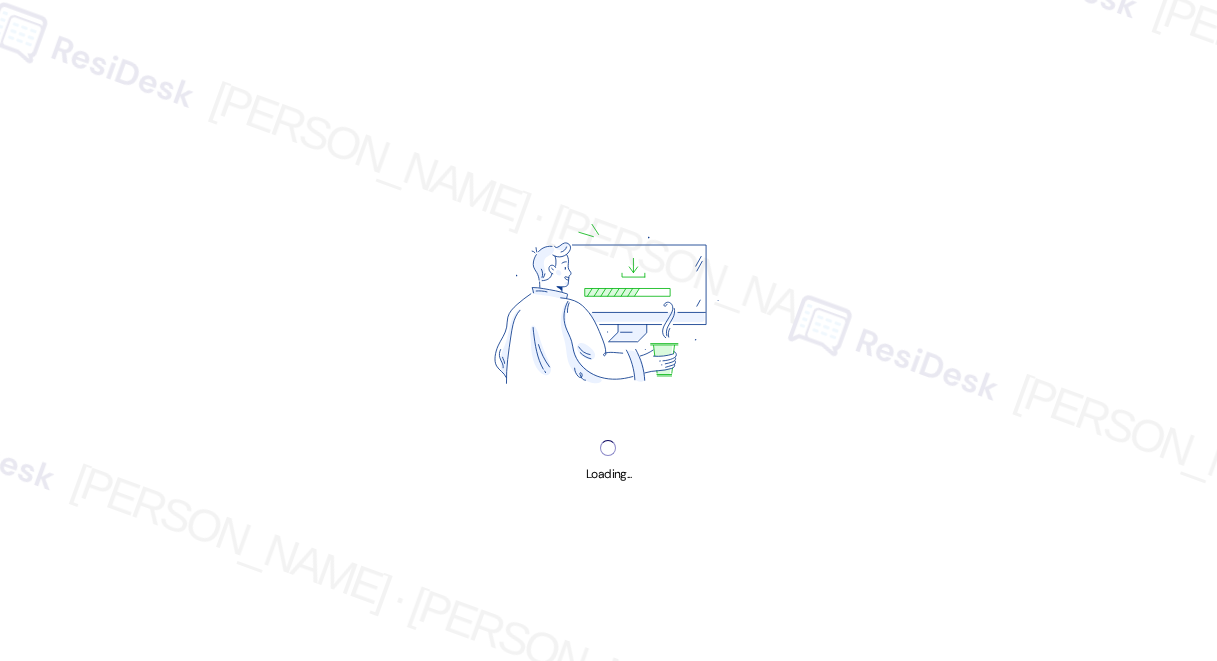 scroll, scrollTop: 0, scrollLeft: 0, axis: both 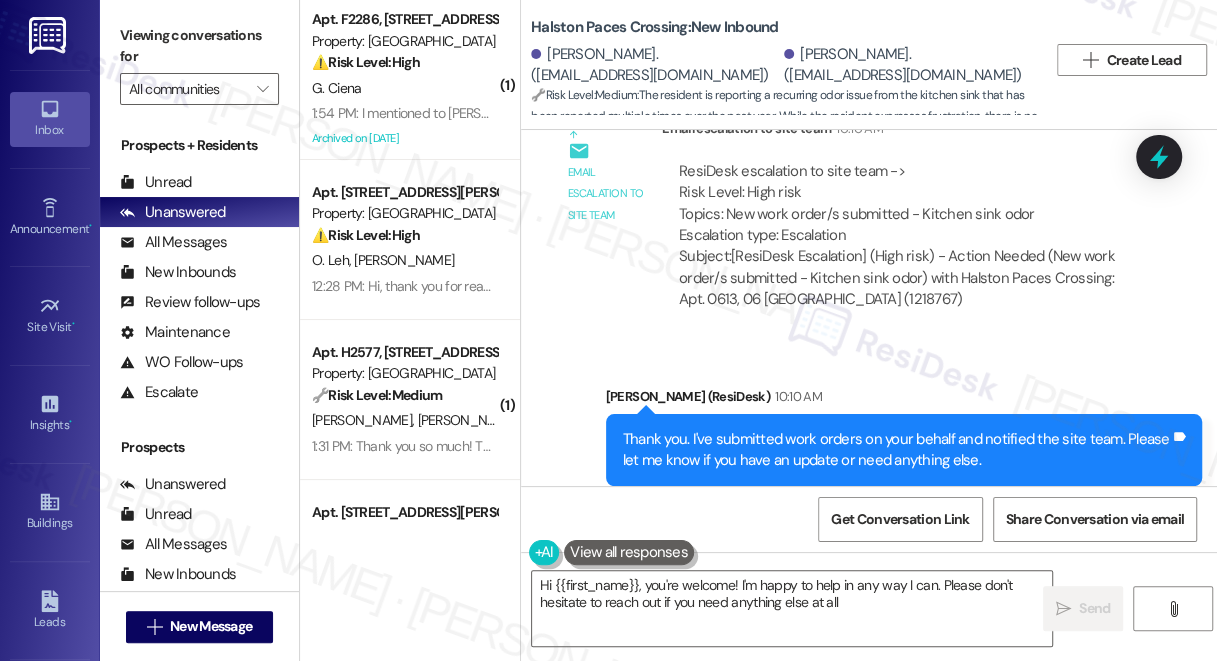 type on "Hi {{first_name}}, you're welcome! I'm happy to help in any way I can. Please don't hesitate to reach out if you need anything else at all!" 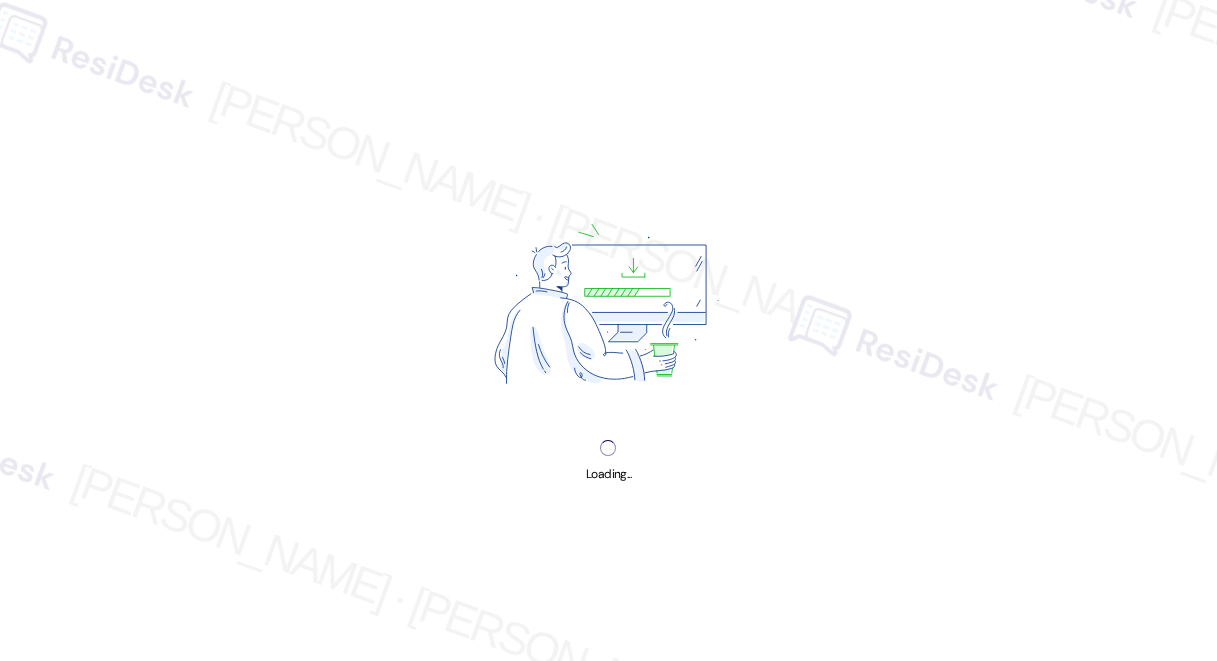 scroll, scrollTop: 0, scrollLeft: 0, axis: both 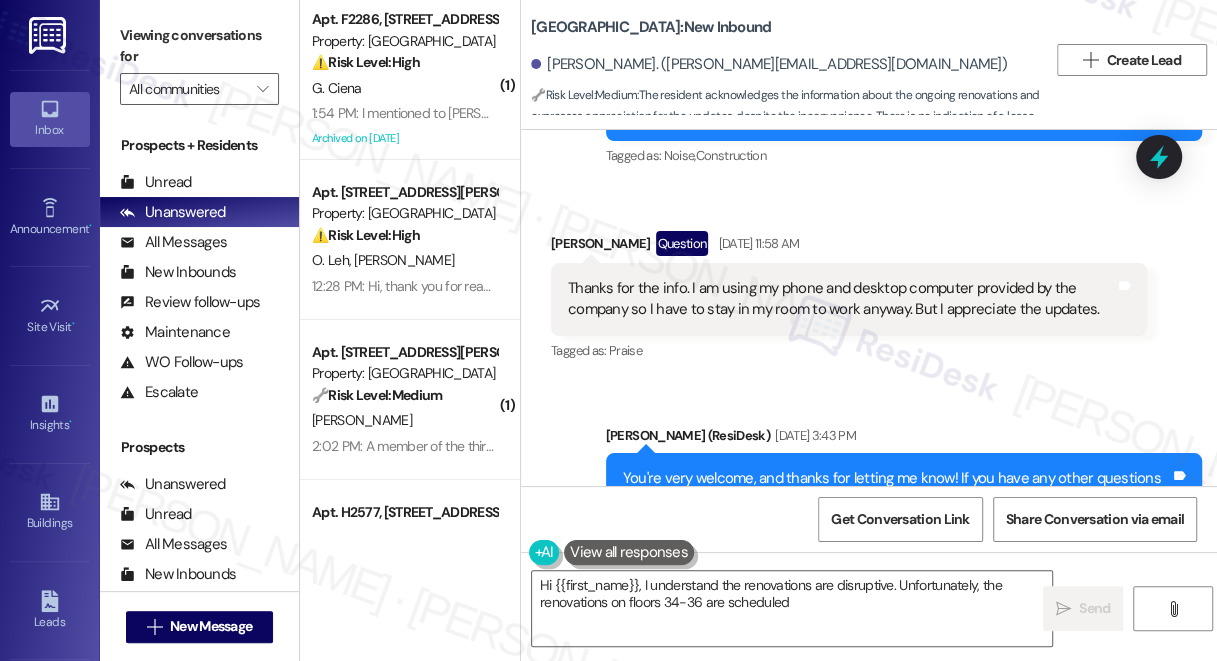 click on "You're very welcome, and thanks for letting me know! If you have any other questions or concerns, I'm just a text away. Have a wonderful weekend ahead! :)" at bounding box center [896, 489] 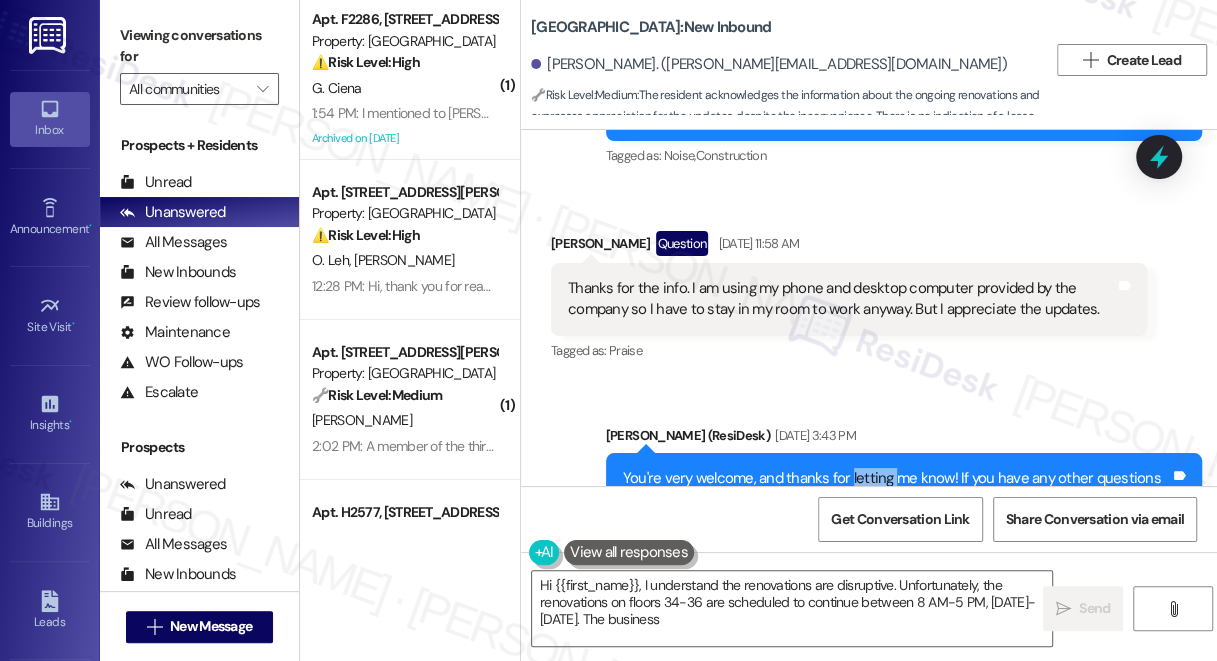 click on "You're very welcome, and thanks for letting me know! If you have any other questions or concerns, I'm just a text away. Have a wonderful weekend ahead! :)" at bounding box center [896, 489] 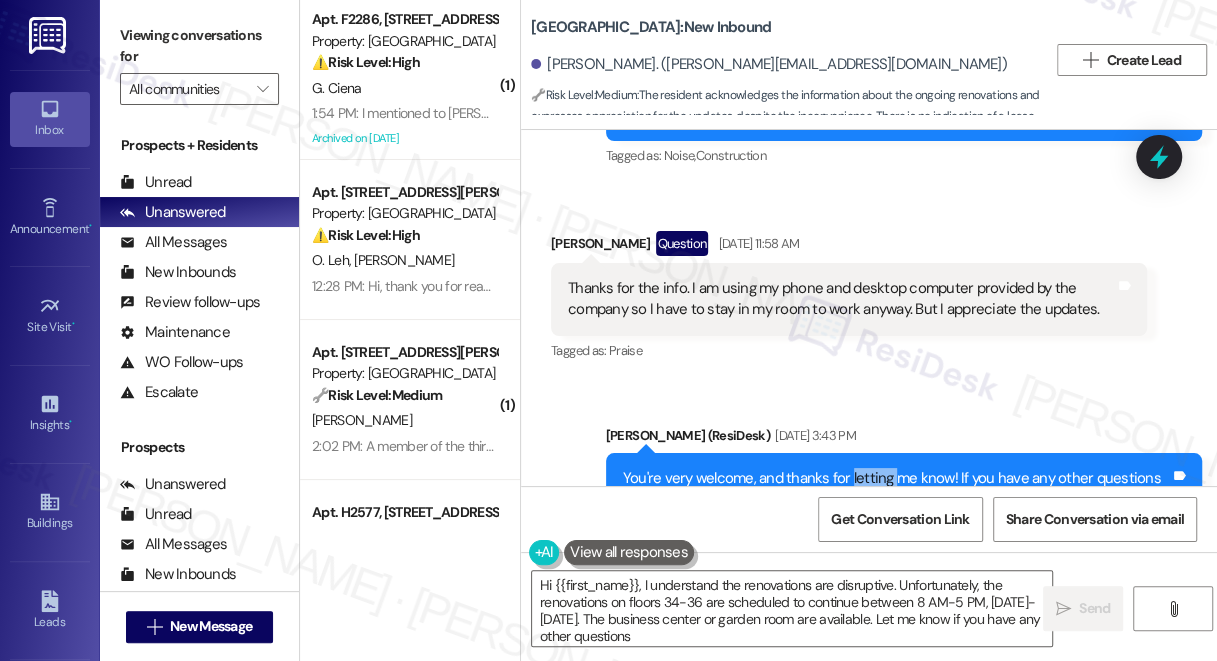 type on "Hi {{first_name}}, I understand the renovations are disruptive. Unfortunately, the renovations on floors 34-36 are scheduled to continue between 8 AM-5 PM, [DATE]-[DATE]. The business center or garden room are available. Let me know if you have any other questions!" 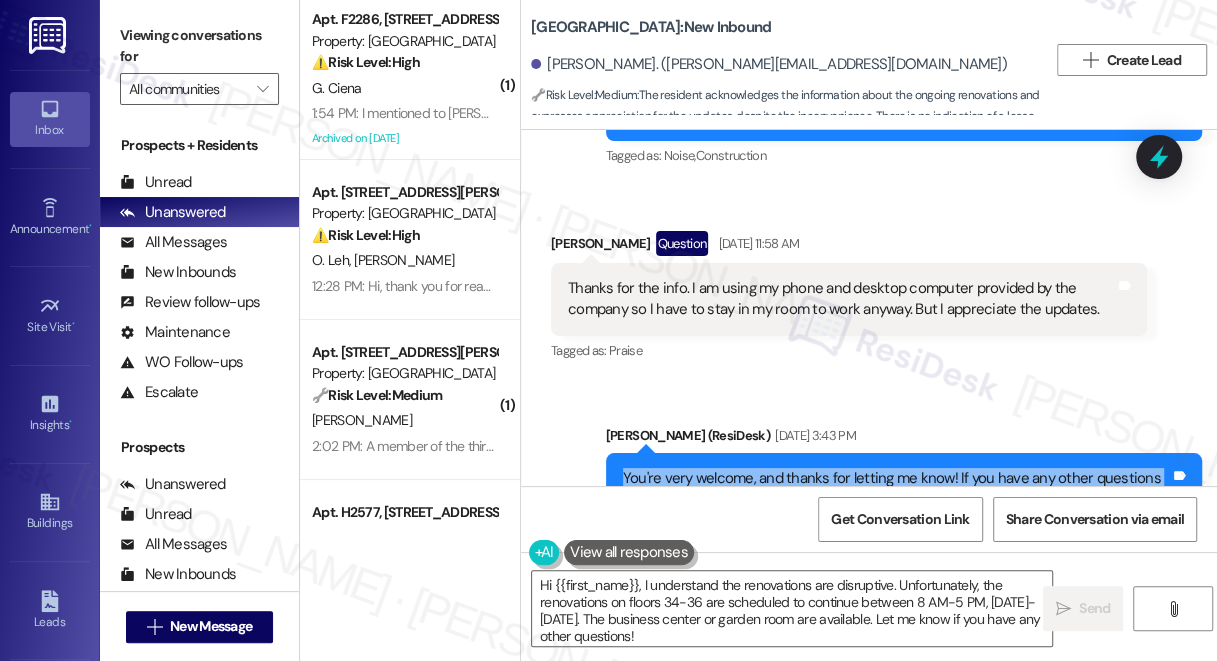 click on "You're very welcome, and thanks for letting me know! If you have any other questions or concerns, I'm just a text away. Have a wonderful weekend ahead! :)" at bounding box center (896, 489) 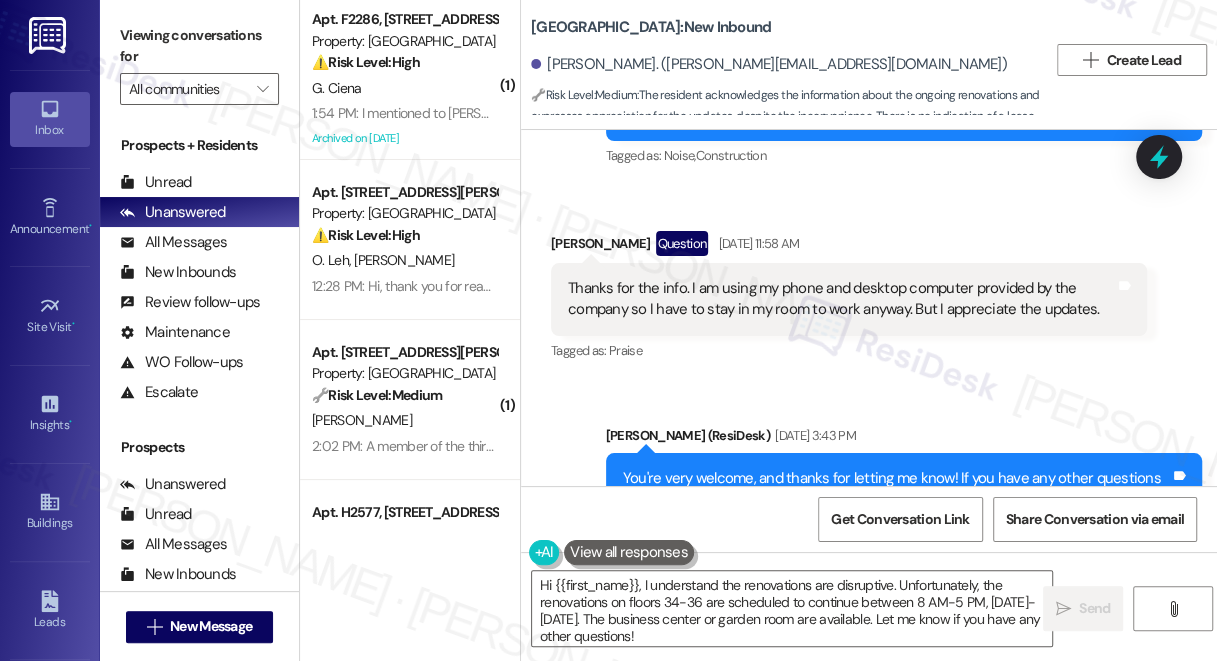 click on "Sarah   (ResiDesk) Jul 18, 2025 at 3:43 PM" at bounding box center [904, 439] 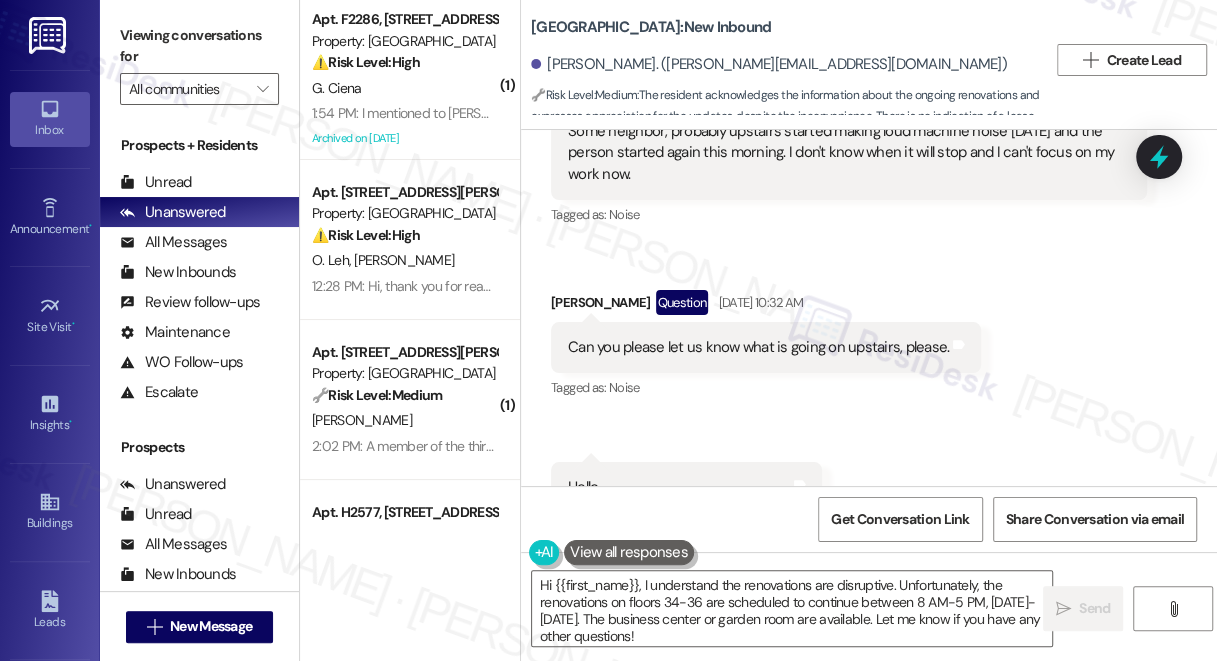 scroll, scrollTop: 8754, scrollLeft: 0, axis: vertical 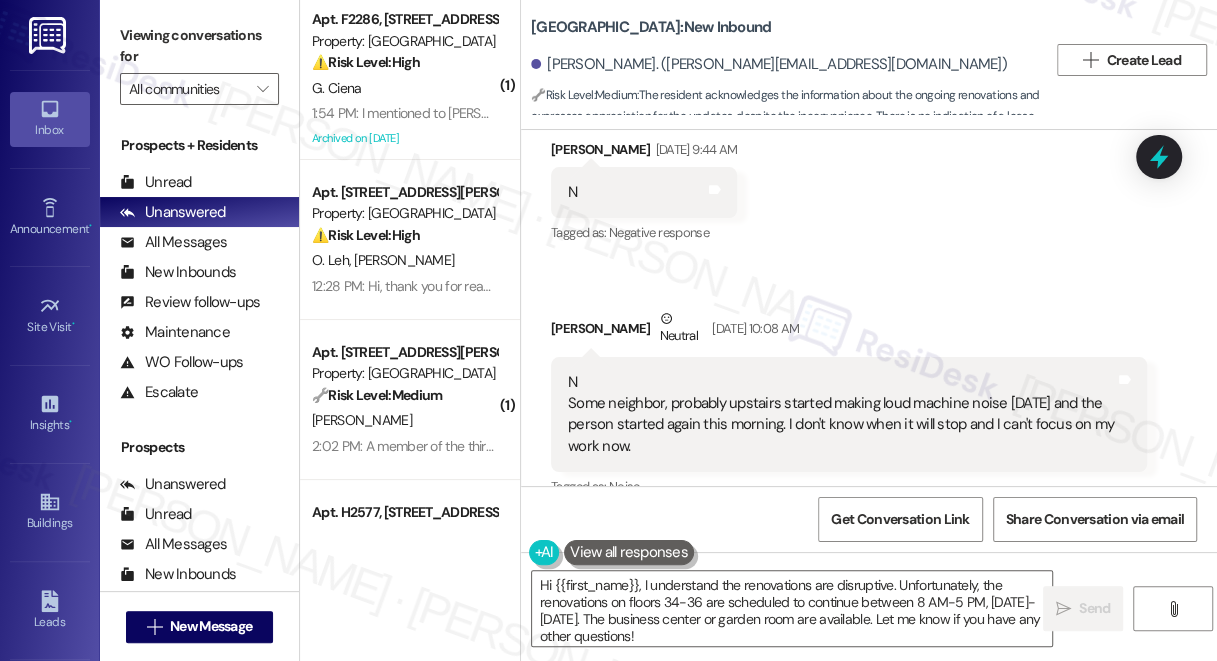 click on "N
Some neighbor, probably upstairs started making loud machine noise yesterday and the person started again this morning. I don't know when it will stop and I can't focus on my work now." at bounding box center (841, 415) 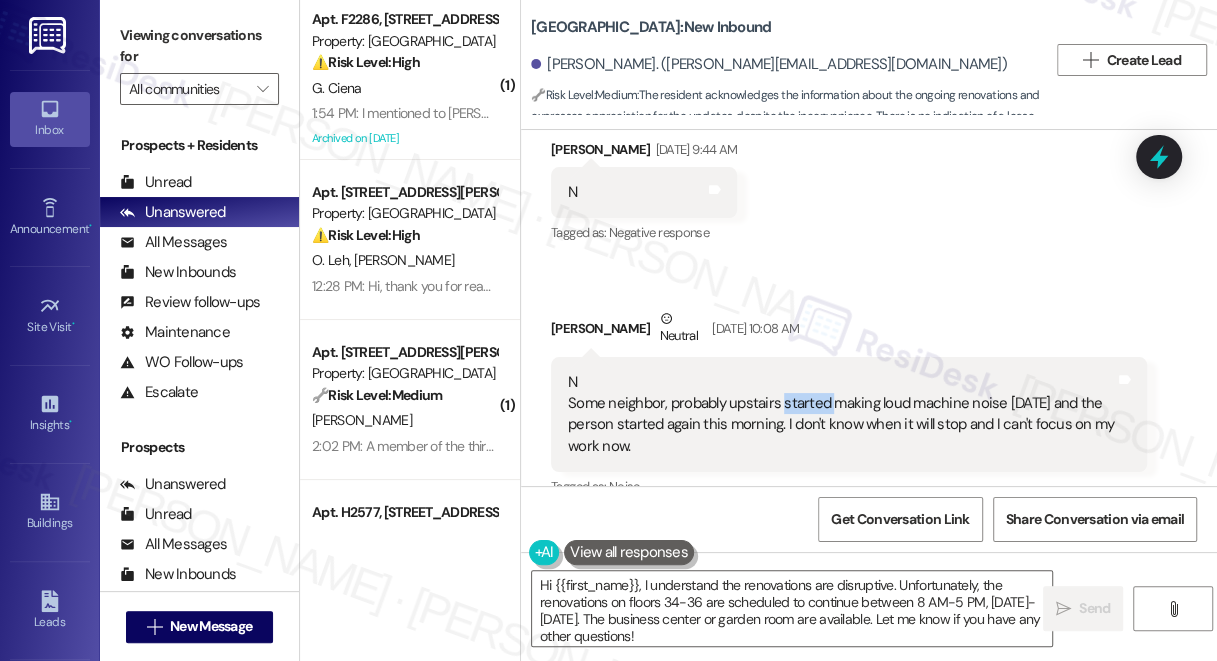 click on "N
Some neighbor, probably upstairs started making loud machine noise yesterday and the person started again this morning. I don't know when it will stop and I can't focus on my work now." at bounding box center [841, 415] 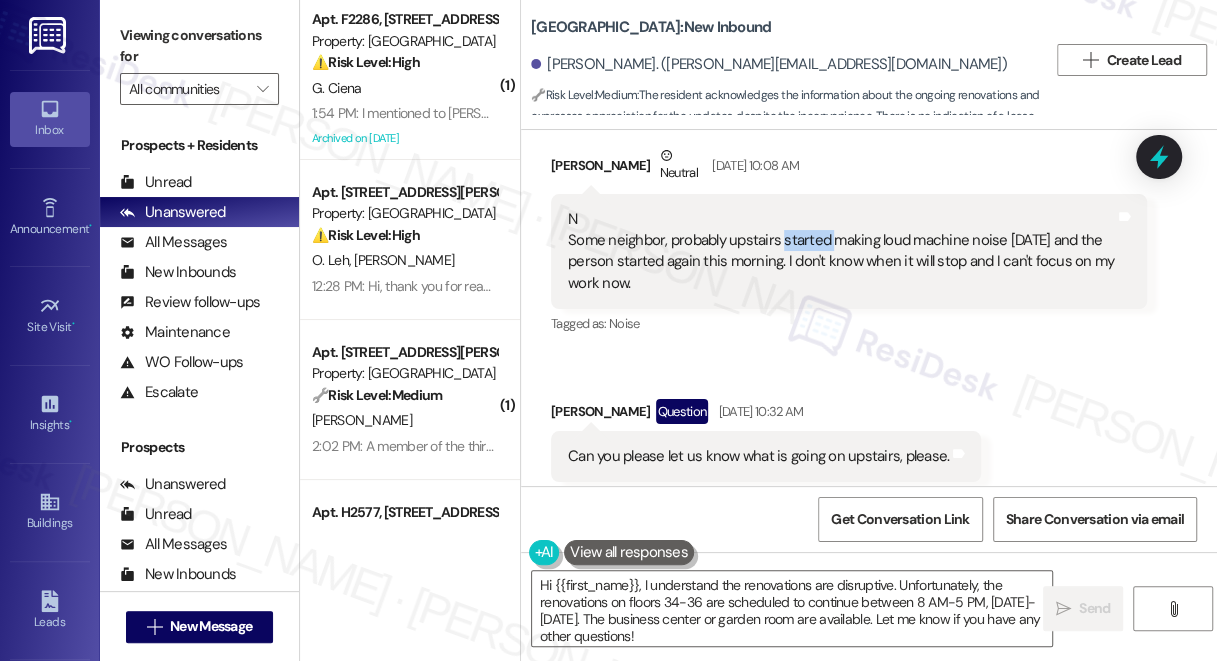 scroll, scrollTop: 9026, scrollLeft: 0, axis: vertical 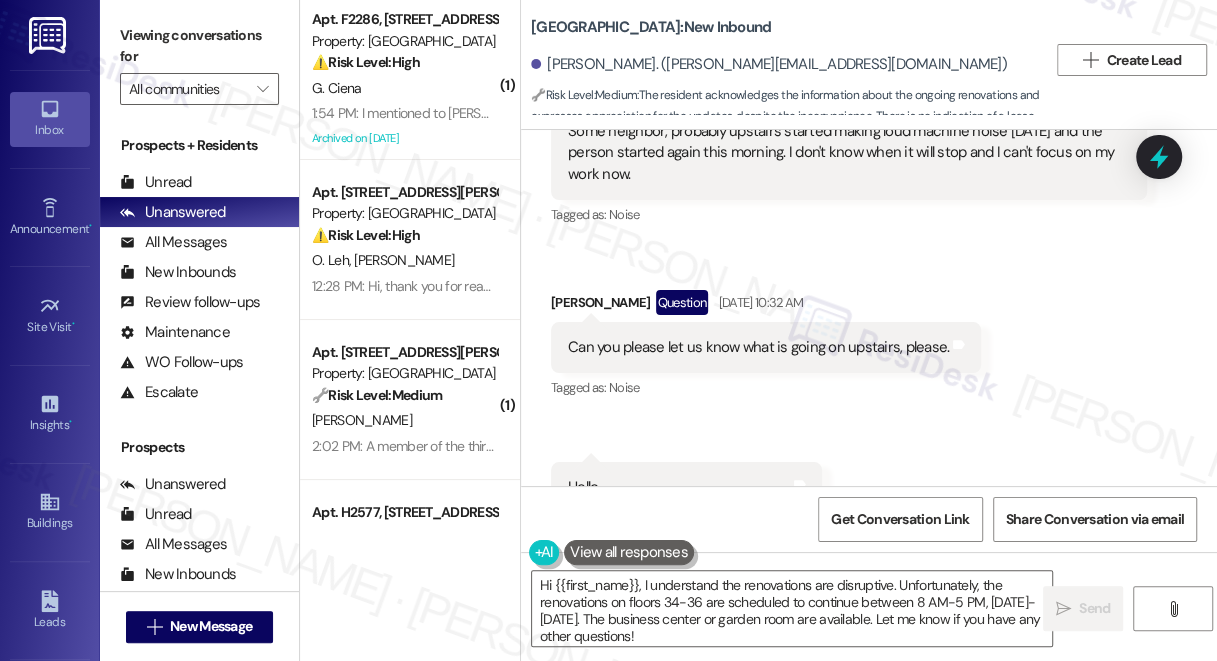 click on "Can you please let us know what is going on upstairs, please." at bounding box center [758, 347] 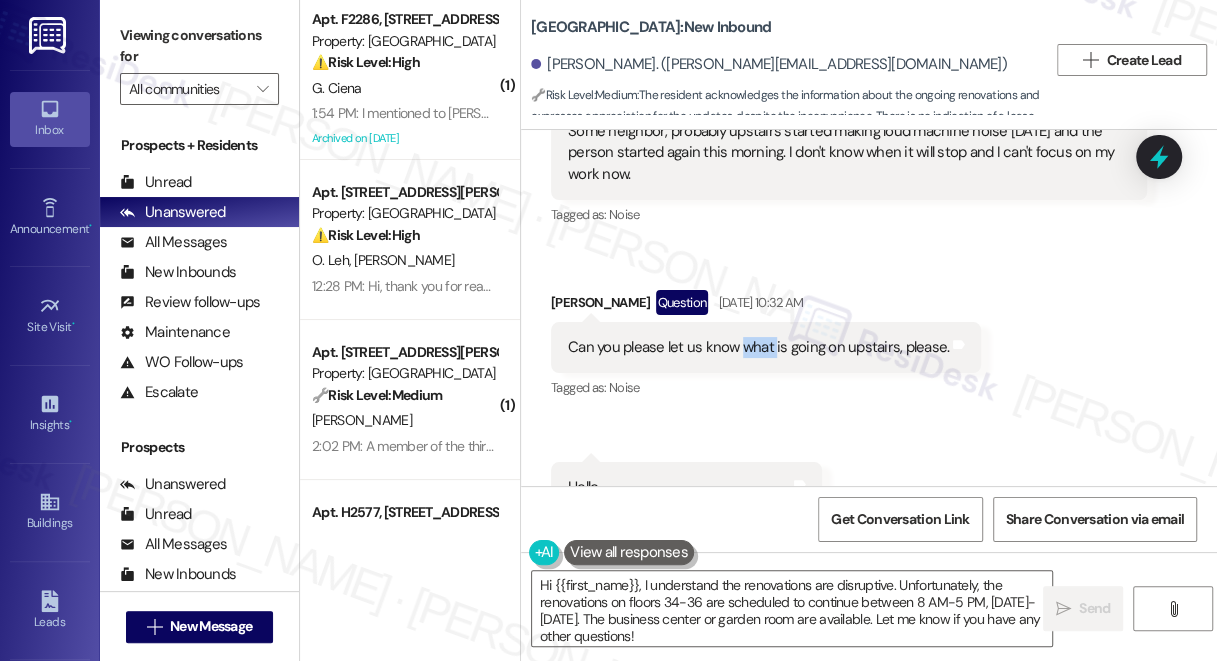 click on "Can you please let us know what is going on upstairs, please." at bounding box center [758, 347] 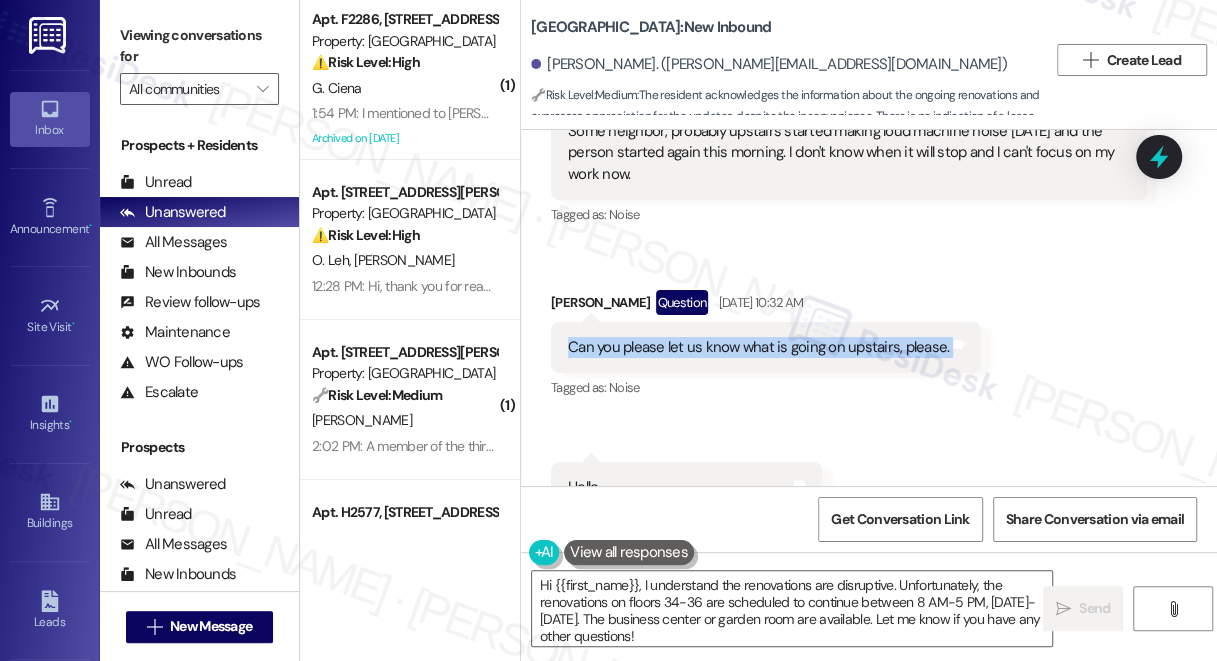 click on "Can you please let us know what is going on upstairs, please." at bounding box center (758, 347) 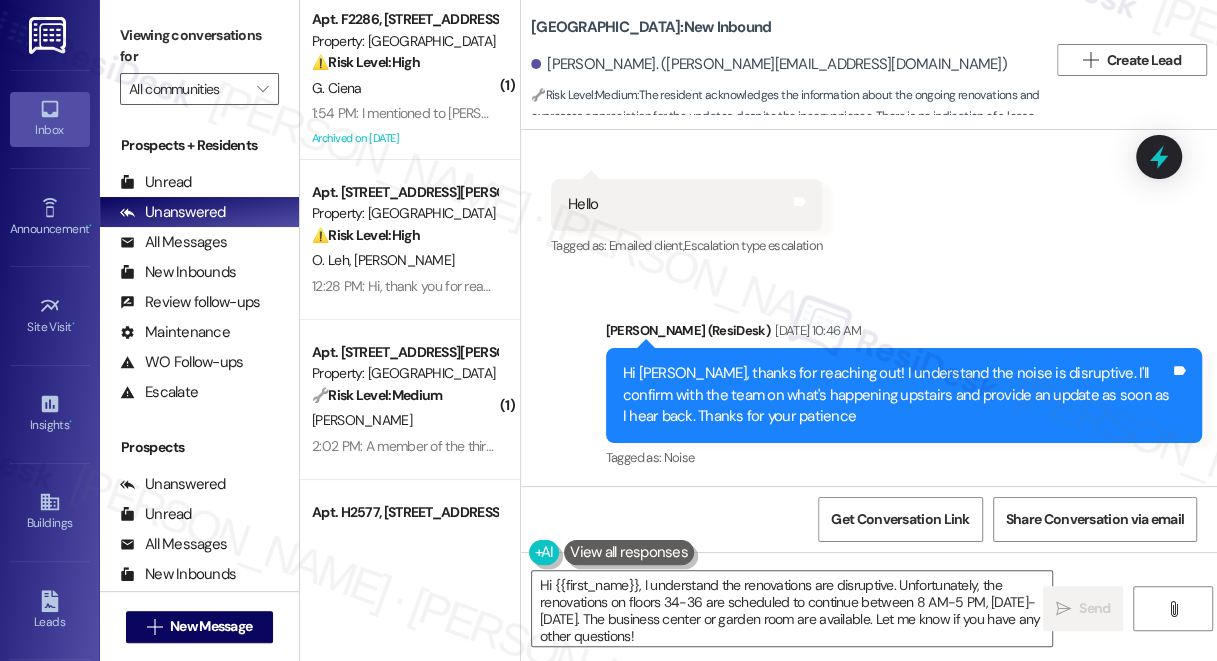 scroll, scrollTop: 9299, scrollLeft: 0, axis: vertical 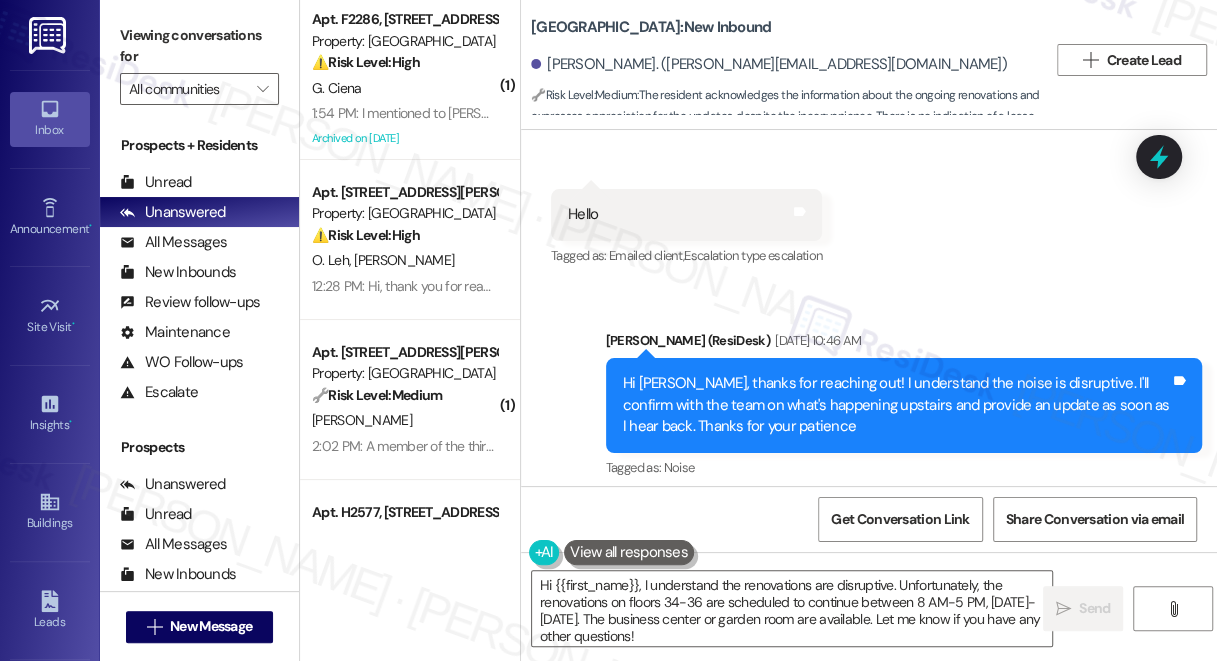 click on "Hi [PERSON_NAME], thanks for reaching out! I understand the noise is disruptive. I'll confirm with the team on what's happening upstairs and provide an update as soon as I hear back. Thanks for your patience" at bounding box center (896, 405) 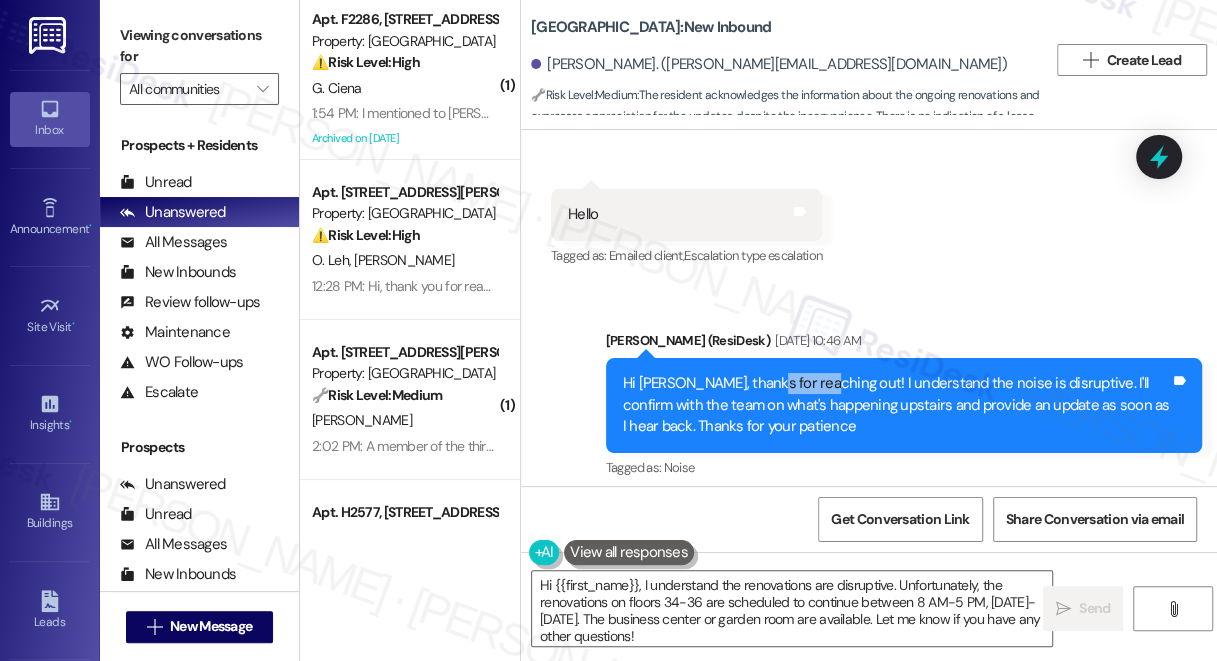 click on "Hi [PERSON_NAME], thanks for reaching out! I understand the noise is disruptive. I'll confirm with the team on what's happening upstairs and provide an update as soon as I hear back. Thanks for your patience" at bounding box center (896, 405) 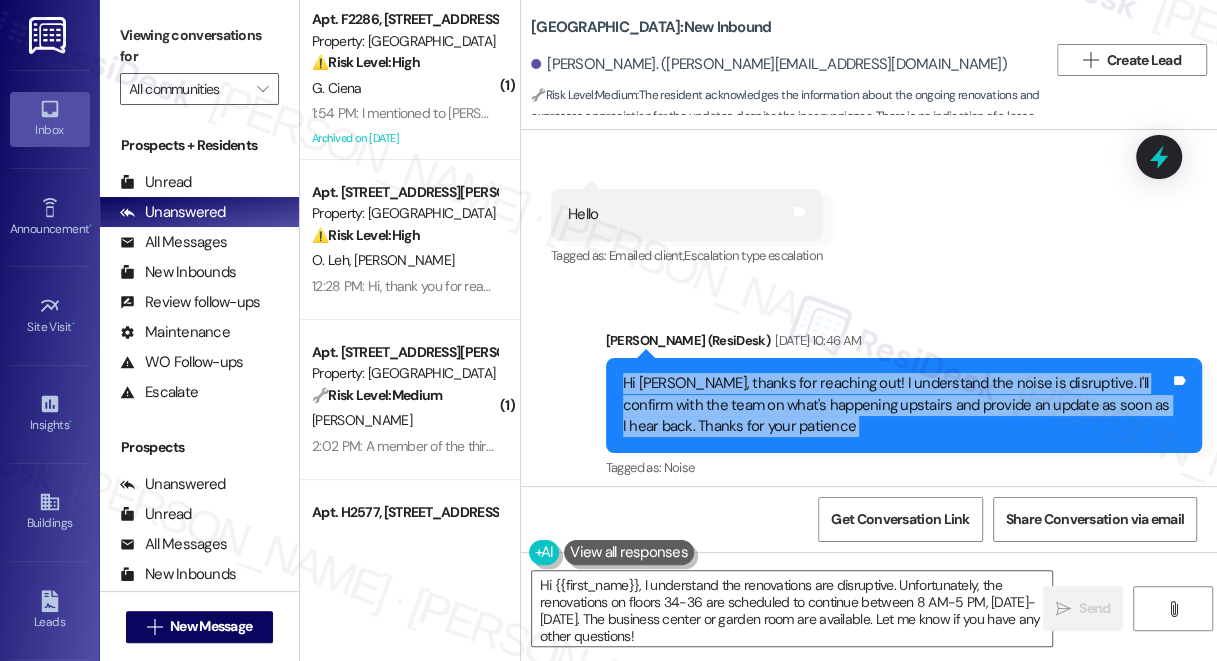 click on "Hi [PERSON_NAME], thanks for reaching out! I understand the noise is disruptive. I'll confirm with the team on what's happening upstairs and provide an update as soon as I hear back. Thanks for your patience" at bounding box center [896, 405] 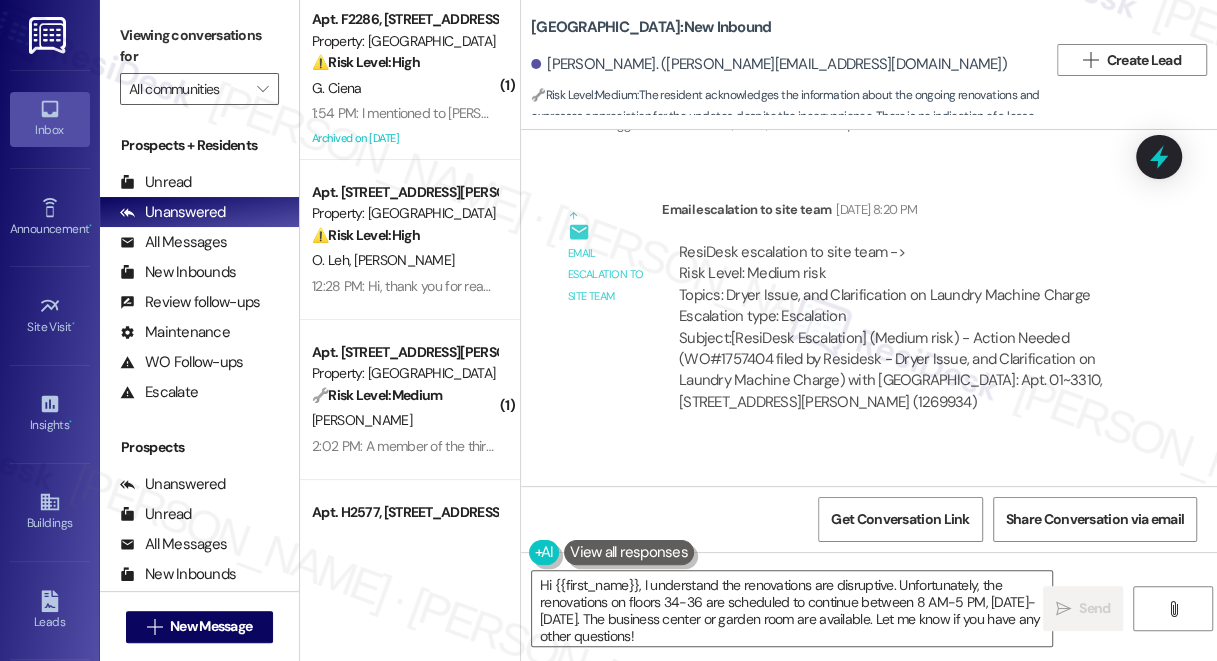 scroll, scrollTop: 7754, scrollLeft: 0, axis: vertical 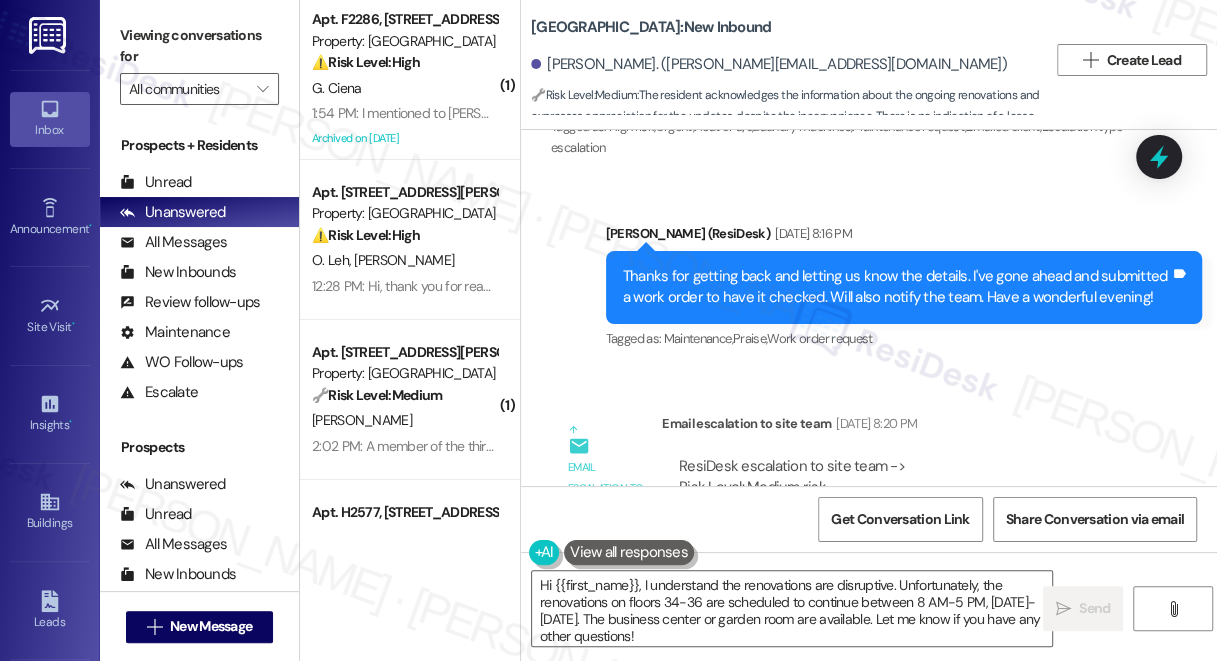 click on "Thanks for getting back and letting us know the details. I've gone ahead and submitted a work order to have it checked. Will also notify the team. Have a wonderful evening!" at bounding box center [896, 287] 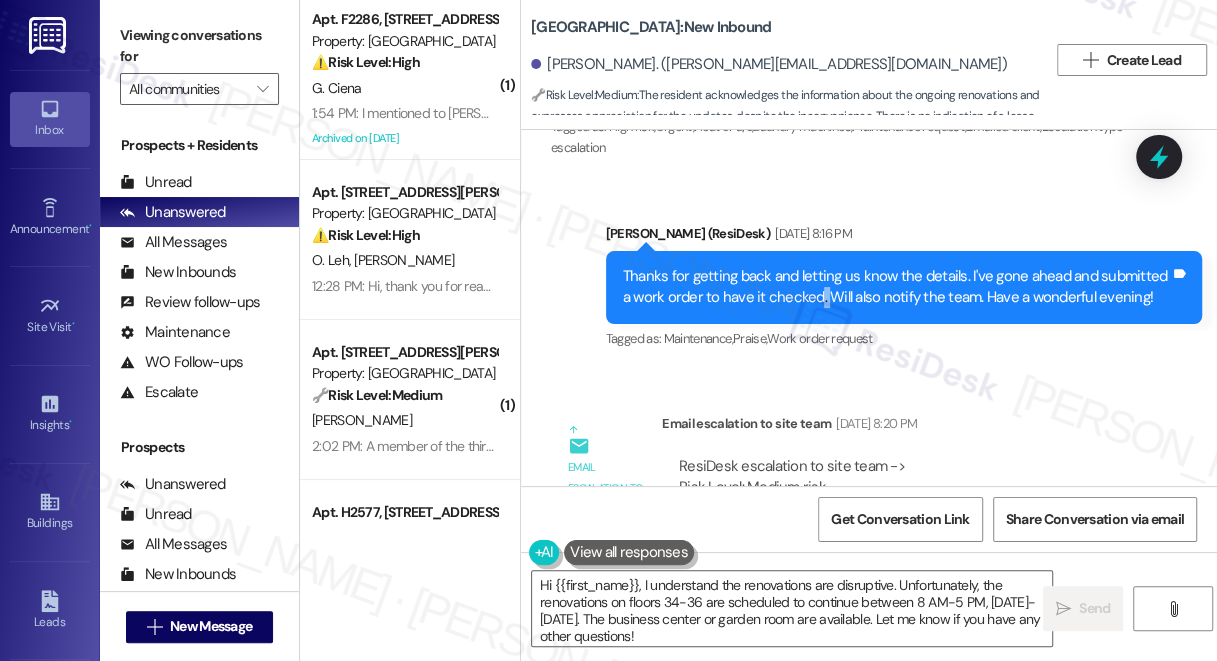 click on "Thanks for getting back and letting us know the details. I've gone ahead and submitted a work order to have it checked. Will also notify the team. Have a wonderful evening!" at bounding box center [896, 287] 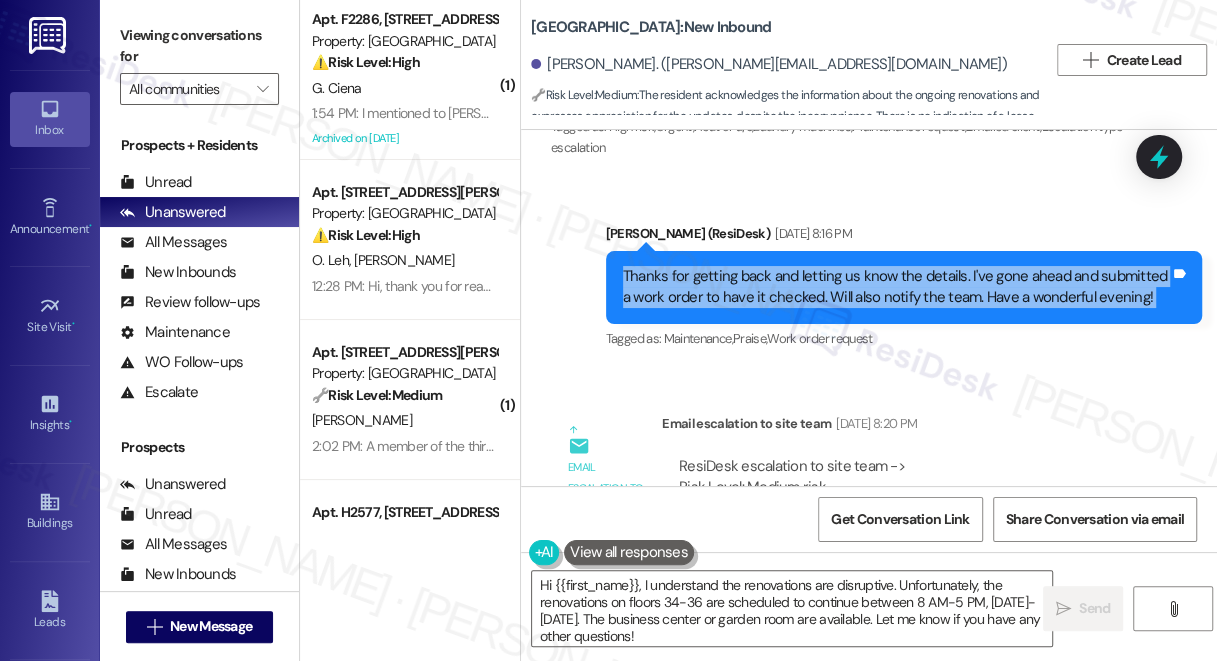 click on "Thanks for getting back and letting us know the details. I've gone ahead and submitted a work order to have it checked. Will also notify the team. Have a wonderful evening!" at bounding box center (896, 287) 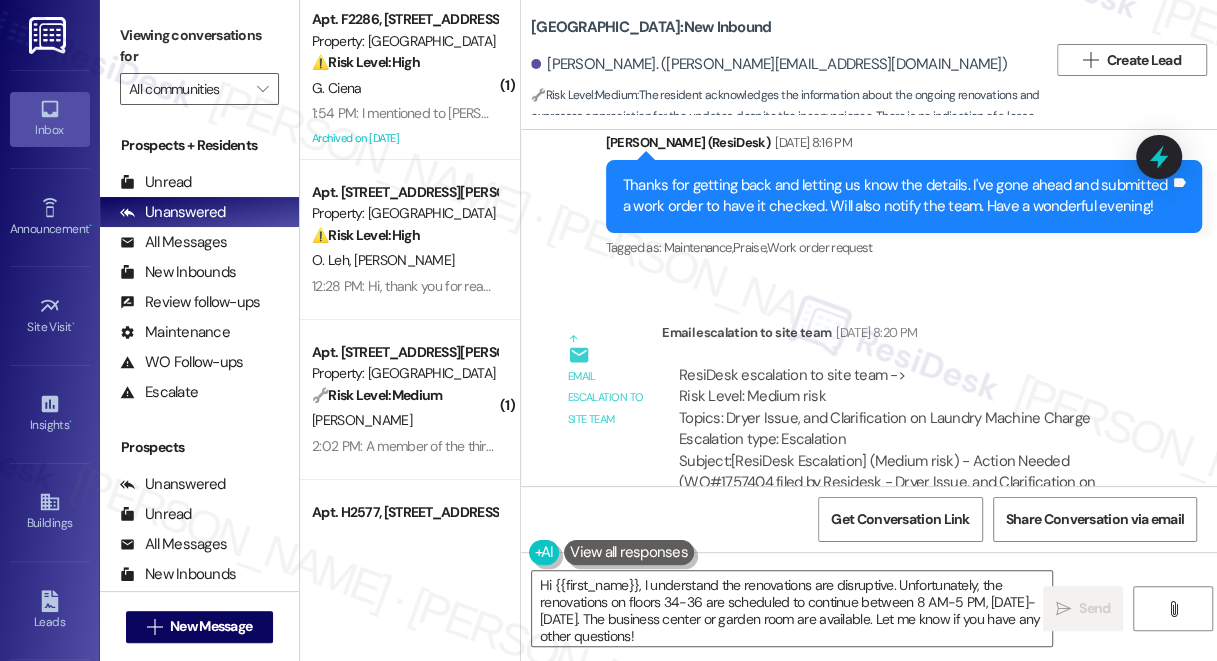 click on "Viewing conversations for" at bounding box center (199, 46) 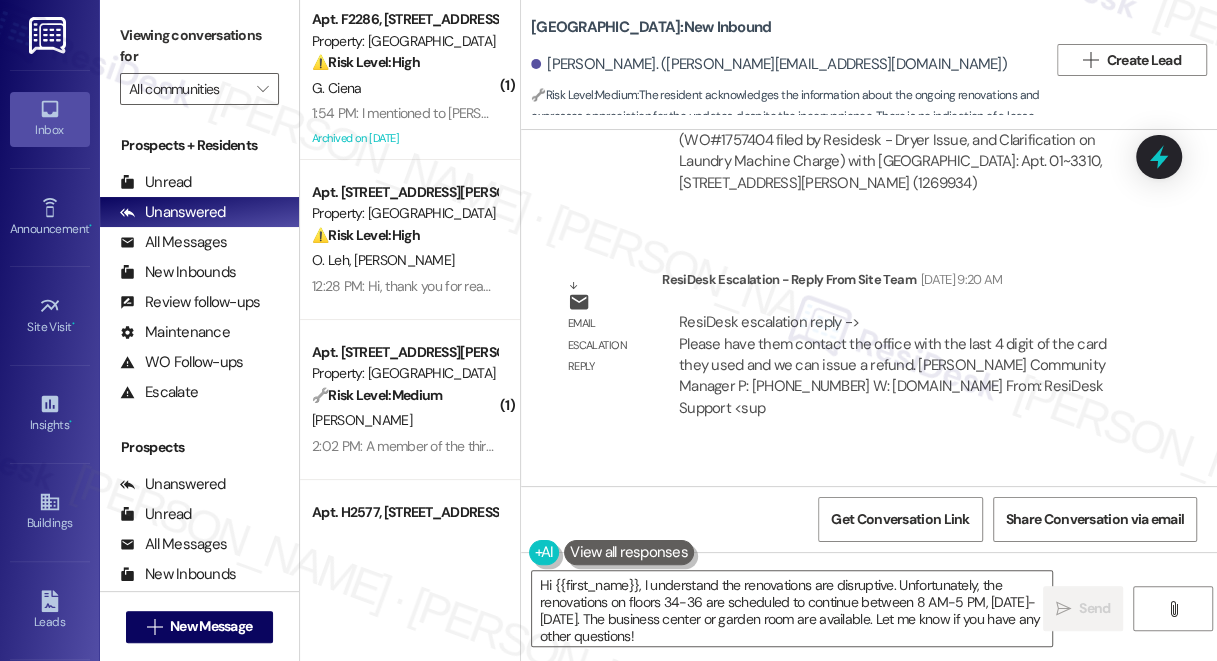 scroll, scrollTop: 8208, scrollLeft: 0, axis: vertical 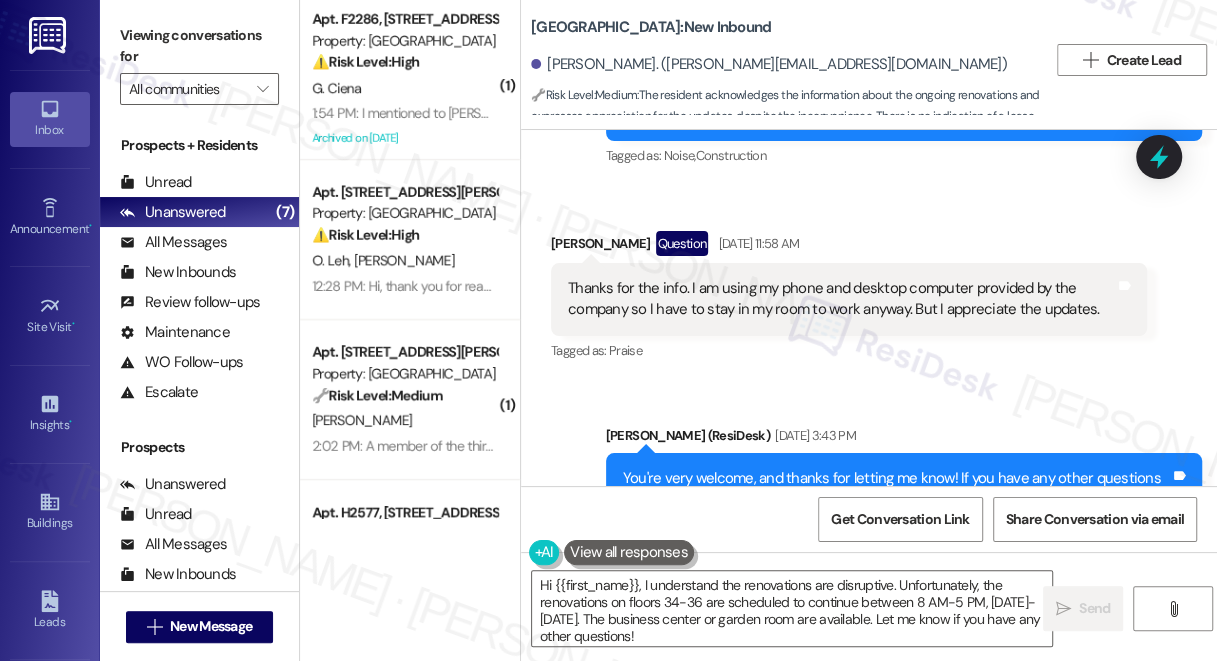 click on "You're very welcome, and thanks for letting me know! If you have any other questions or concerns, I'm just a text away. Have a wonderful weekend ahead! :)" at bounding box center (896, 489) 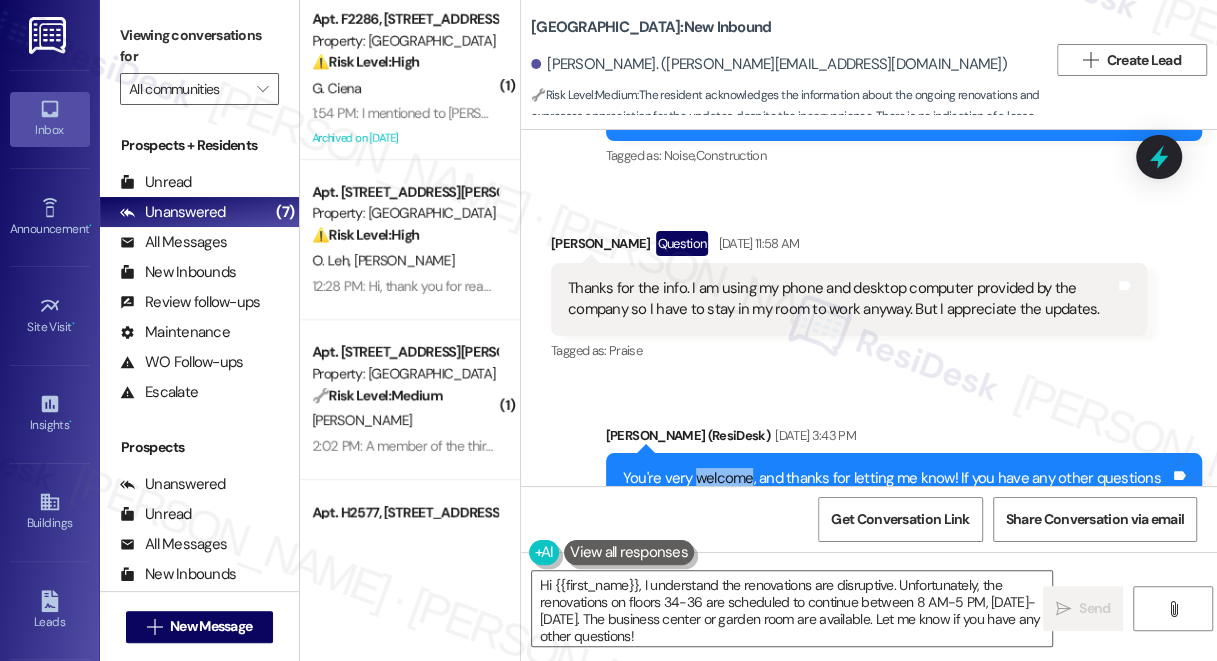 click on "You're very welcome, and thanks for letting me know! If you have any other questions or concerns, I'm just a text away. Have a wonderful weekend ahead! :)" at bounding box center [896, 489] 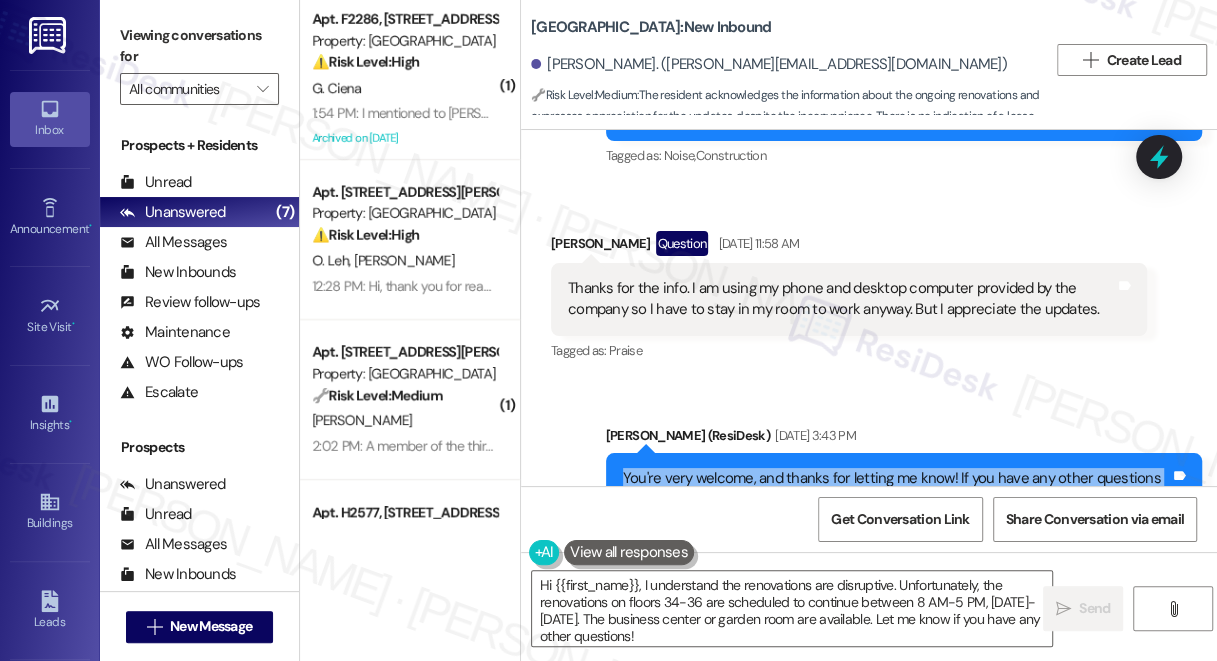 click on "You're very welcome, and thanks for letting me know! If you have any other questions or concerns, I'm just a text away. Have a wonderful weekend ahead! :)" at bounding box center (896, 489) 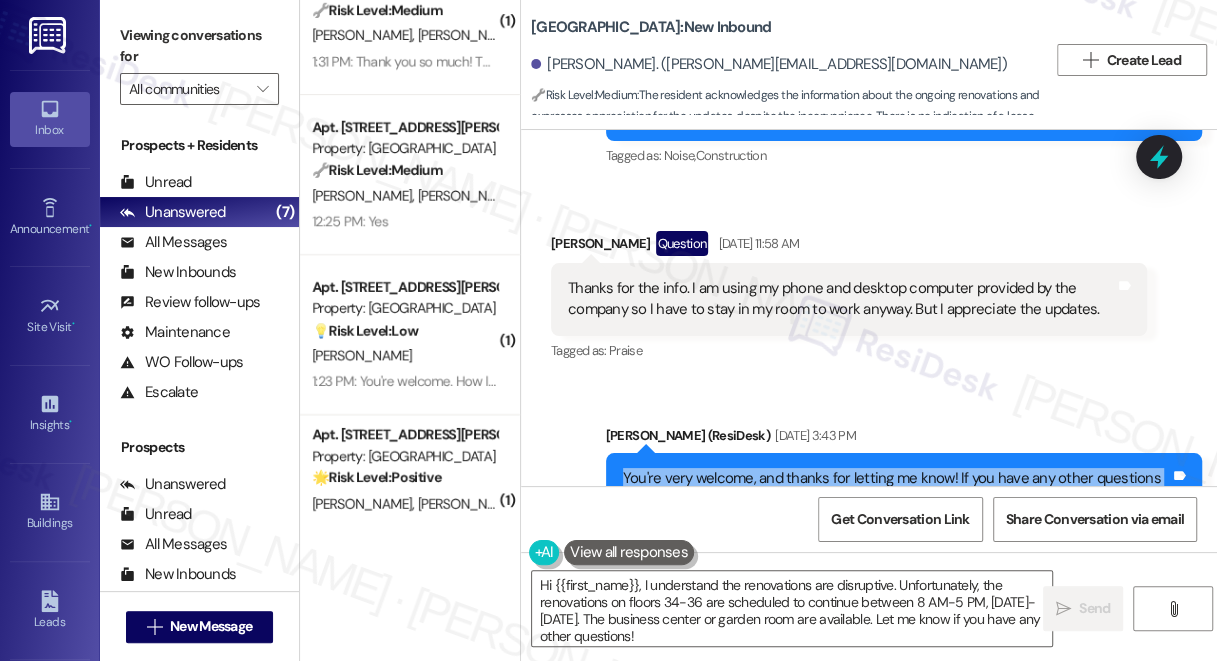 scroll, scrollTop: 600, scrollLeft: 0, axis: vertical 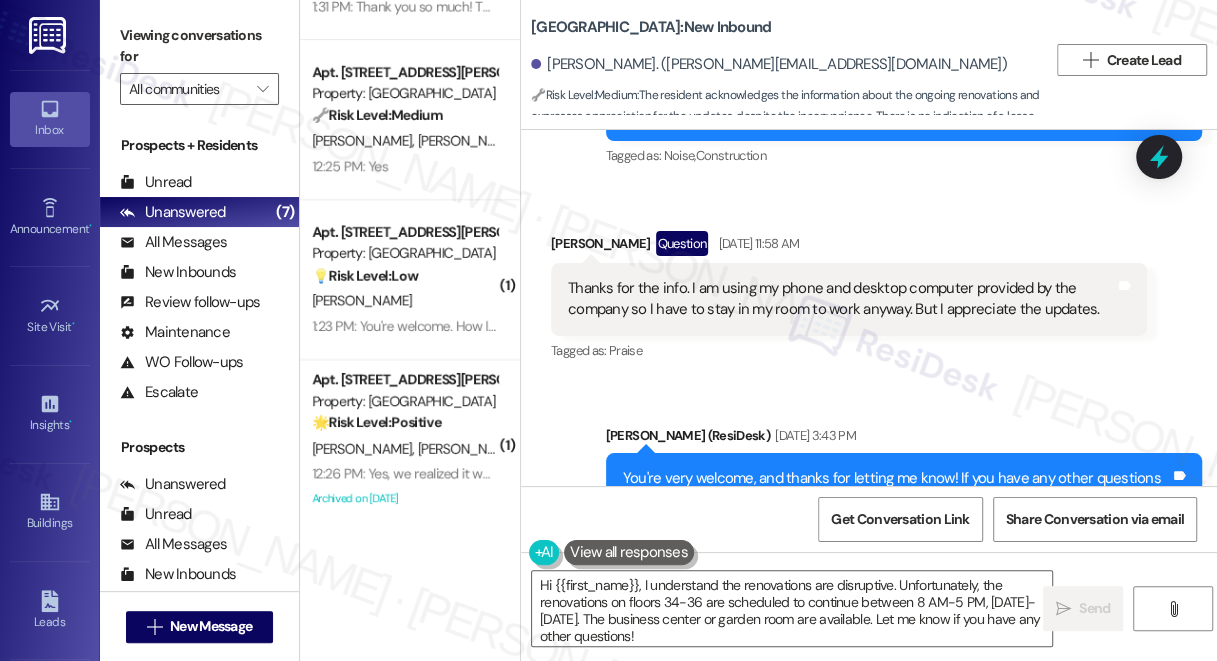 click on "Thanks for the info. I am using my phone and desktop computer provided by the company so I have to stay in my room to work anyway. But I appreciate the updates." at bounding box center [841, 299] 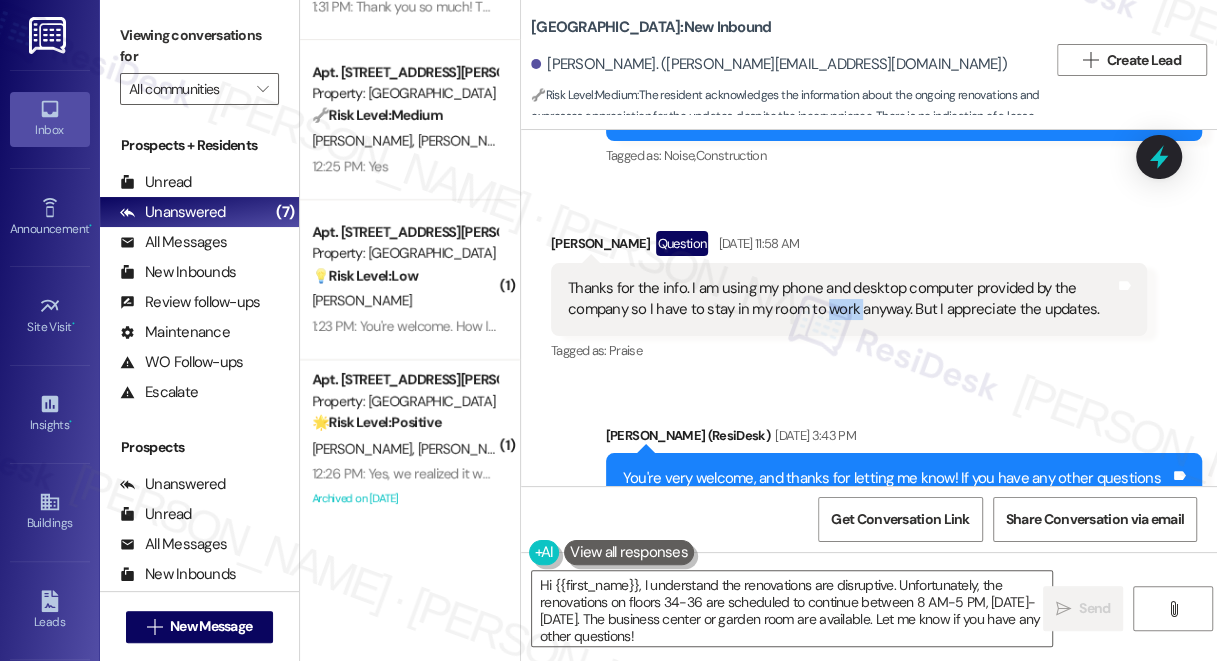 click on "Thanks for the info. I am using my phone and desktop computer provided by the company so I have to stay in my room to work anyway. But I appreciate the updates." at bounding box center (841, 299) 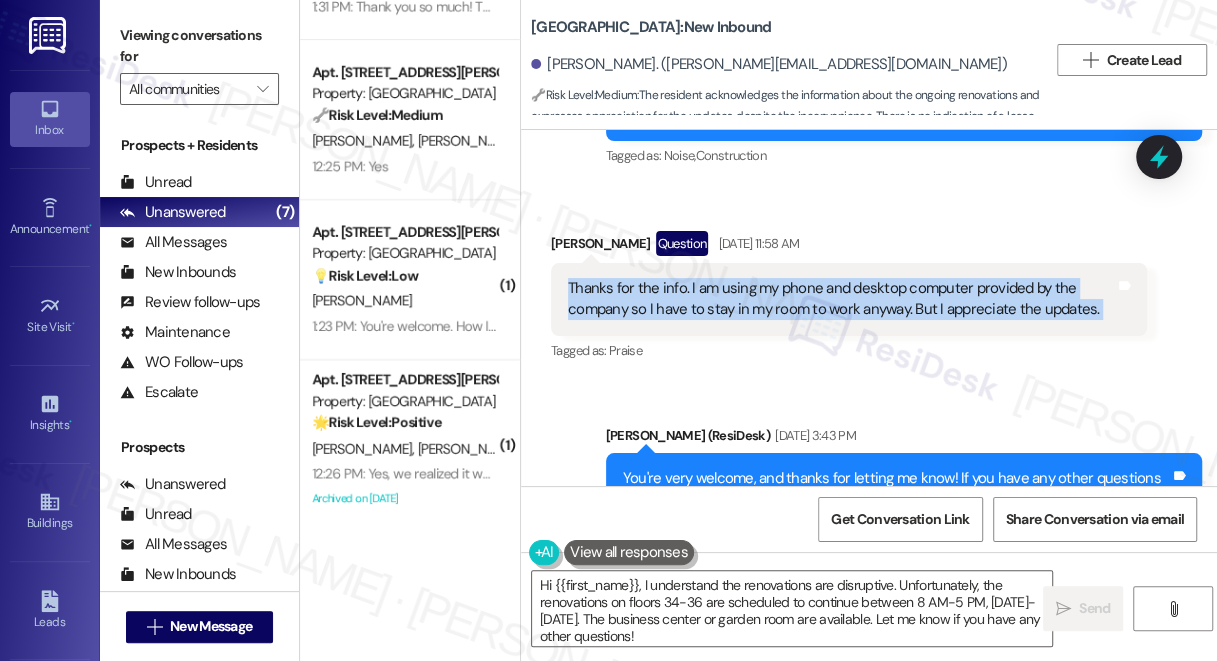 click on "Thanks for the info. I am using my phone and desktop computer provided by the company so I have to stay in my room to work anyway. But I appreciate the updates." at bounding box center (841, 299) 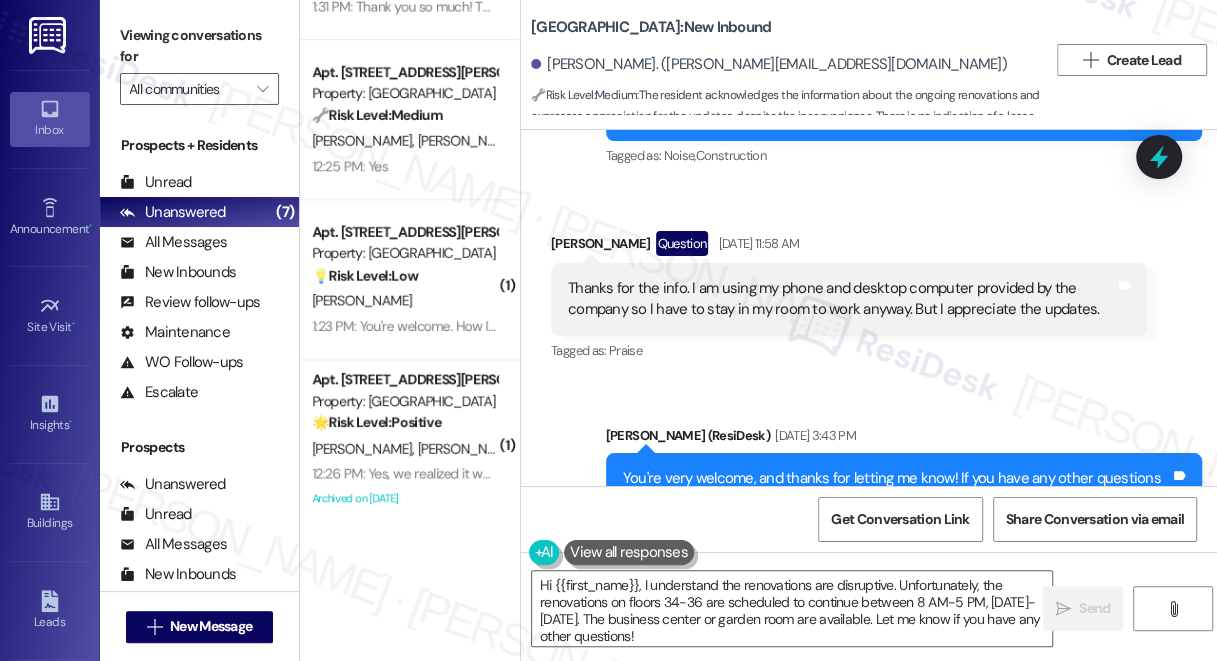 click on "Viewing conversations for All communities " at bounding box center (199, 62) 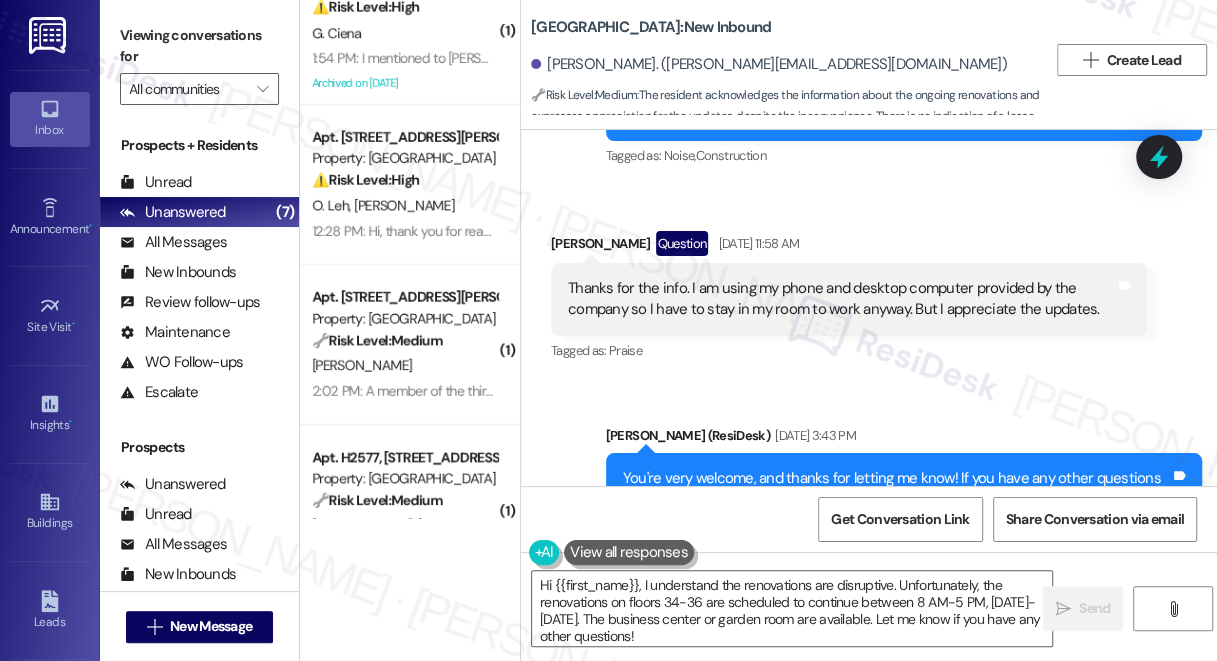 click on "Thanks for the info. I am using my phone and desktop computer provided by the company so I have to stay in my room to work anyway. But I appreciate the updates. Tags and notes" at bounding box center (849, 299) 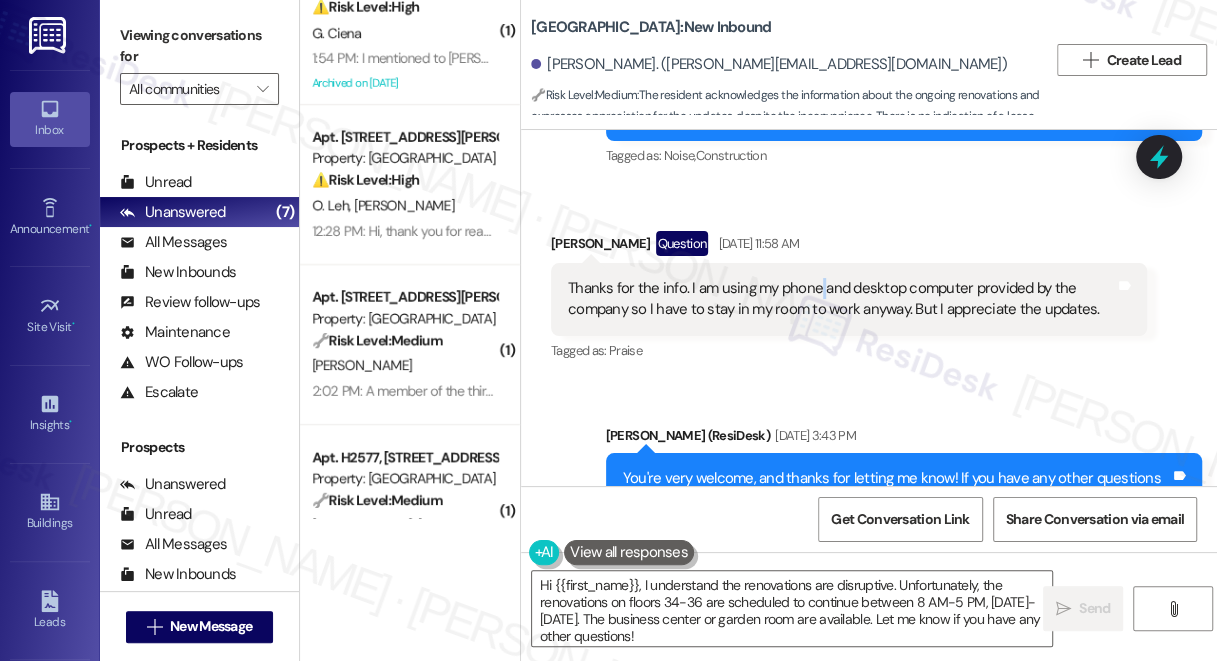 click on "Thanks for the info. I am using my phone and desktop computer provided by the company so I have to stay in my room to work anyway. But I appreciate the updates. Tags and notes" at bounding box center (849, 299) 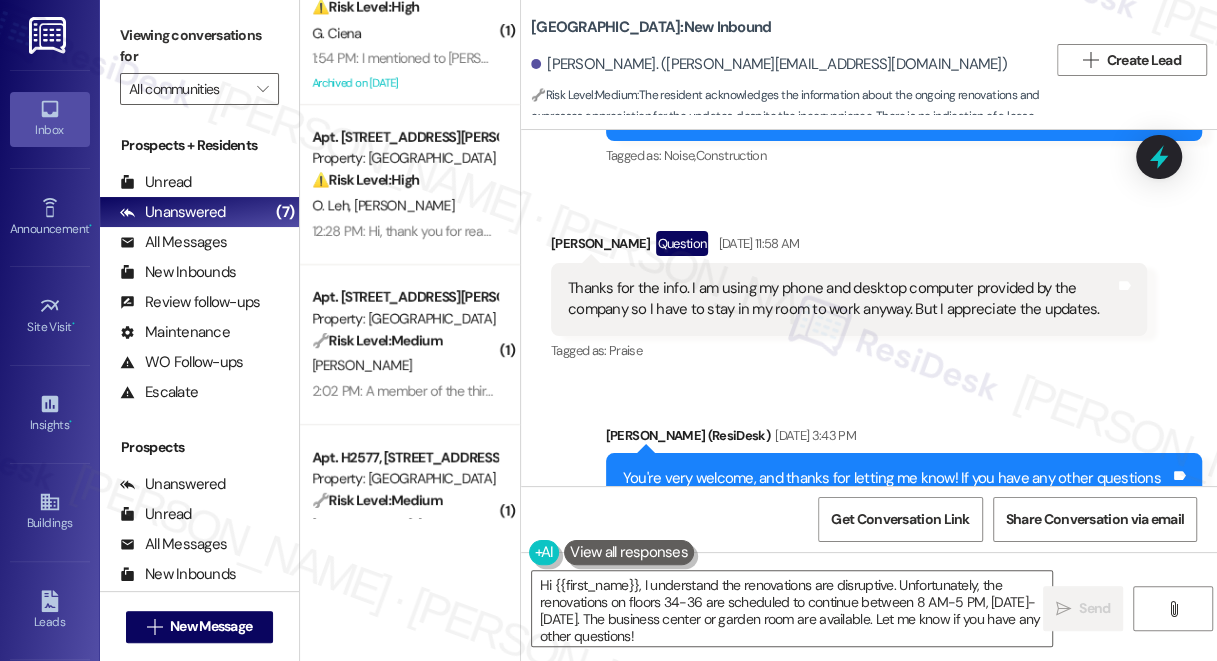 click on "Thanks for the info. I am using my phone and desktop computer provided by the company so I have to stay in my room to work anyway. But I appreciate the updates." at bounding box center [841, 299] 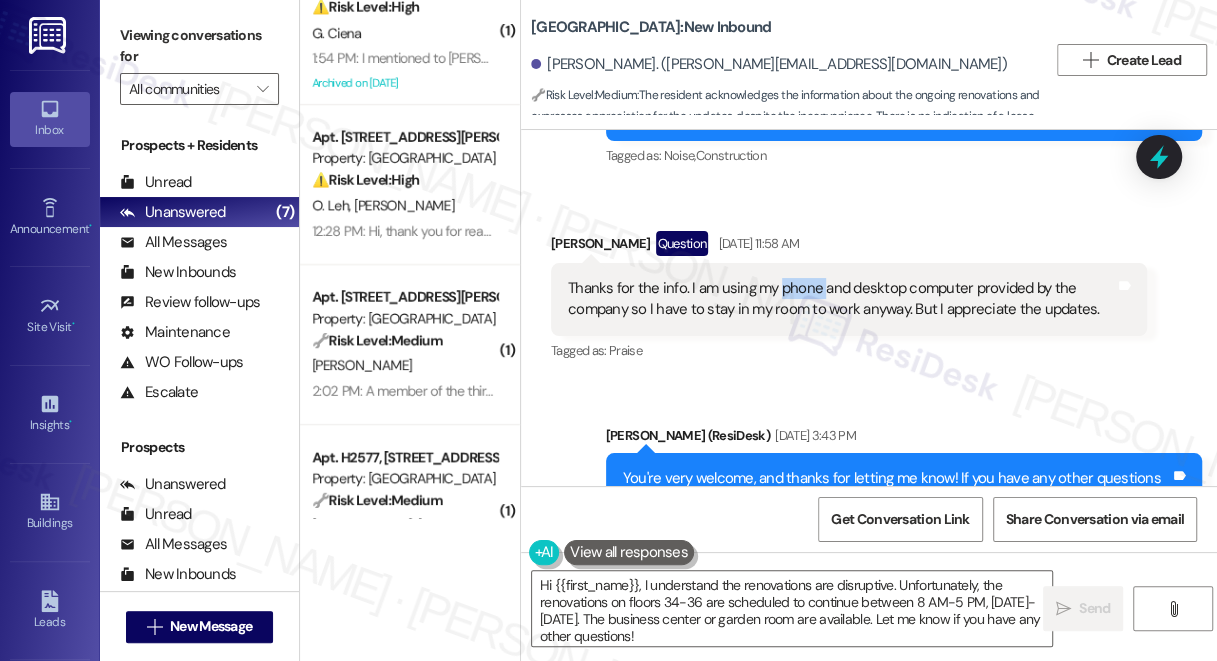 click on "Thanks for the info. I am using my phone and desktop computer provided by the company so I have to stay in my room to work anyway. But I appreciate the updates." at bounding box center [841, 299] 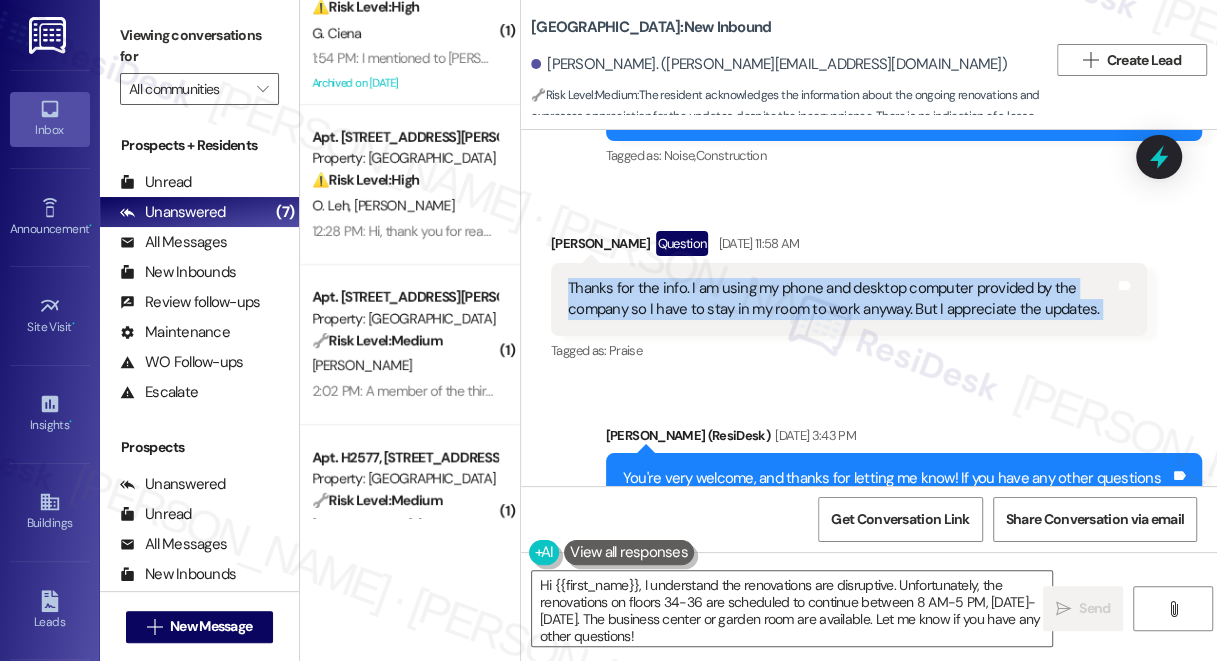 click on "Thanks for the info. I am using my phone and desktop computer provided by the company so I have to stay in my room to work anyway. But I appreciate the updates." at bounding box center (841, 299) 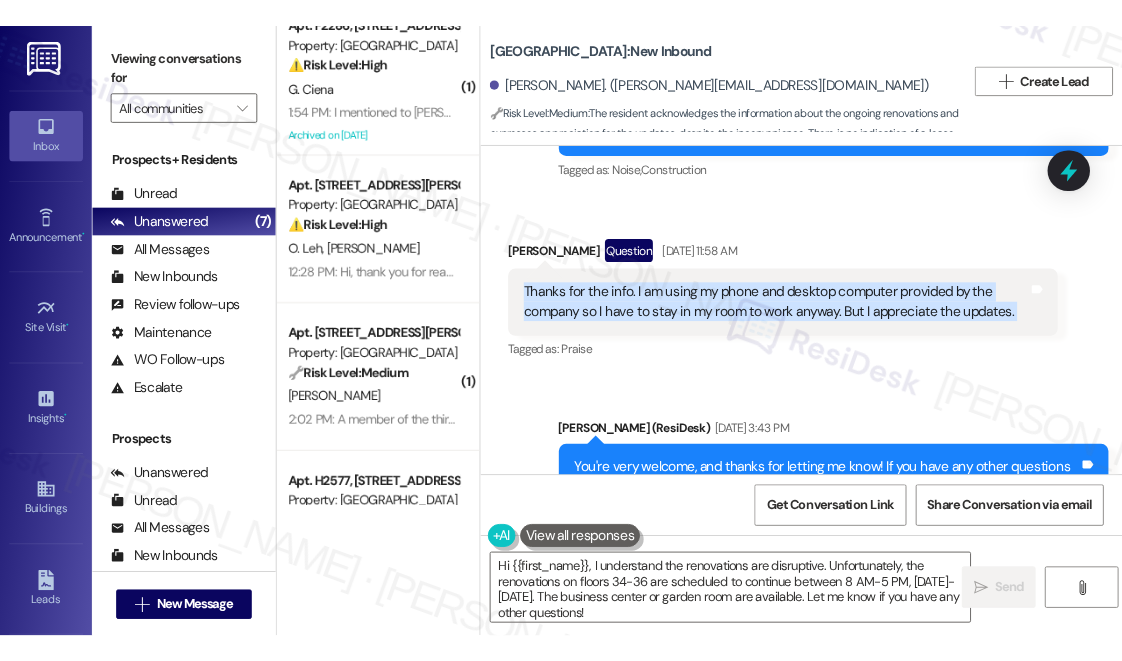 scroll, scrollTop: 0, scrollLeft: 0, axis: both 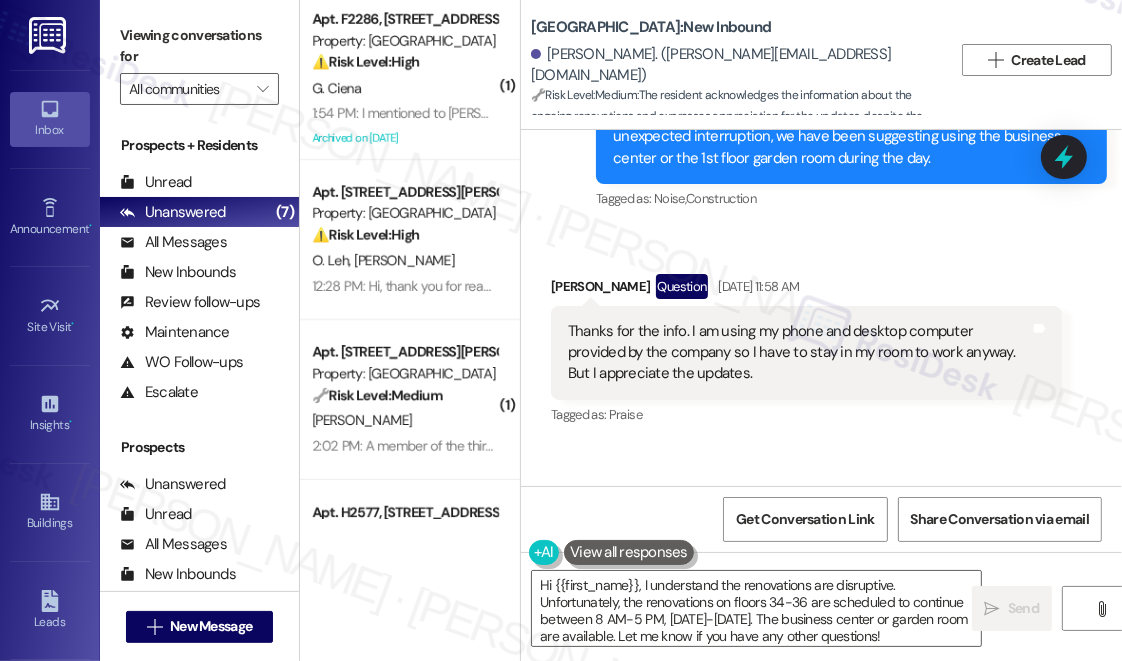 click on "You're very welcome, and thanks for letting me know! If you have any other questions or concerns, I'm just a text away. Have a wonderful weekend ahead! :)" at bounding box center (844, 564) 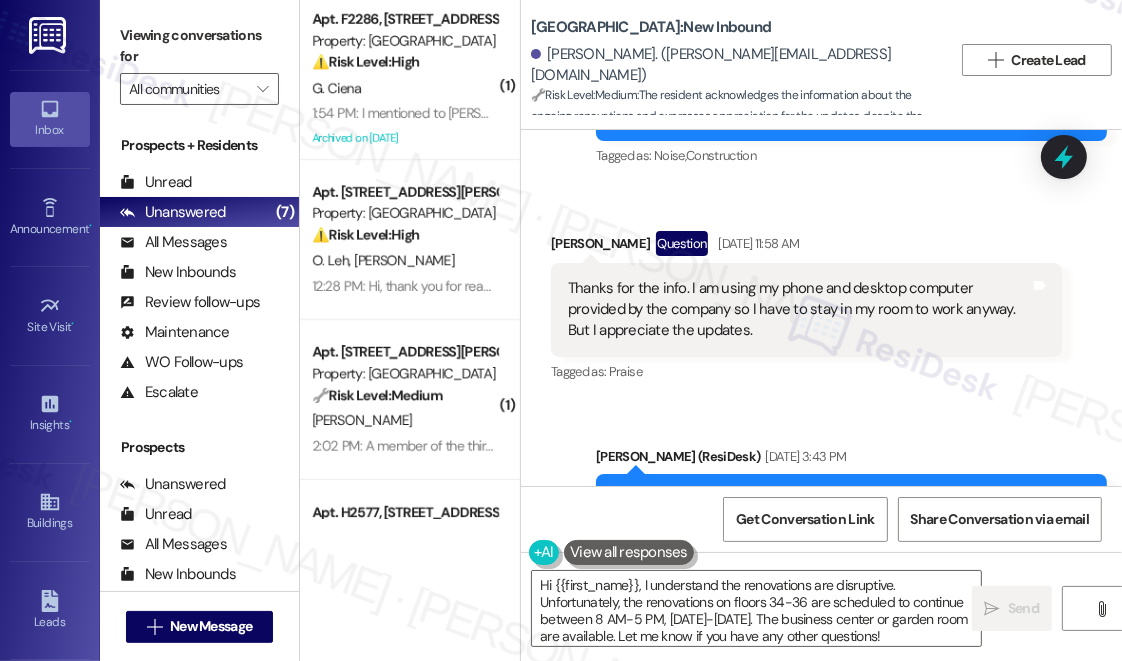 click on "You're very welcome, and thanks for letting me know! If you have any other questions or concerns, I'm just a text away. Have a wonderful weekend ahead! :)" at bounding box center [844, 521] 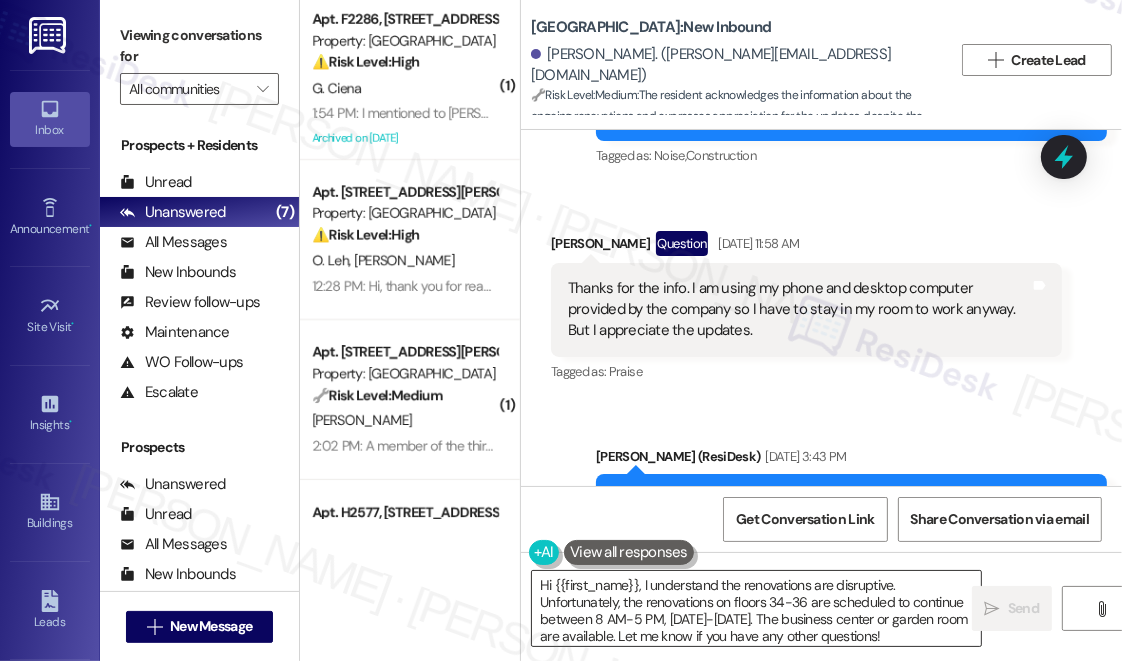 click on "Hi {{first_name}}, I understand the renovations are disruptive. Unfortunately, the renovations on floors 34-36 are scheduled to continue between 8 AM-5 PM, [DATE]-[DATE]. The business center or garden room are available. Let me know if you have any other questions!" at bounding box center [756, 608] 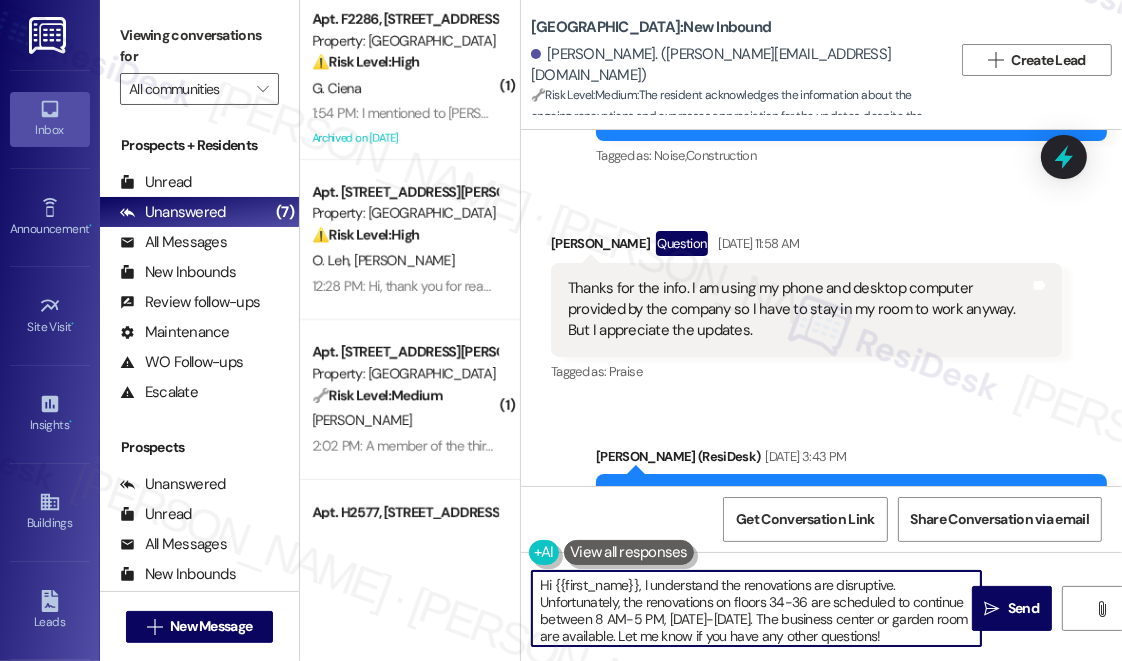 click on "Hi {{first_name}}, I understand the renovations are disruptive. Unfortunately, the renovations on floors 34-36 are scheduled to continue between 8 AM-5 PM, Monday-Friday. The business center or garden room are available. Let me know if you have any other questions!" at bounding box center [756, 608] 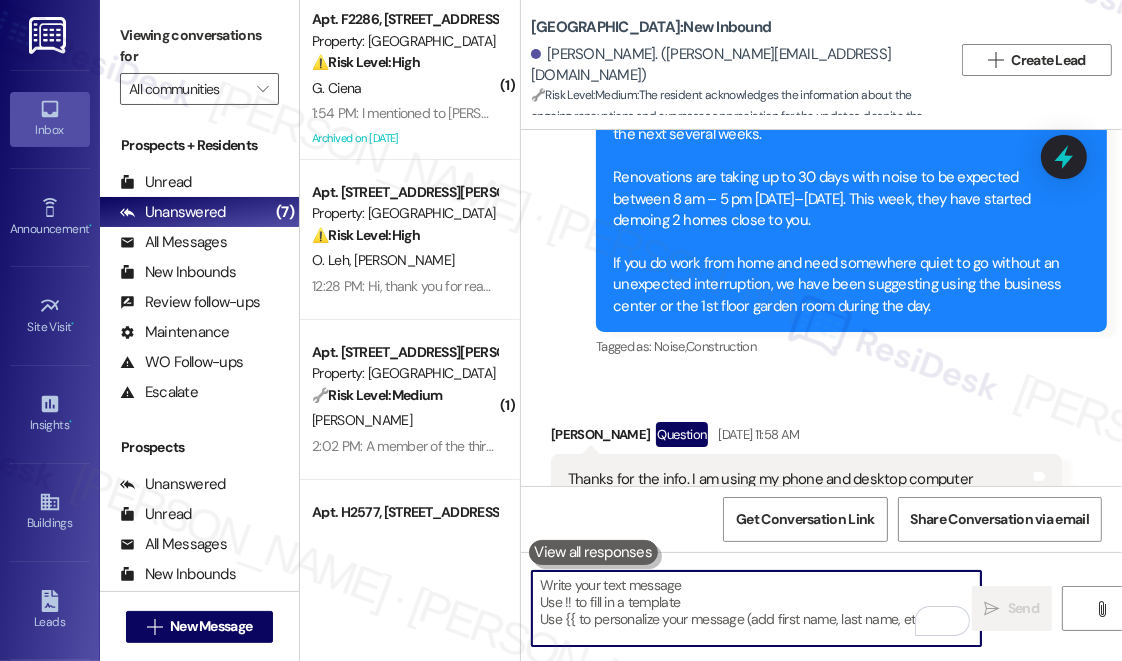 scroll, scrollTop: 11204, scrollLeft: 0, axis: vertical 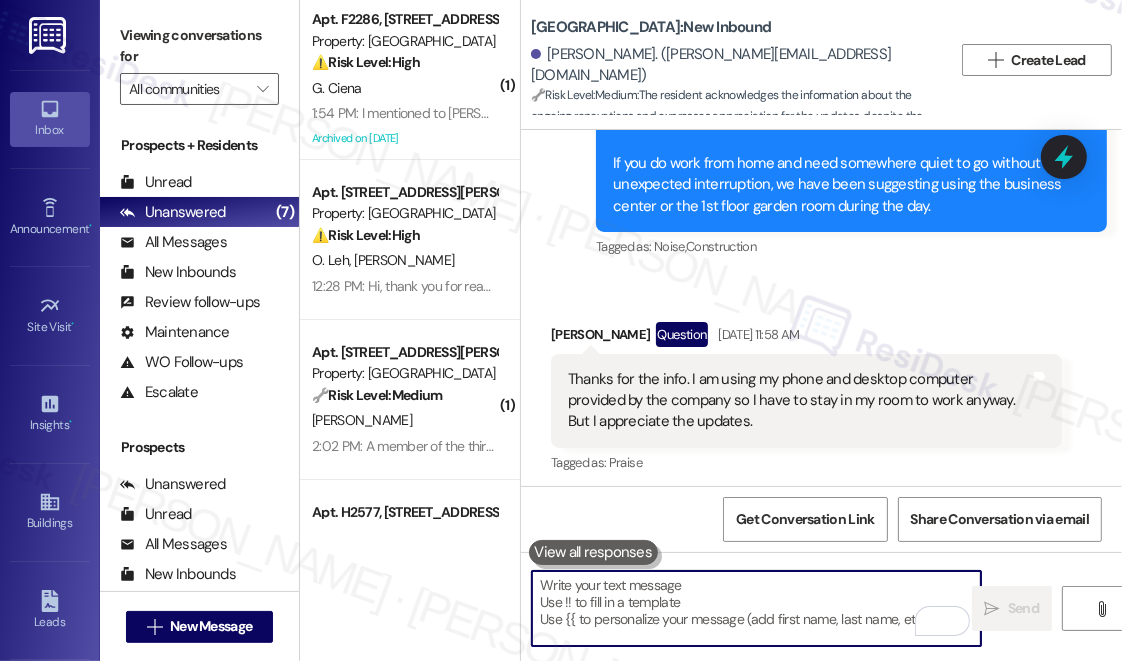 type 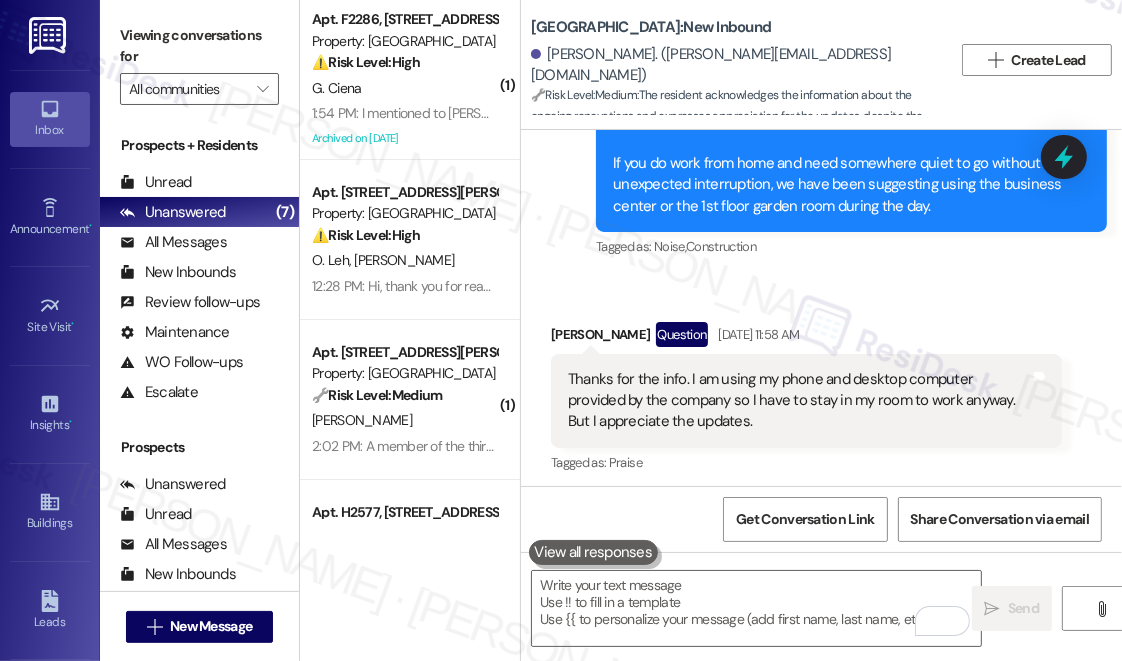 click on "Thanks for the info. I am using my phone and desktop computer provided by the company so I have to stay in my room to work anyway. But I appreciate the updates." at bounding box center [799, 401] 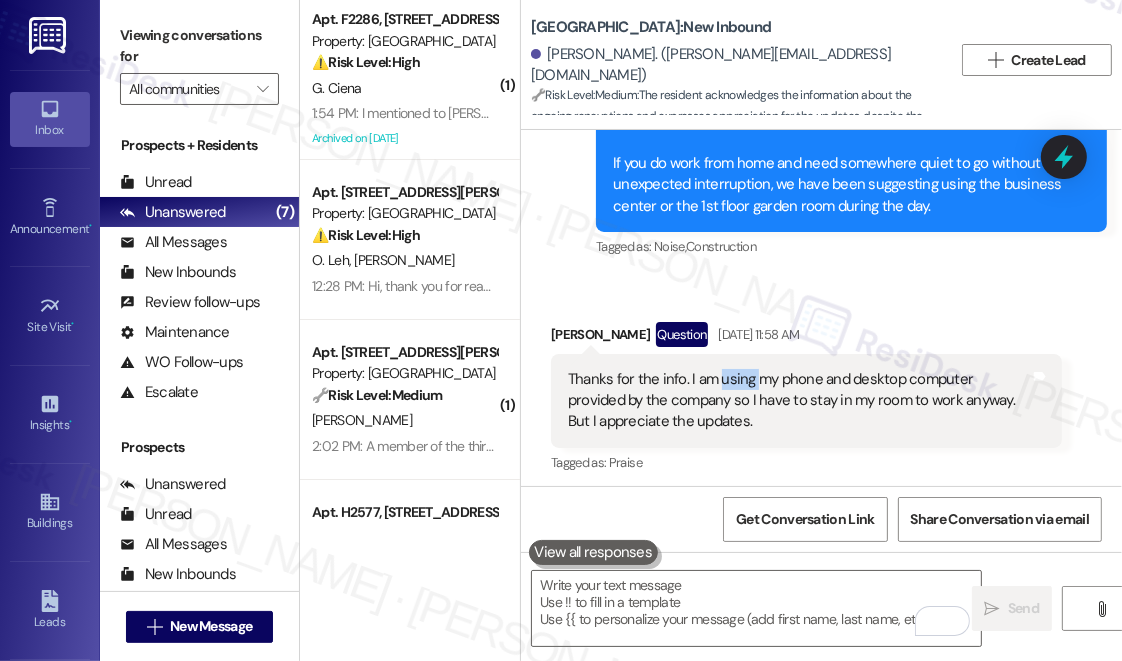 click on "Thanks for the info. I am using my phone and desktop computer provided by the company so I have to stay in my room to work anyway. But I appreciate the updates." at bounding box center [799, 401] 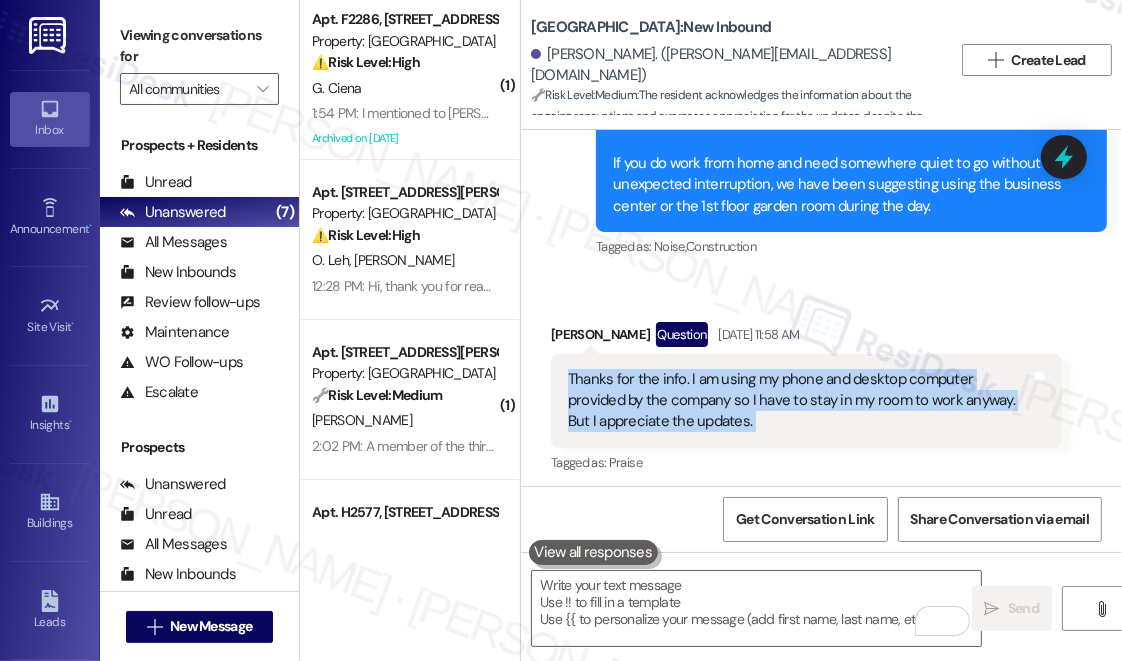 click on "Thanks for the info. I am using my phone and desktop computer provided by the company so I have to stay in my room to work anyway. But I appreciate the updates." at bounding box center (799, 401) 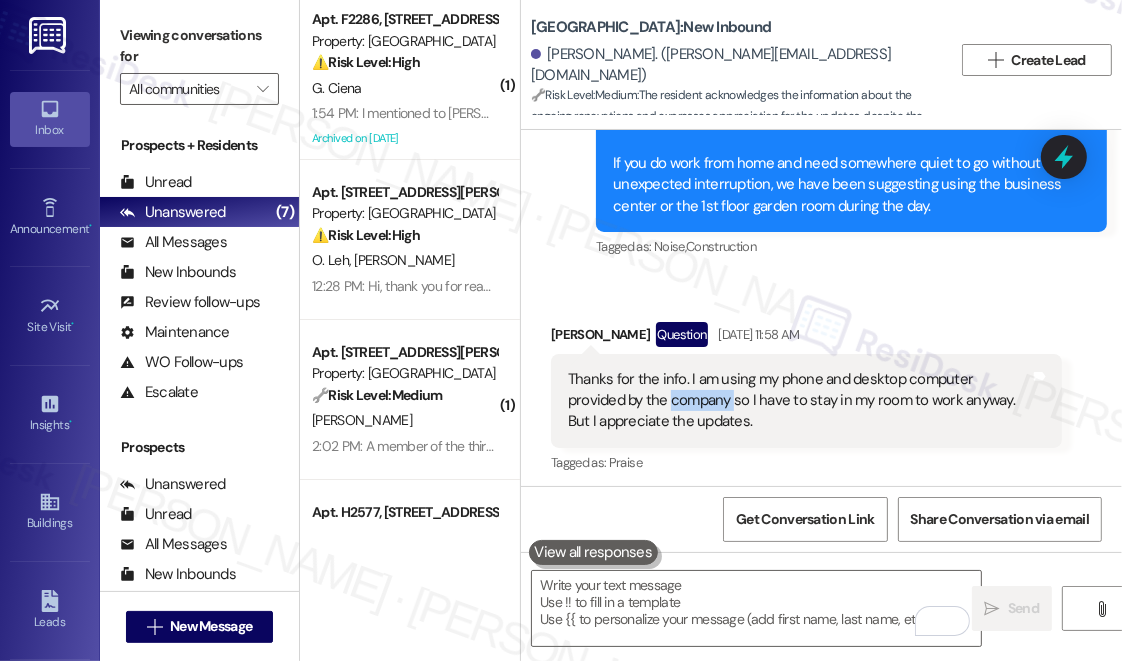 click on "Thanks for the info. I am using my phone and desktop computer provided by the company so I have to stay in my room to work anyway. But I appreciate the updates." at bounding box center (799, 401) 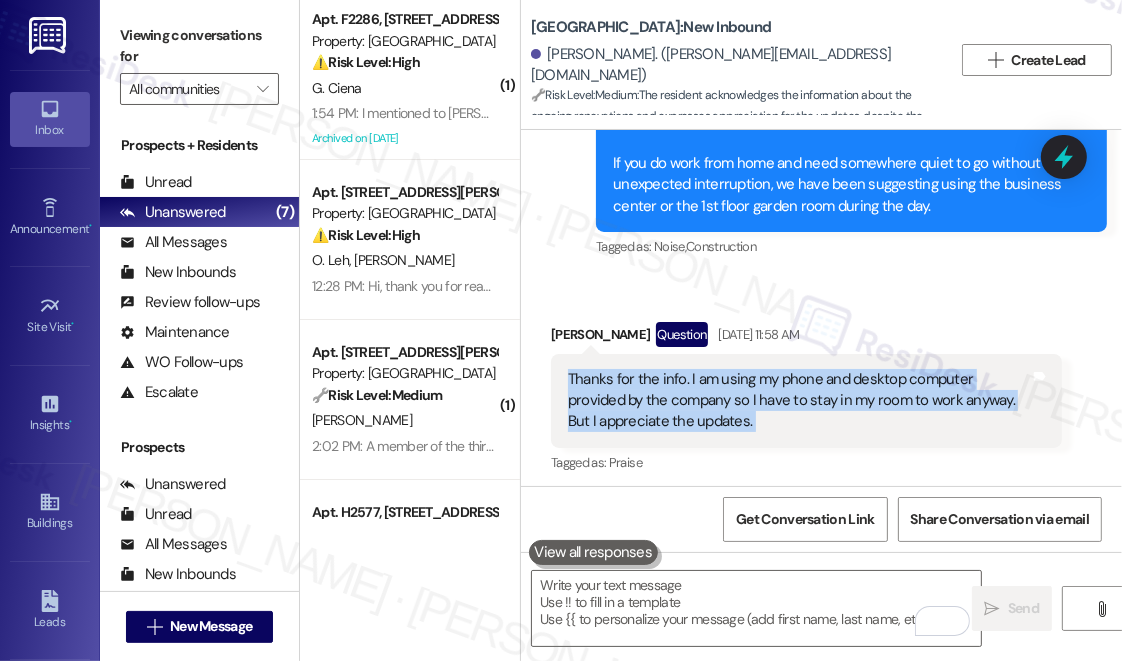 click on "Thanks for the info. I am using my phone and desktop computer provided by the company so I have to stay in my room to work anyway. But I appreciate the updates." at bounding box center (799, 401) 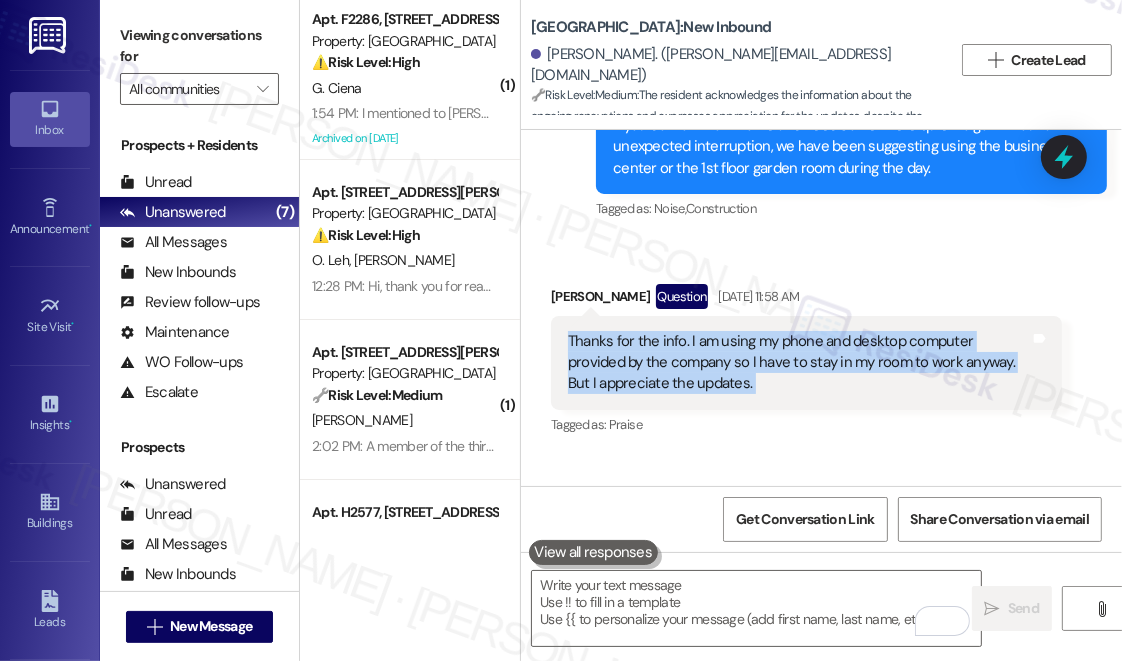 scroll, scrollTop: 11295, scrollLeft: 0, axis: vertical 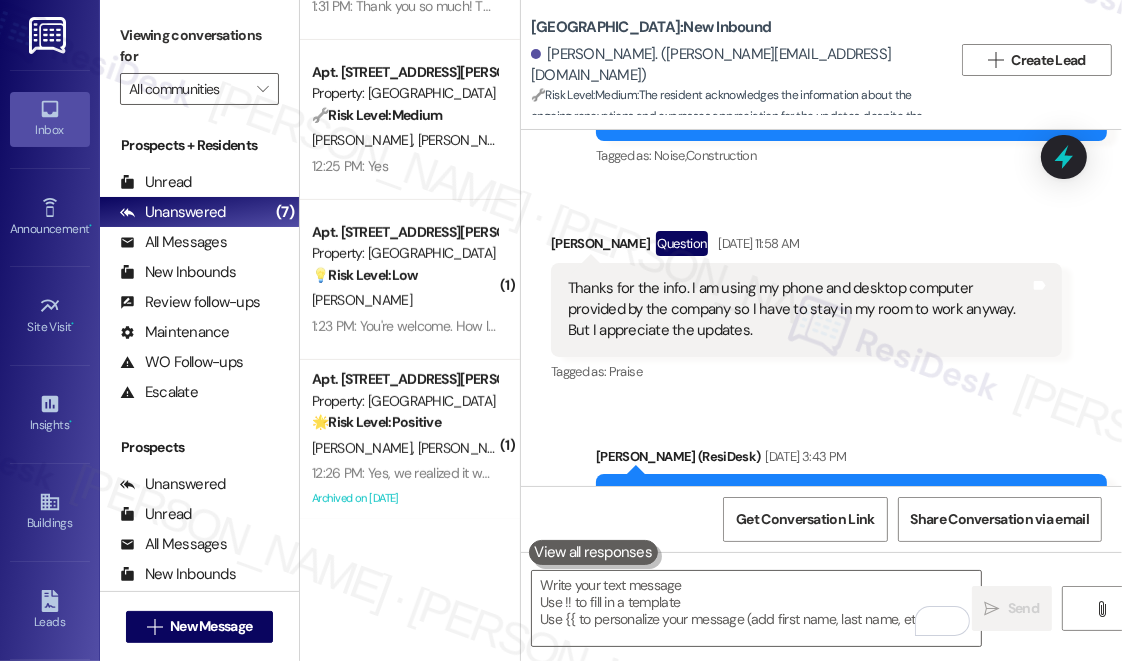 click on "Viewing conversations for" at bounding box center [199, 46] 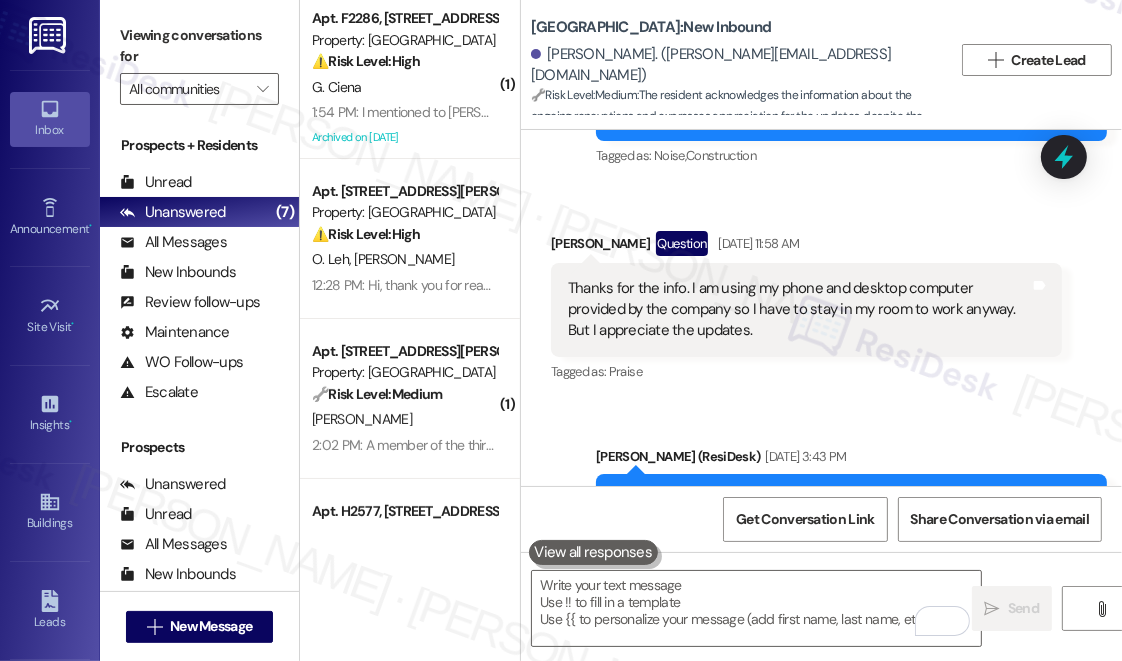 scroll, scrollTop: 0, scrollLeft: 0, axis: both 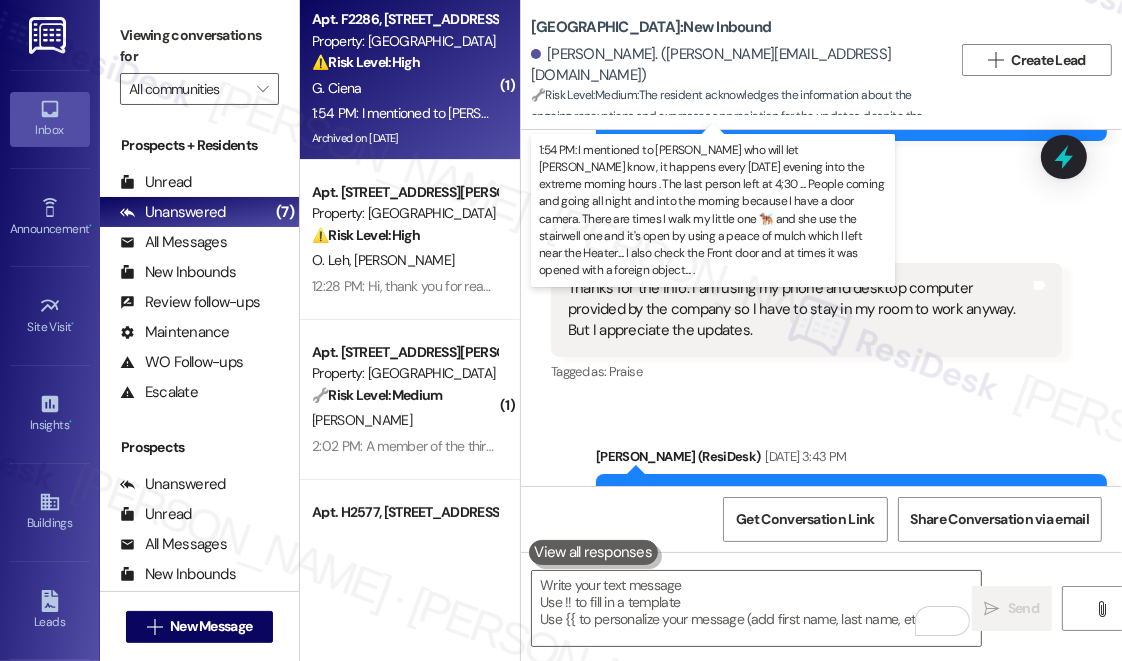 click on "1:54 PM: I mentioned to Val who will let  Amanda know , it happens every Monday evening into the extreme morning hours . The last person left at 4;30 ....
People coming and going all night and into the morning because I have a door camera. There are times I walk my little one 🐕‍🦺 and she use the stairwell one and it's open by using a peace of mulch which I left near the
Heater.... I also check the Front door and at times it was opened with a foreign object.... . 1:54 PM: I mentioned to Val who will let  Amanda know , it happens every Monday evening into the extreme morning hours . The last person left at 4;30 ....
People coming and going all night and into the morning because I have a door camera. There are times I walk my little one 🐕‍🦺 and she use the stairwell one and it's open by using a peace of mulch which I left near the
Heater.... I also check the Front door and at times it was opened with a foreign object.... ." at bounding box center (1687, 113) 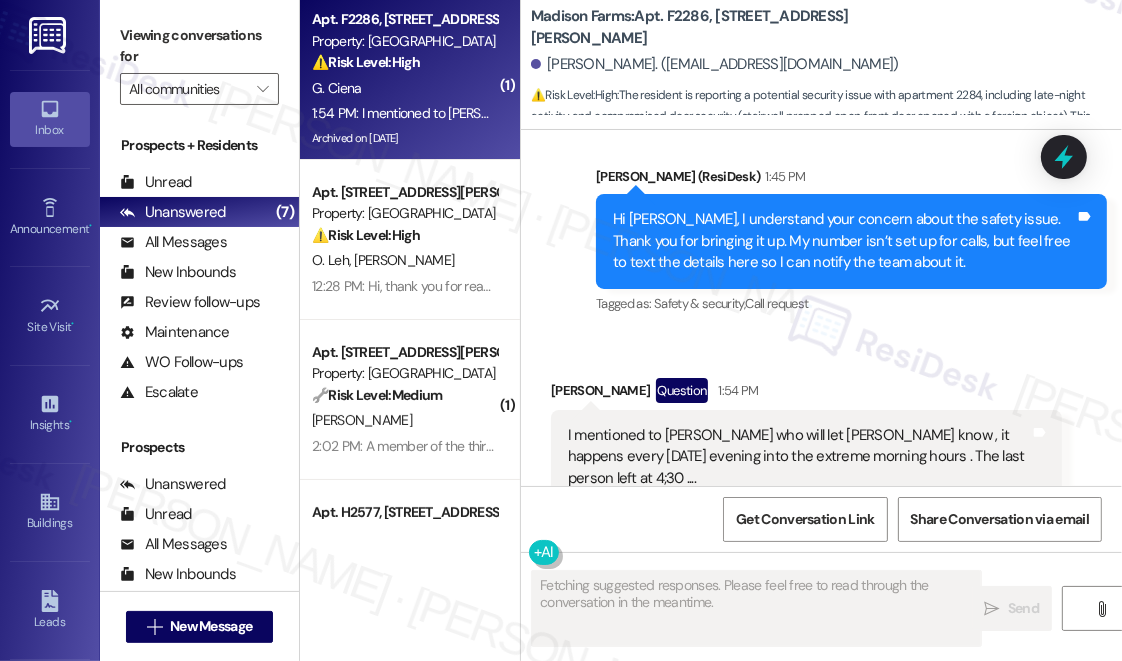 scroll, scrollTop: 3842, scrollLeft: 0, axis: vertical 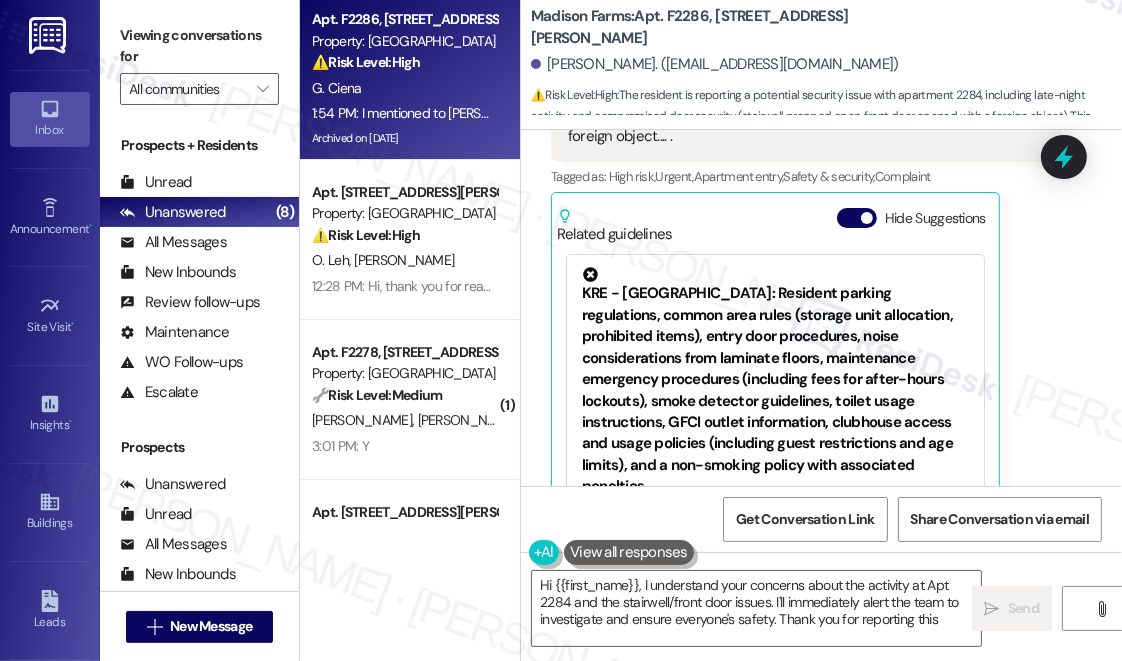 type on "Hi {{first_name}}, I understand your concerns about the activity at Apt 2284 and the stairwell/front door issues. I'll immediately alert the team to investigate and ensure everyone's safety. Thank you for reporting this!" 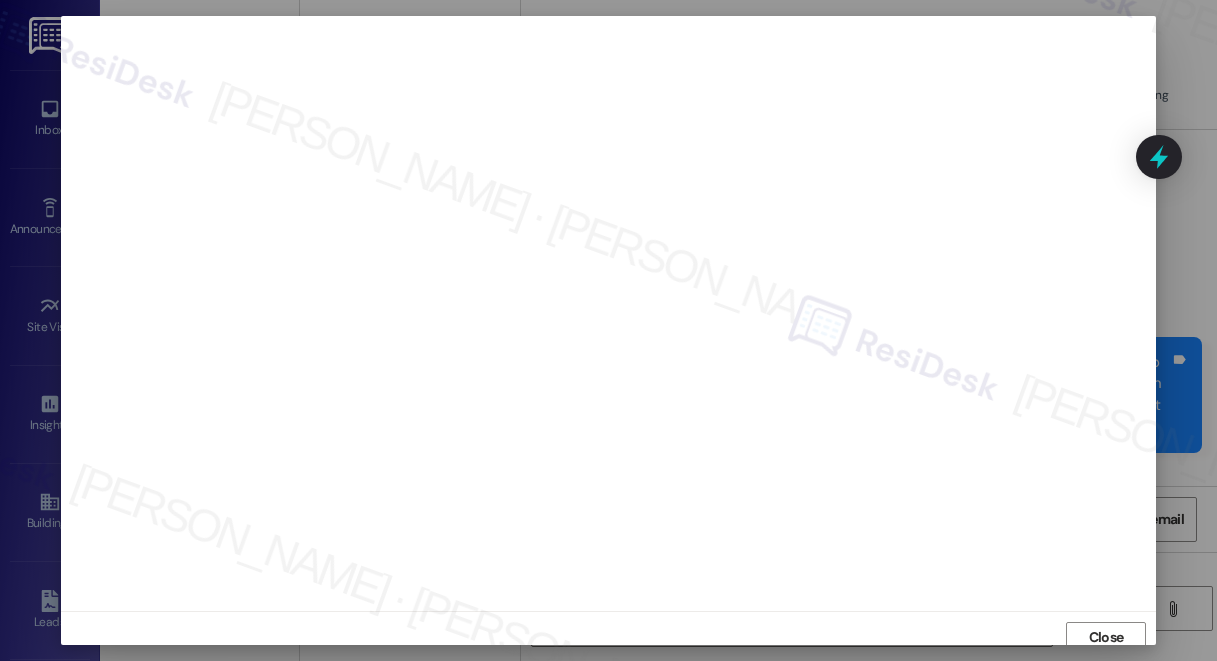 scroll, scrollTop: 0, scrollLeft: 0, axis: both 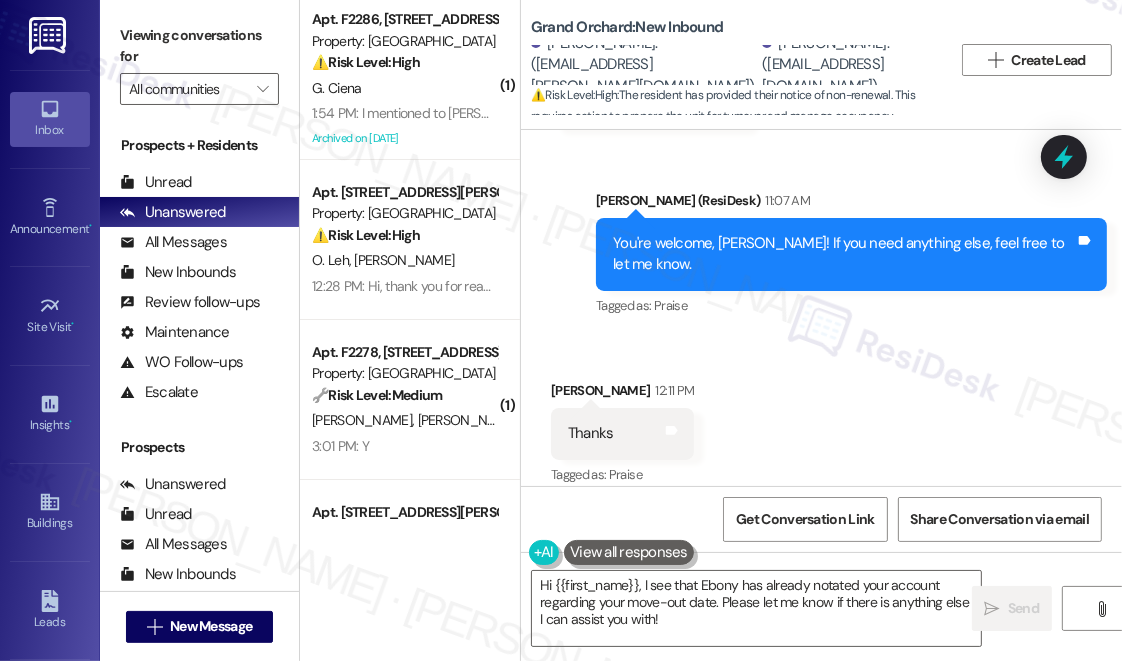 click on "You're welcome, [PERSON_NAME]! If you need anything else, feel free to let me know. Tags and notes" at bounding box center [851, 254] 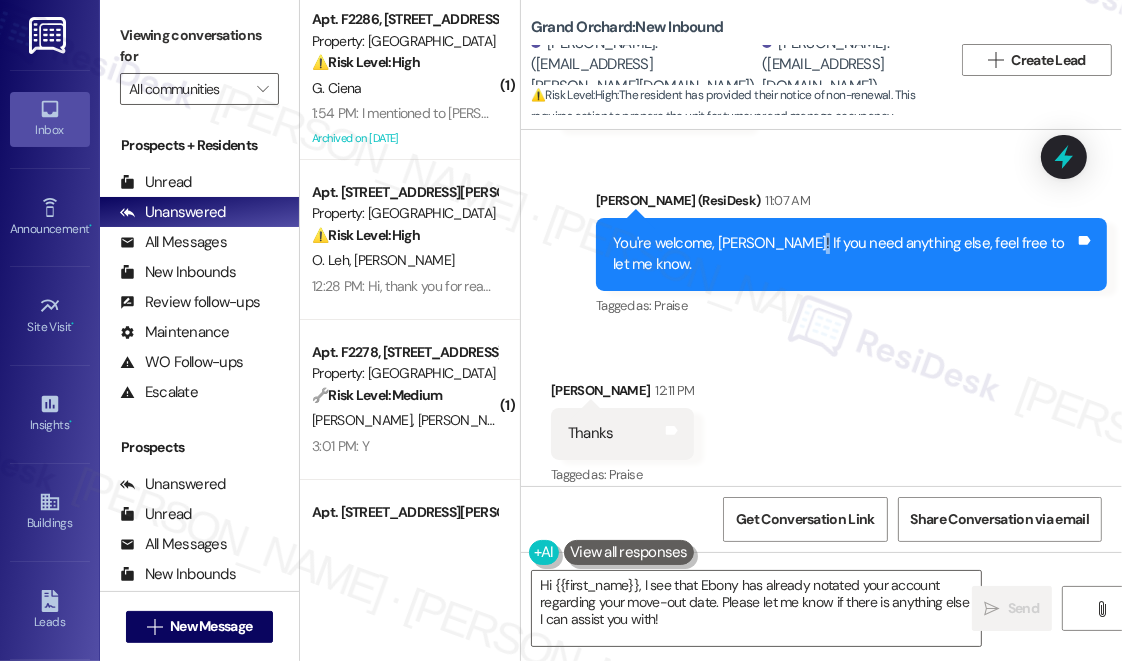 click on "You're welcome, [PERSON_NAME]! If you need anything else, feel free to let me know. Tags and notes" at bounding box center [851, 254] 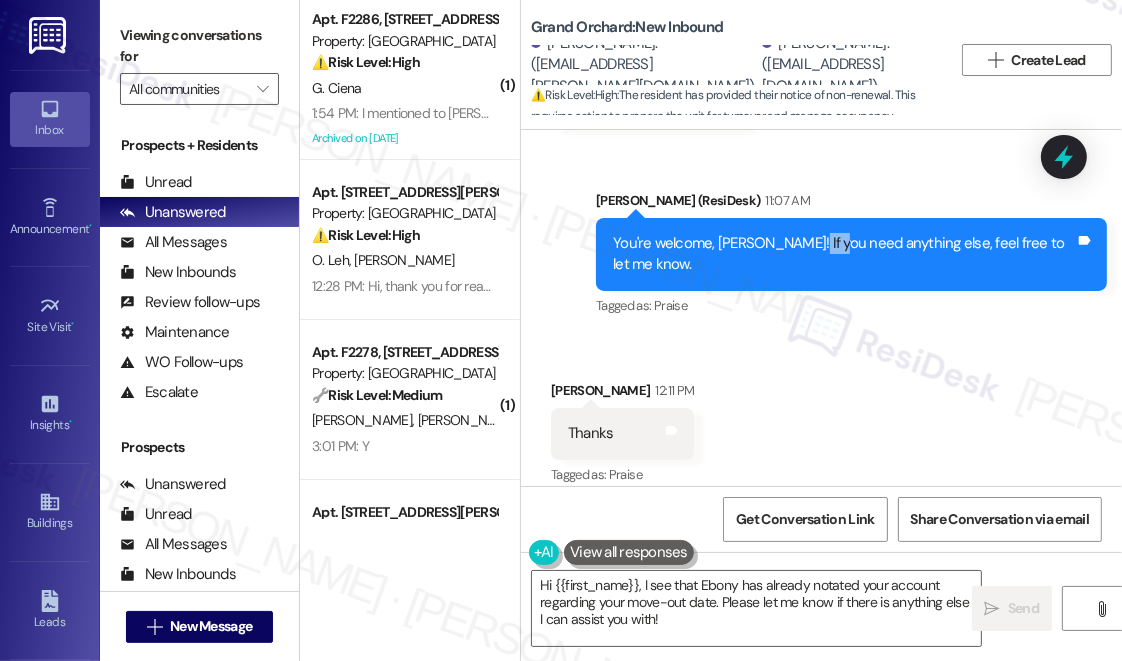 click on "You're welcome, Janie! If you need anything else, feel free to let me know." at bounding box center [844, 254] 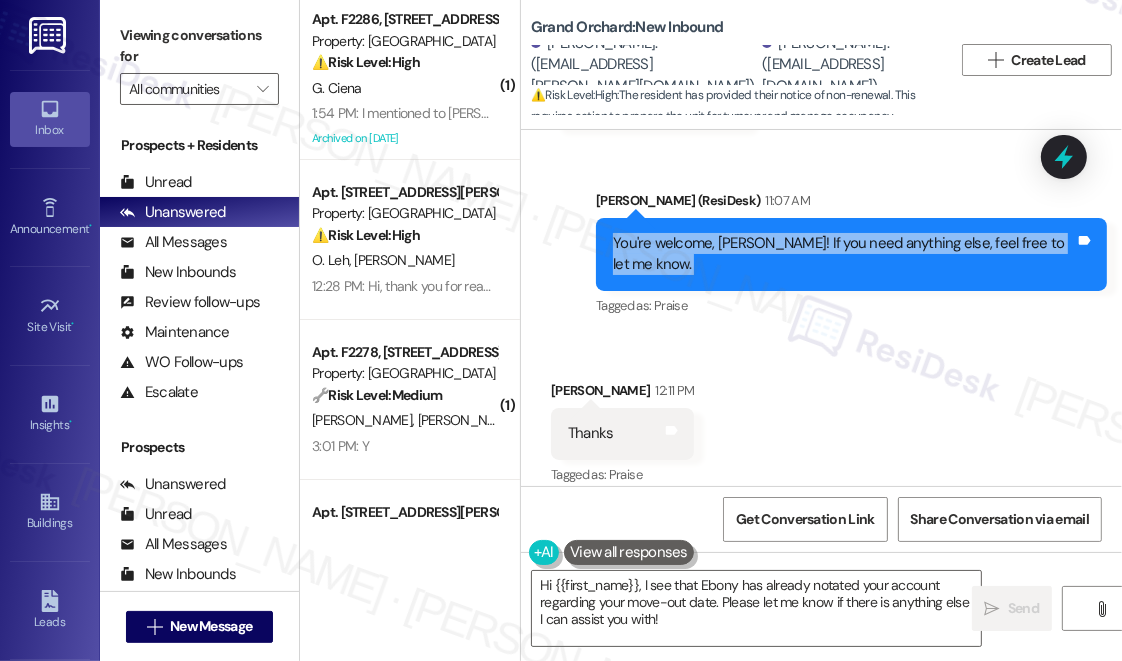 click on "You're welcome, Janie! If you need anything else, feel free to let me know." at bounding box center (844, 254) 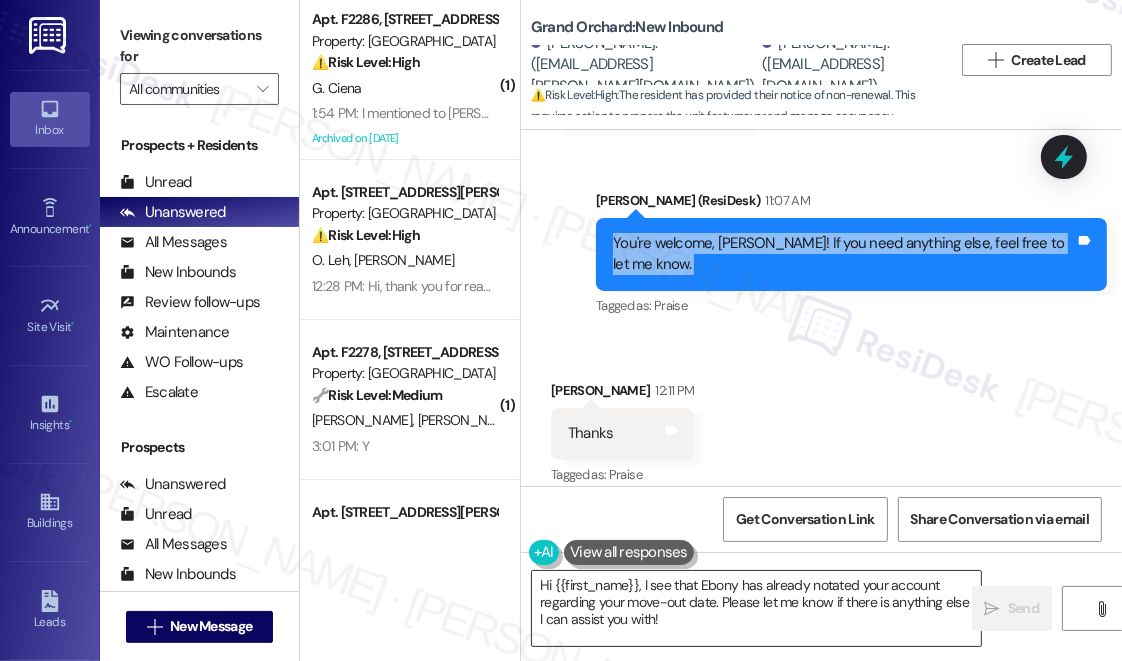 click on "Hi {{first_name}}, I see that Ebony has already notated your account regarding your move-out date. Please let me know if there is anything else I can assist you with!" at bounding box center (756, 608) 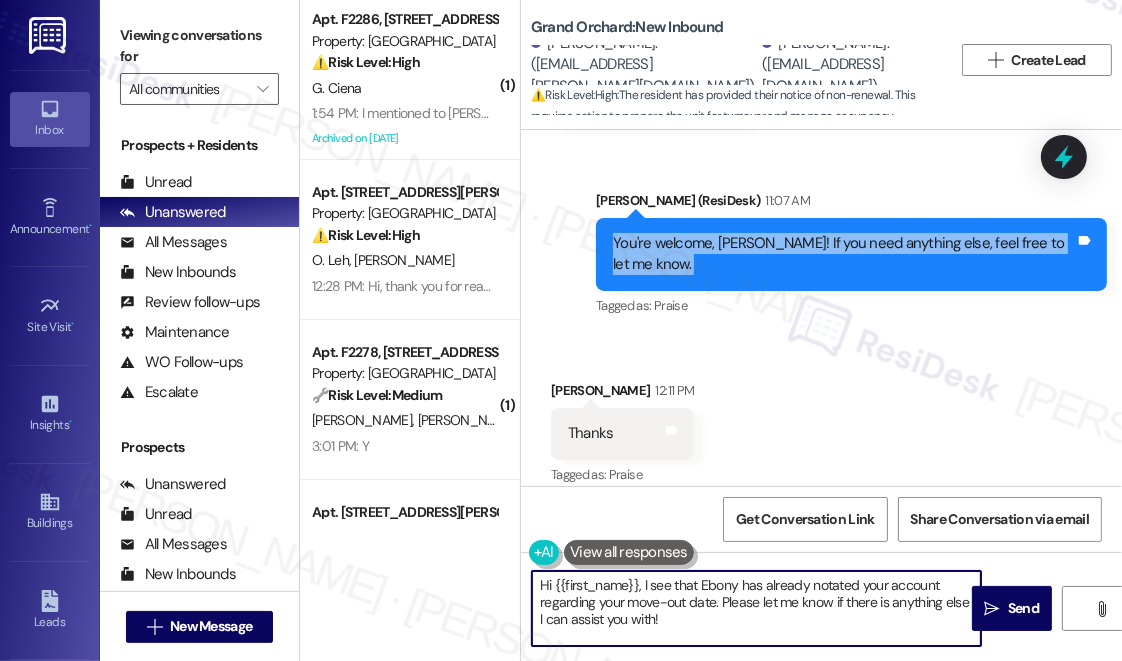 click on "Hi {{first_name}}, I see that Ebony has already notated your account regarding your move-out date. Please let me know if there is anything else I can assist you with!" at bounding box center [756, 608] 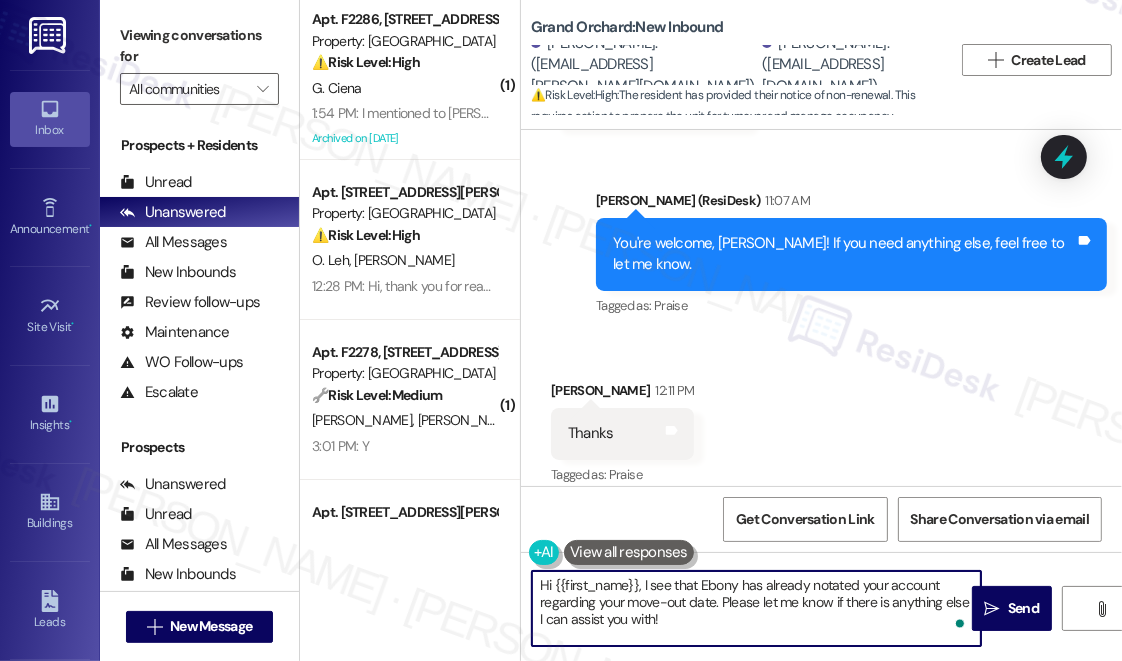 click on "Hi {{first_name}}, I see that Ebony has already notated your account regarding your move-out date. Please let me know if there is anything else I can assist you with!" at bounding box center (756, 608) 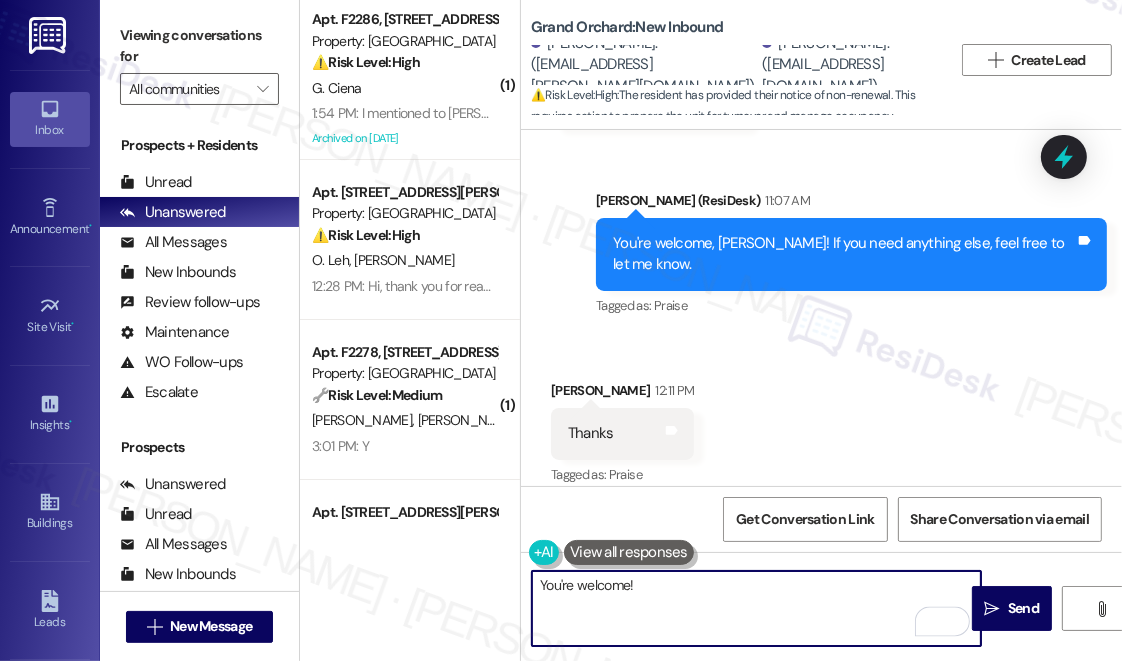 click on "You're welcome!" at bounding box center [756, 608] 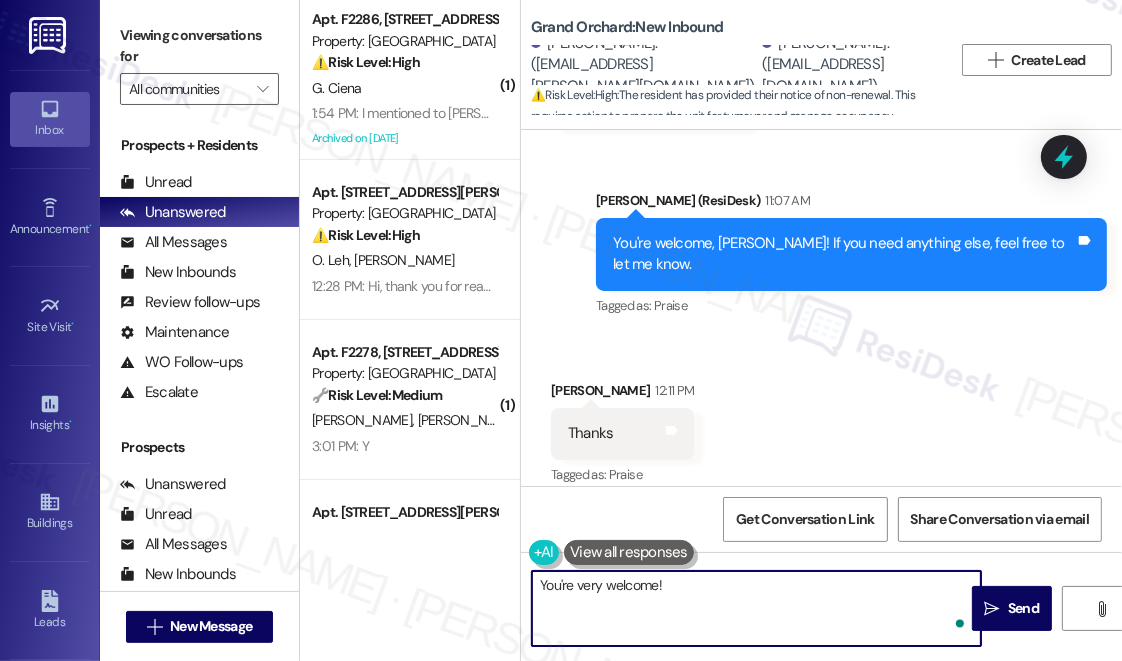type on "You're very welcome!" 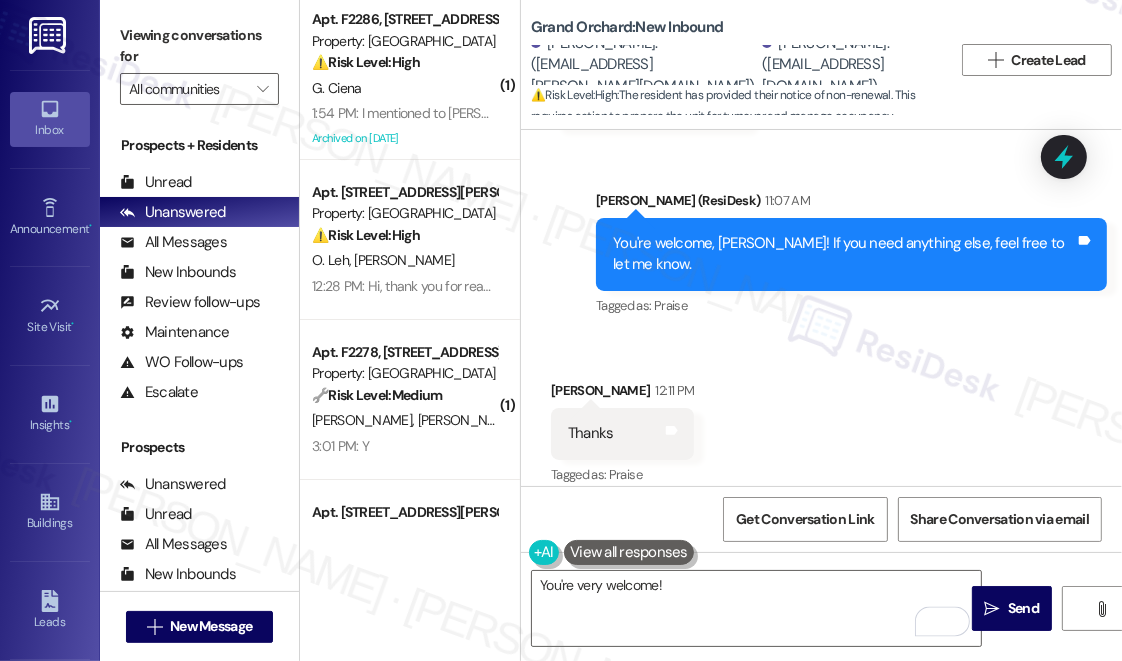 click on "You're very welcome!   Send " at bounding box center [821, 627] 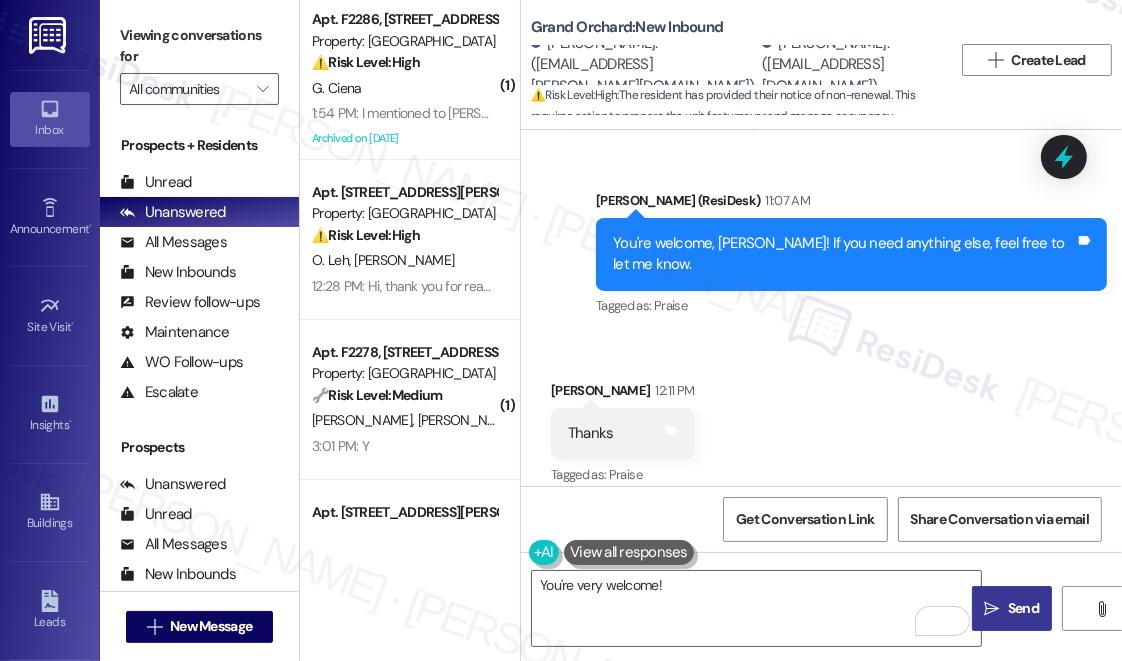 click on "Send" at bounding box center (1023, 608) 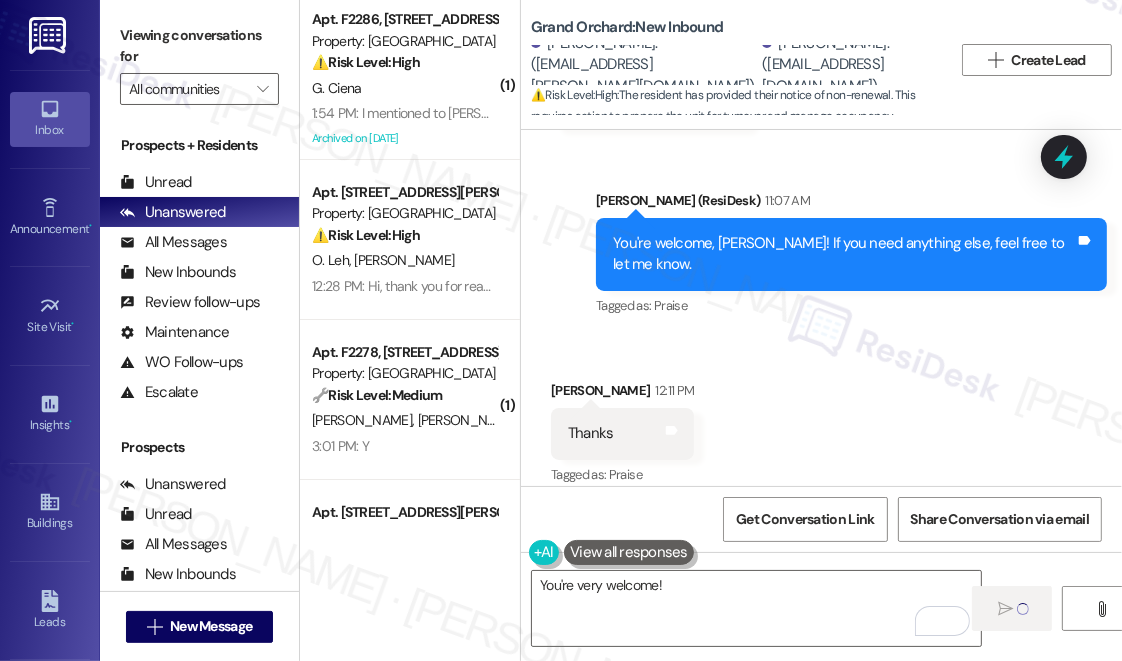 type 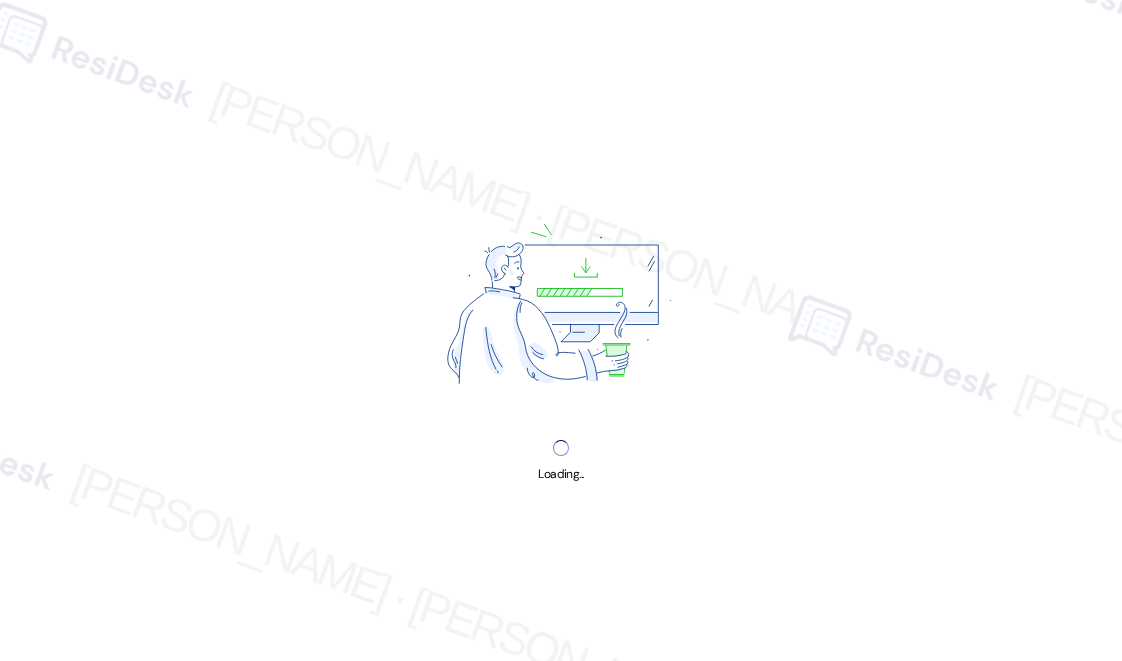 scroll, scrollTop: 0, scrollLeft: 0, axis: both 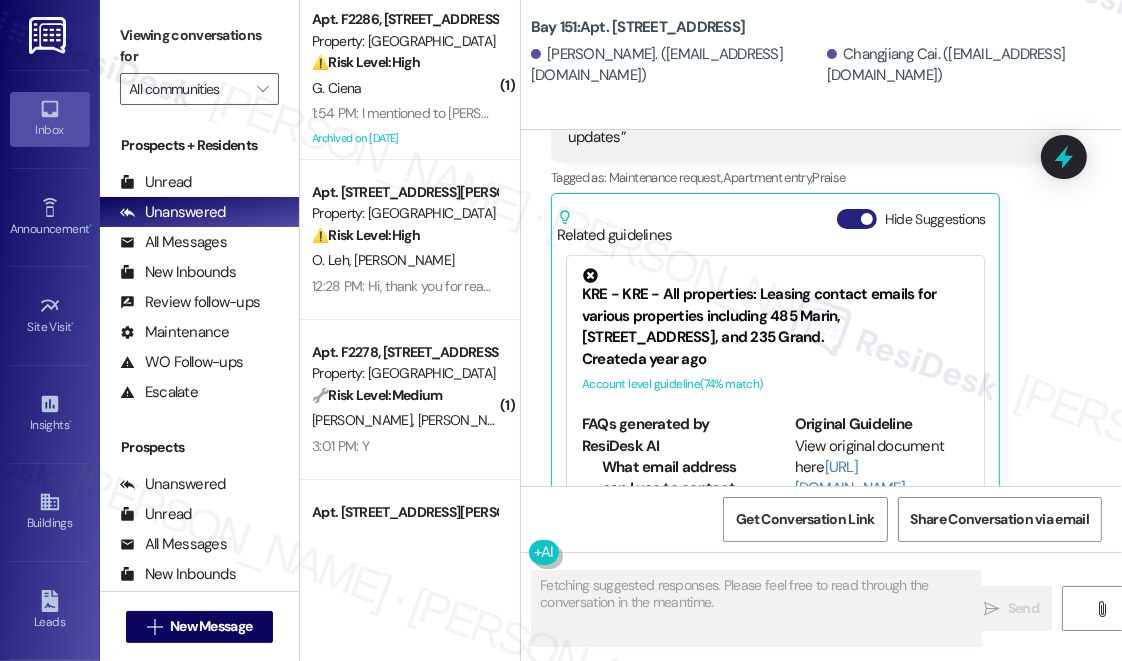 click on "Hide Suggestions" at bounding box center [857, 219] 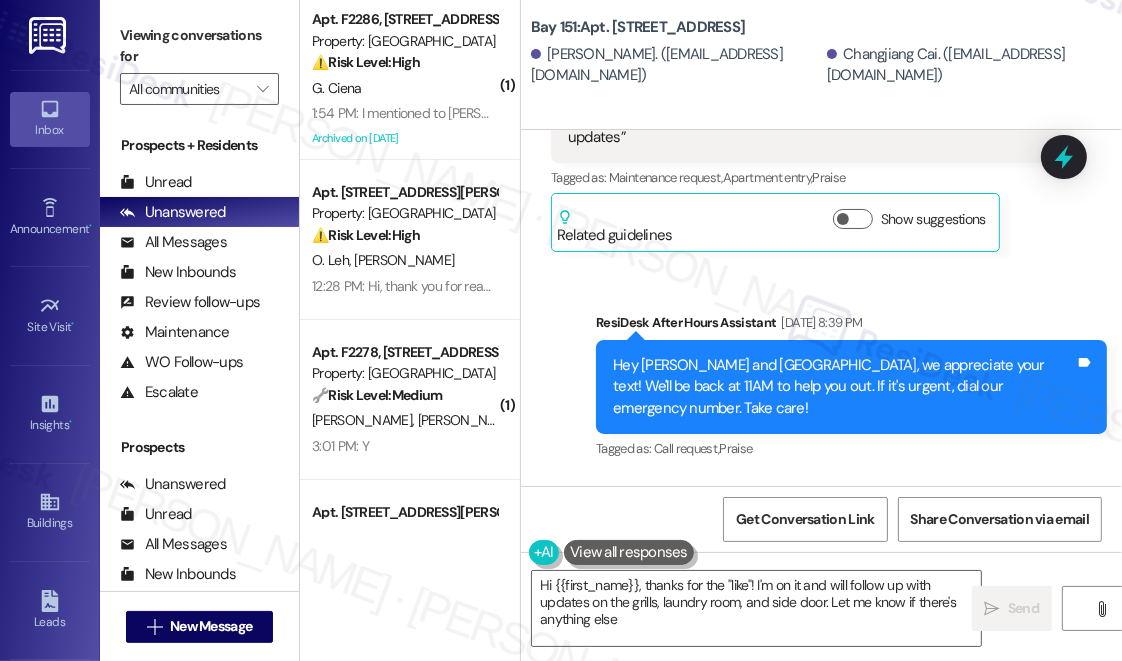 type on "Hi {{first_name}}, thanks for the "like"! I'm on it and will follow up with updates on the grills, laundry room, and side door. Let me know if there's anything else!" 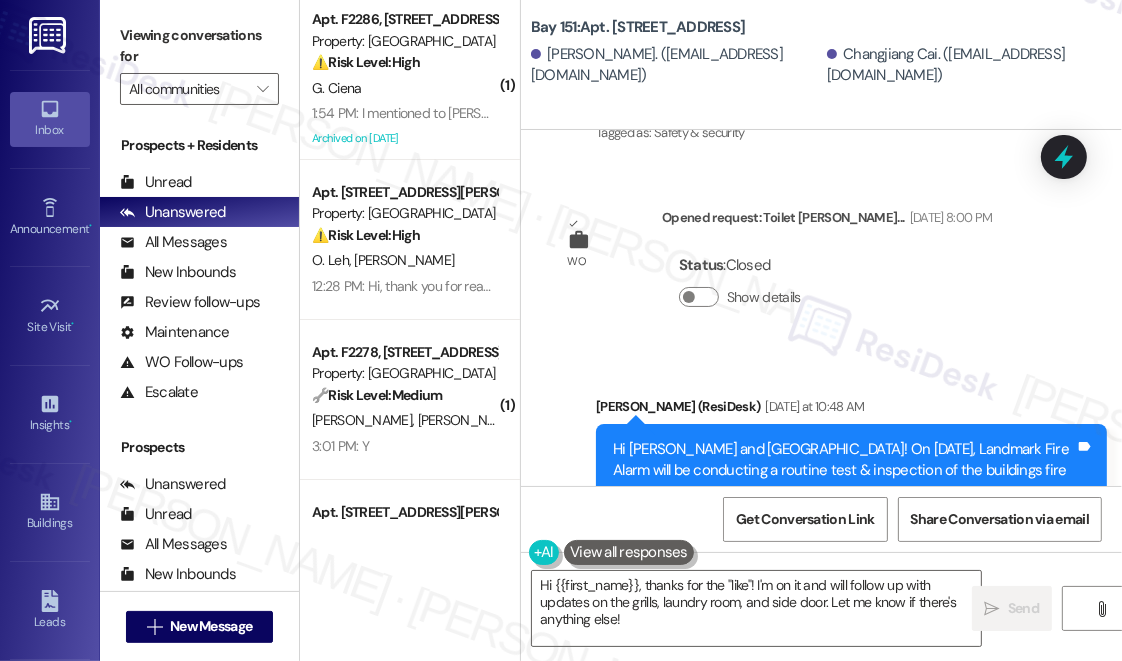 scroll, scrollTop: 4747, scrollLeft: 0, axis: vertical 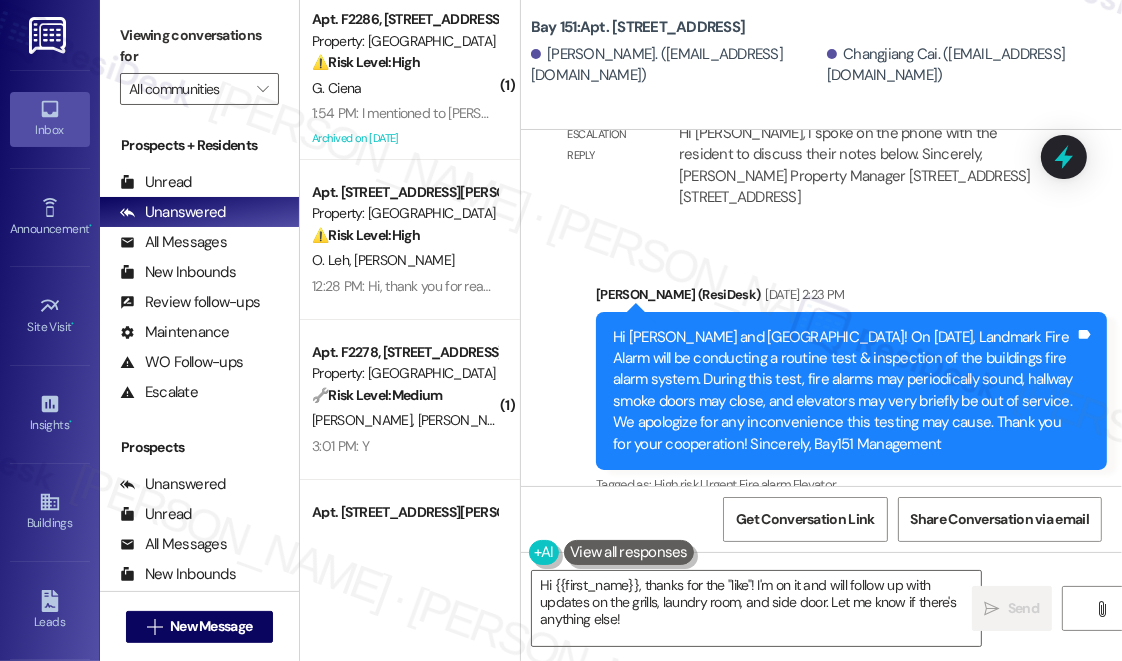 click on "Hi [PERSON_NAME] and [GEOGRAPHIC_DATA]! On [DATE], Landmark Fire Alarm will be conducting a routine test & inspection of the buildings fire alarm system. During this test, fire alarms may periodically sound, hallway smoke doors may close, and elevators may very briefly be out of service. We apologize for any inconvenience this testing may cause. Thank you for your cooperation! Sincerely, Bay151 Management" at bounding box center (844, 391) 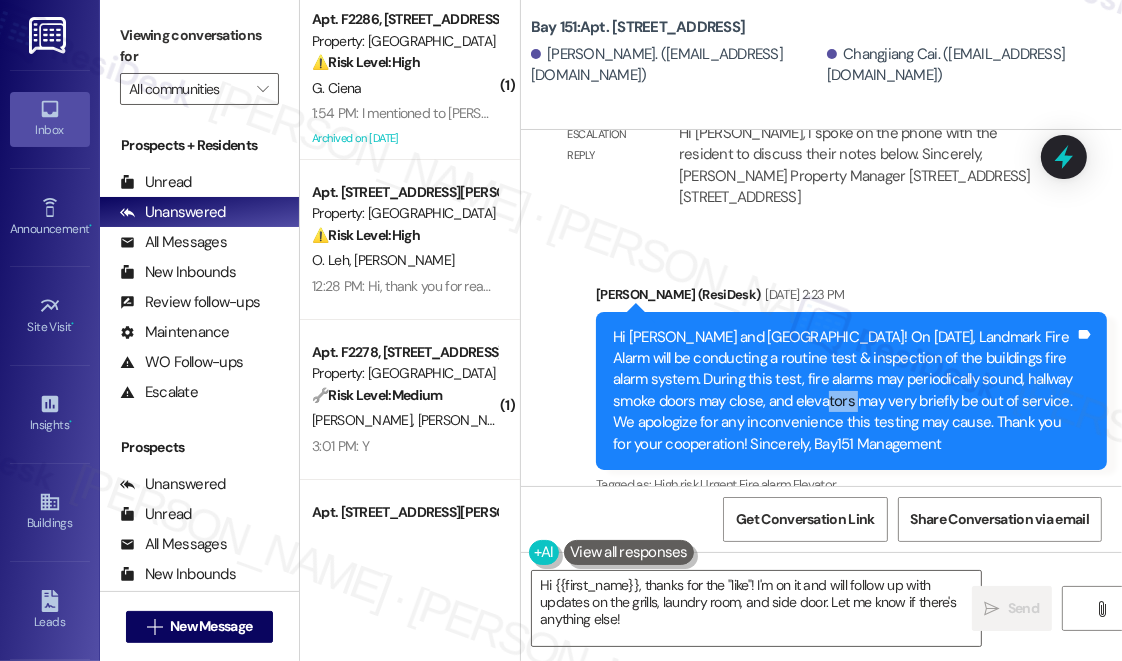 click on "Hi [PERSON_NAME] and [GEOGRAPHIC_DATA]! On [DATE], Landmark Fire Alarm will be conducting a routine test & inspection of the buildings fire alarm system. During this test, fire alarms may periodically sound, hallway smoke doors may close, and elevators may very briefly be out of service. We apologize for any inconvenience this testing may cause. Thank you for your cooperation! Sincerely, Bay151 Management" at bounding box center (844, 391) 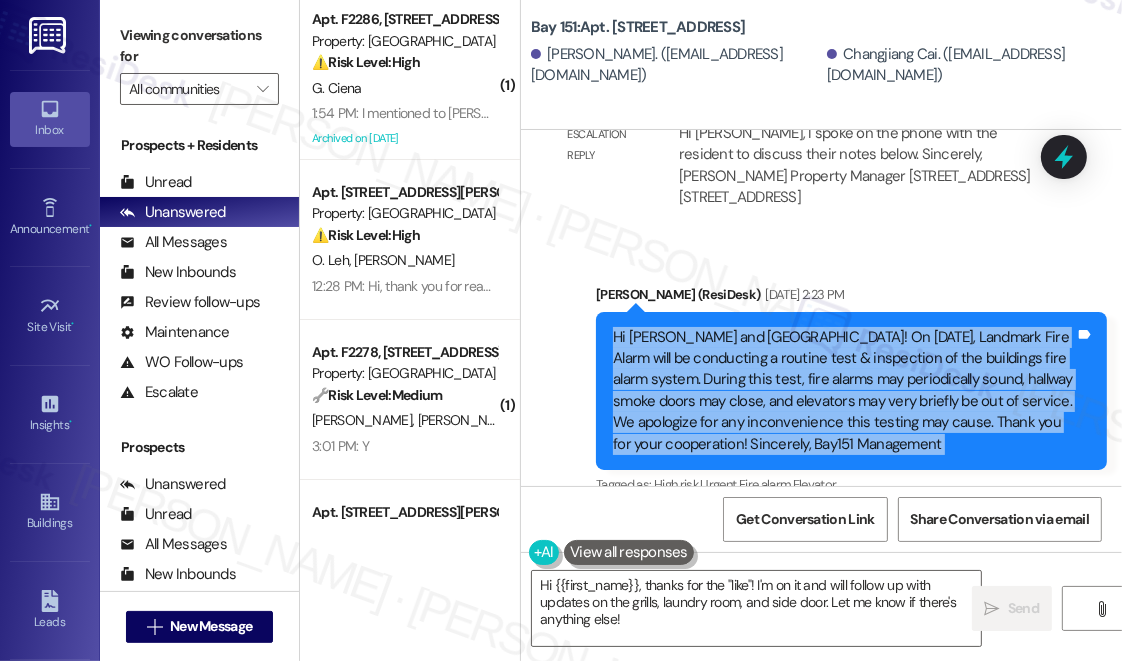 click on "Hi [PERSON_NAME] and [GEOGRAPHIC_DATA]! On [DATE], Landmark Fire Alarm will be conducting a routine test & inspection of the buildings fire alarm system. During this test, fire alarms may periodically sound, hallway smoke doors may close, and elevators may very briefly be out of service. We apologize for any inconvenience this testing may cause. Thank you for your cooperation! Sincerely, Bay151 Management" at bounding box center [844, 391] 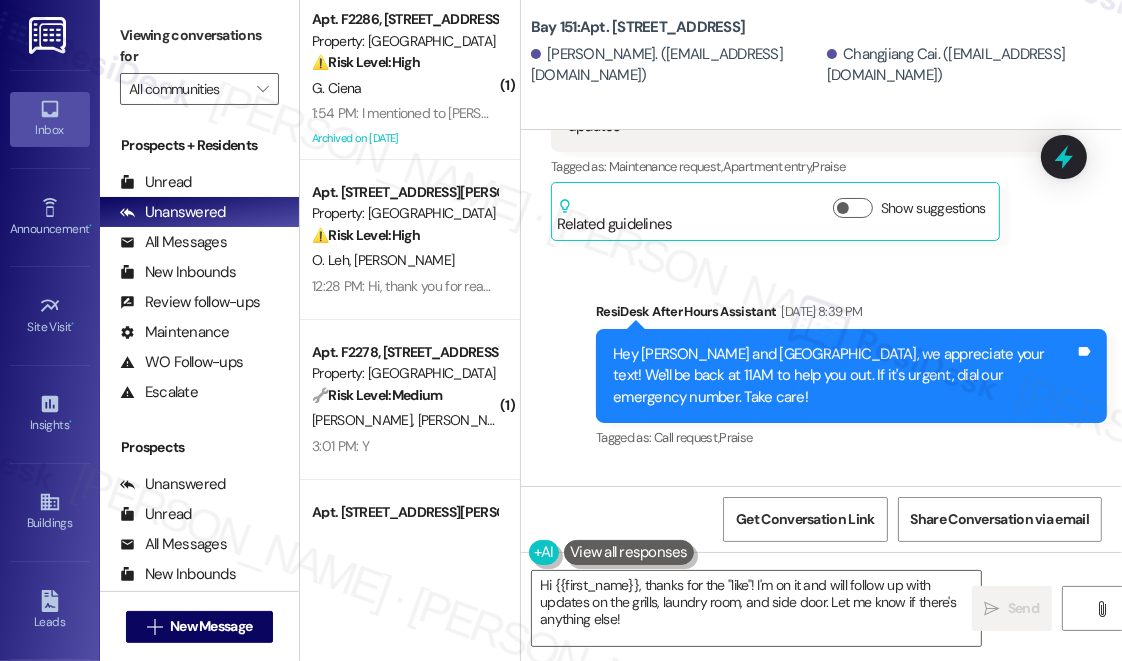 scroll, scrollTop: 3293, scrollLeft: 0, axis: vertical 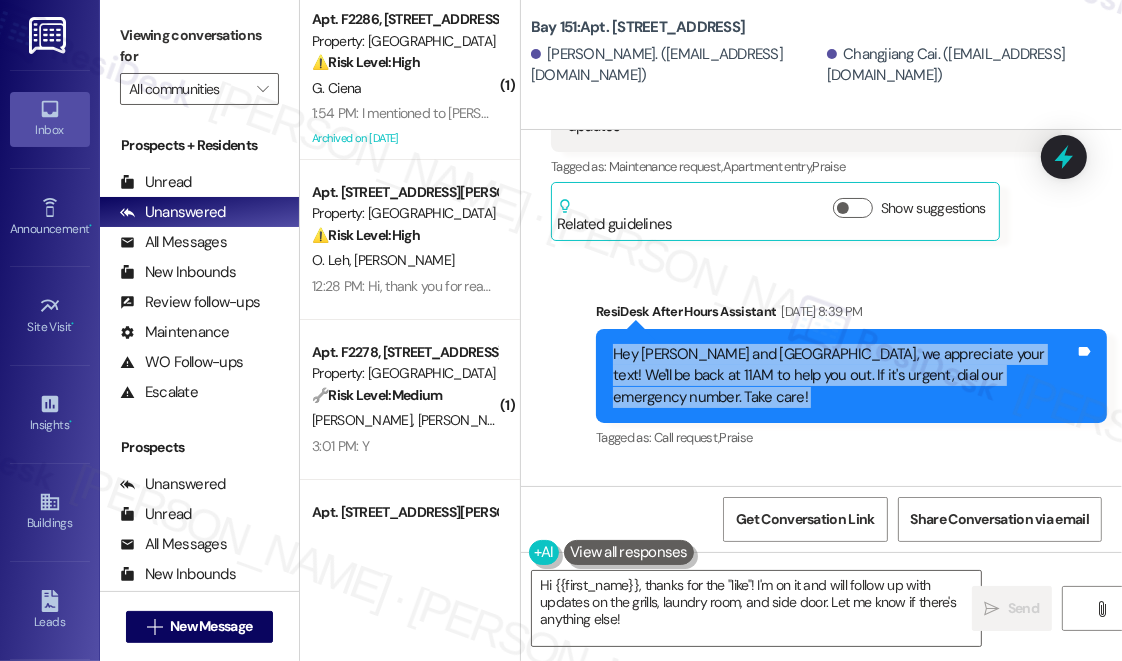 click on "Hey [PERSON_NAME] and [GEOGRAPHIC_DATA], we appreciate your text! We'll be back at 11AM to help you out. If it's urgent, dial our emergency number. Take care!" at bounding box center [844, 376] 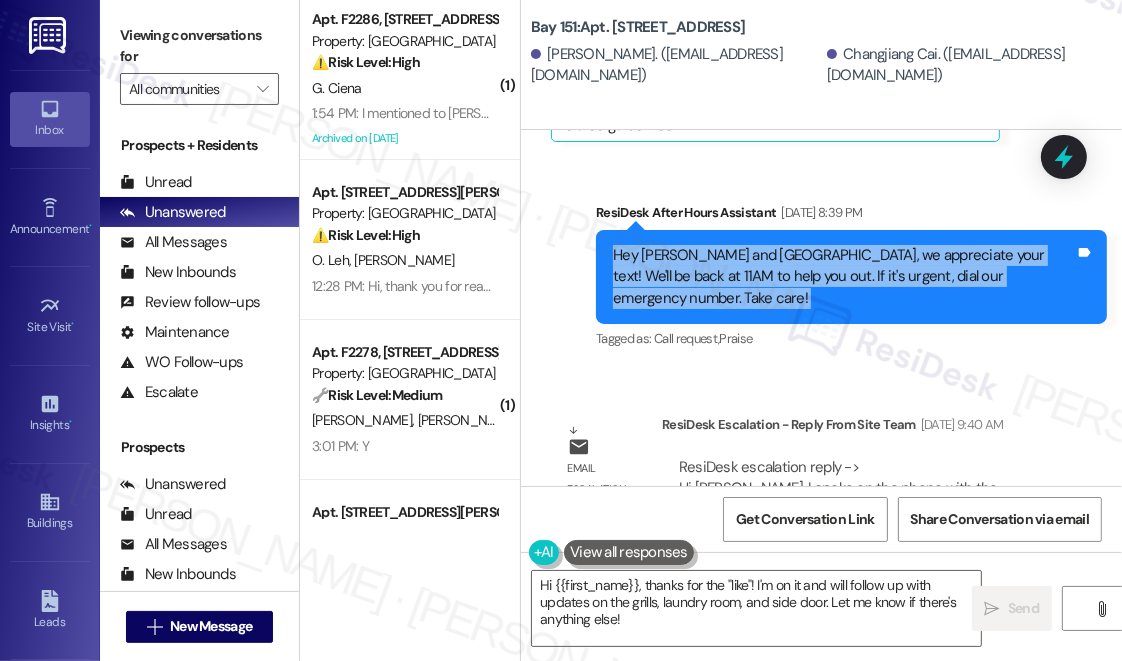 scroll, scrollTop: 3565, scrollLeft: 0, axis: vertical 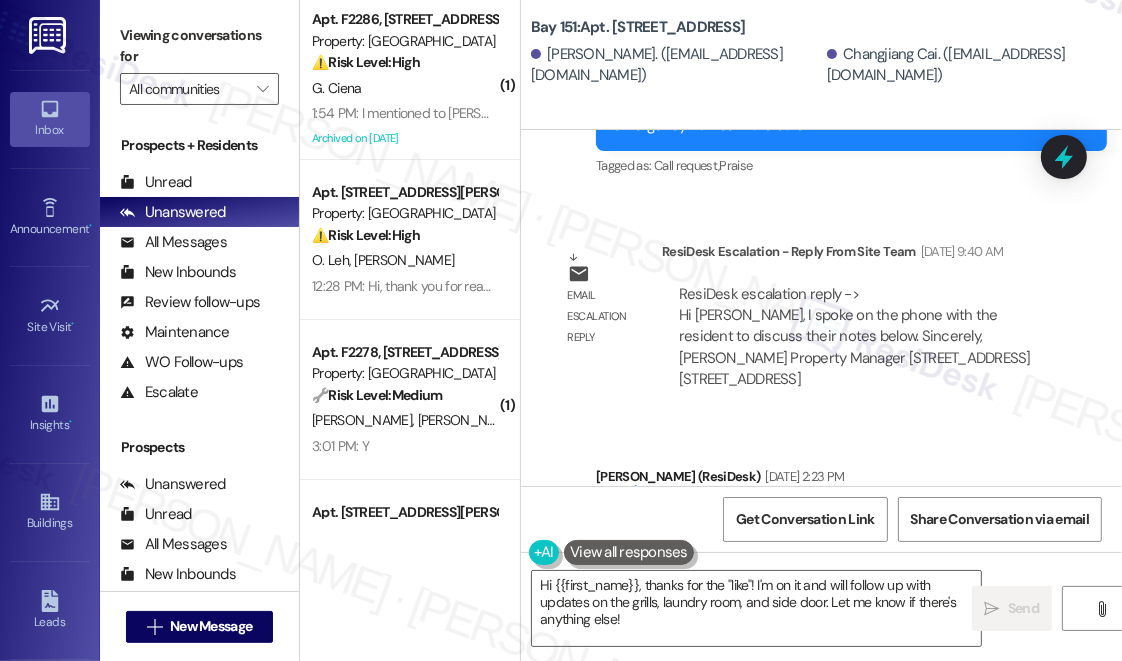 click on "ResiDesk escalation reply ->
Hi [PERSON_NAME], I spoke on the phone with the resident to discuss their notes below. Sincerely, [PERSON_NAME] Property Manager [STREET_ADDRESS] [STREET_ADDRESS] ResiDesk escalation reply ->
Hi Residesk, I spoke on the phone with the resident to discuss their notes below. Sincerely, [PERSON_NAME] Property Manager [STREET_ADDRESS] [STREET_ADDRESS]" at bounding box center (855, 337) 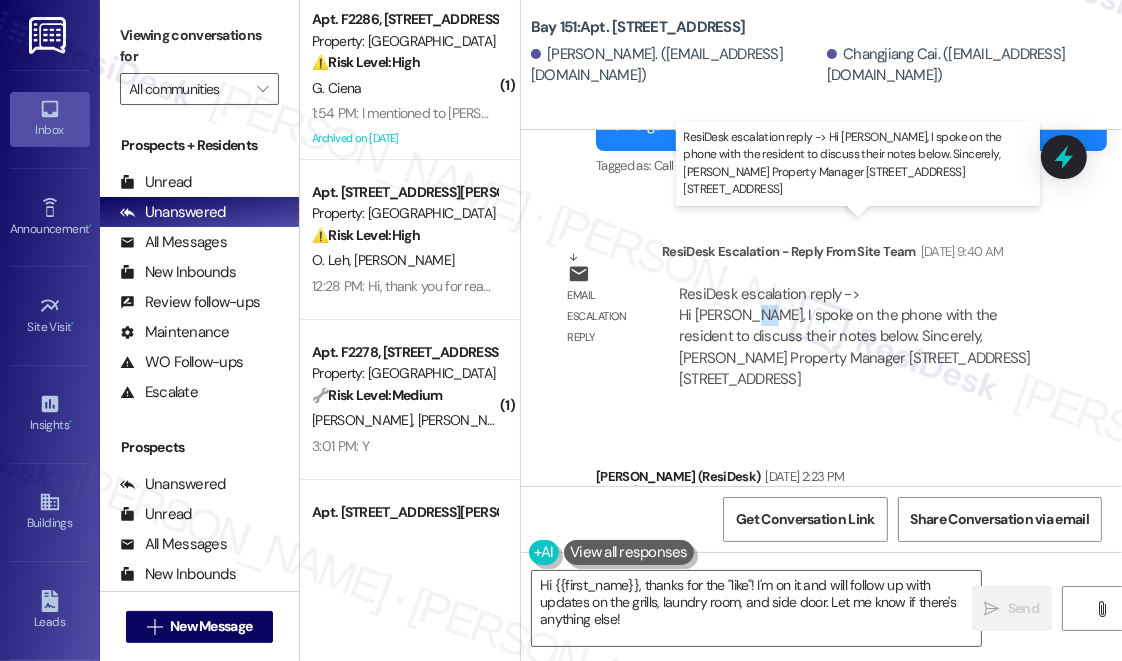 click on "ResiDesk escalation reply ->
Hi [PERSON_NAME], I spoke on the phone with the resident to discuss their notes below. Sincerely, [PERSON_NAME] Property Manager [STREET_ADDRESS] [STREET_ADDRESS] ResiDesk escalation reply ->
Hi Residesk, I spoke on the phone with the resident to discuss their notes below. Sincerely, [PERSON_NAME] Property Manager [STREET_ADDRESS] [STREET_ADDRESS]" at bounding box center (855, 337) 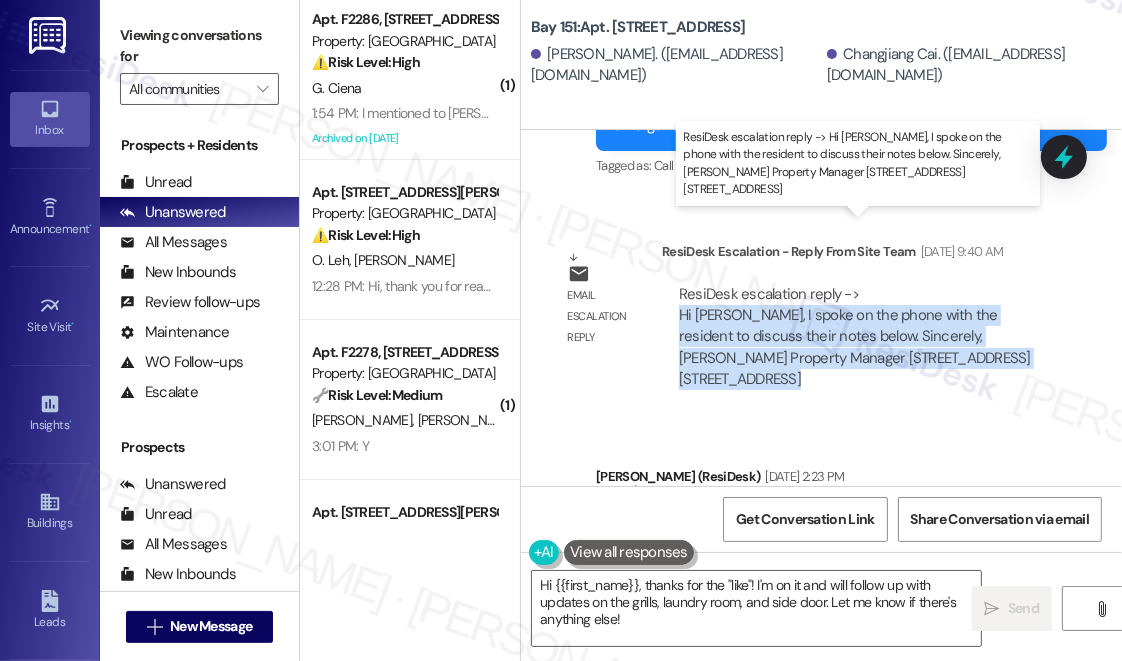 click on "ResiDesk escalation reply ->
Hi [PERSON_NAME], I spoke on the phone with the resident to discuss their notes below. Sincerely, [PERSON_NAME] Property Manager [STREET_ADDRESS] [STREET_ADDRESS] ResiDesk escalation reply ->
Hi Residesk, I spoke on the phone with the resident to discuss their notes below. Sincerely, [PERSON_NAME] Property Manager [STREET_ADDRESS] [STREET_ADDRESS]" at bounding box center [855, 337] 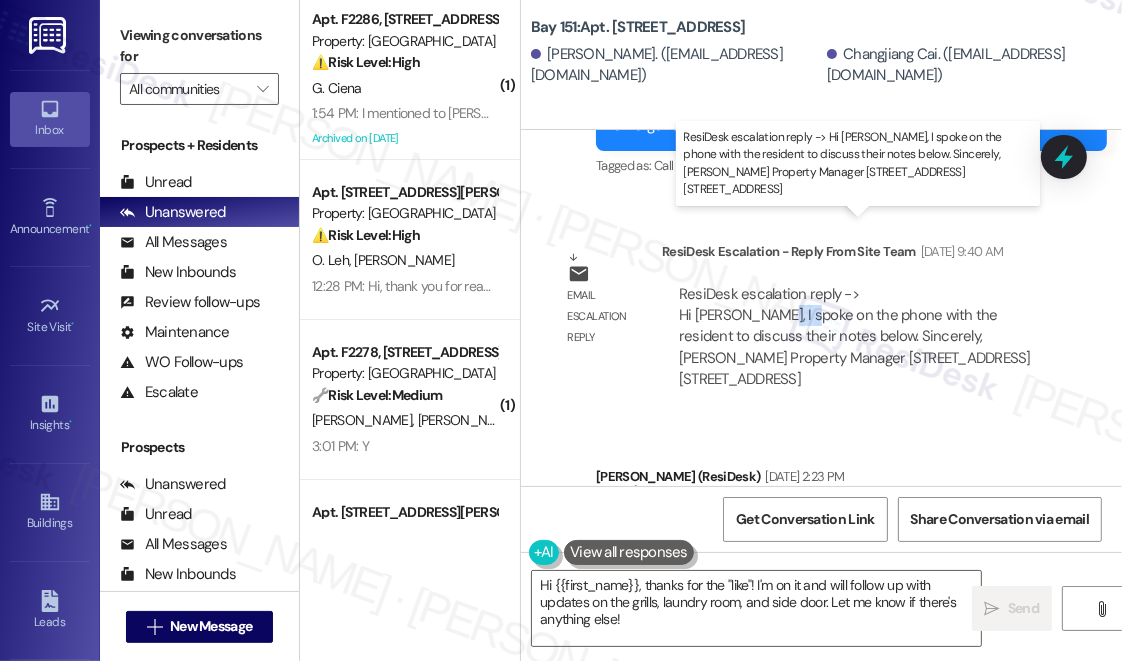 click on "ResiDesk escalation reply ->
Hi [PERSON_NAME], I spoke on the phone with the resident to discuss their notes below. Sincerely, [PERSON_NAME] Property Manager [STREET_ADDRESS] [STREET_ADDRESS] ResiDesk escalation reply ->
Hi Residesk, I spoke on the phone with the resident to discuss their notes below. Sincerely, [PERSON_NAME] Property Manager [STREET_ADDRESS] [STREET_ADDRESS]" at bounding box center [855, 337] 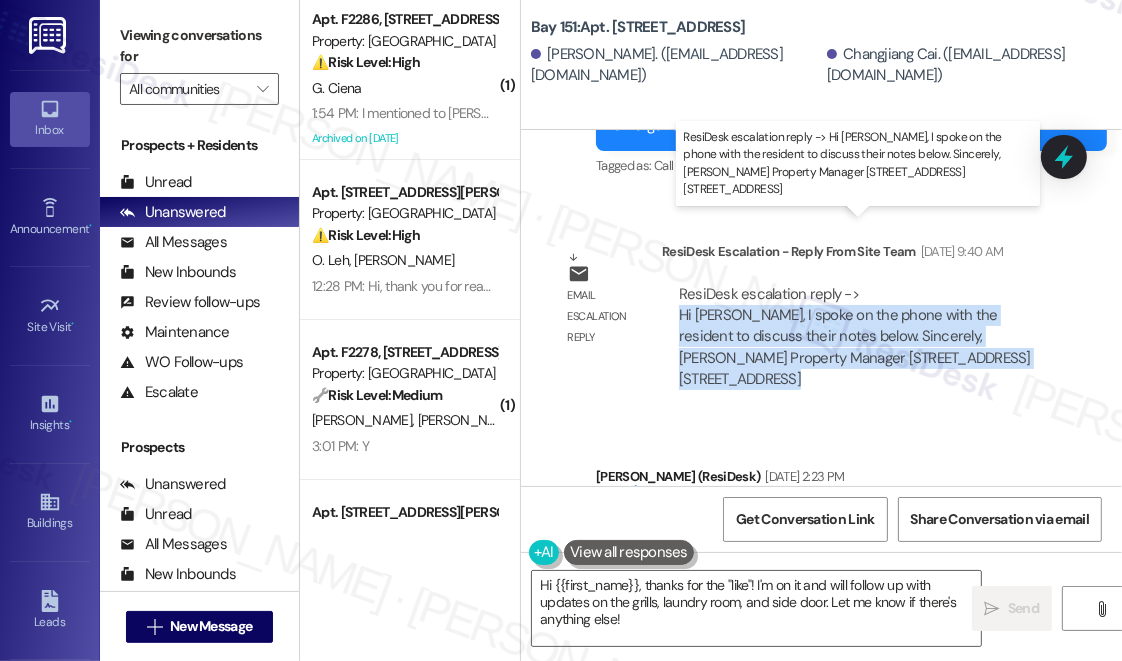 click on "ResiDesk escalation reply ->
Hi [PERSON_NAME], I spoke on the phone with the resident to discuss their notes below. Sincerely, [PERSON_NAME] Property Manager [STREET_ADDRESS] [STREET_ADDRESS] ResiDesk escalation reply ->
Hi Residesk, I spoke on the phone with the resident to discuss their notes below. Sincerely, [PERSON_NAME] Property Manager [STREET_ADDRESS] [STREET_ADDRESS]" at bounding box center (855, 337) 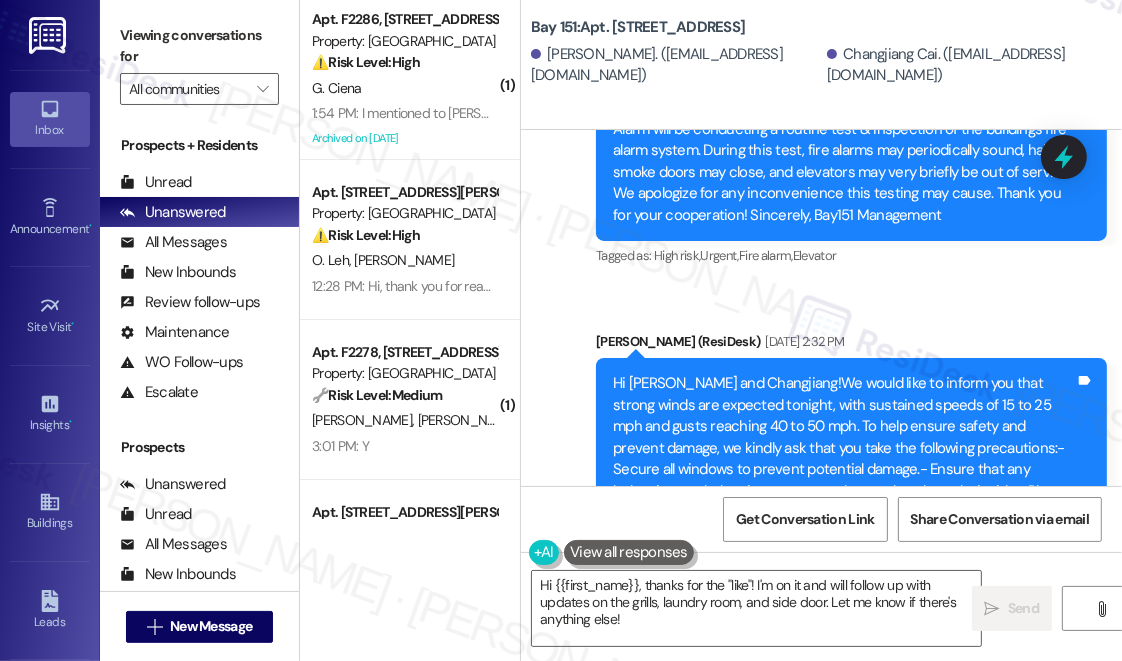 scroll, scrollTop: 3747, scrollLeft: 0, axis: vertical 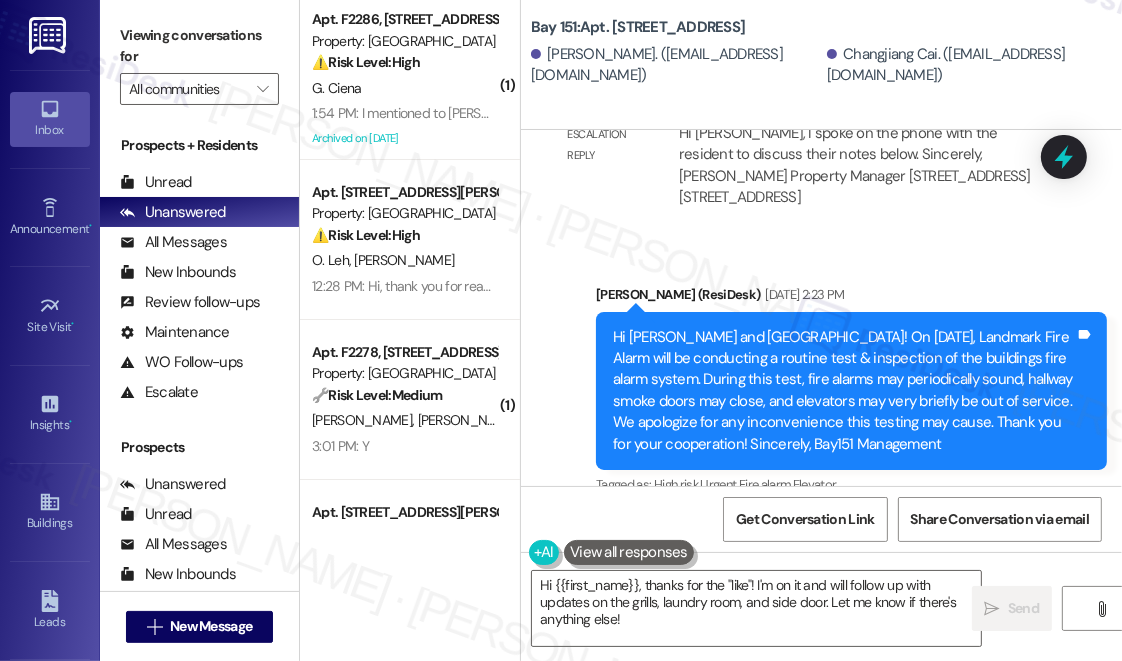 click on "Hi [PERSON_NAME] and [GEOGRAPHIC_DATA]! On [DATE], Landmark Fire Alarm will be conducting a routine test & inspection of the buildings fire alarm system. During this test, fire alarms may periodically sound, hallway smoke doors may close, and elevators may very briefly be out of service. We apologize for any inconvenience this testing may cause. Thank you for your cooperation! Sincerely, Bay151 Management" at bounding box center [844, 391] 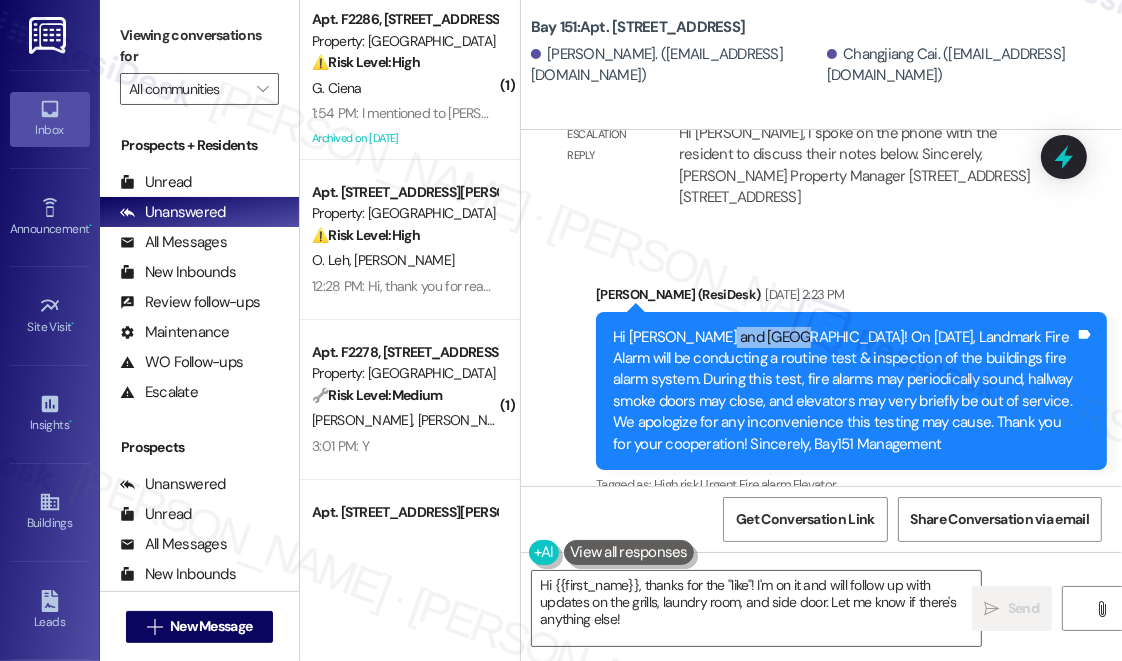 click on "Hi [PERSON_NAME] and [GEOGRAPHIC_DATA]! On [DATE], Landmark Fire Alarm will be conducting a routine test & inspection of the buildings fire alarm system. During this test, fire alarms may periodically sound, hallway smoke doors may close, and elevators may very briefly be out of service. We apologize for any inconvenience this testing may cause. Thank you for your cooperation! Sincerely, Bay151 Management" at bounding box center (844, 391) 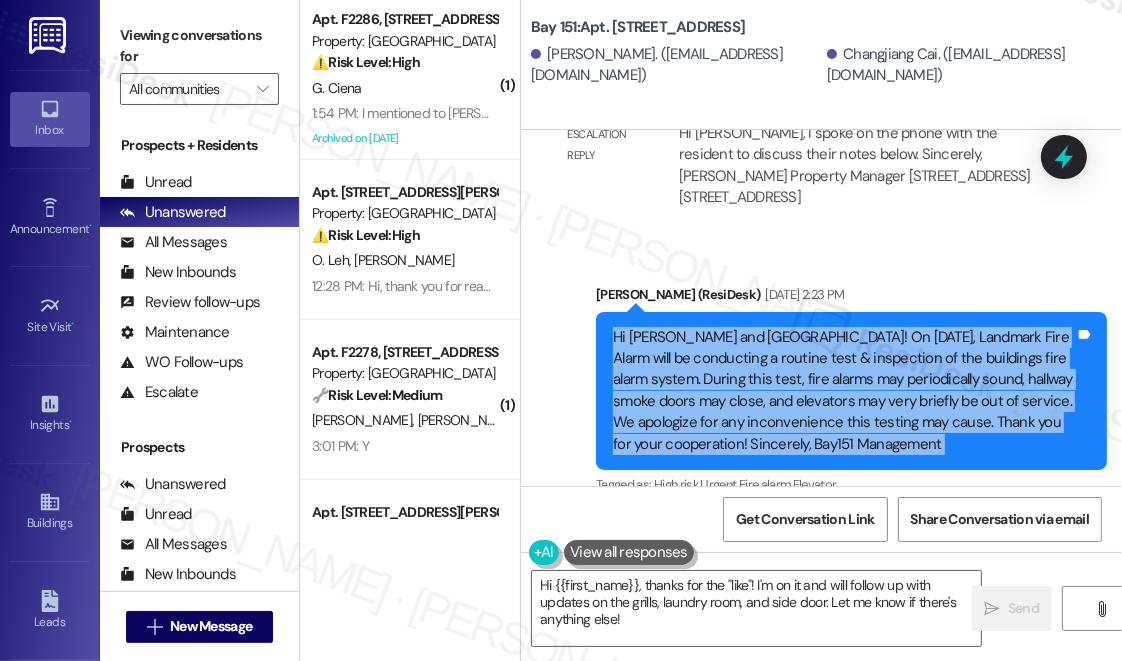 click on "Hi [PERSON_NAME] and [GEOGRAPHIC_DATA]! On [DATE], Landmark Fire Alarm will be conducting a routine test & inspection of the buildings fire alarm system. During this test, fire alarms may periodically sound, hallway smoke doors may close, and elevators may very briefly be out of service. We apologize for any inconvenience this testing may cause. Thank you for your cooperation! Sincerely, Bay151 Management" at bounding box center [844, 391] 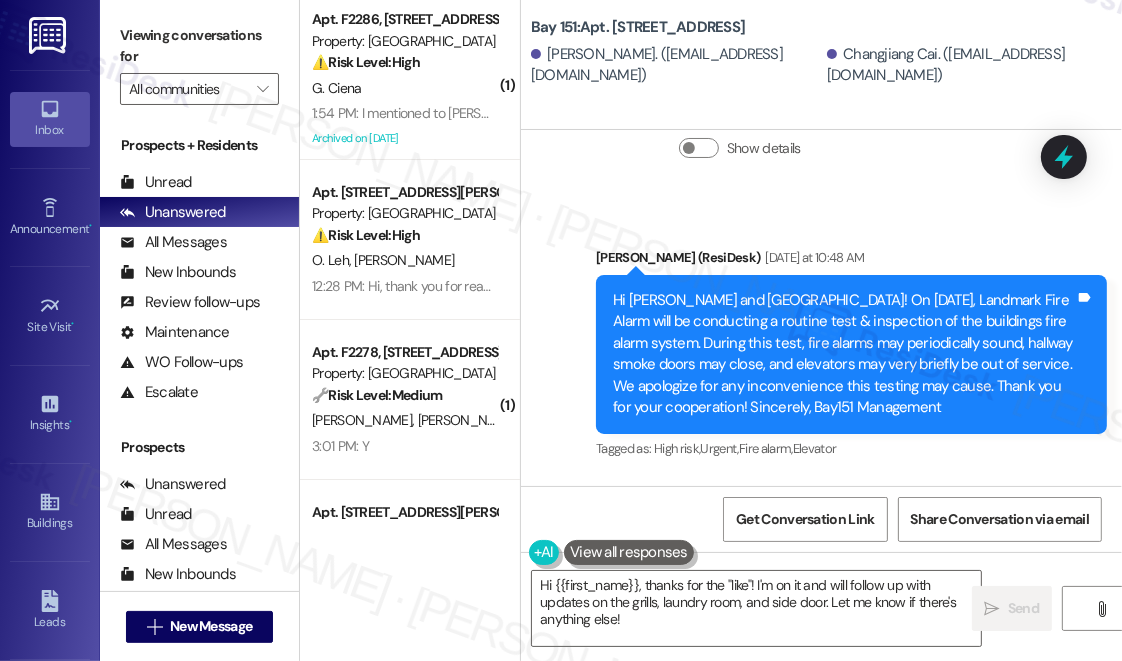 scroll, scrollTop: 4747, scrollLeft: 0, axis: vertical 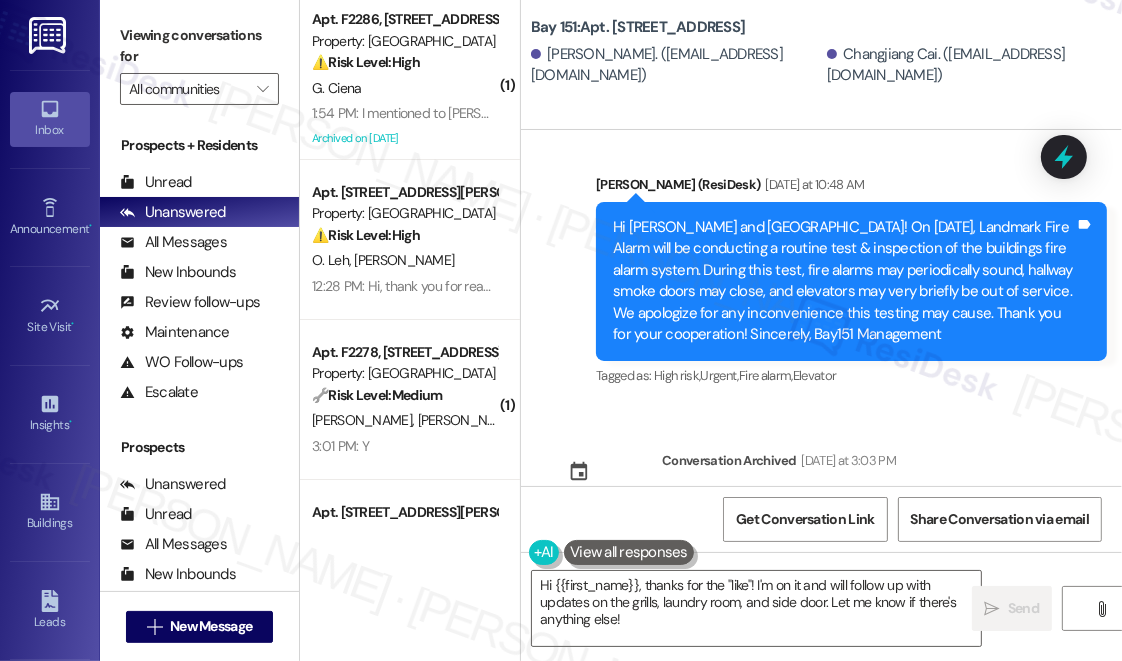click on "Hi [PERSON_NAME] and [GEOGRAPHIC_DATA]! On [DATE], Landmark Fire Alarm will be conducting a routine test & inspection of the buildings fire alarm system. During this test, fire alarms may periodically sound, hallway smoke doors may close, and elevators may very briefly be out of service. We apologize for any inconvenience this testing may cause. Thank you for your cooperation! Sincerely, Bay151 Management" at bounding box center (844, 281) 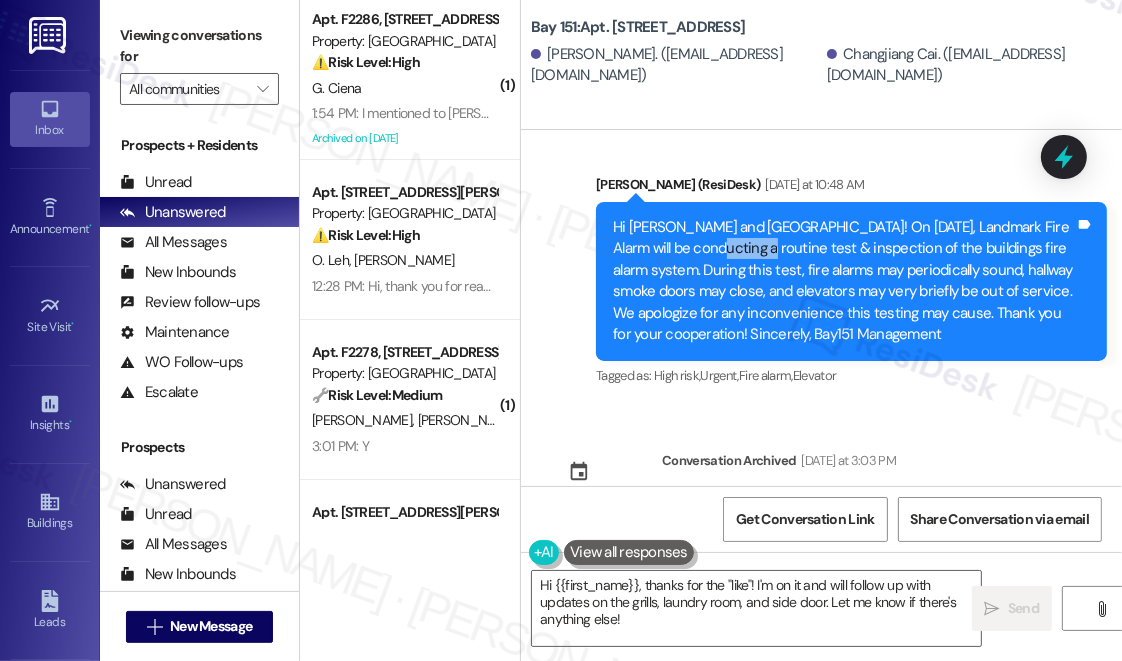 click on "Hi [PERSON_NAME] and [GEOGRAPHIC_DATA]! On [DATE], Landmark Fire Alarm will be conducting a routine test & inspection of the buildings fire alarm system. During this test, fire alarms may periodically sound, hallway smoke doors may close, and elevators may very briefly be out of service. We apologize for any inconvenience this testing may cause. Thank you for your cooperation! Sincerely, Bay151 Management" at bounding box center (844, 281) 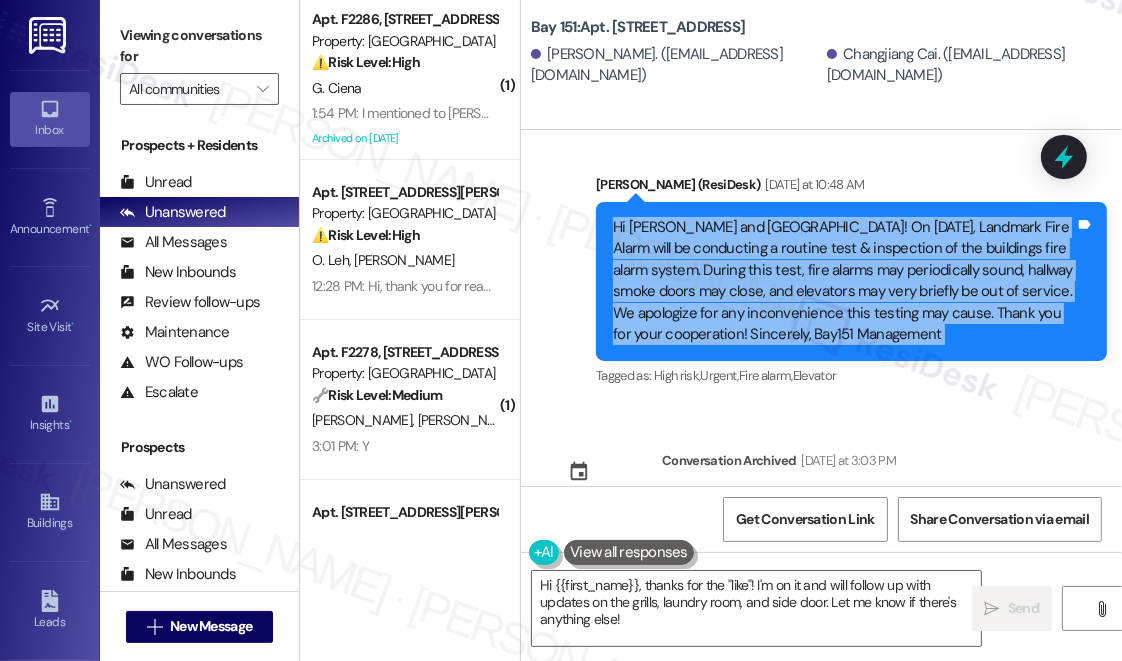 click on "Hi [PERSON_NAME] and [GEOGRAPHIC_DATA]! On [DATE], Landmark Fire Alarm will be conducting a routine test & inspection of the buildings fire alarm system. During this test, fire alarms may periodically sound, hallway smoke doors may close, and elevators may very briefly be out of service. We apologize for any inconvenience this testing may cause. Thank you for your cooperation! Sincerely, Bay151 Management" at bounding box center (844, 281) 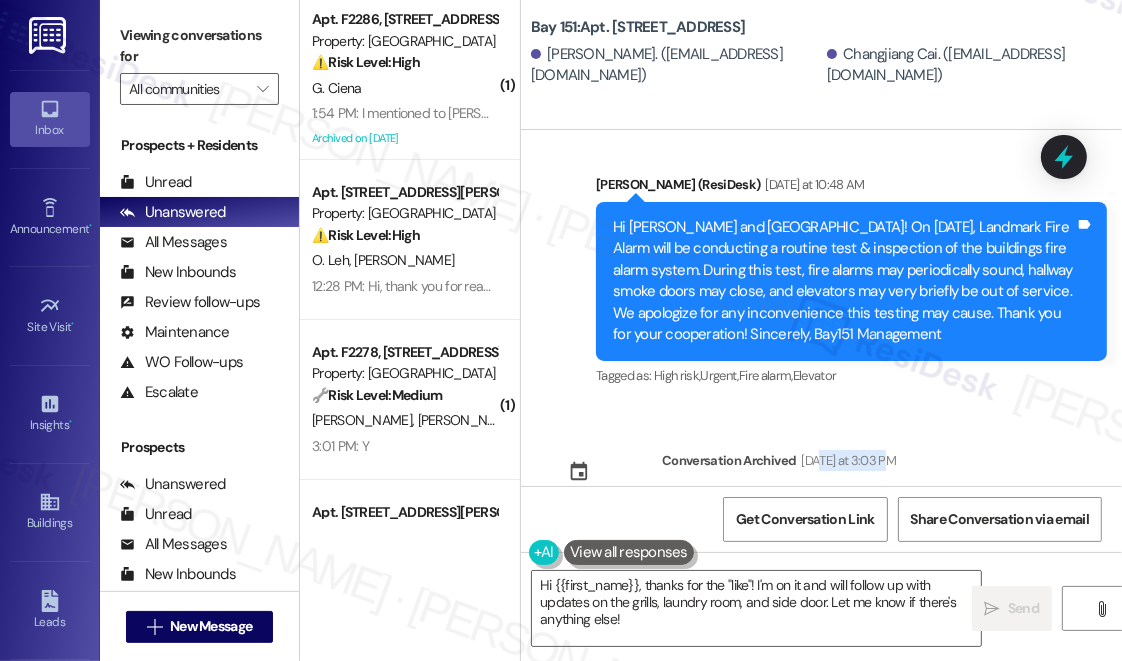 drag, startPoint x: 816, startPoint y: 392, endPoint x: 882, endPoint y: 390, distance: 66.0303 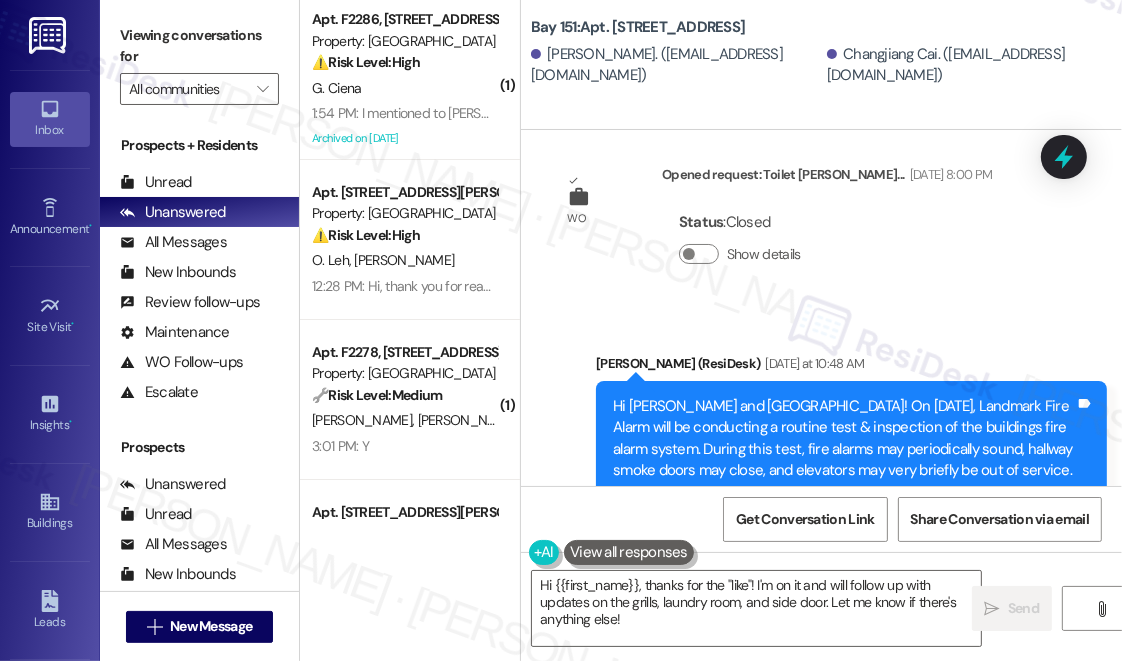 scroll, scrollTop: 4565, scrollLeft: 0, axis: vertical 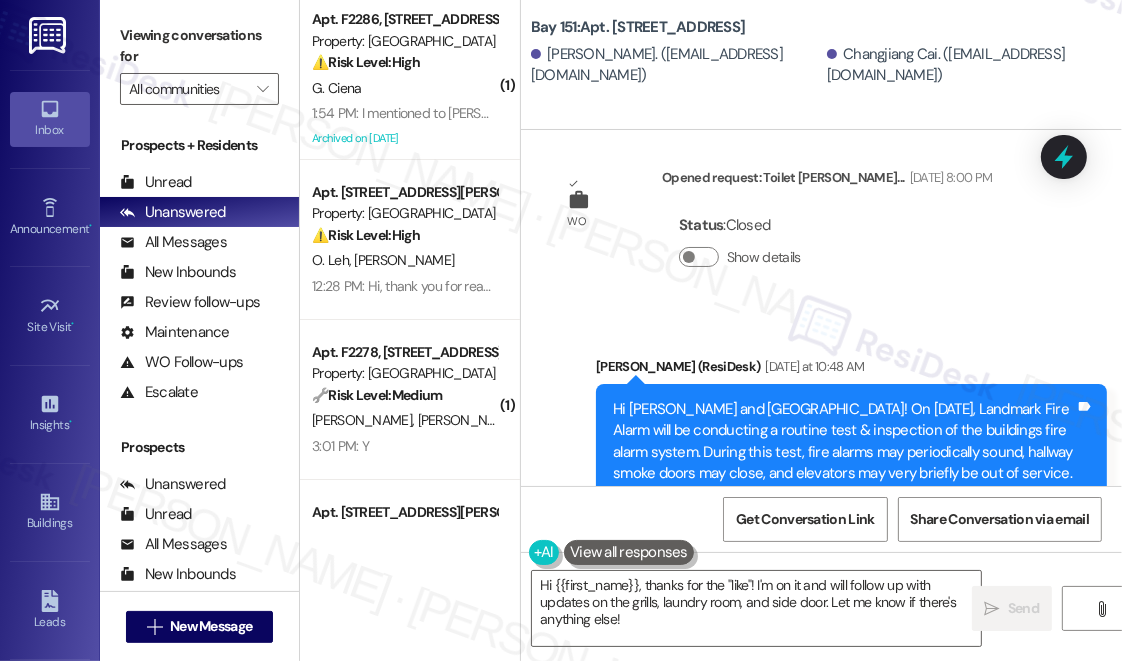click on "Hi [PERSON_NAME] and [GEOGRAPHIC_DATA]! On [DATE], Landmark Fire Alarm will be conducting a routine test & inspection of the buildings fire alarm system. During this test, fire alarms may periodically sound, hallway smoke doors may close, and elevators may very briefly be out of service. We apologize for any inconvenience this testing may cause. Thank you for your cooperation! Sincerely, Bay151 Management" at bounding box center (844, 463) 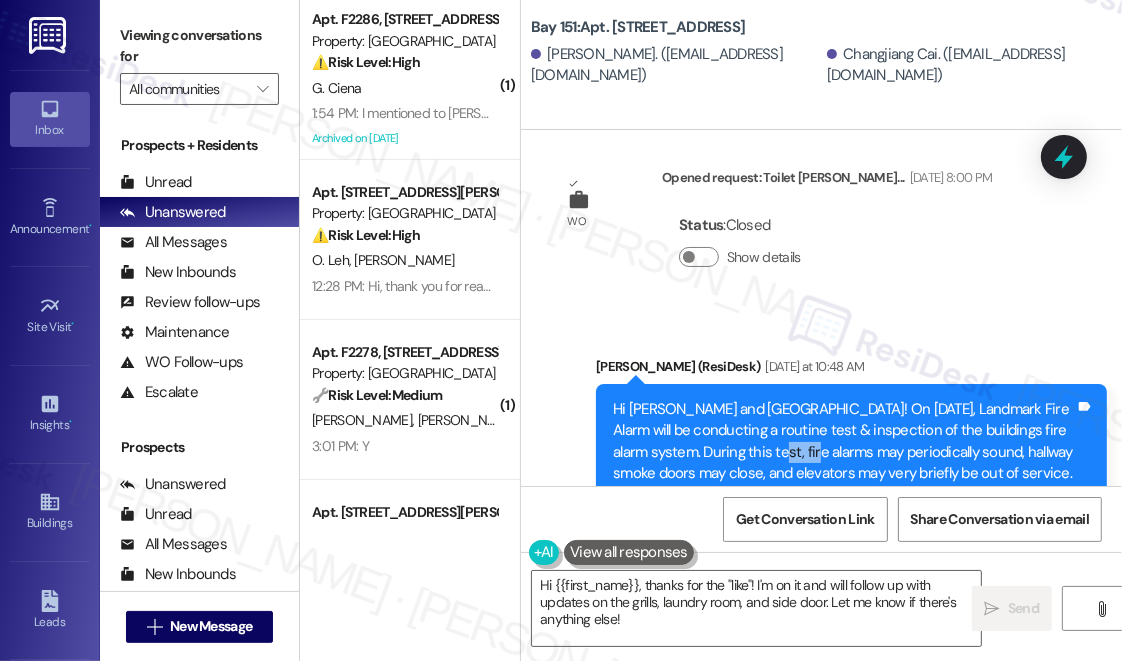 click on "Hi [PERSON_NAME] and [GEOGRAPHIC_DATA]! On [DATE], Landmark Fire Alarm will be conducting a routine test & inspection of the buildings fire alarm system. During this test, fire alarms may periodically sound, hallway smoke doors may close, and elevators may very briefly be out of service. We apologize for any inconvenience this testing may cause. Thank you for your cooperation! Sincerely, Bay151 Management" at bounding box center [844, 463] 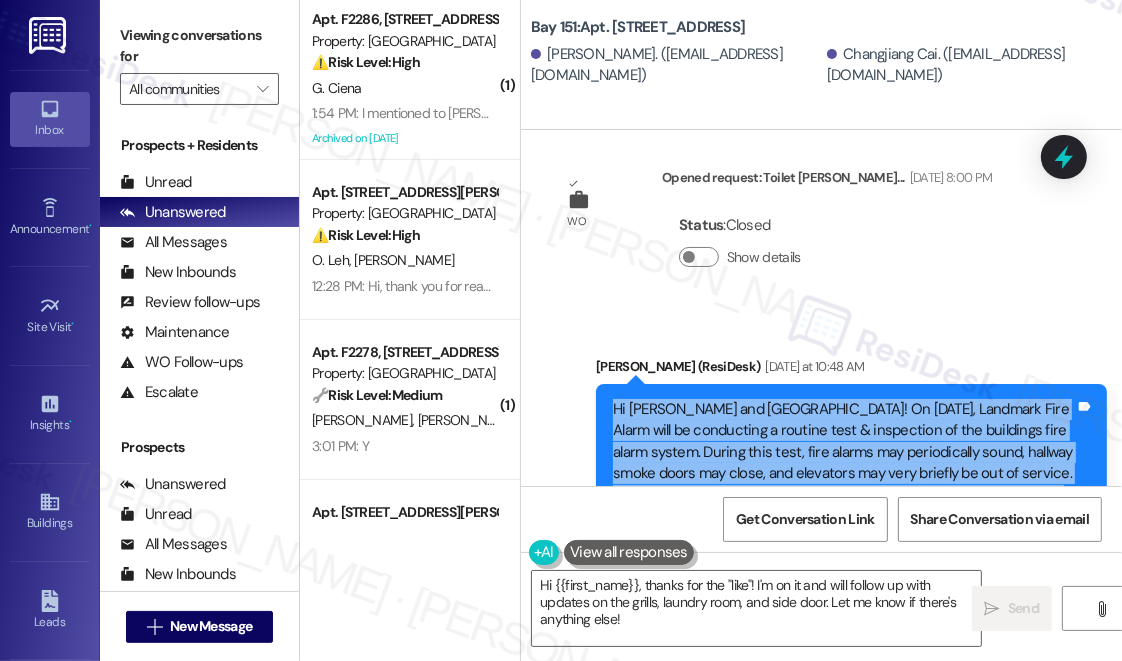 click on "Hi [PERSON_NAME] and [GEOGRAPHIC_DATA]! On [DATE], Landmark Fire Alarm will be conducting a routine test & inspection of the buildings fire alarm system. During this test, fire alarms may periodically sound, hallway smoke doors may close, and elevators may very briefly be out of service. We apologize for any inconvenience this testing may cause. Thank you for your cooperation! Sincerely, Bay151 Management" at bounding box center (844, 463) 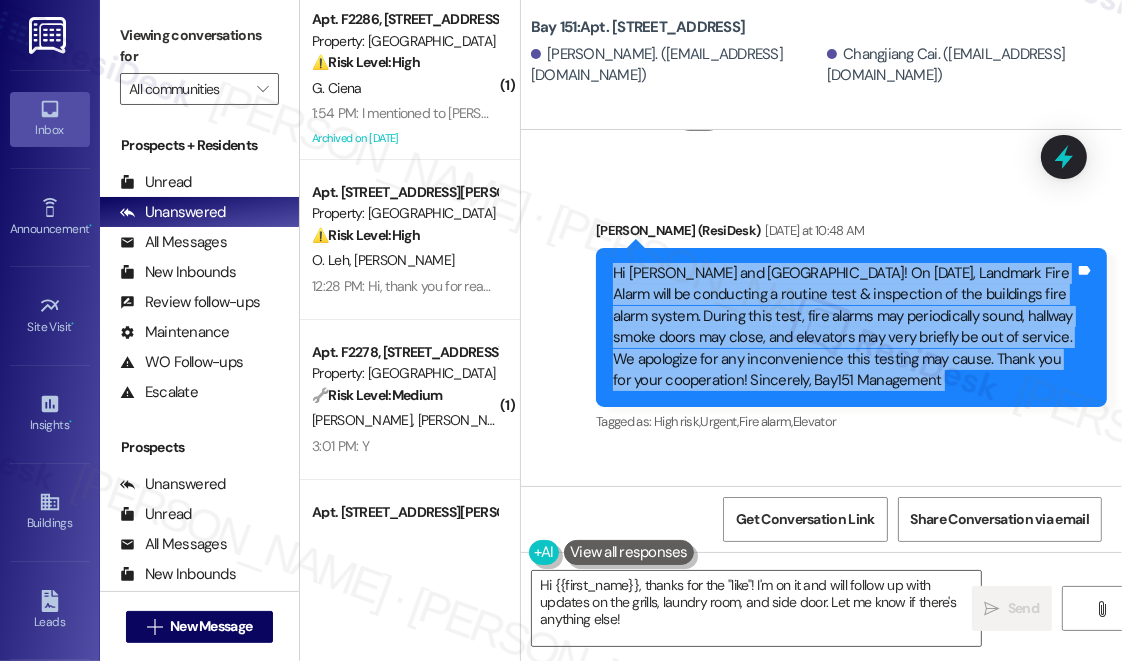scroll, scrollTop: 4747, scrollLeft: 0, axis: vertical 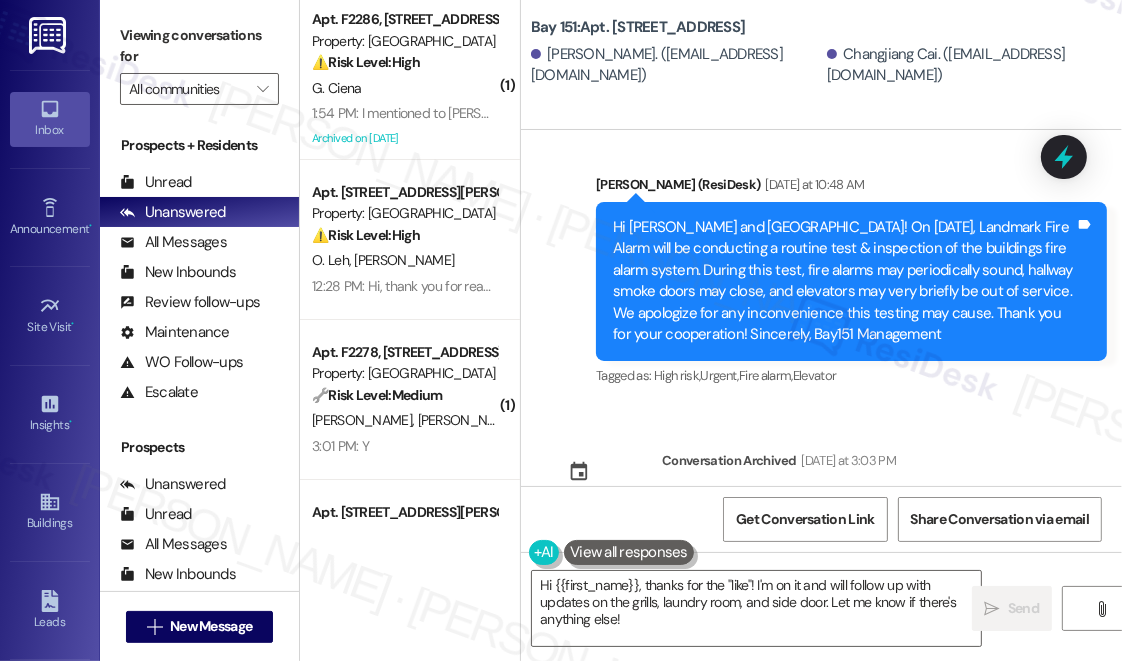 click on "Tagged as:   High risk ,  Click to highlight conversations about High risk Urgent ,  Click to highlight conversations about Urgent Fire alarm ,  Click to highlight conversations about Fire alarm Elevator Click to highlight conversations about Elevator" at bounding box center [851, 375] 